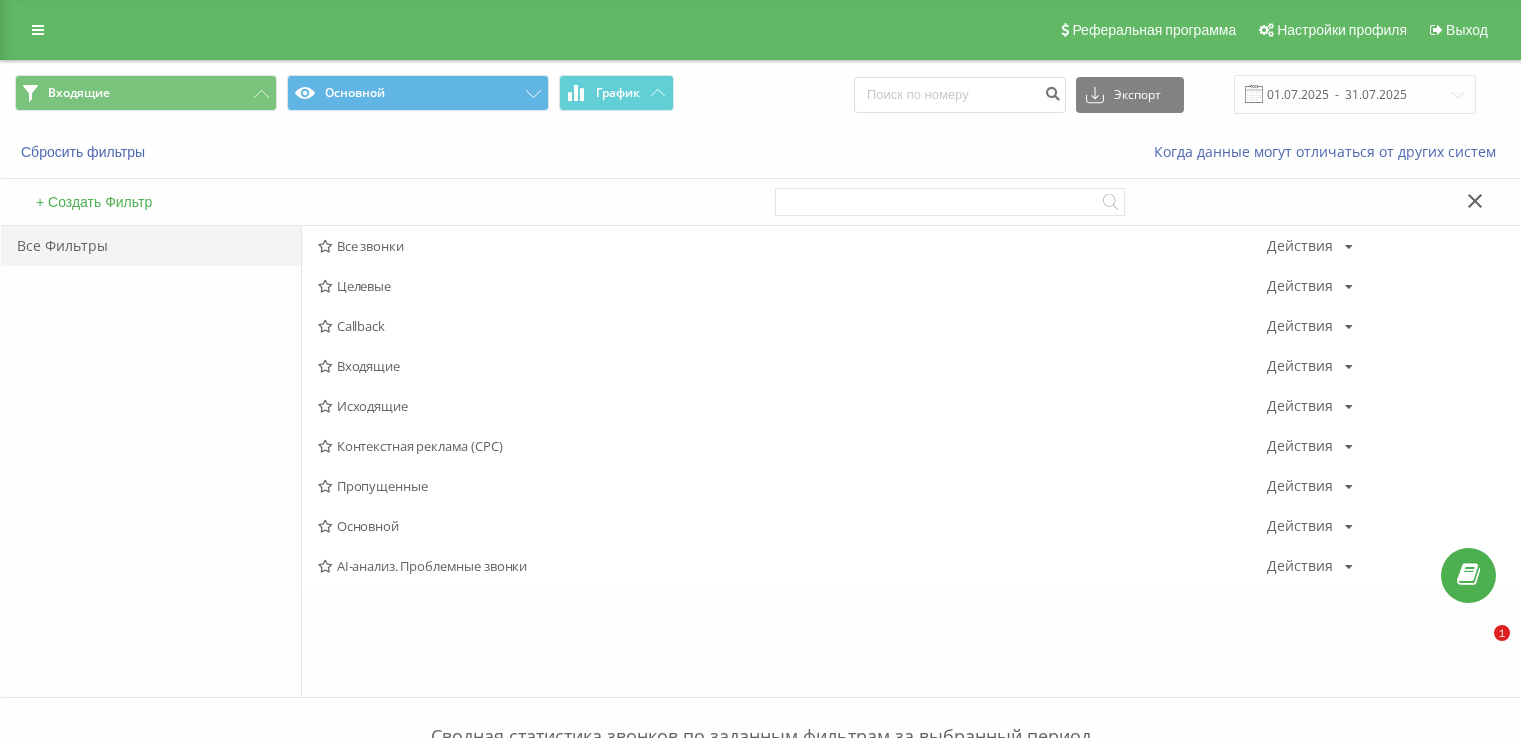 scroll, scrollTop: 0, scrollLeft: 0, axis: both 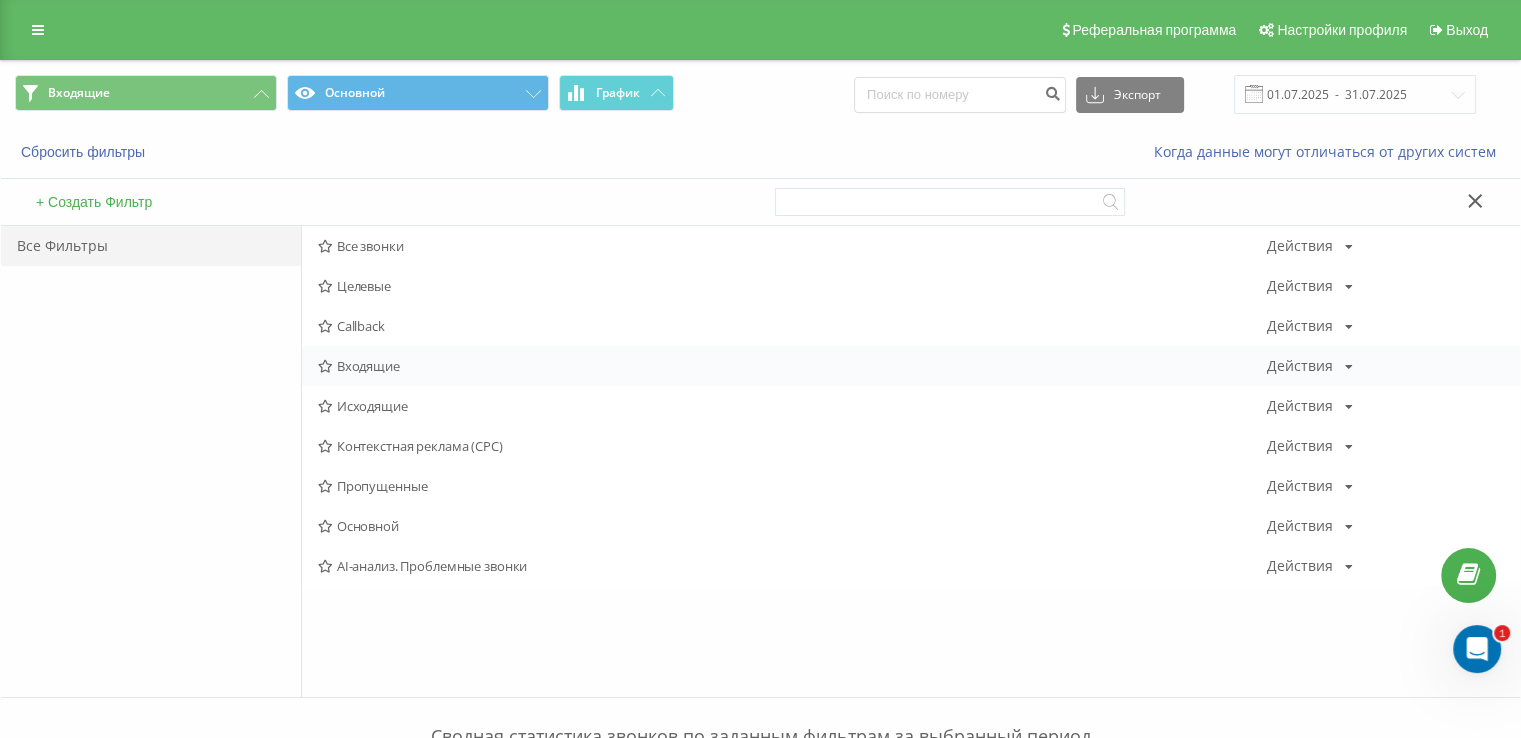 click on "Входящие" at bounding box center [792, 366] 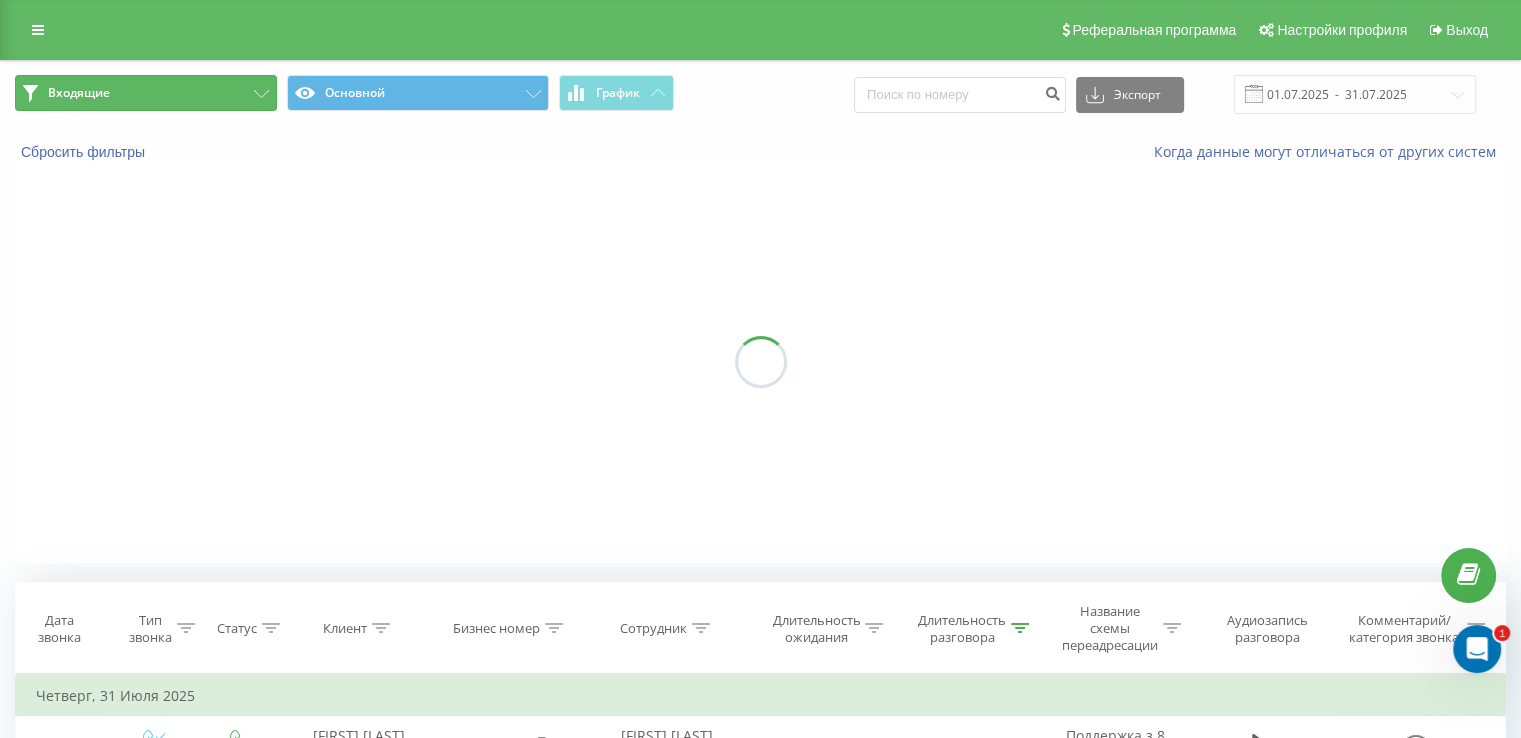 click on "Входящие" at bounding box center [146, 93] 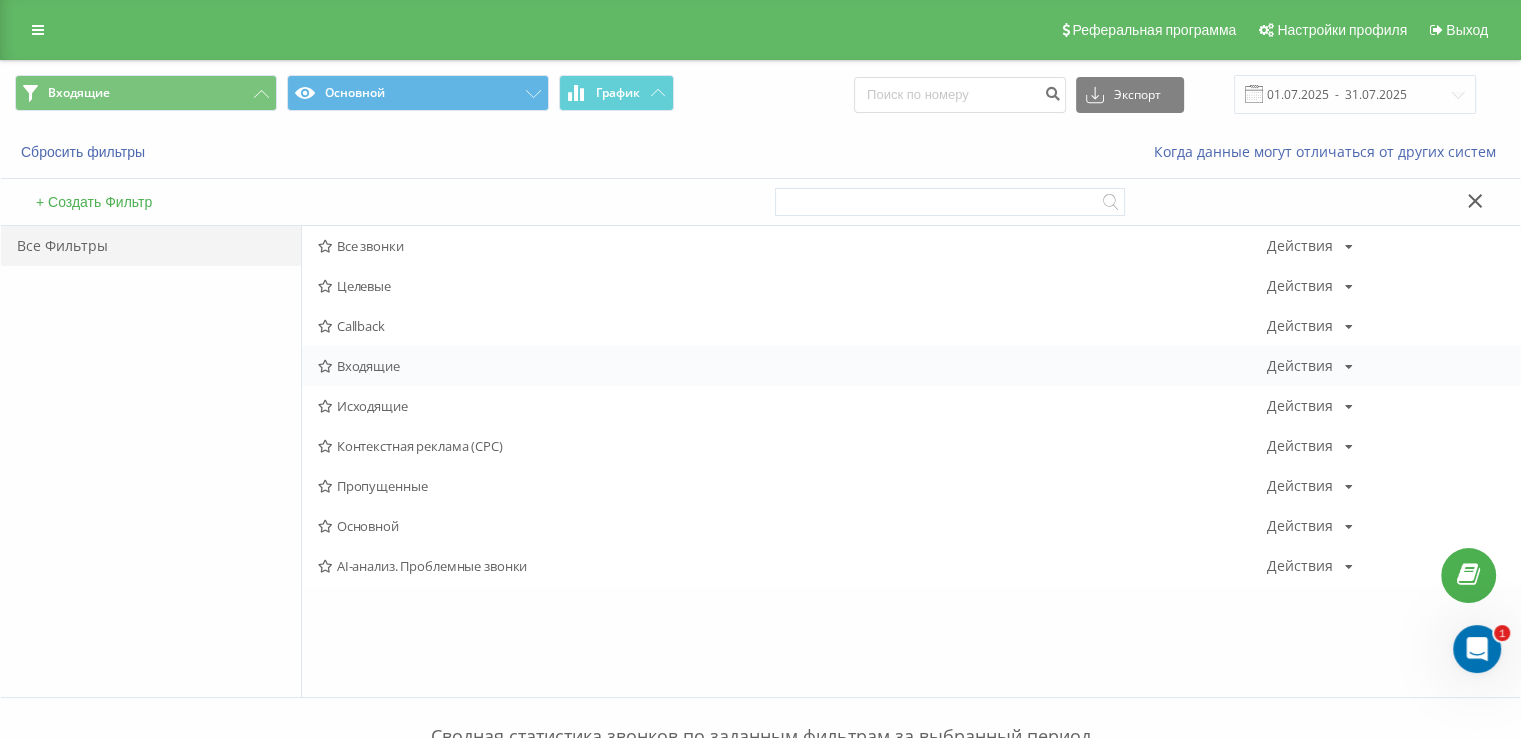 click on "Входящие Действия Редактировать Копировать Удалить По умолчанию Поделиться" at bounding box center [911, 366] 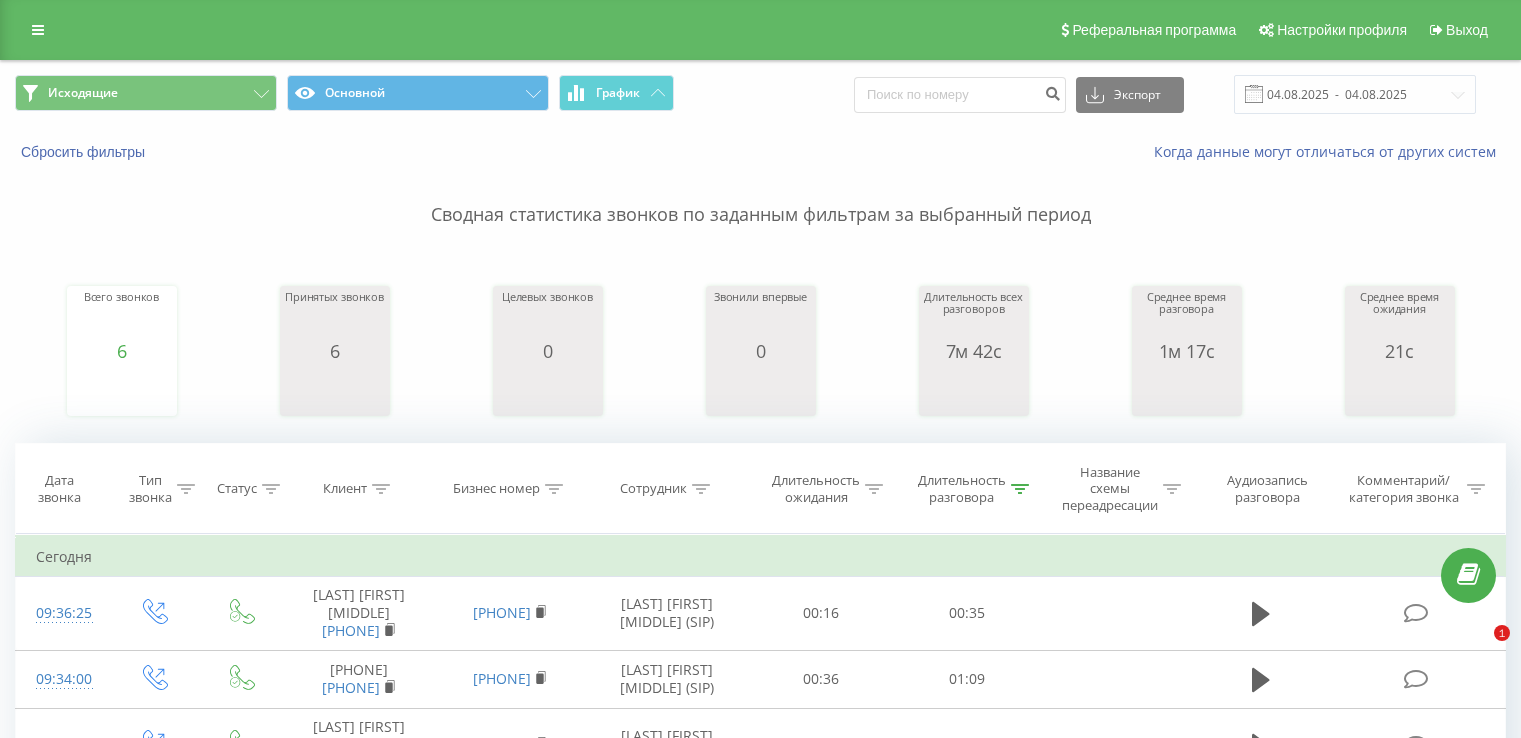 click on "Исходящие" at bounding box center [146, 93] 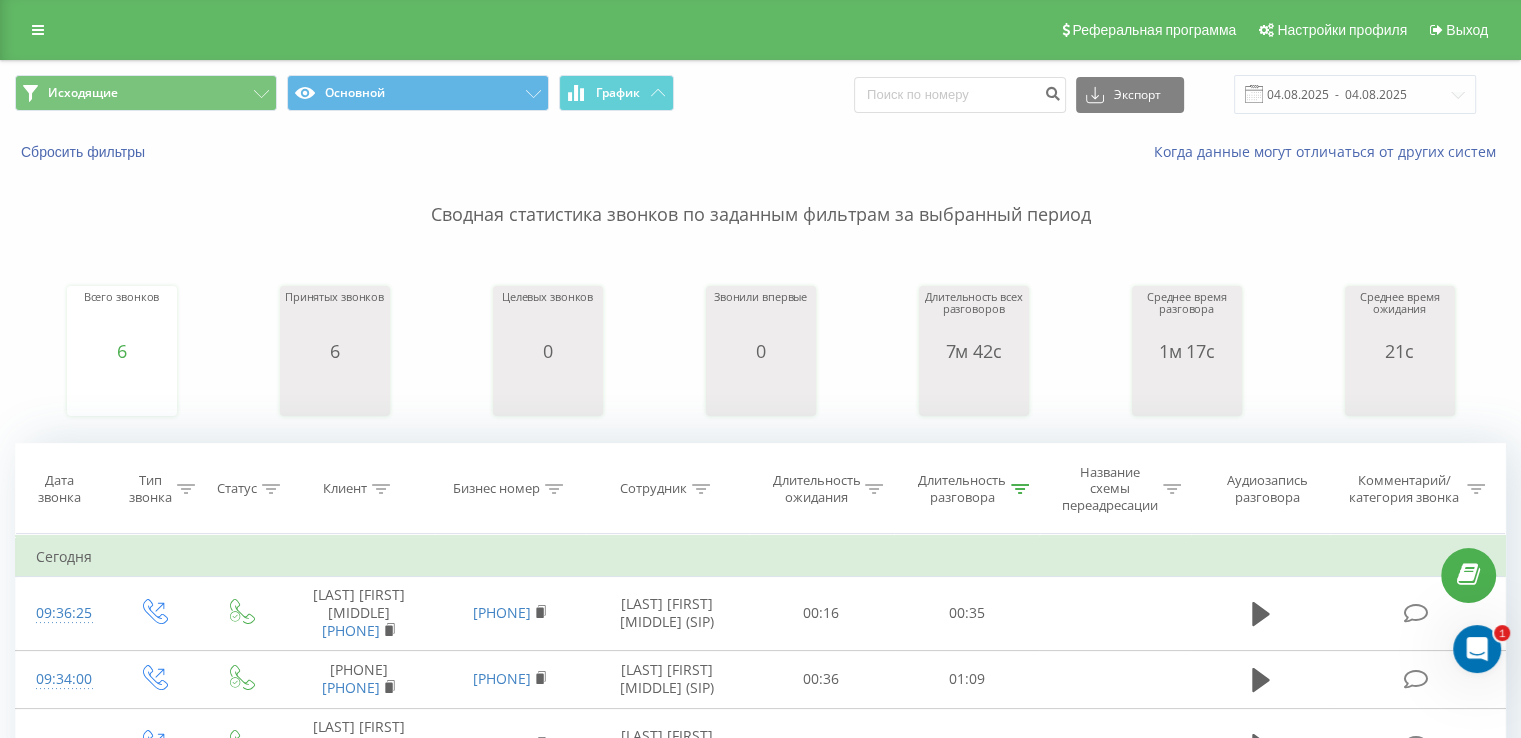 scroll, scrollTop: 0, scrollLeft: 0, axis: both 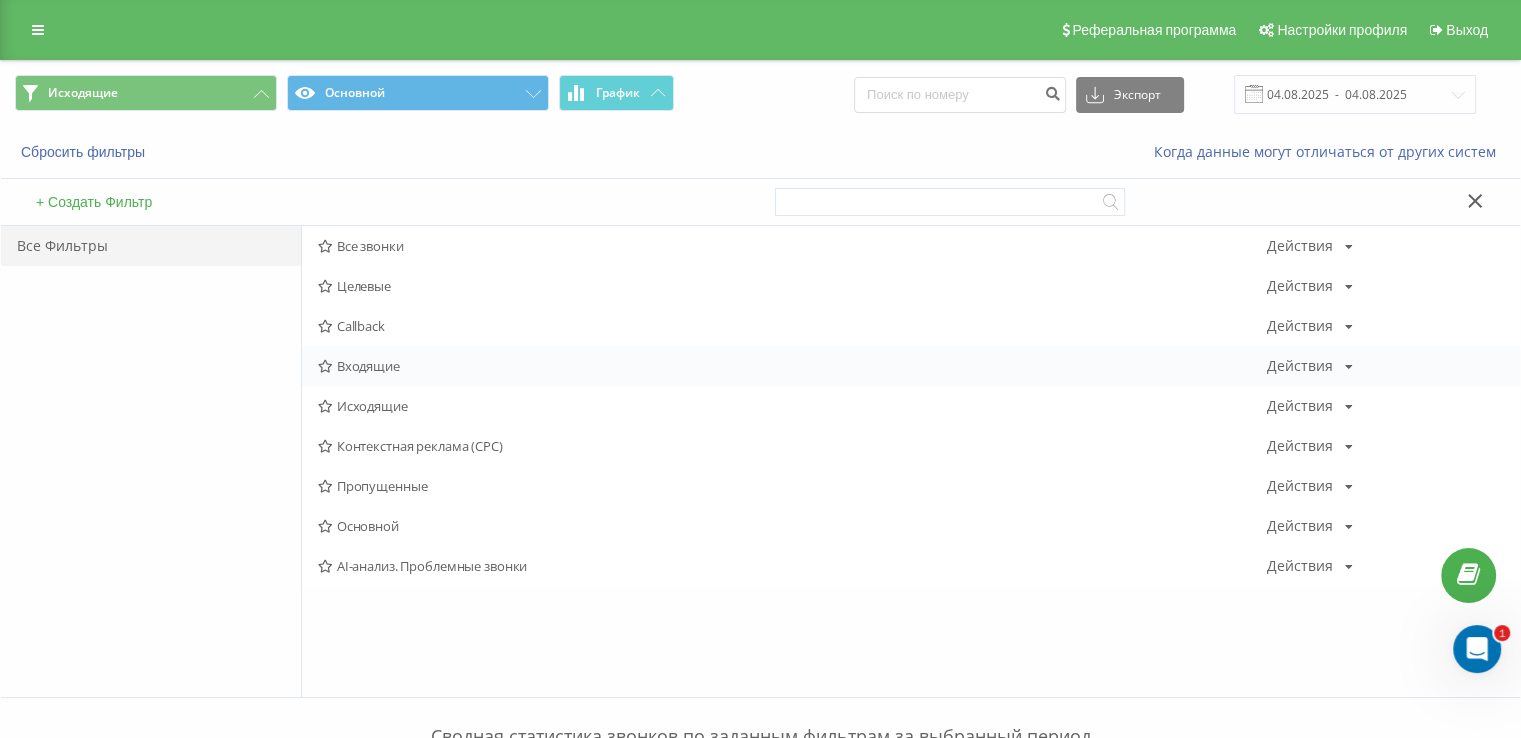 click on "Входящие" at bounding box center (792, 366) 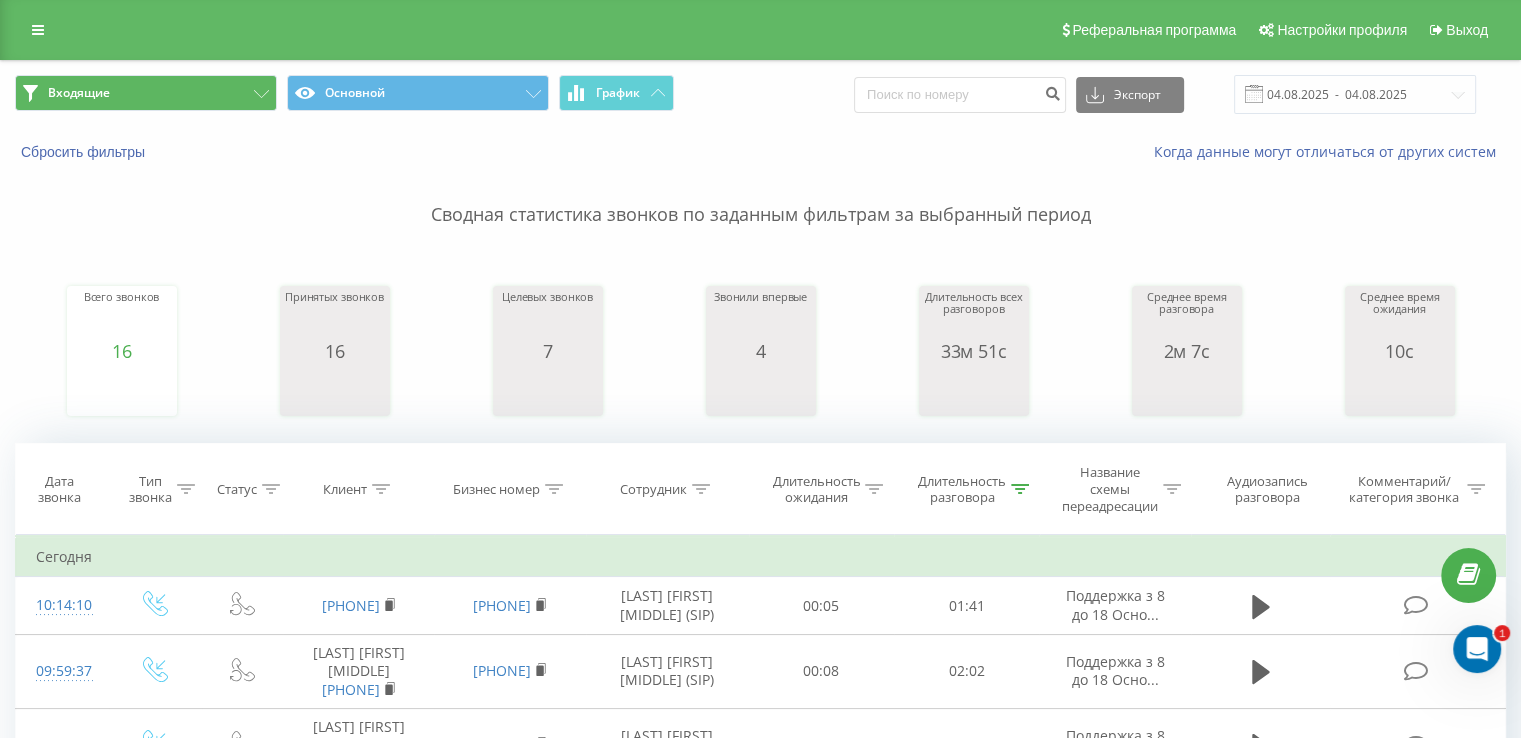 drag, startPoint x: 150, startPoint y: 65, endPoint x: 140, endPoint y: 91, distance: 27.856777 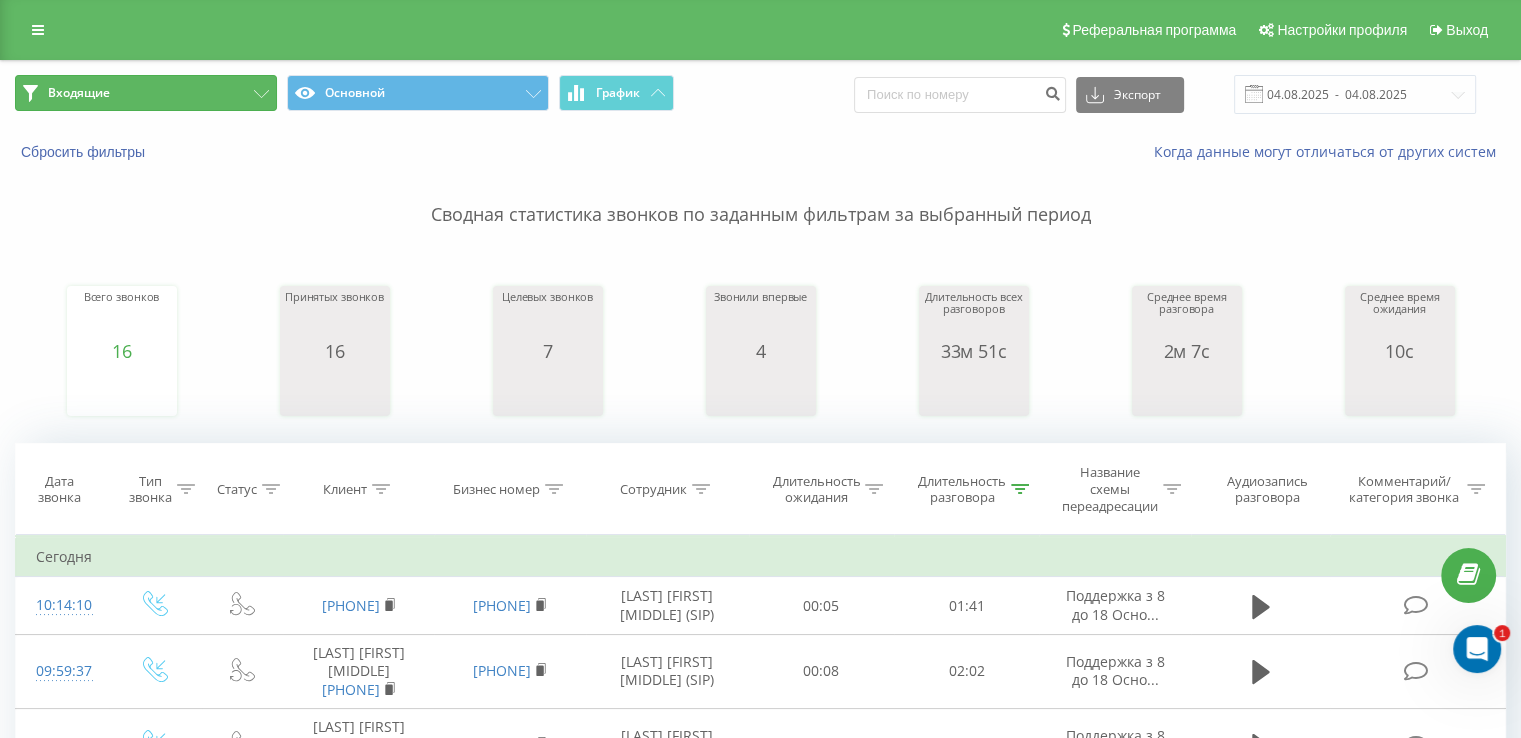 click on "Входящие" at bounding box center (146, 93) 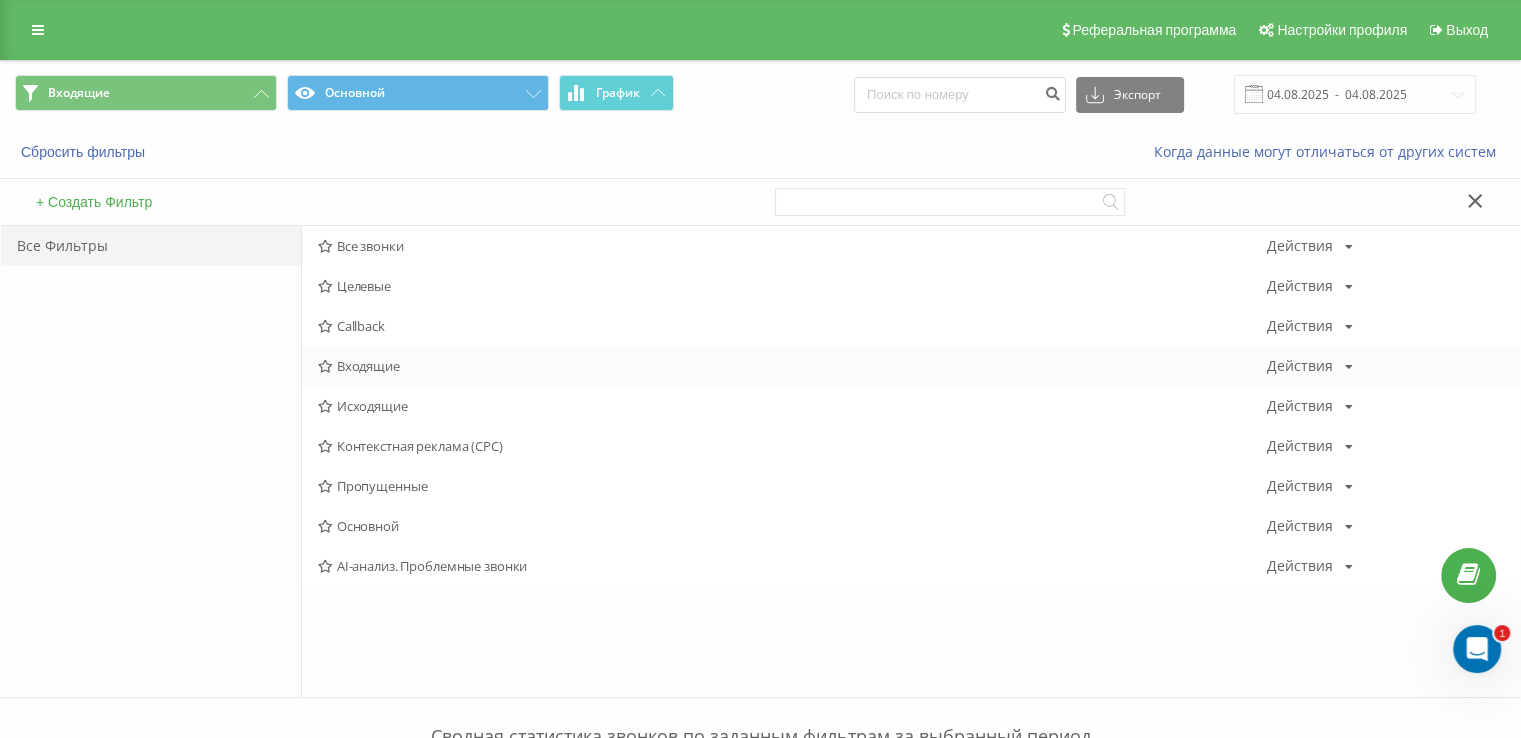 click at bounding box center [325, 366] 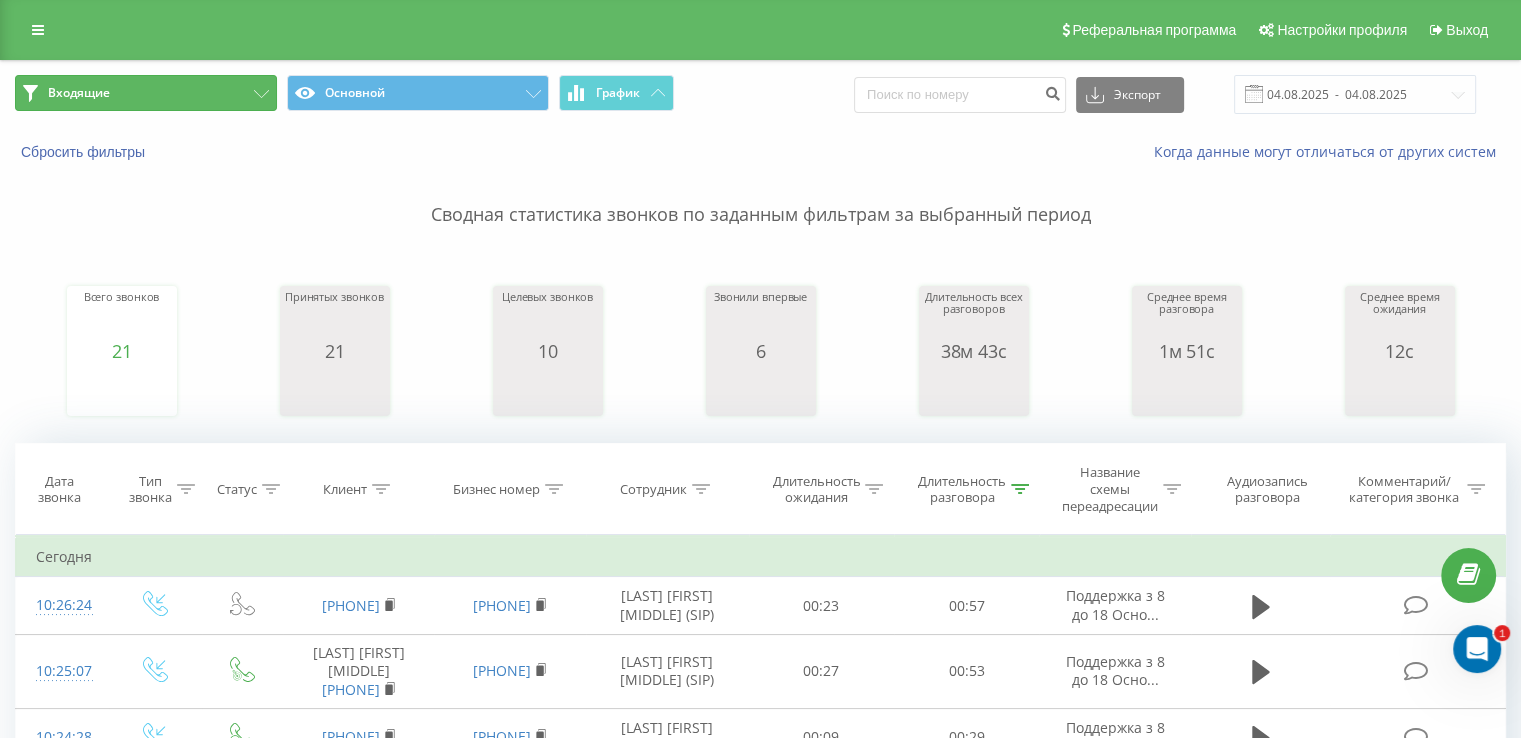 click on "Входящие" at bounding box center [146, 93] 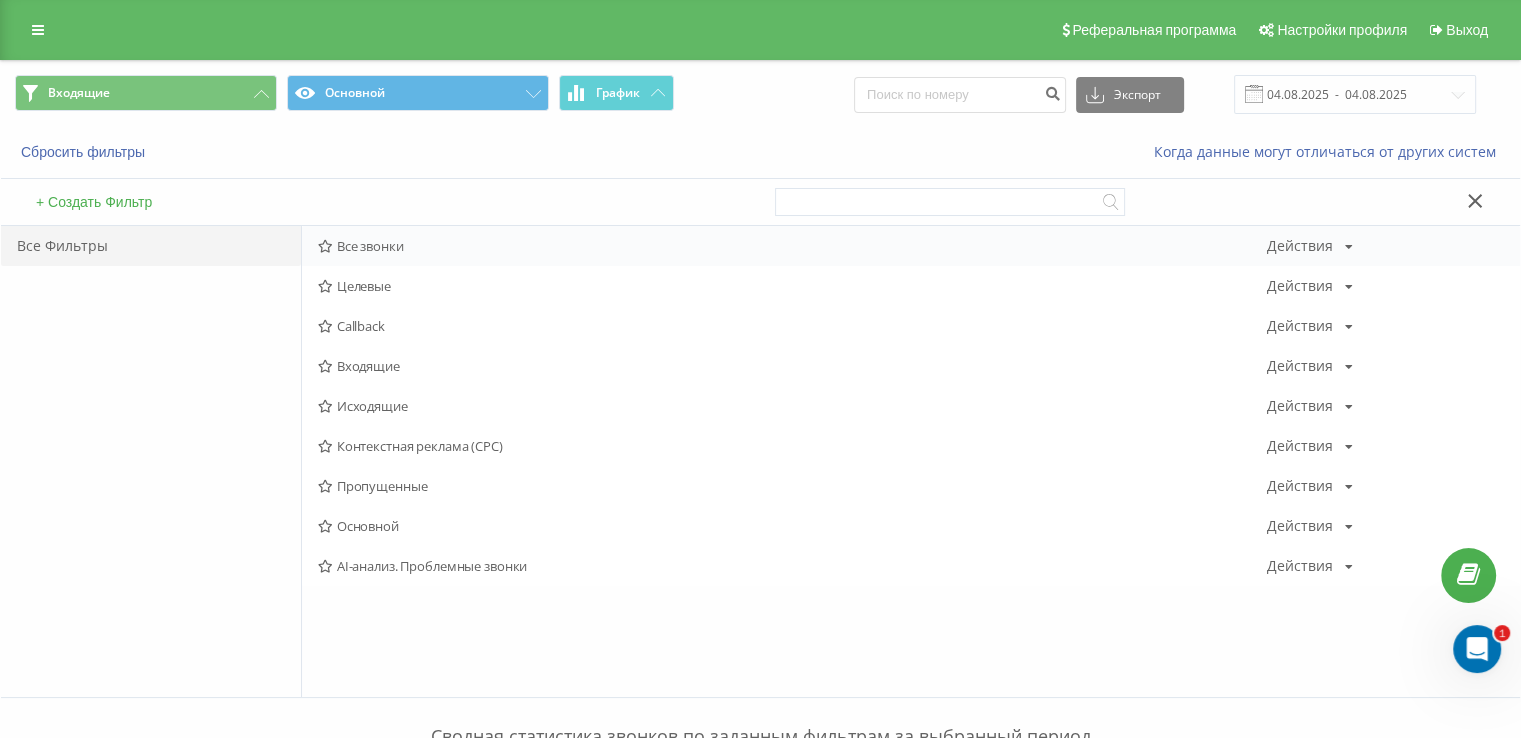 click on "Все звонки Действия Редактировать Копировать Удалить По умолчанию Поделиться" at bounding box center (911, 246) 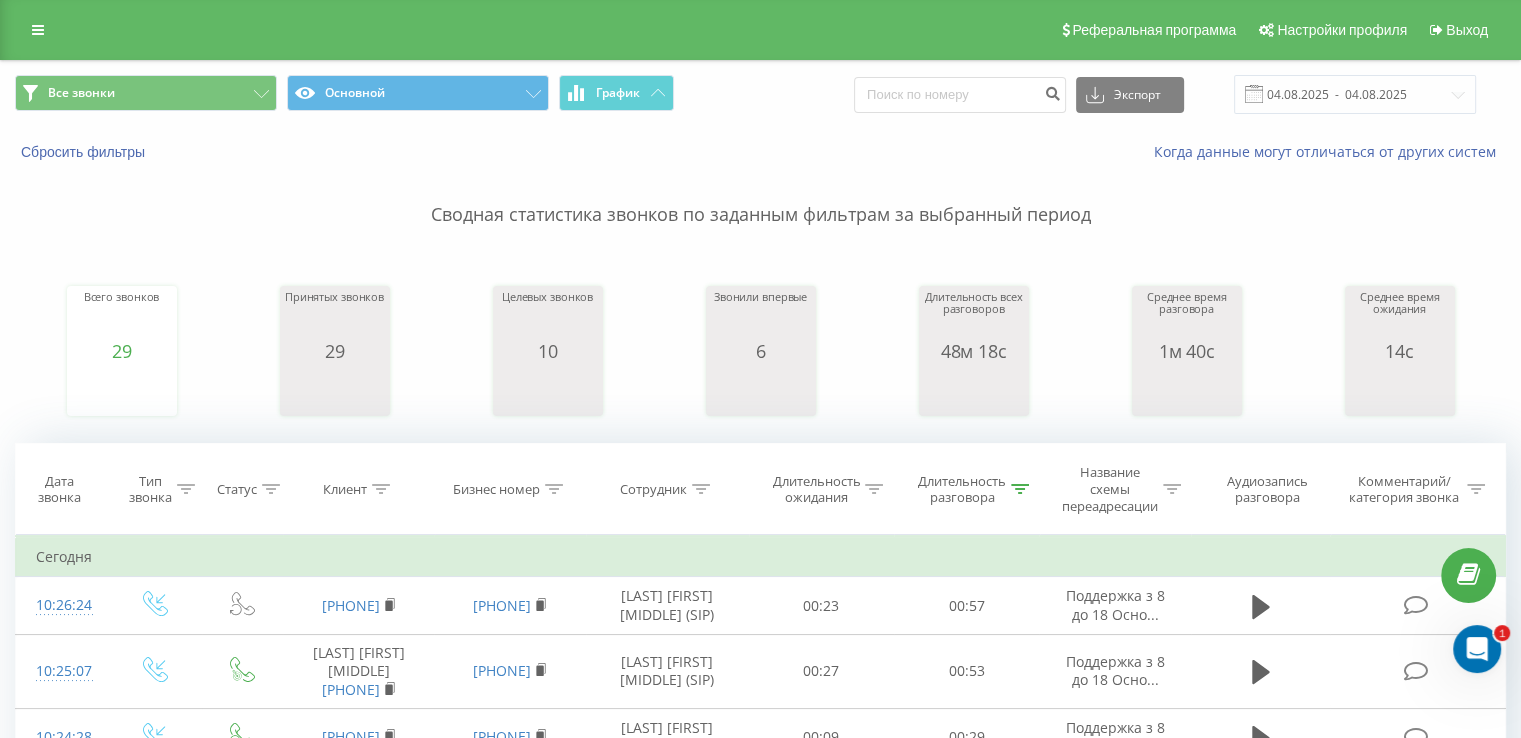 click on "Все звонки Основной График Экспорт .csv .xls .xlsx 04.08.2025  -  04.08.2025" at bounding box center (760, 94) 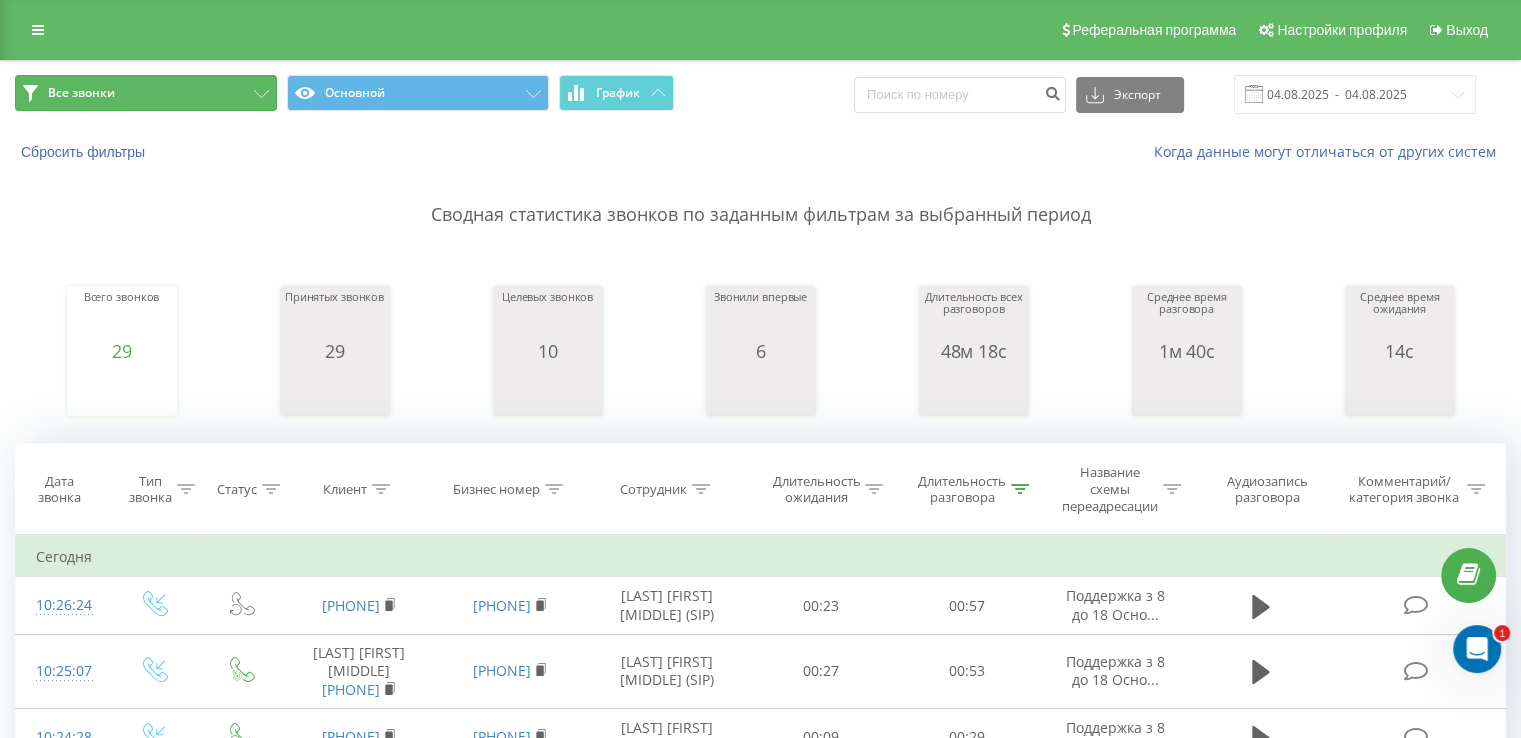 click on "Все звонки" at bounding box center [146, 93] 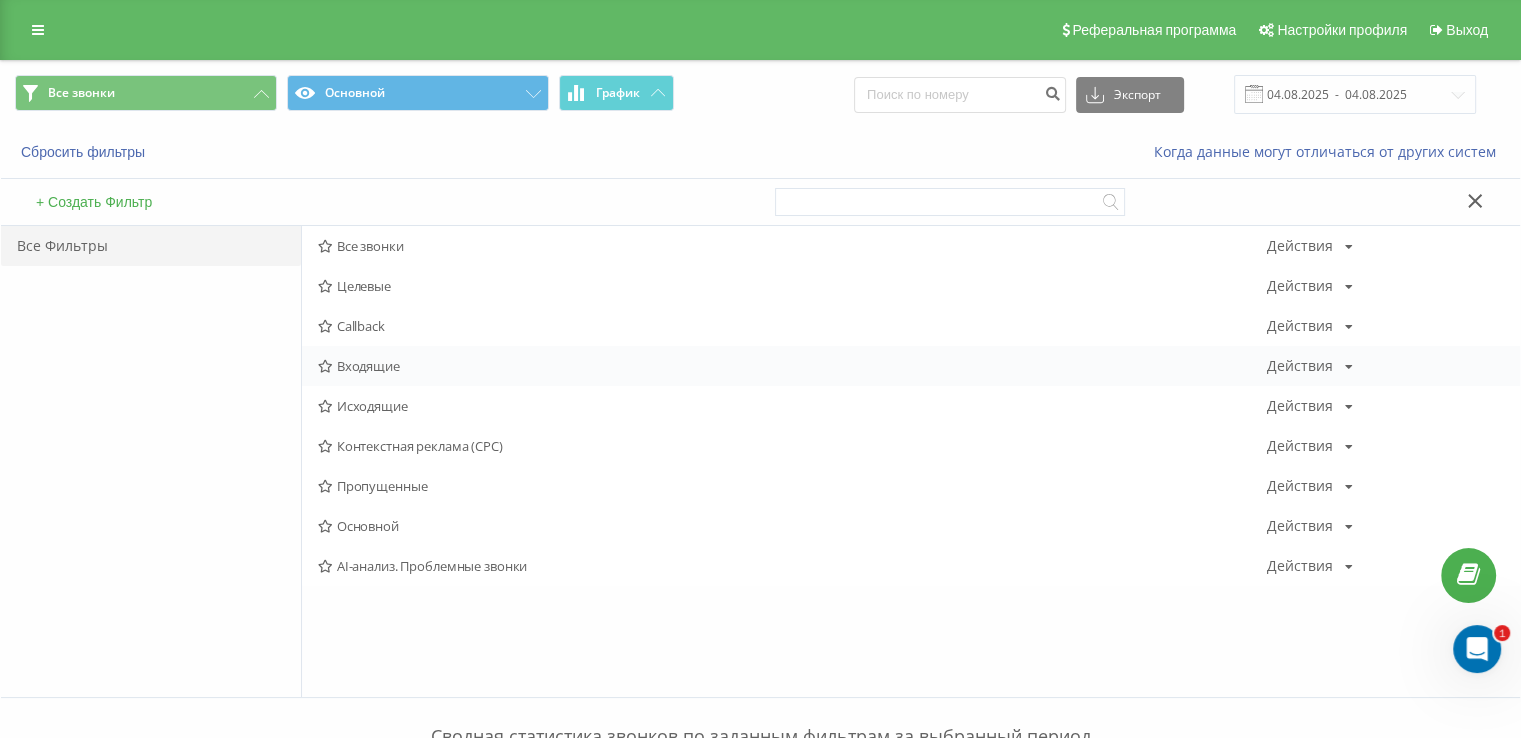 click on "Входящие" at bounding box center (792, 366) 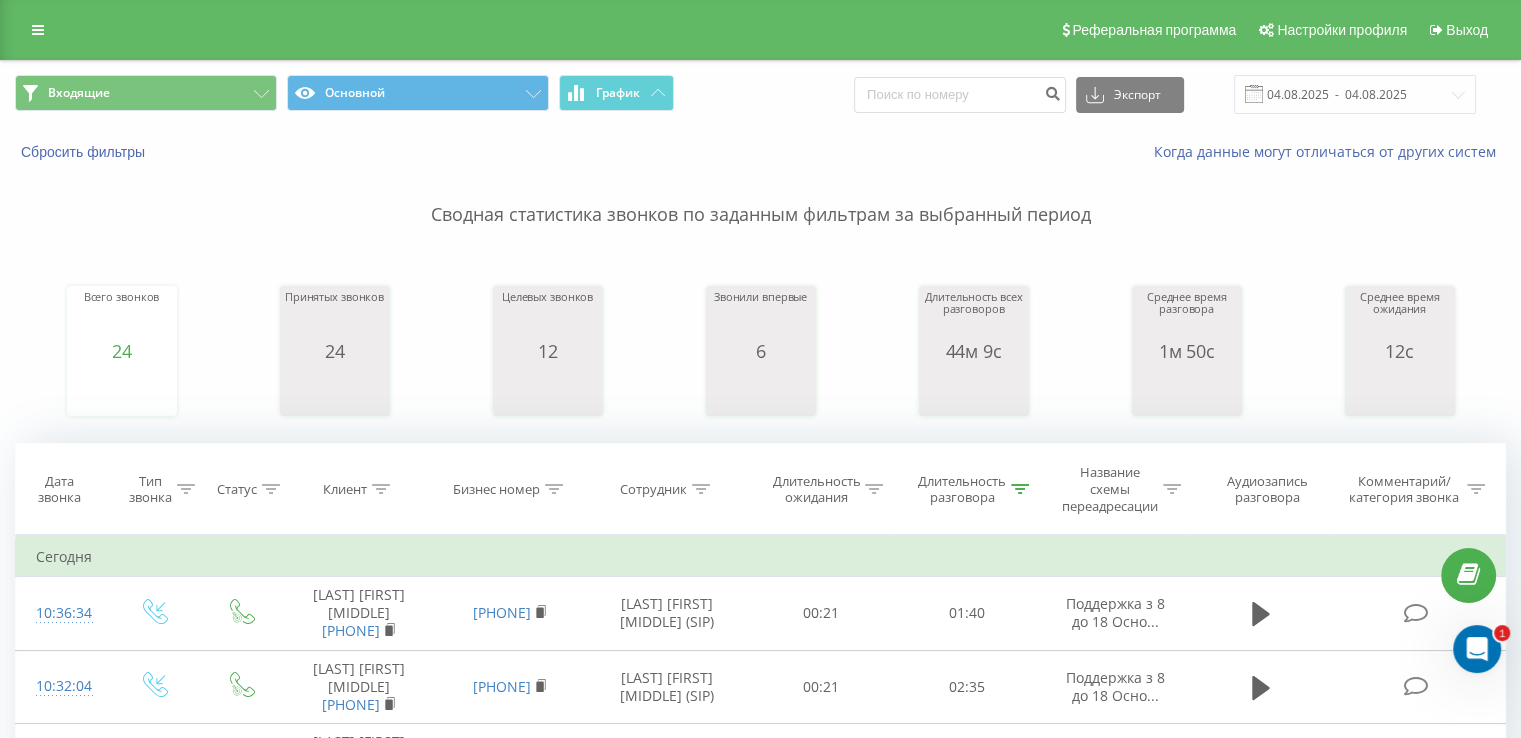 click on "Входящие Основной График" at bounding box center (380, 94) 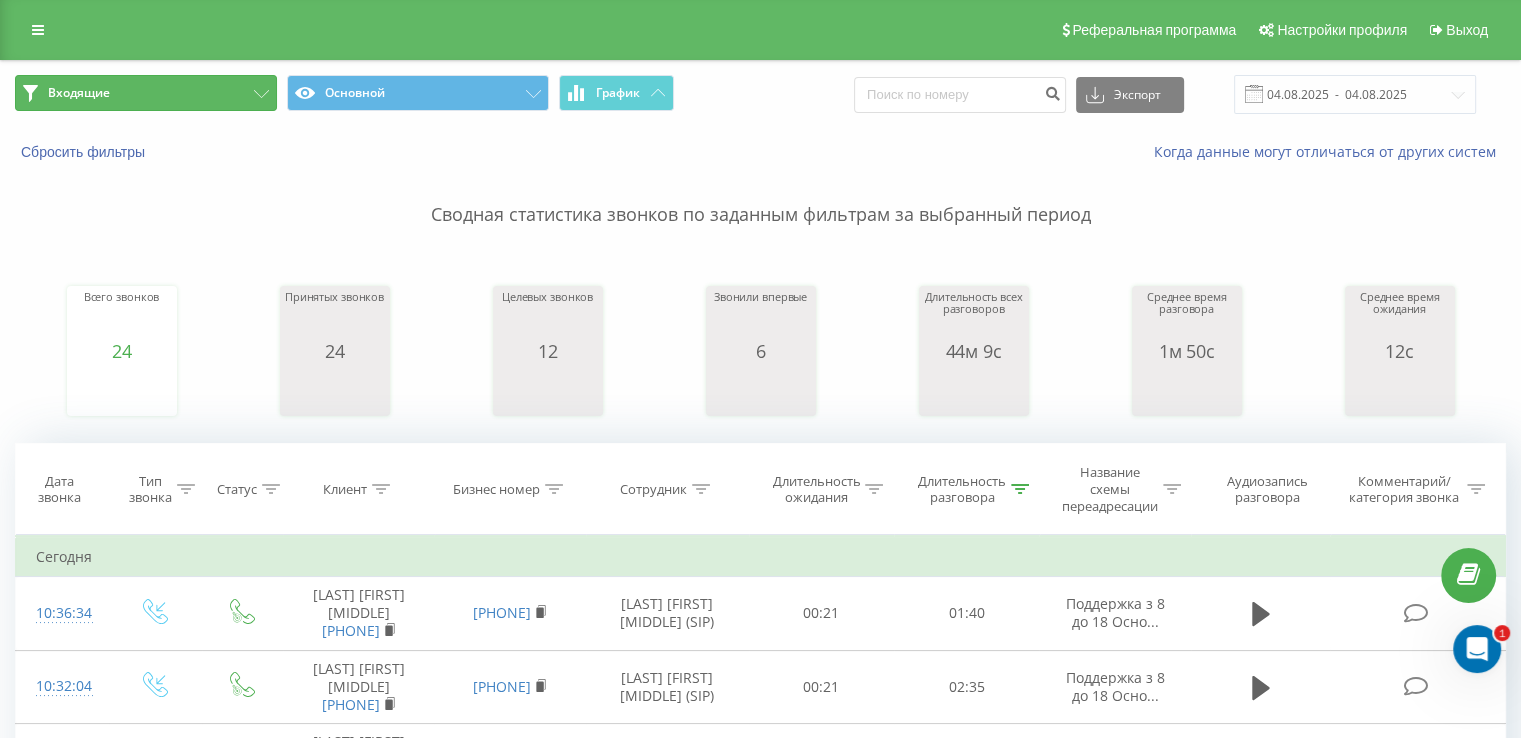 click on "Входящие" at bounding box center [79, 93] 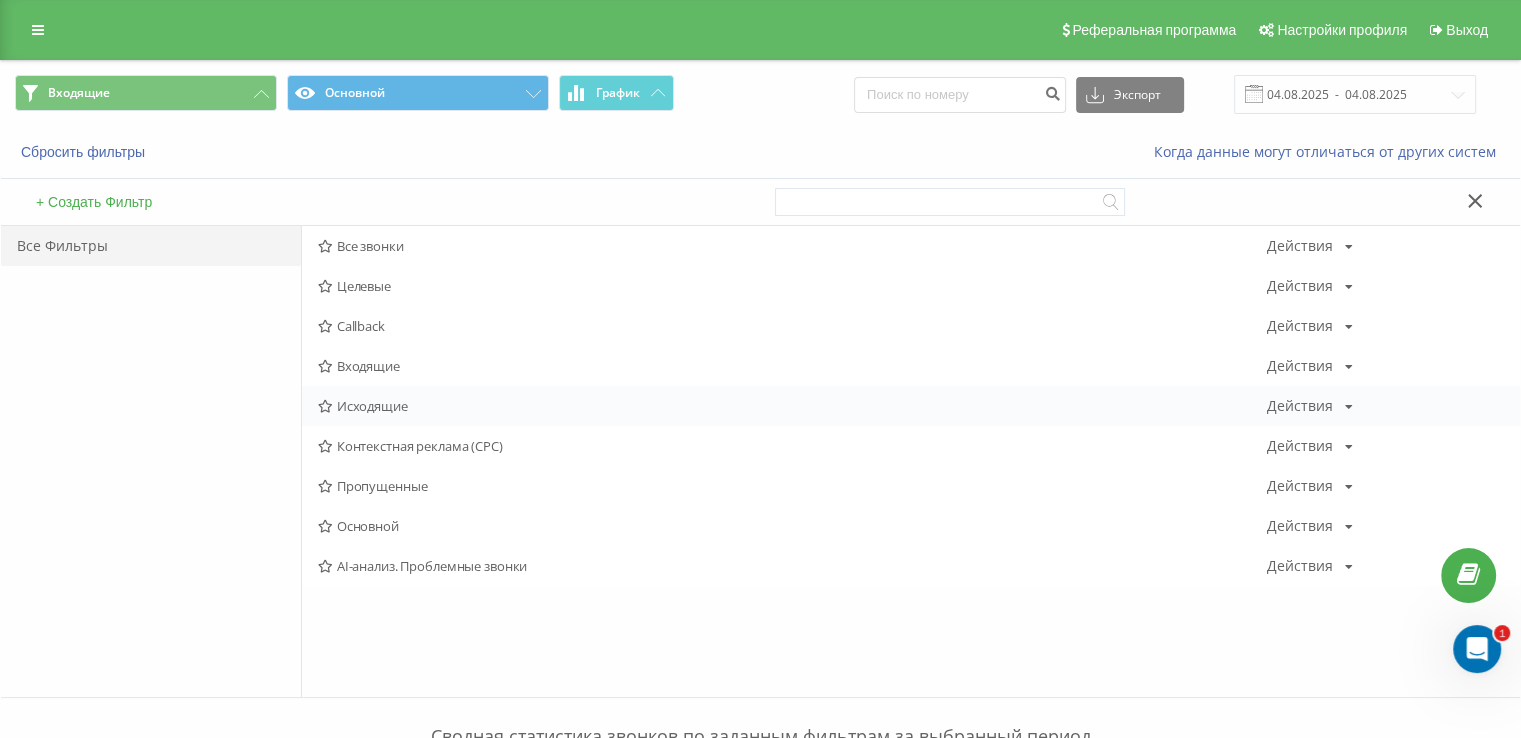 click on "Исходящие" at bounding box center [792, 406] 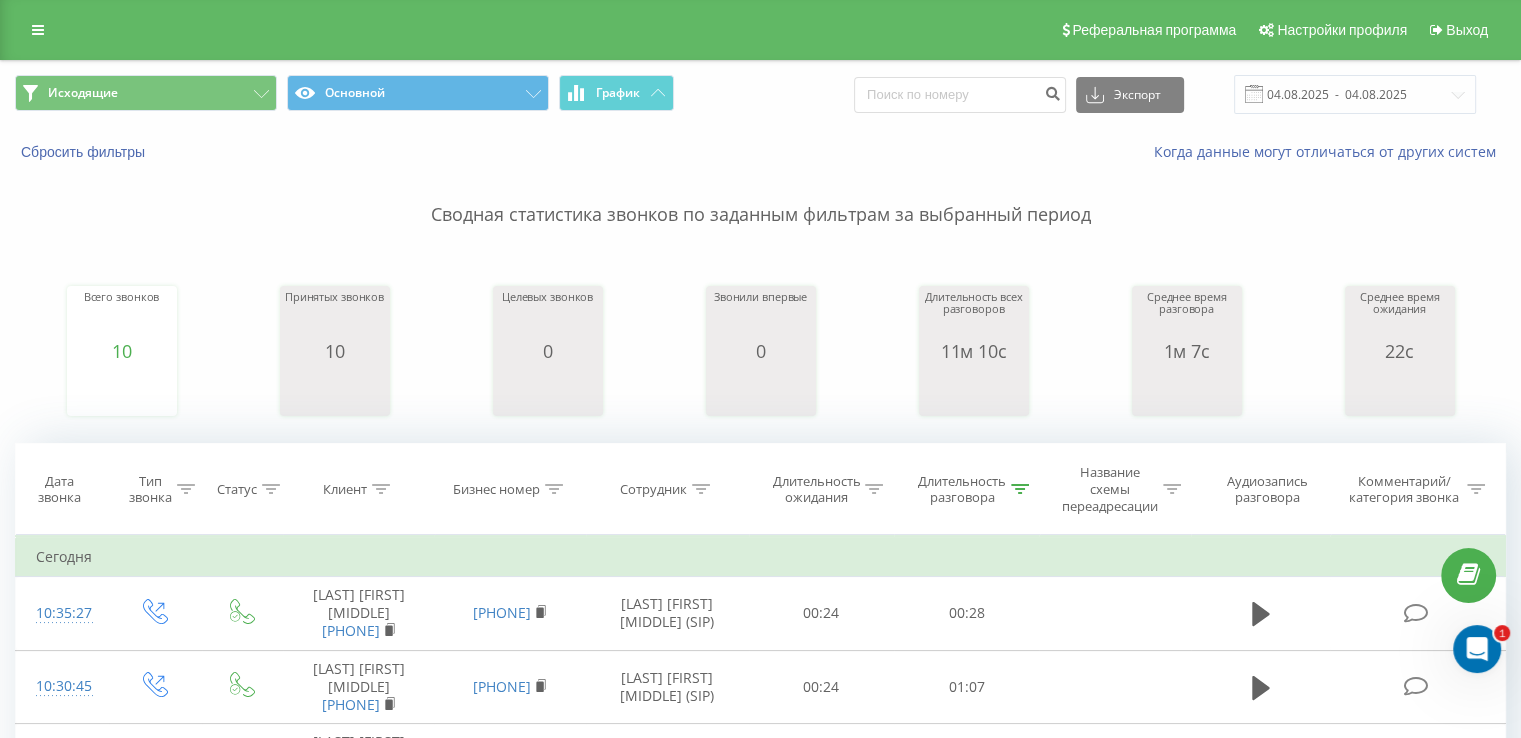 drag, startPoint x: 127, startPoint y: 133, endPoint x: 112, endPoint y: 108, distance: 29.15476 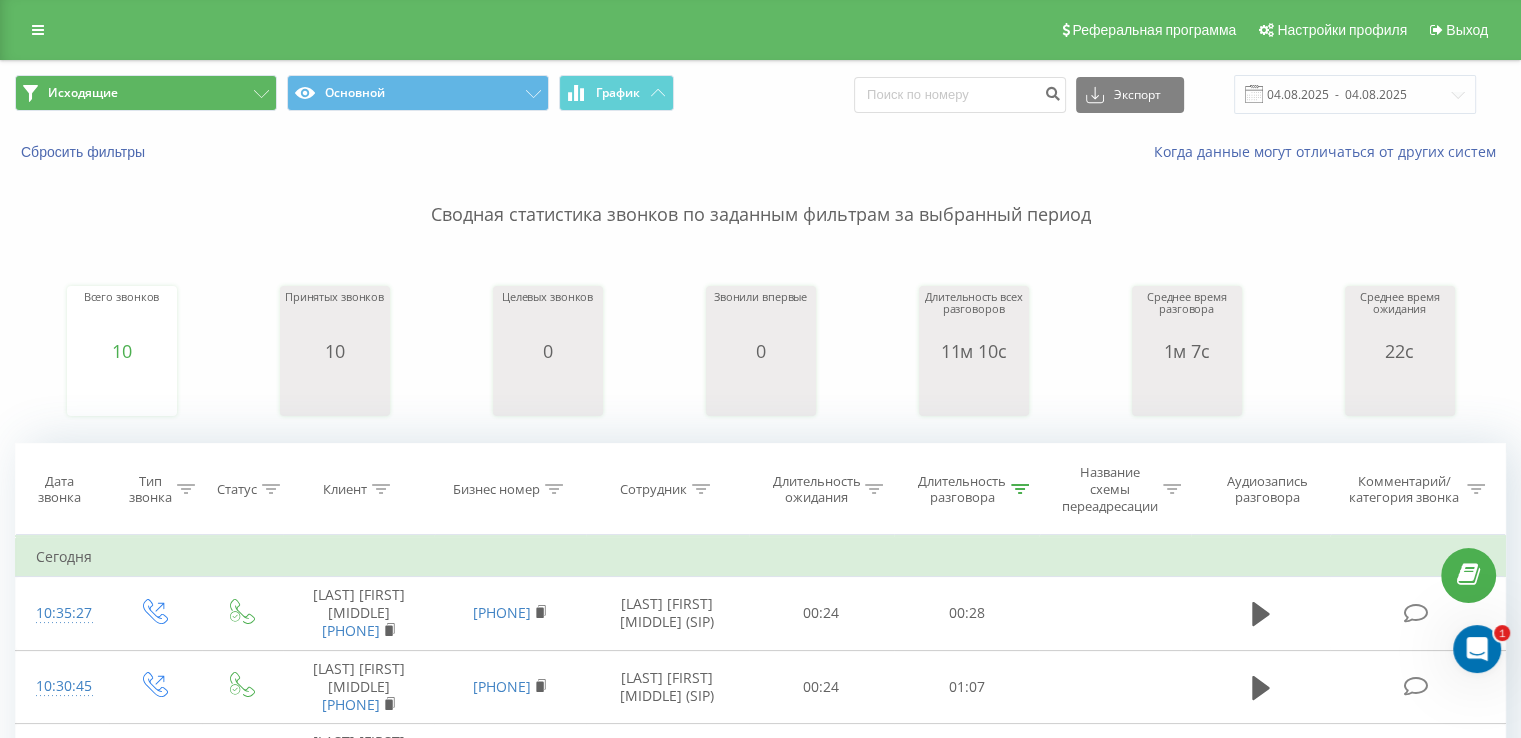 click on "Сбросить фильтры Когда данные могут отличаться от других систем" at bounding box center (760, 152) 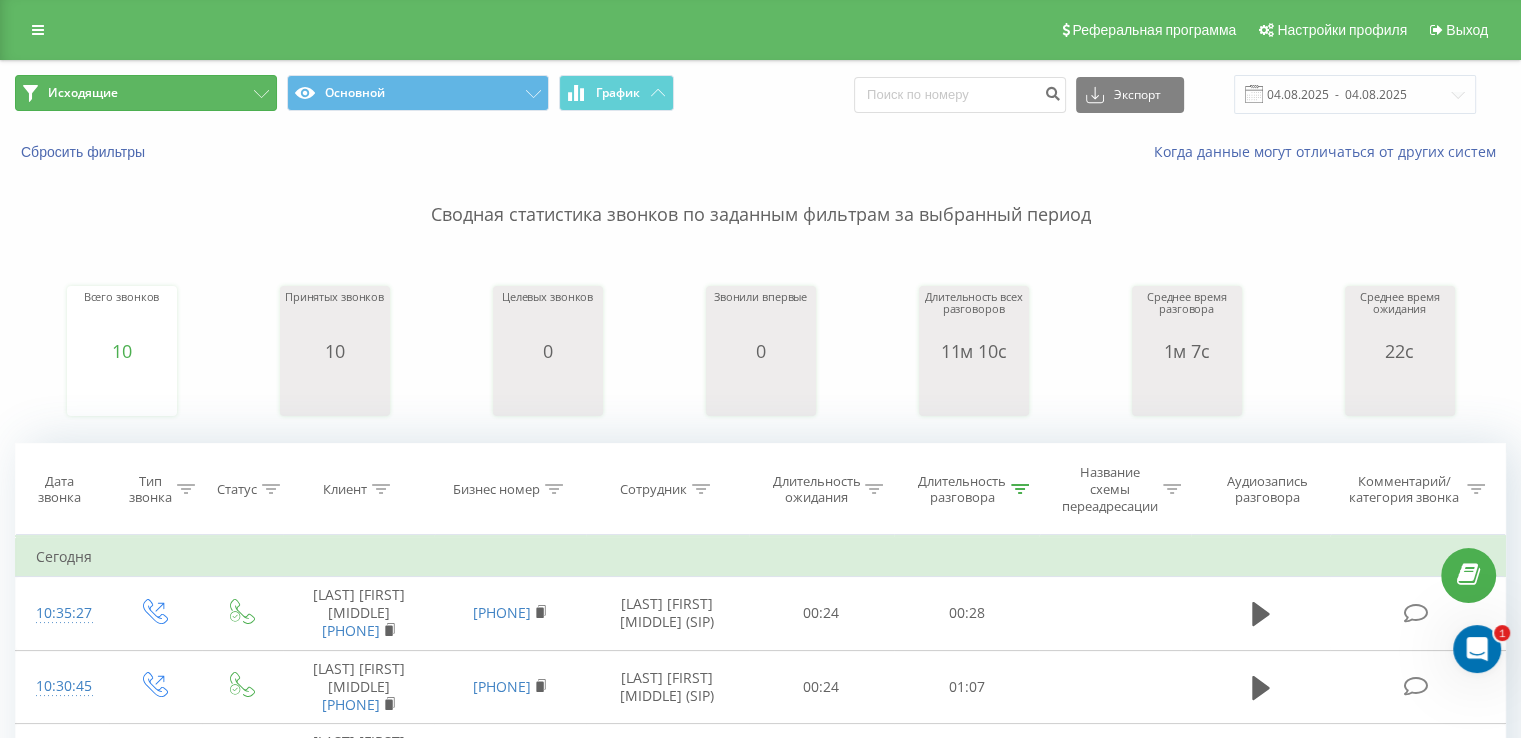 click on "Исходящие" at bounding box center [83, 93] 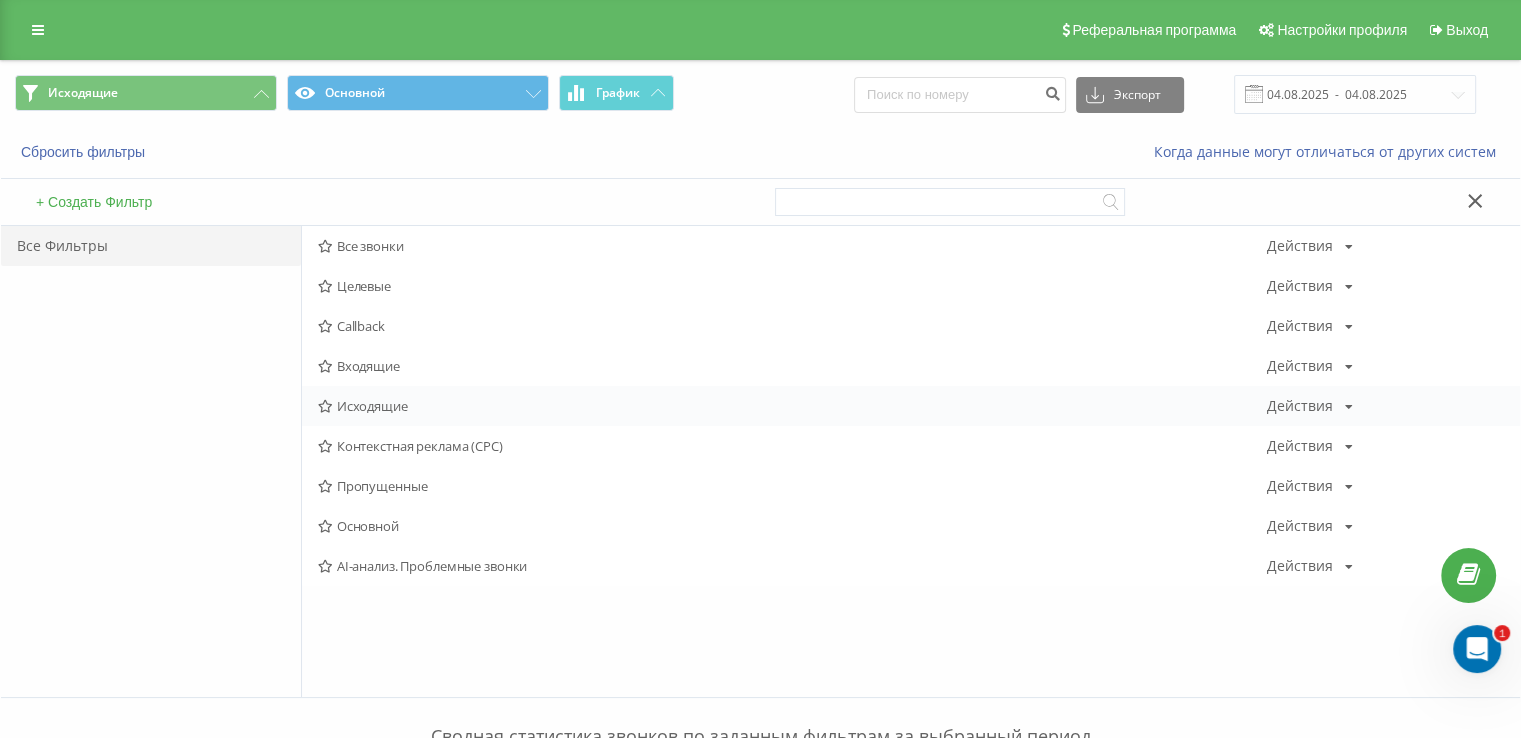 drag, startPoint x: 339, startPoint y: 391, endPoint x: 344, endPoint y: 400, distance: 10.29563 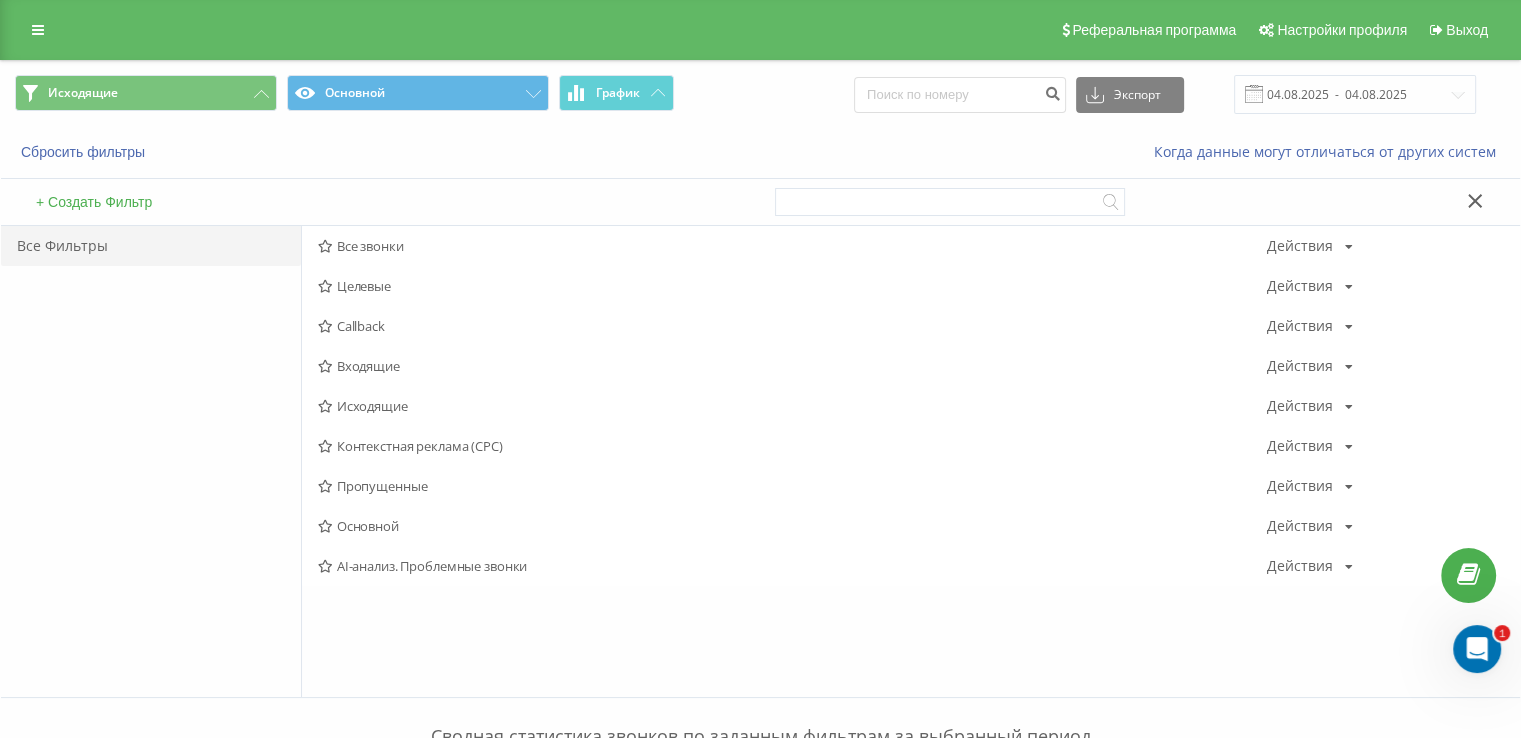 drag, startPoint x: 344, startPoint y: 400, endPoint x: 289, endPoint y: 333, distance: 86.683334 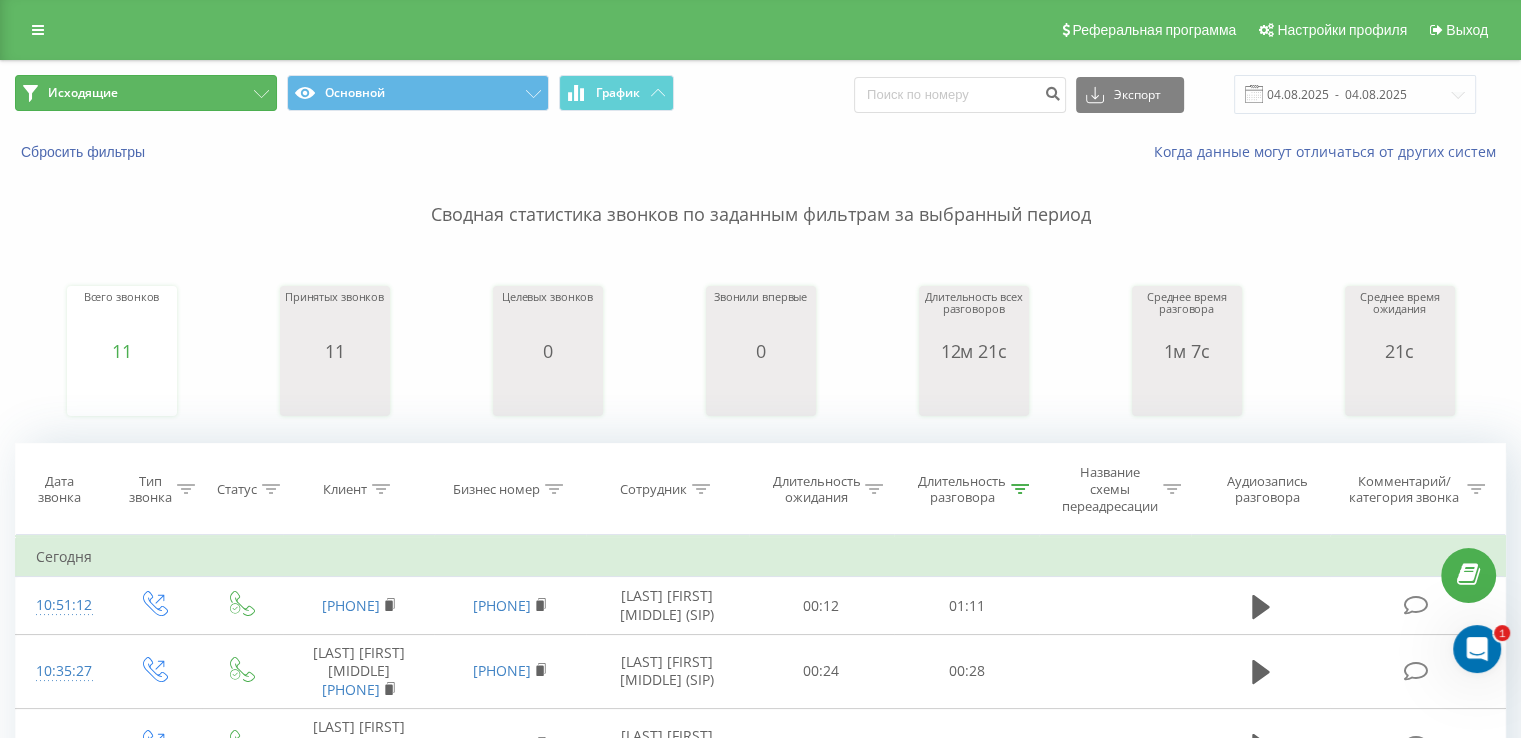 click on "Исходящие" at bounding box center [146, 93] 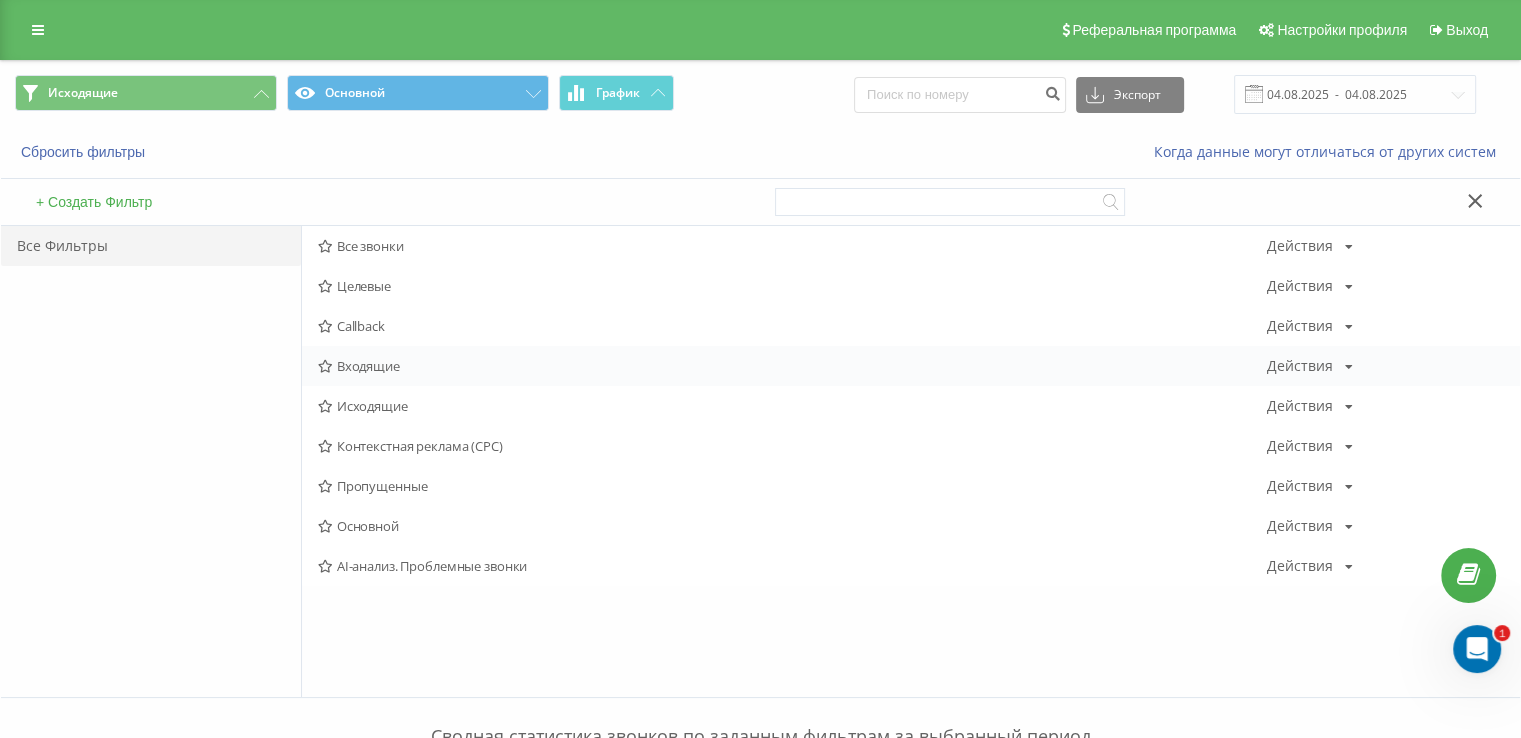click on "Входящие Действия Редактировать Копировать Удалить По умолчанию Поделиться" at bounding box center (911, 366) 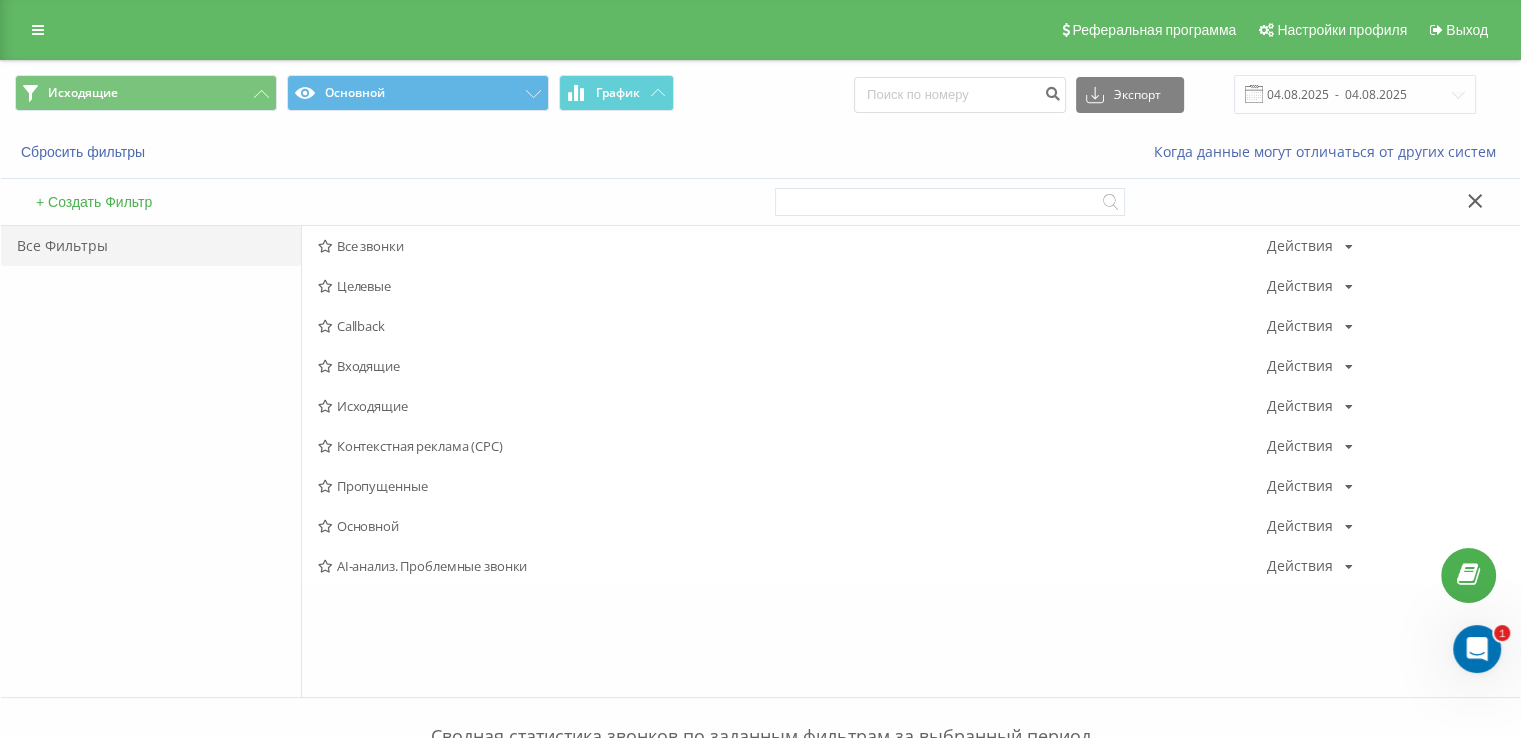 click on "Входящие" at bounding box center (792, 366) 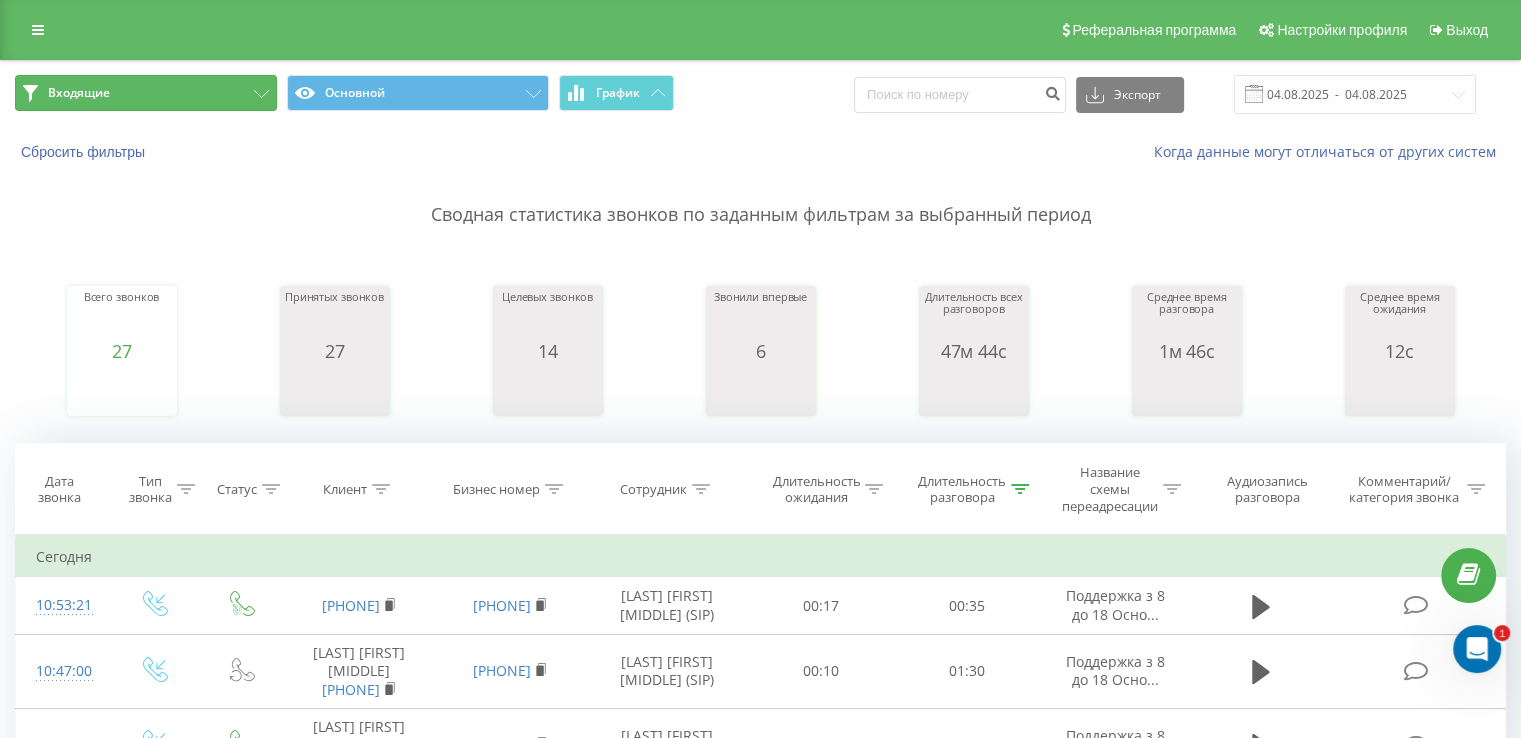 click on "Входящие" at bounding box center [146, 93] 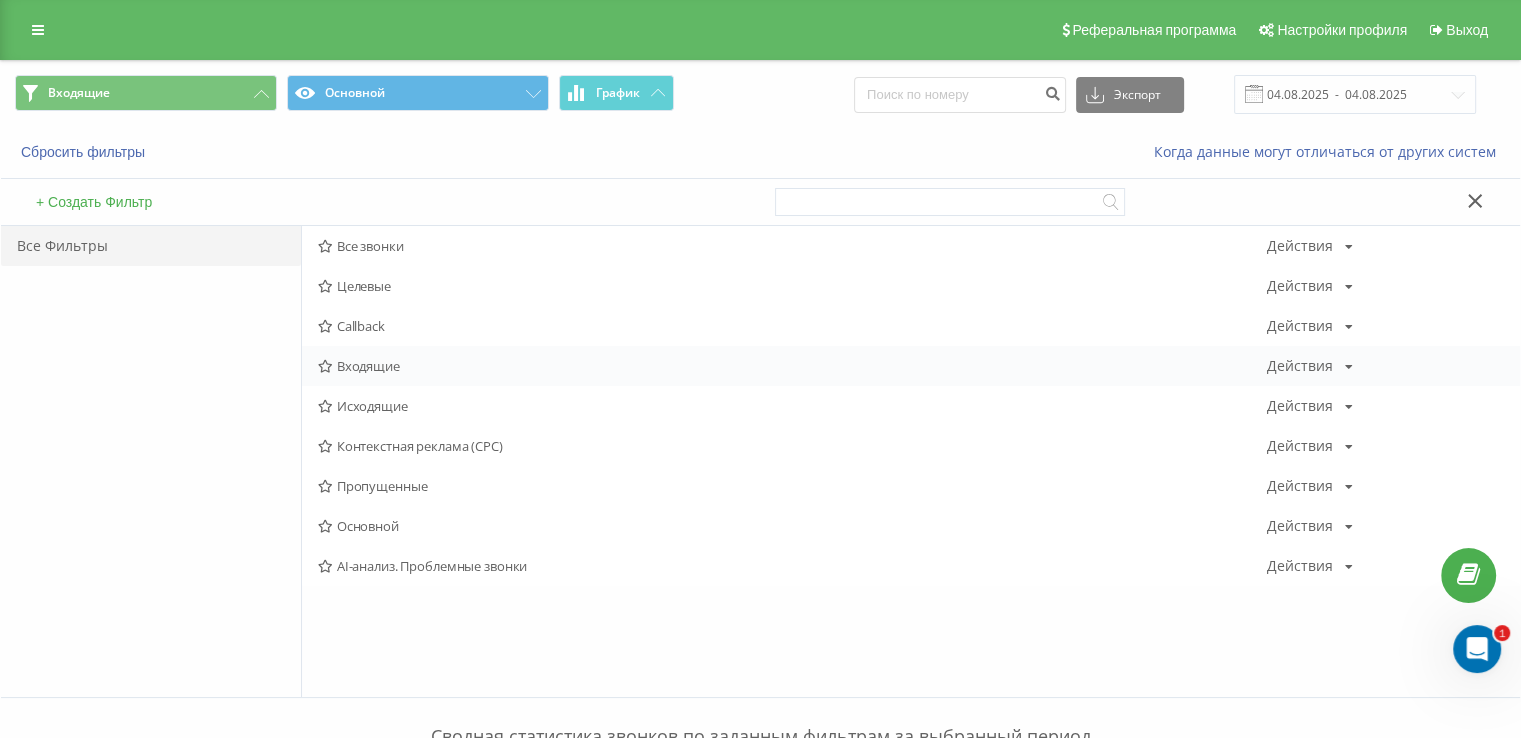 click on "Входящие Действия Редактировать Копировать Удалить По умолчанию Поделиться" at bounding box center [911, 366] 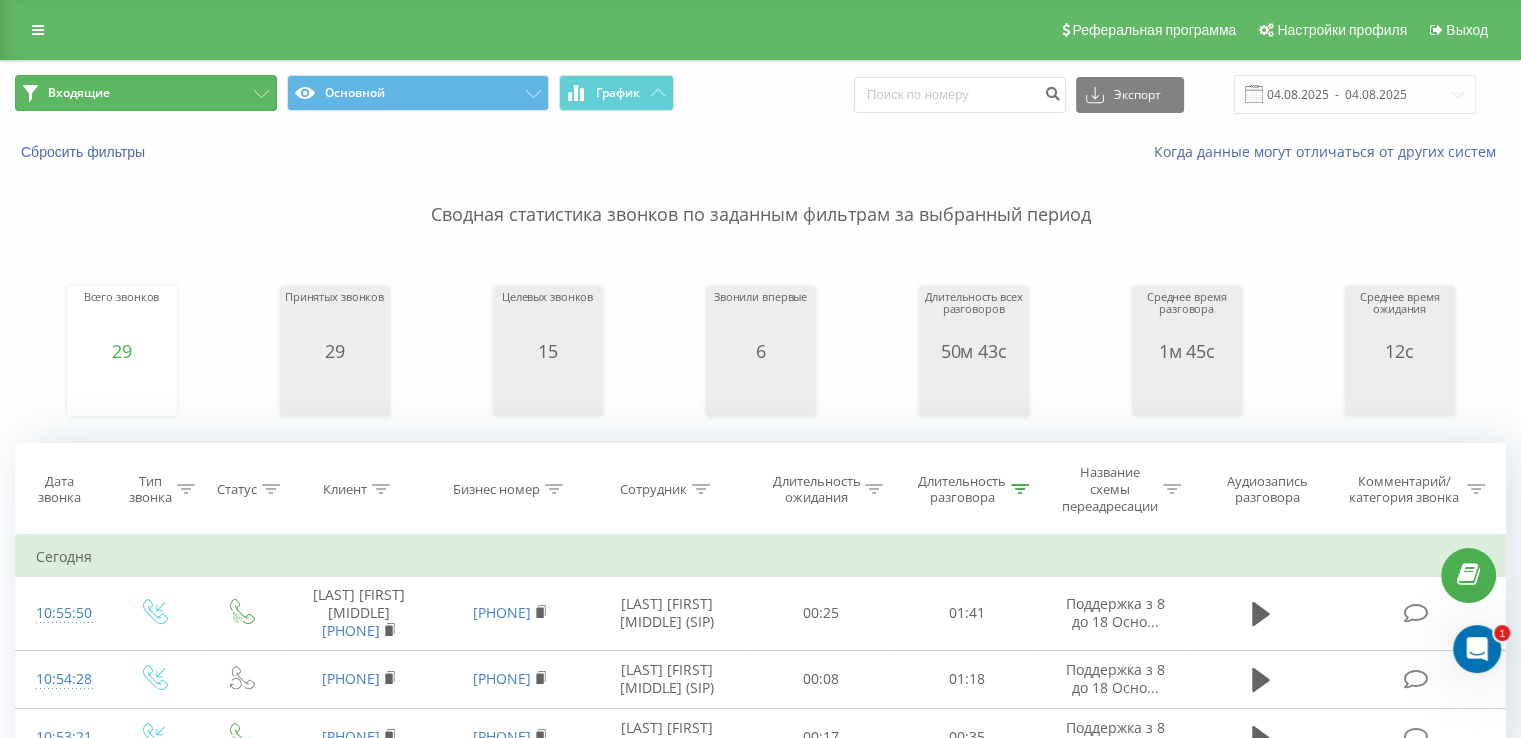 click on "Входящие" at bounding box center [146, 93] 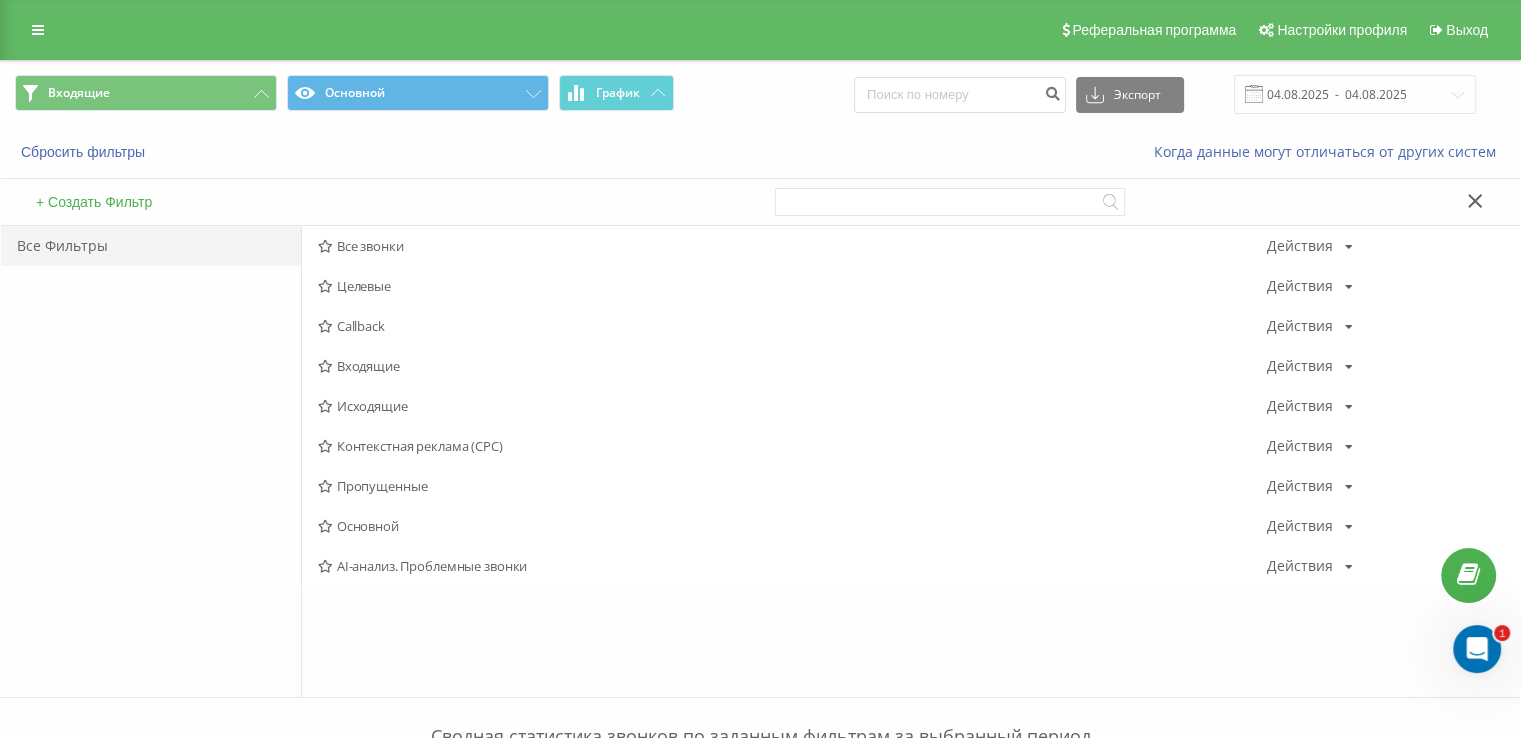click at bounding box center [325, 246] 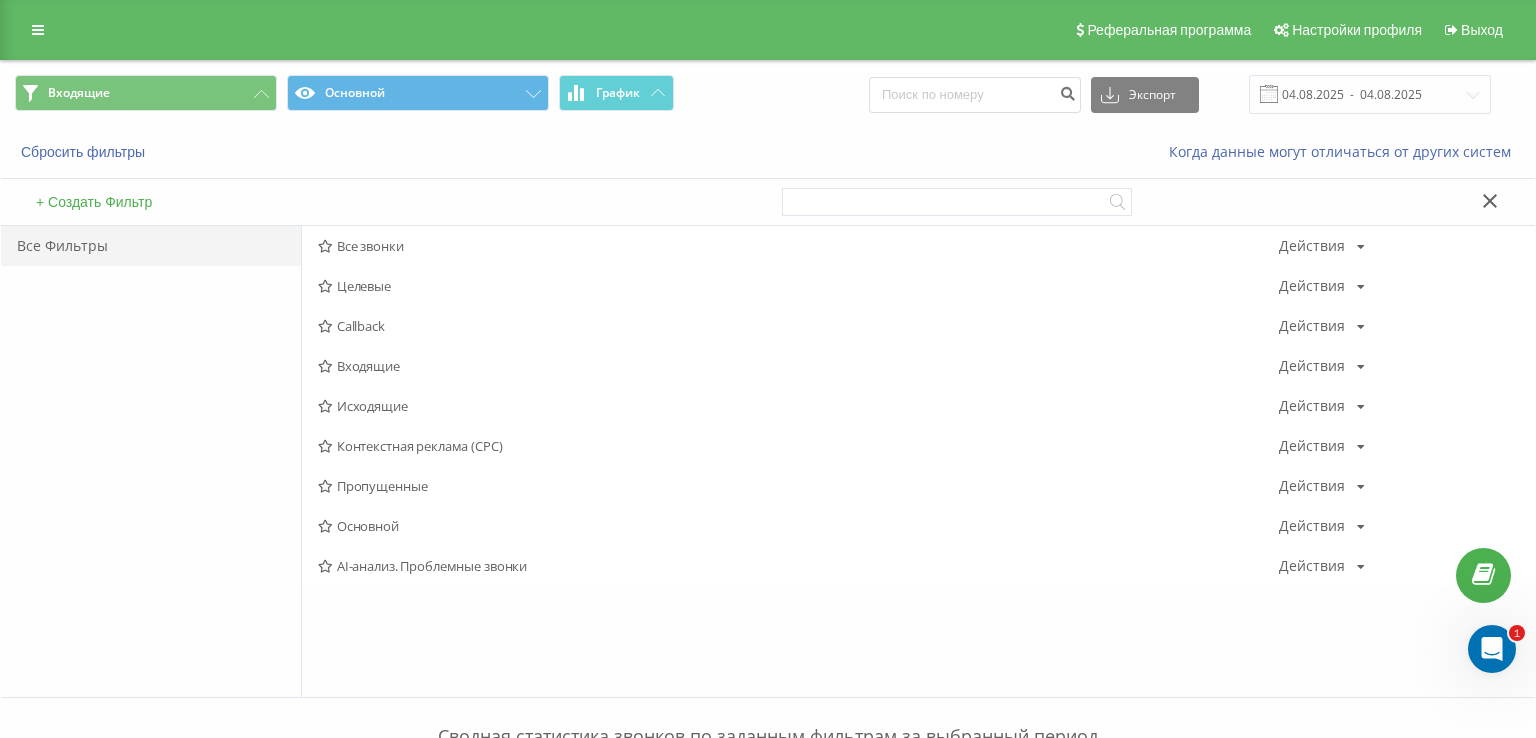 click at bounding box center (0, 0) 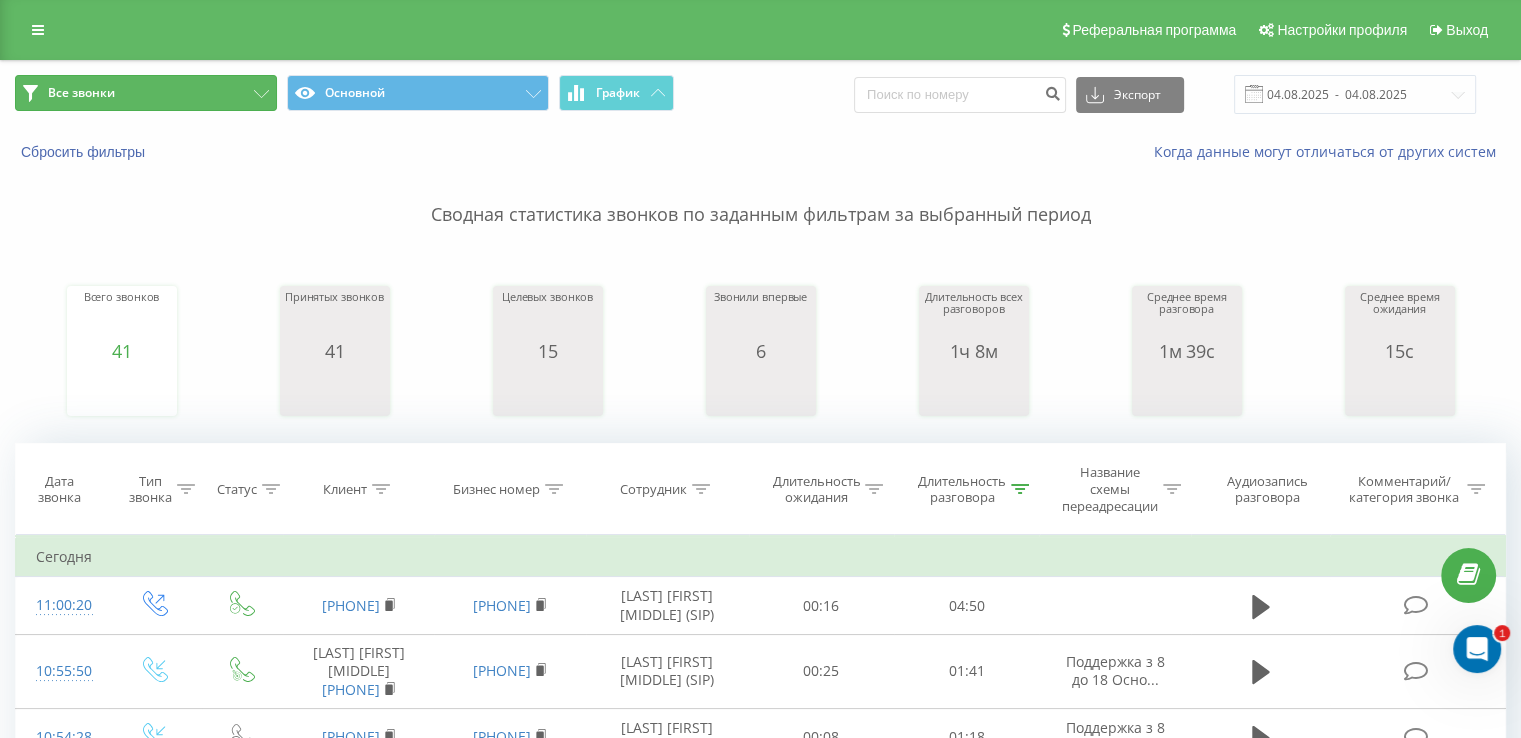 click on "Все звонки" at bounding box center (146, 93) 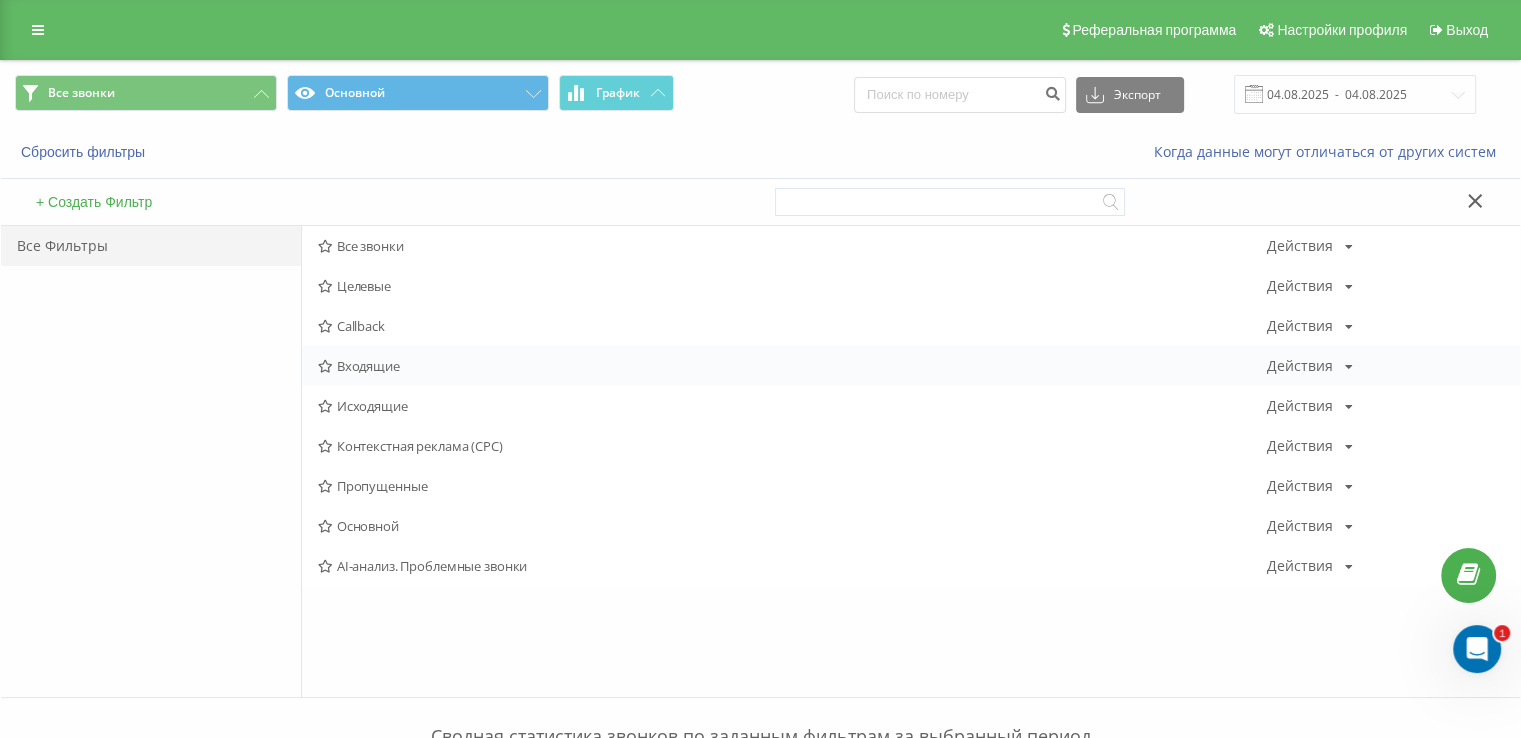 click on "Входящие" at bounding box center [792, 366] 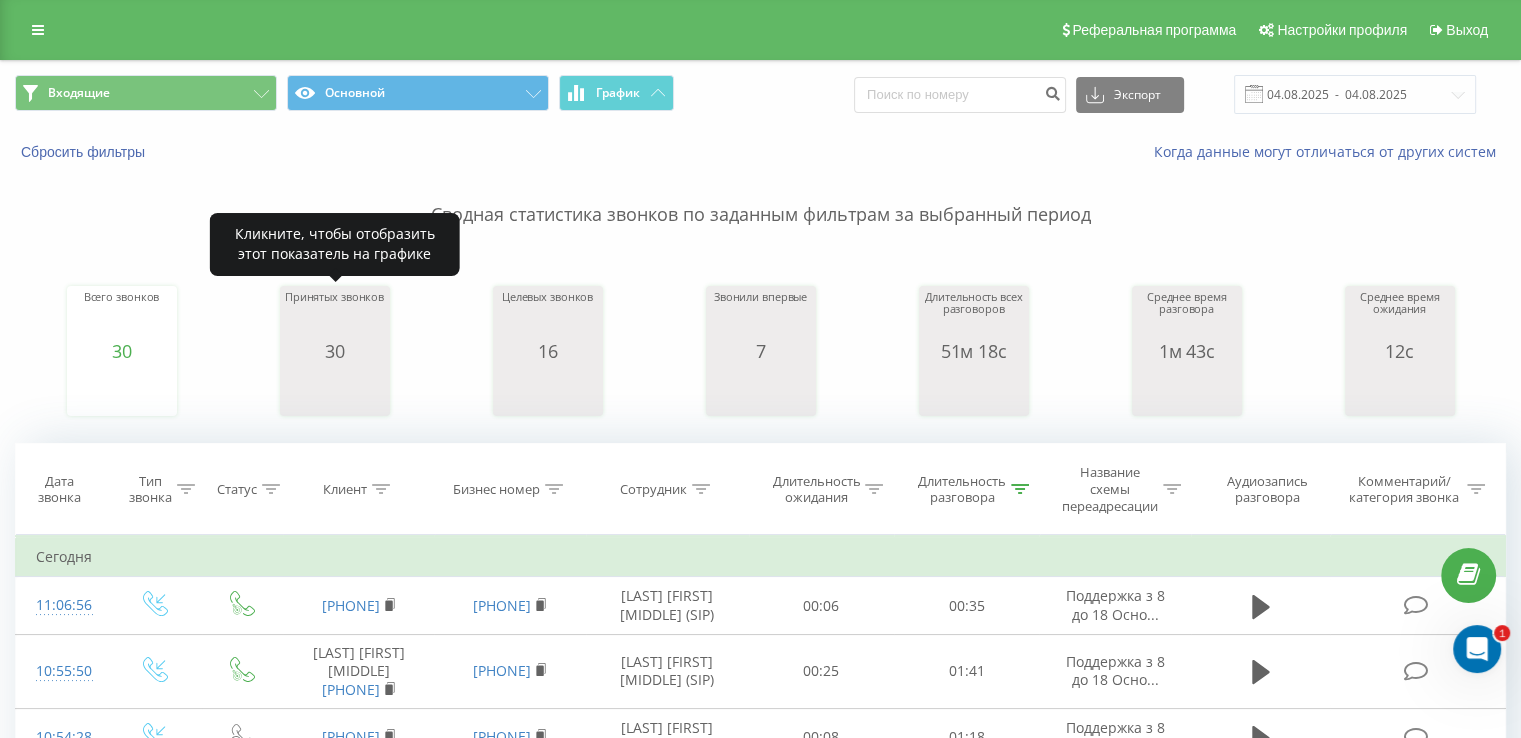 scroll, scrollTop: 500, scrollLeft: 0, axis: vertical 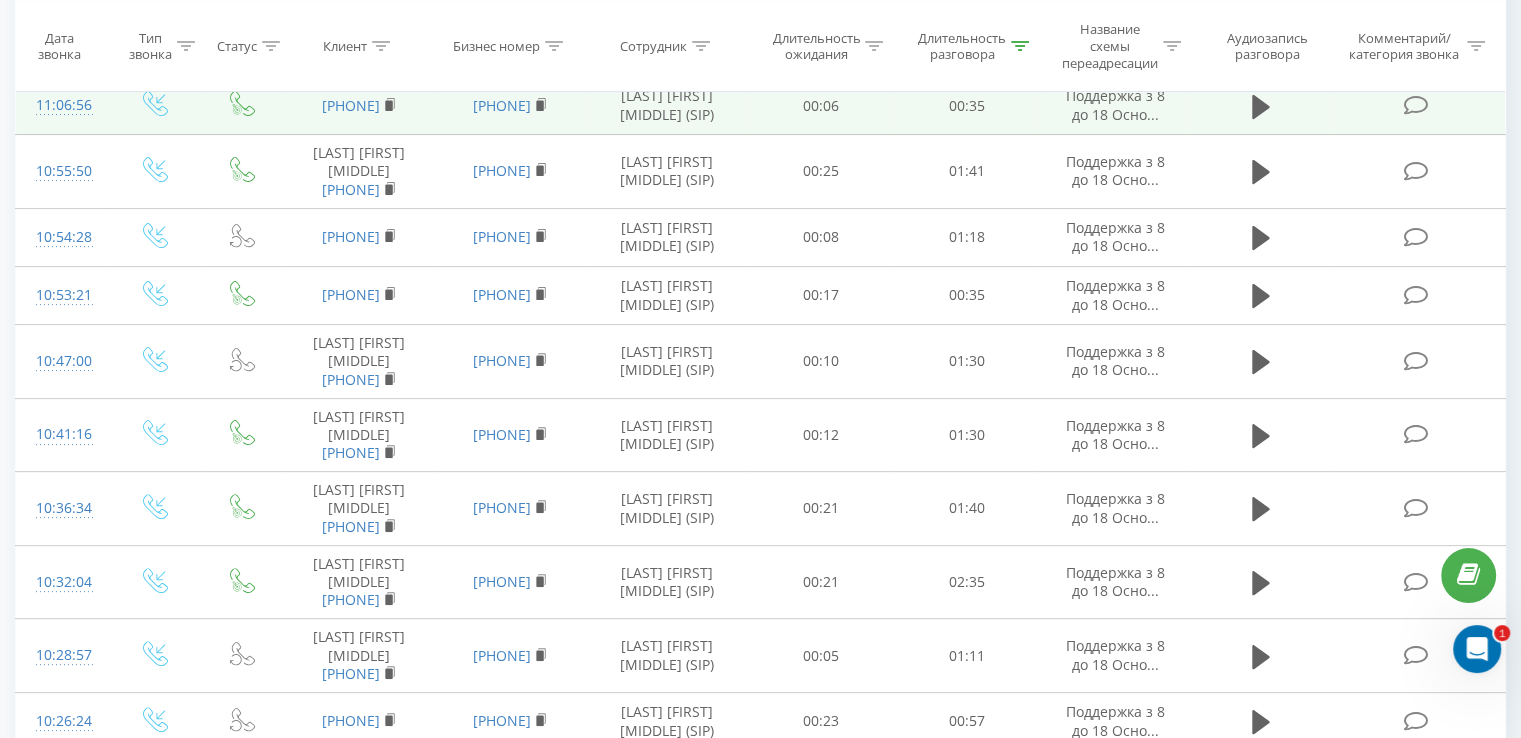 click on "380965278379" at bounding box center [358, 106] 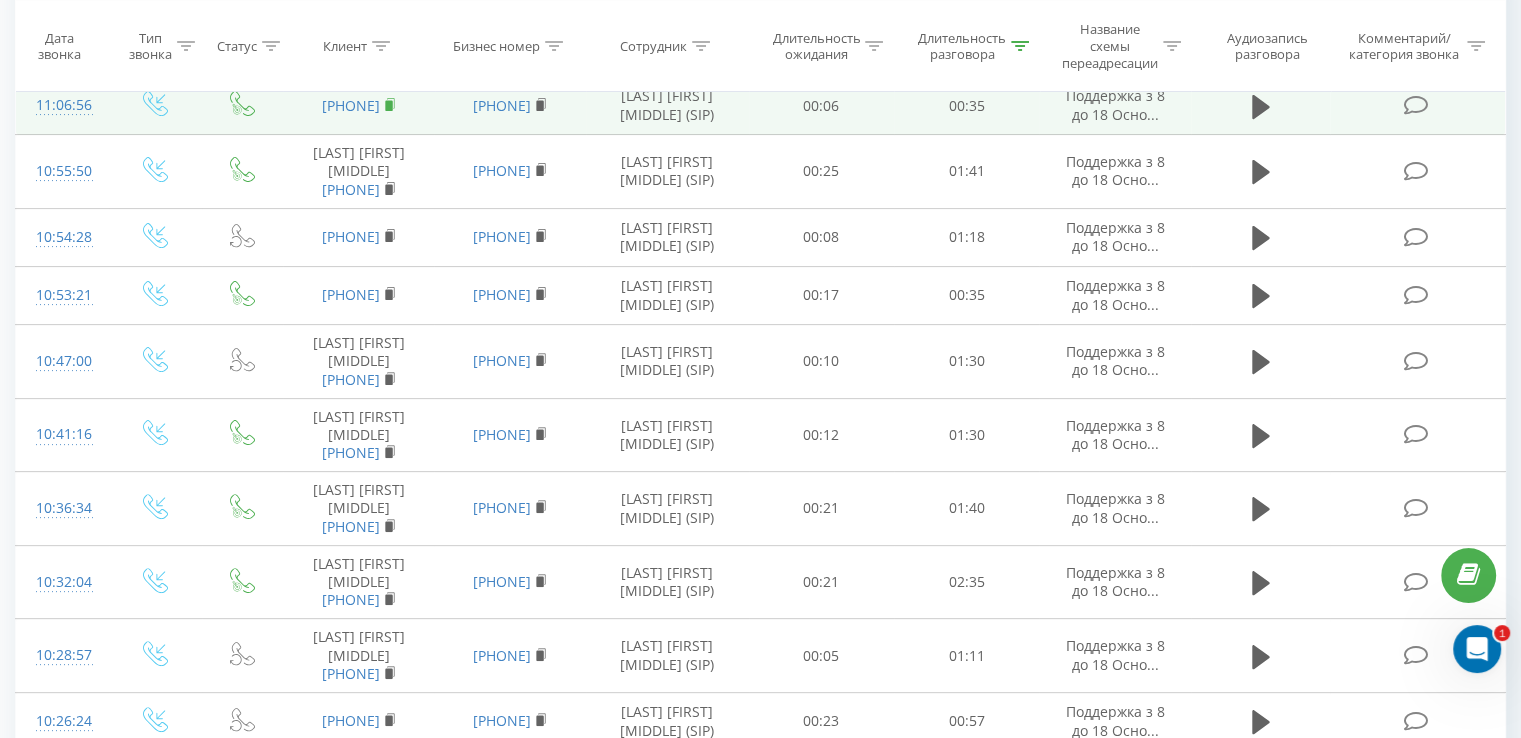 click 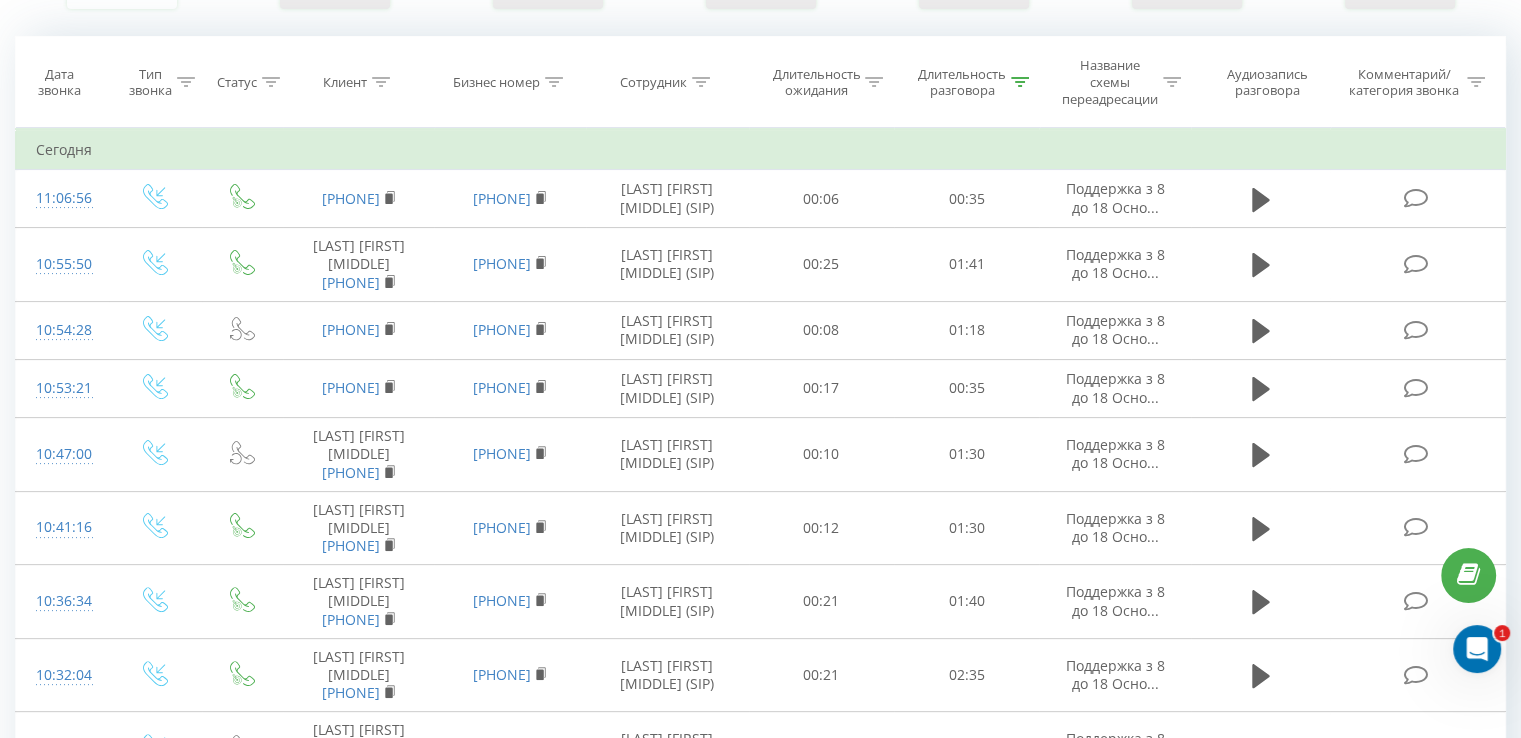 scroll, scrollTop: 0, scrollLeft: 0, axis: both 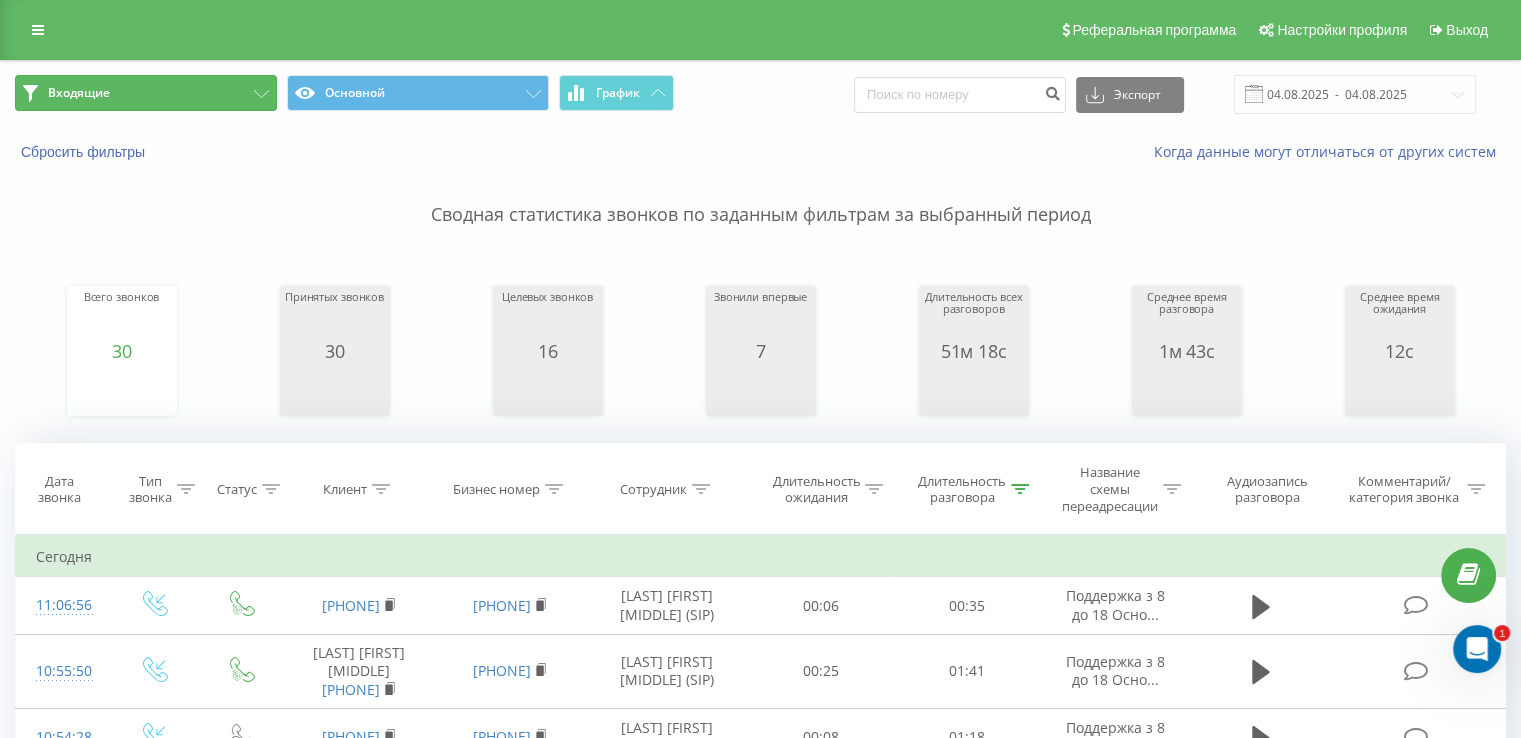 click on "Входящие" at bounding box center (146, 93) 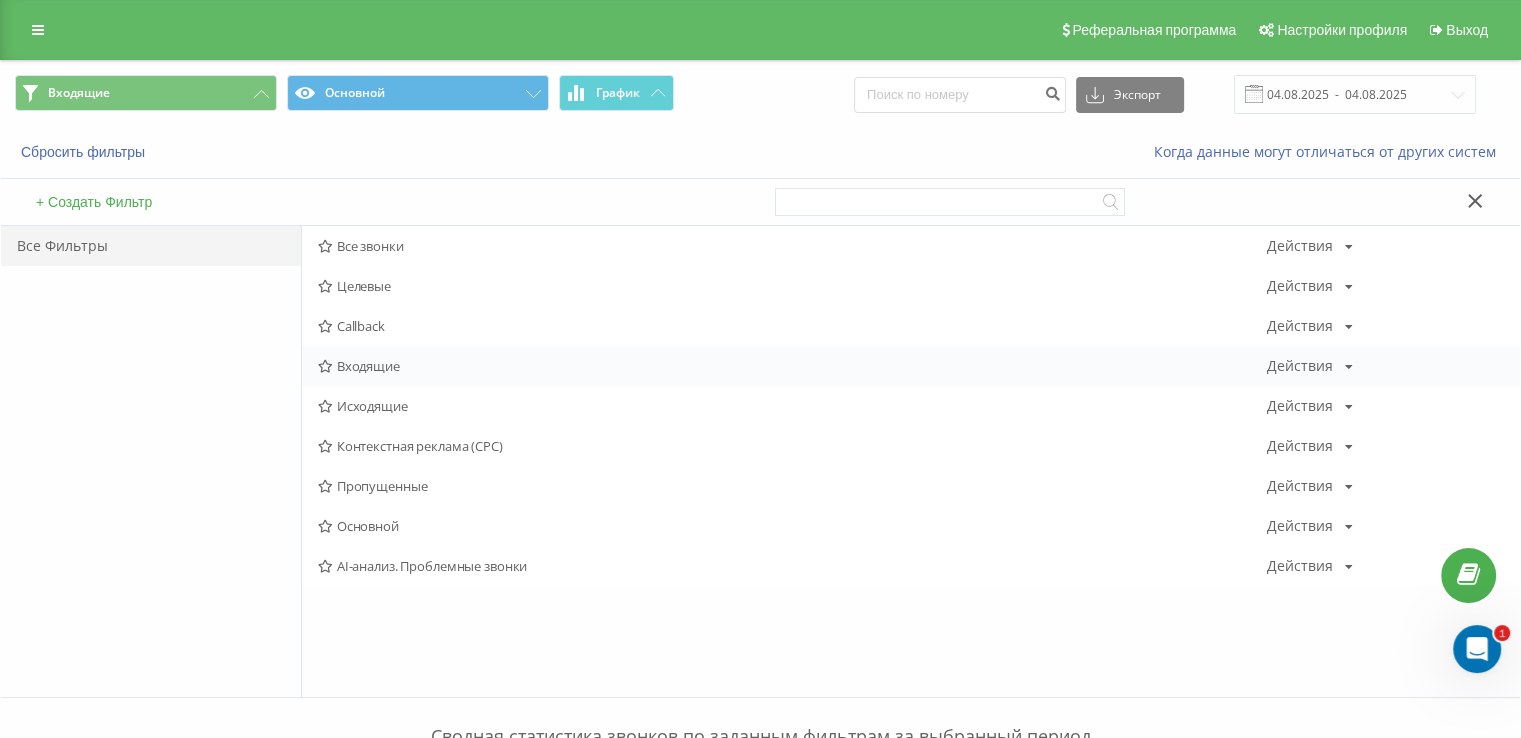 click on "Входящие Действия Редактировать Копировать Удалить По умолчанию Поделиться" at bounding box center [911, 366] 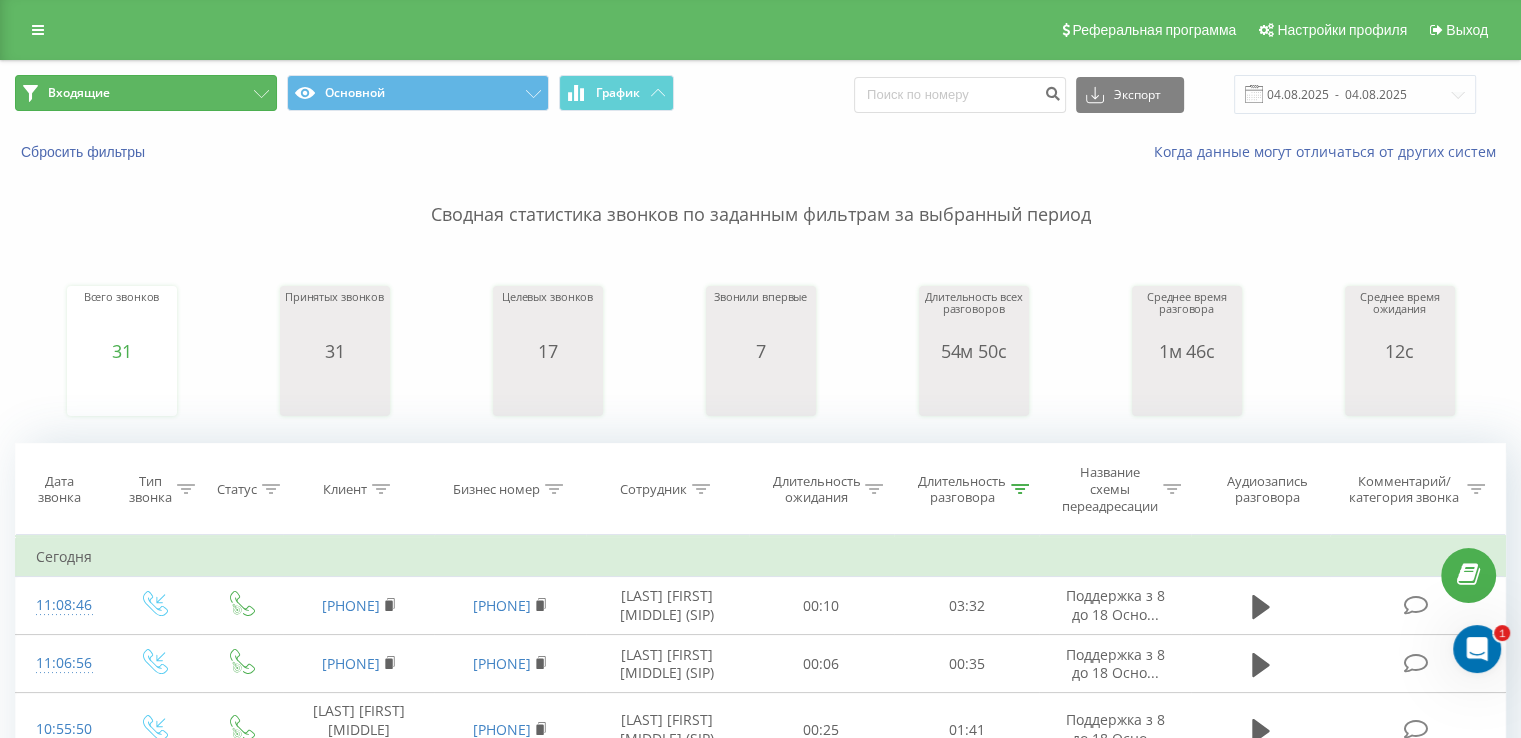 click on "Входящие" at bounding box center (79, 93) 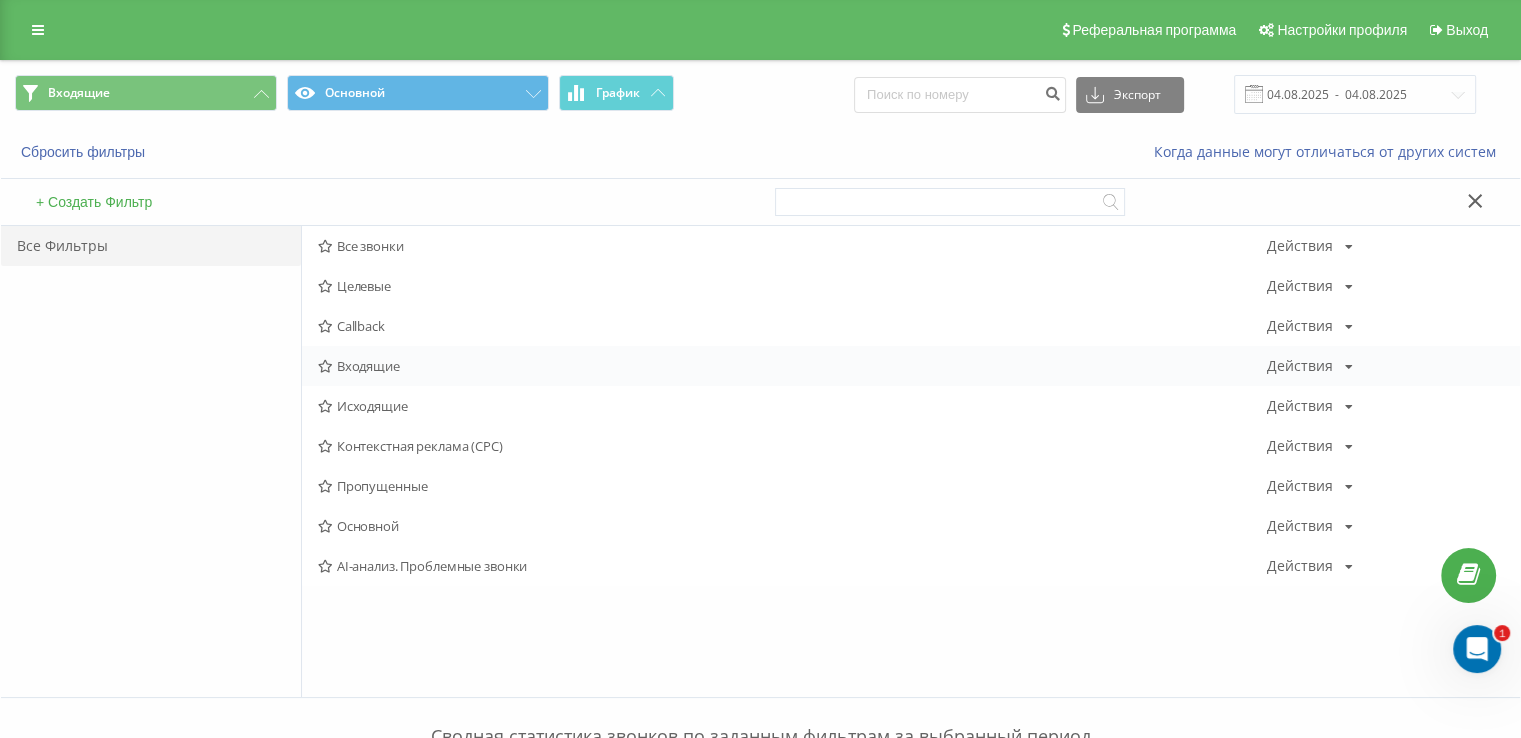 click on "Входящие Действия Редактировать Копировать Удалить По умолчанию Поделиться" at bounding box center (911, 366) 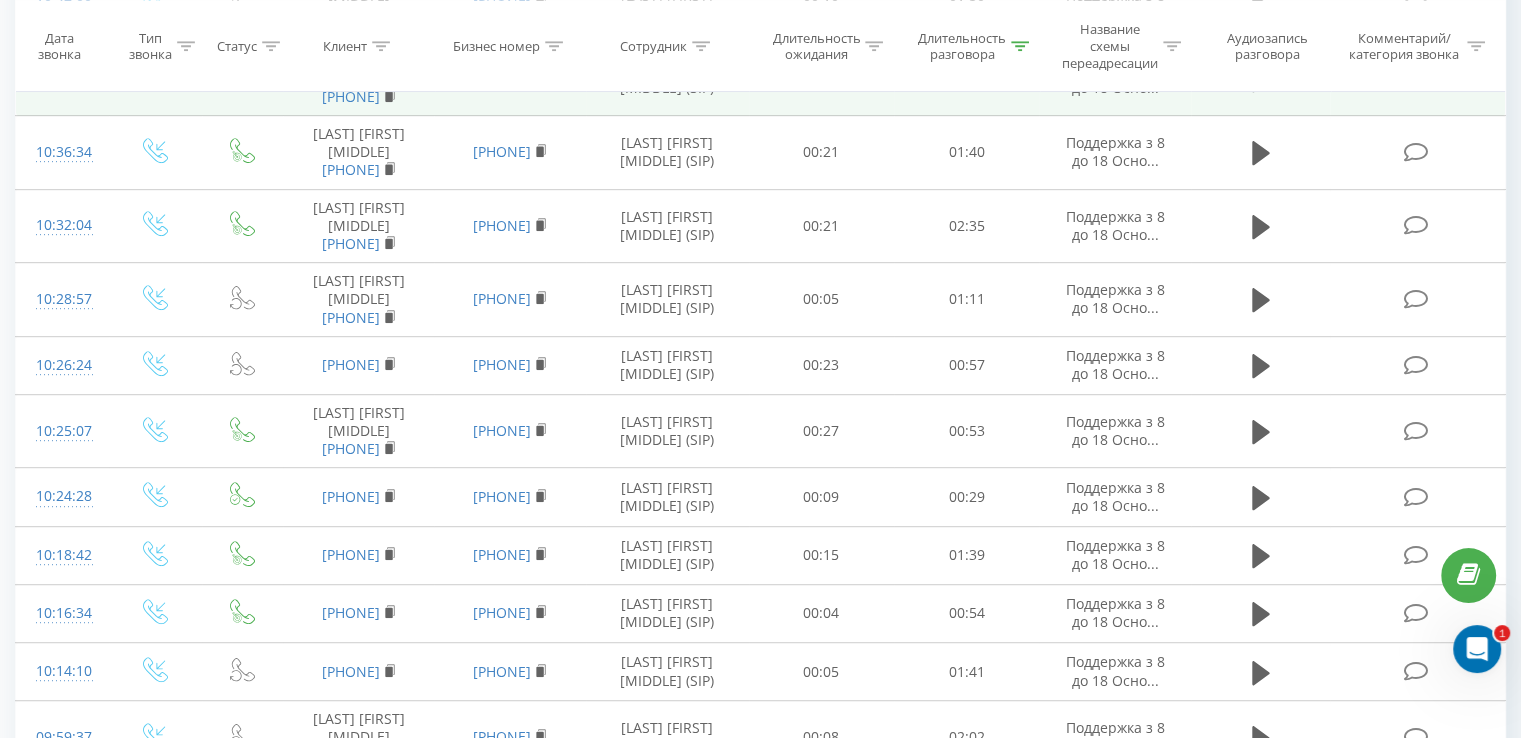 scroll, scrollTop: 1000, scrollLeft: 0, axis: vertical 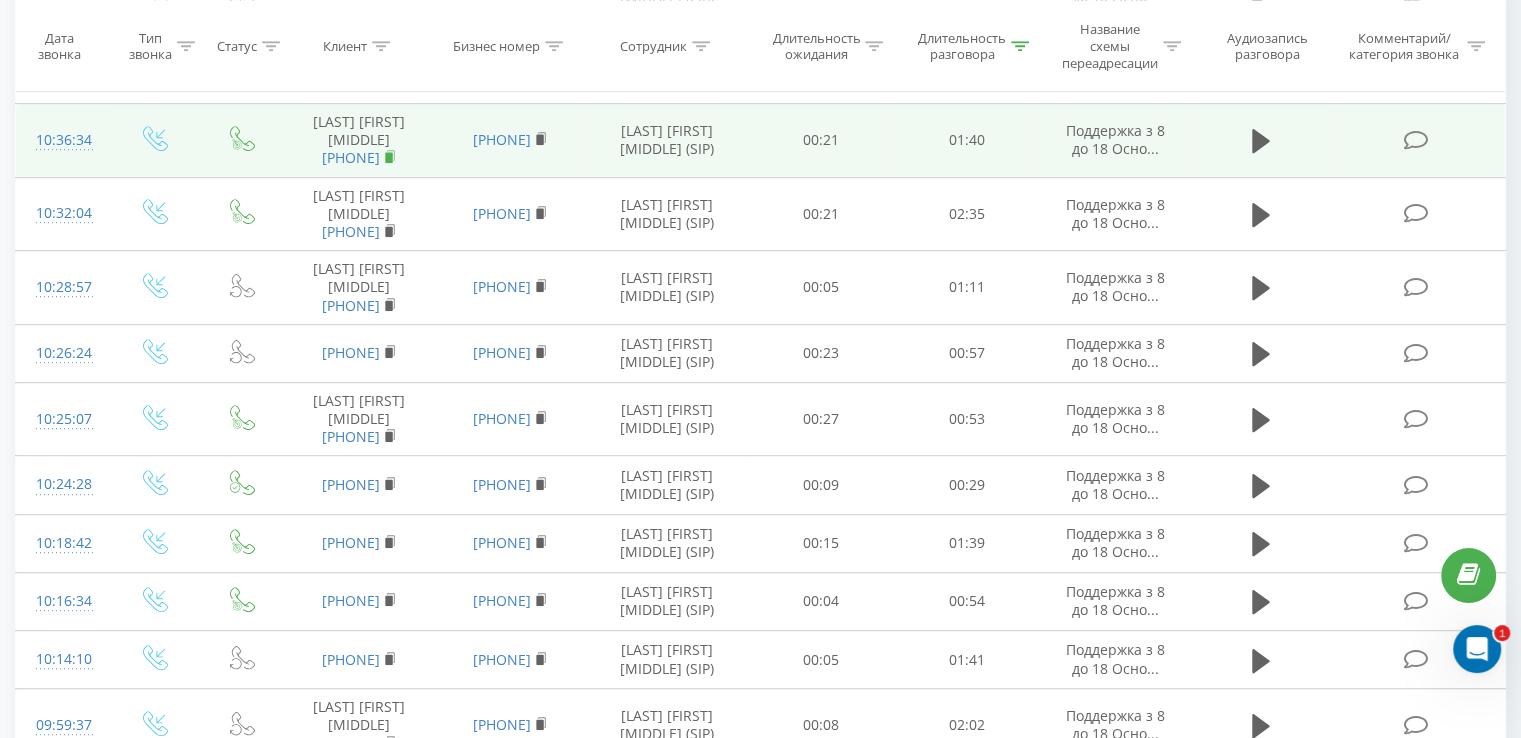 click 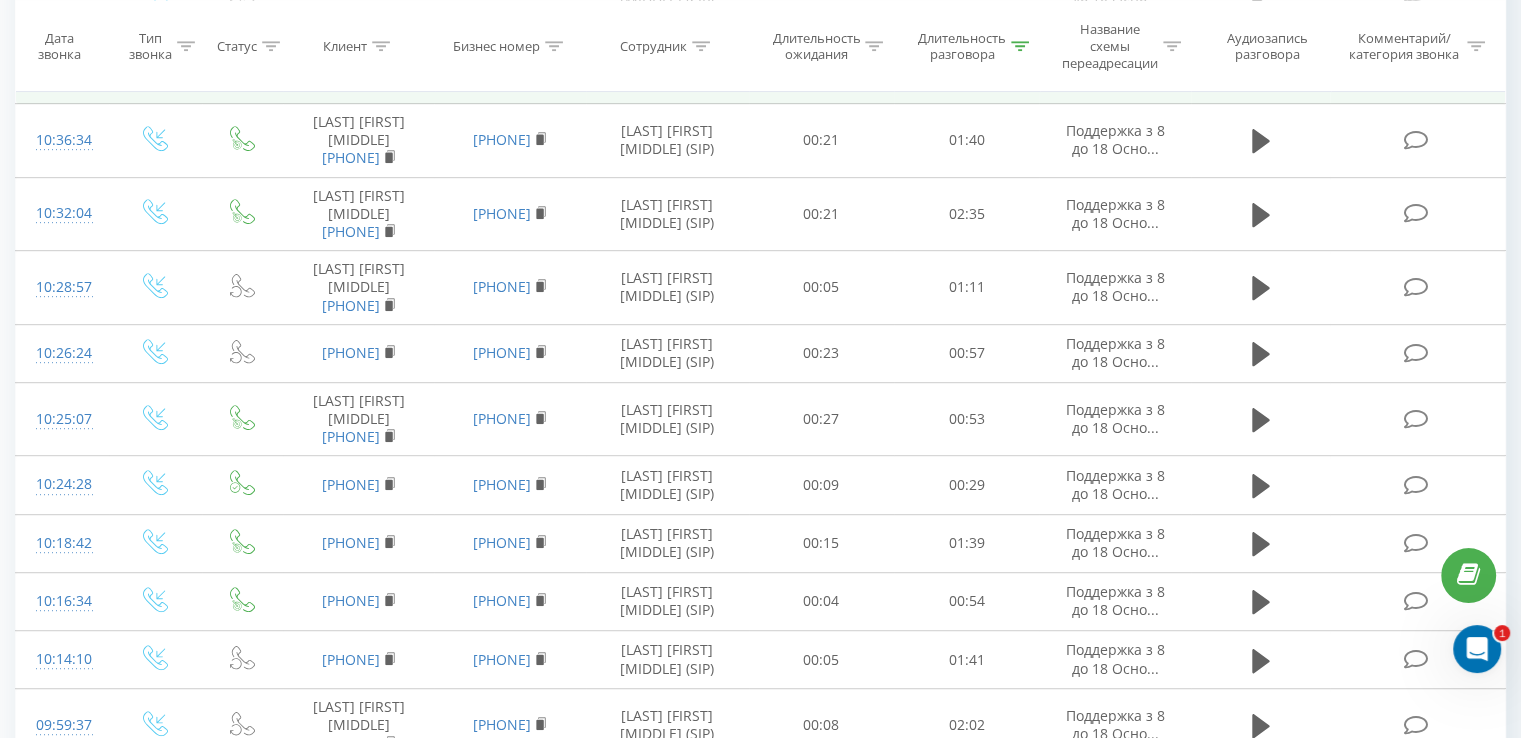 click 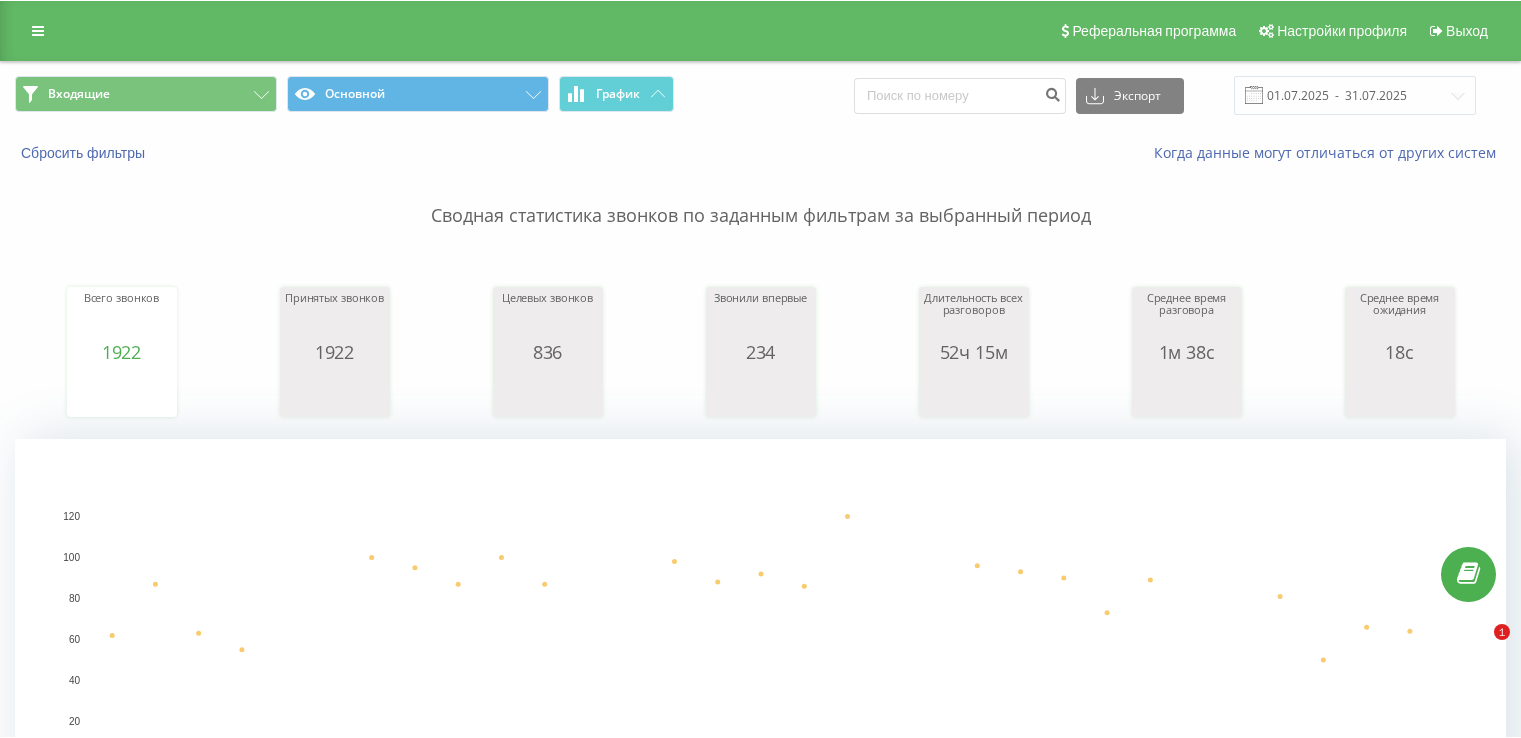 scroll, scrollTop: 0, scrollLeft: 0, axis: both 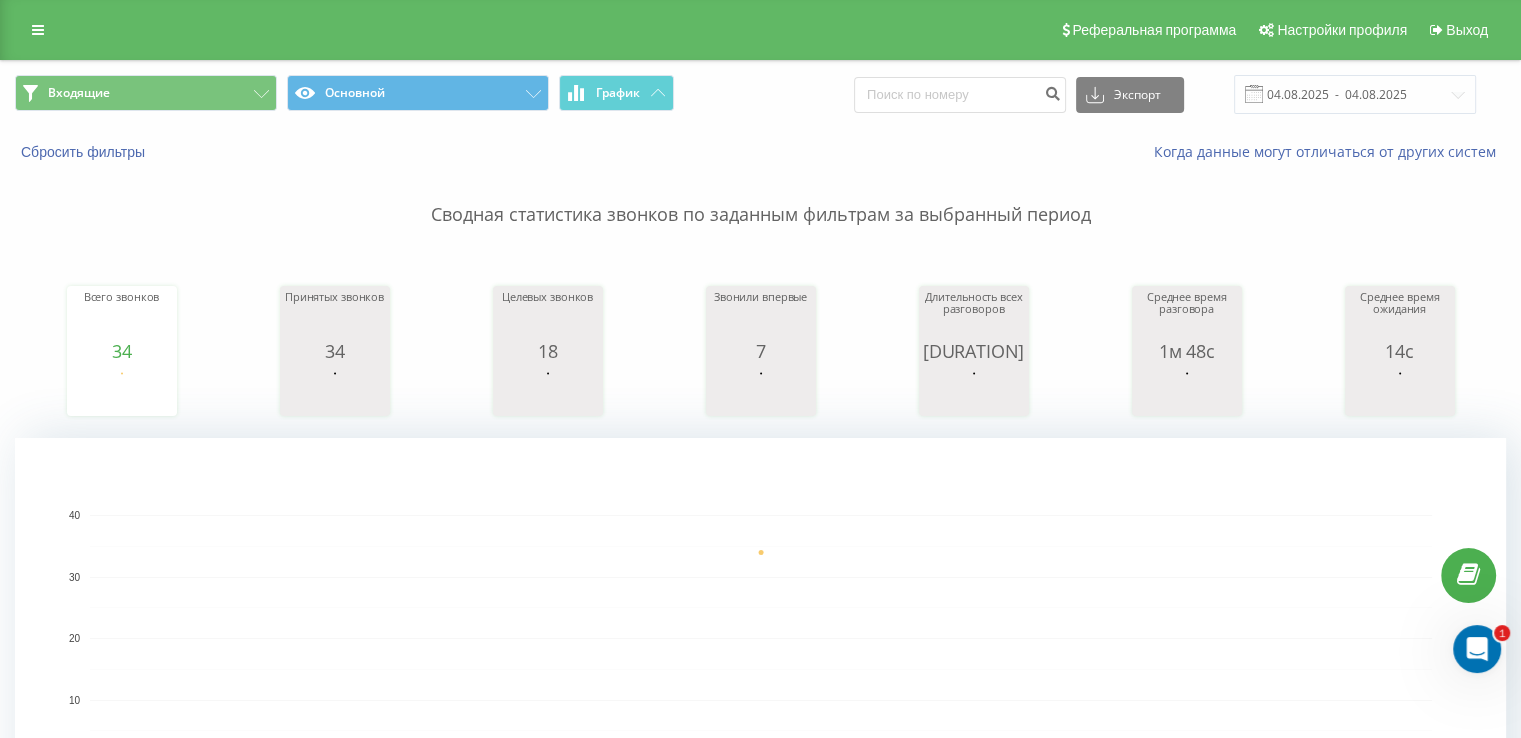 click on "Входящие Основной График Экспорт .csv .xls .xlsx 04.08.2025  -  04.08.2025" at bounding box center [760, 94] 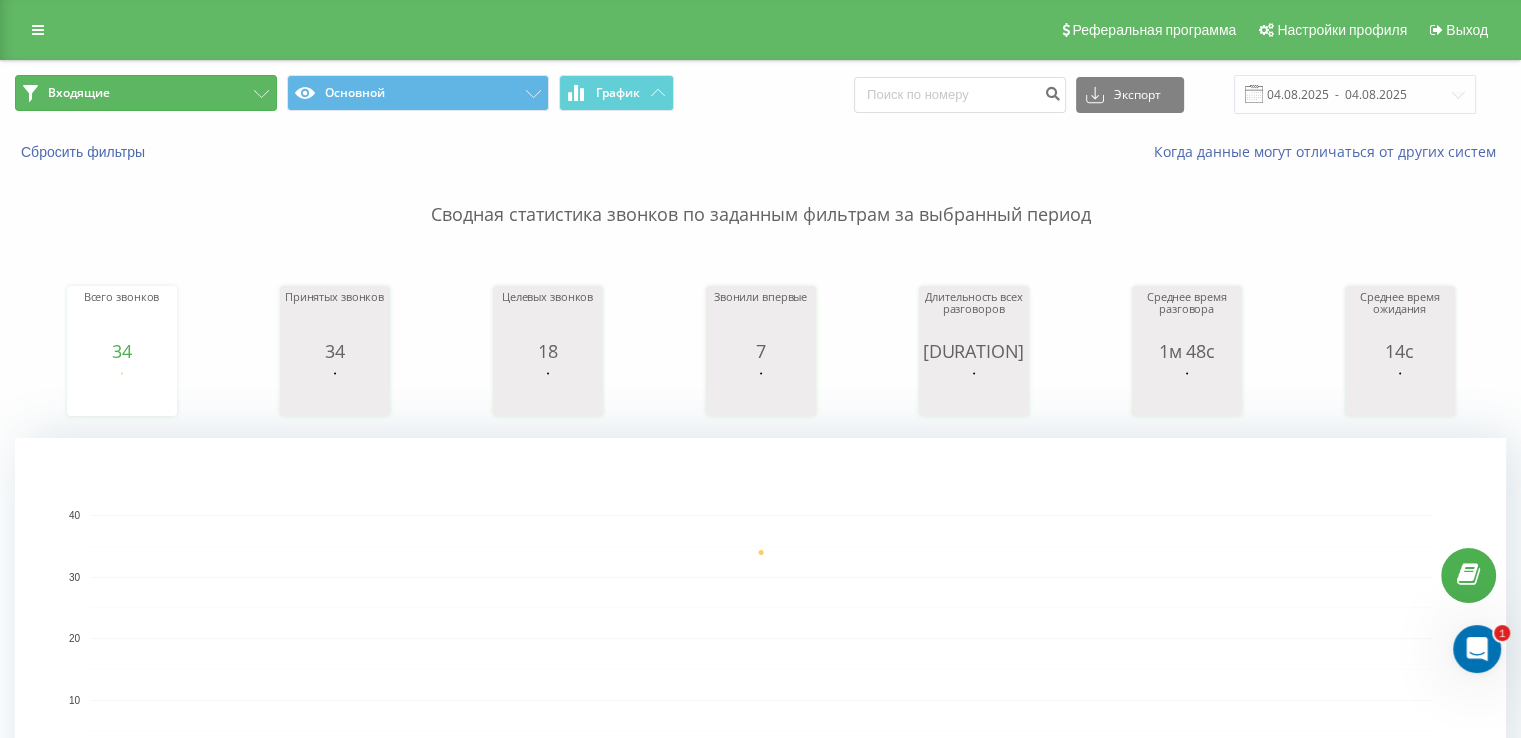 click on "Входящие" at bounding box center [146, 93] 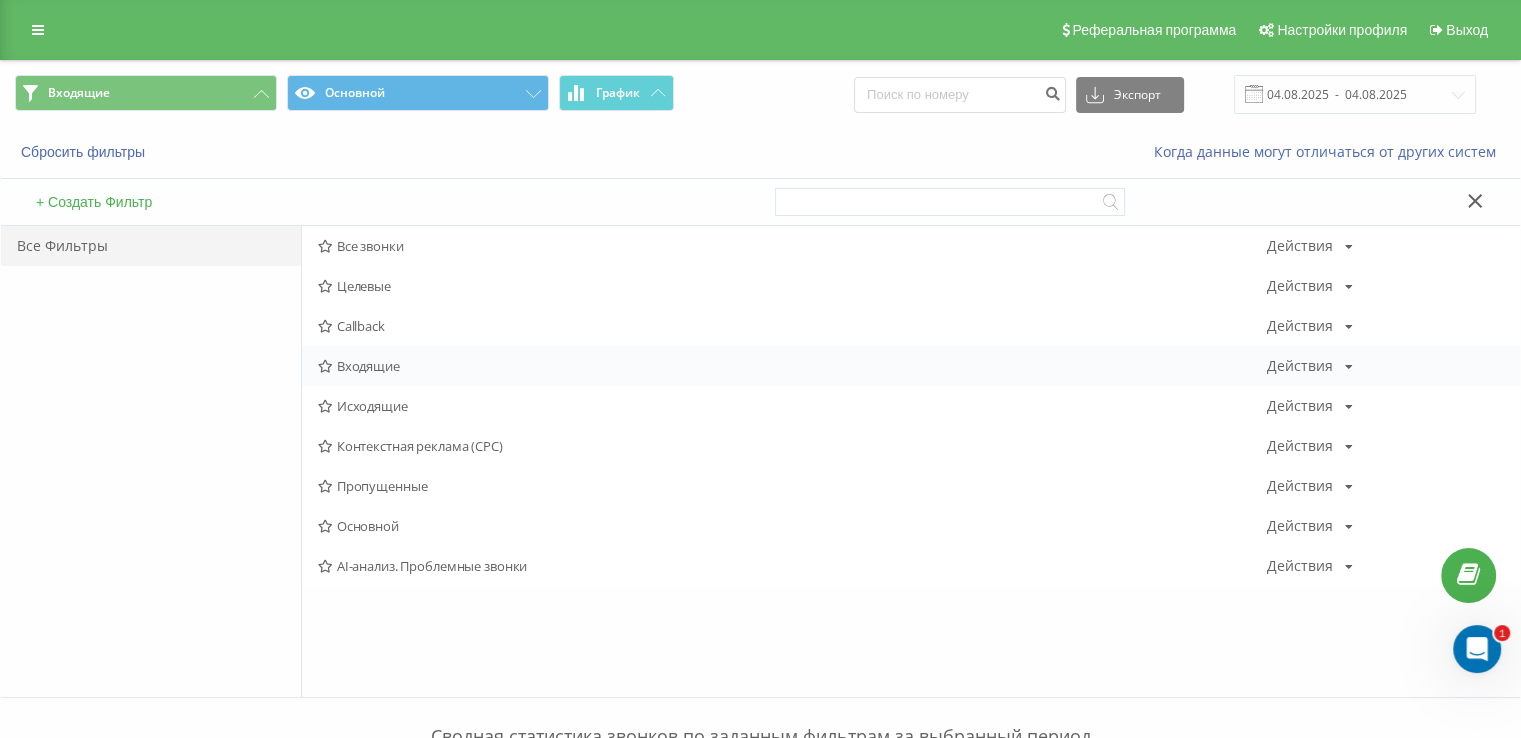 click on "Входящие" at bounding box center [792, 366] 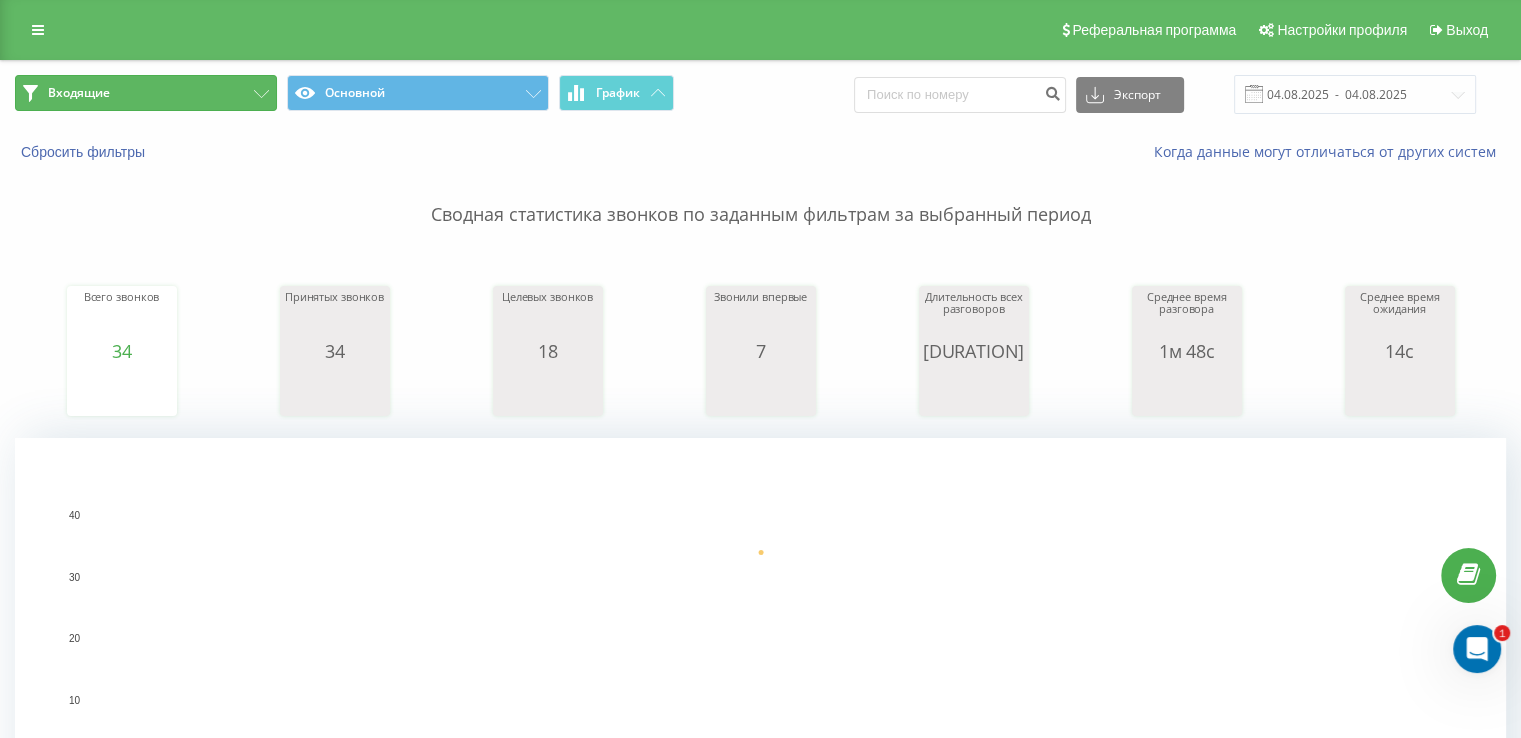click on "Входящие" at bounding box center [146, 93] 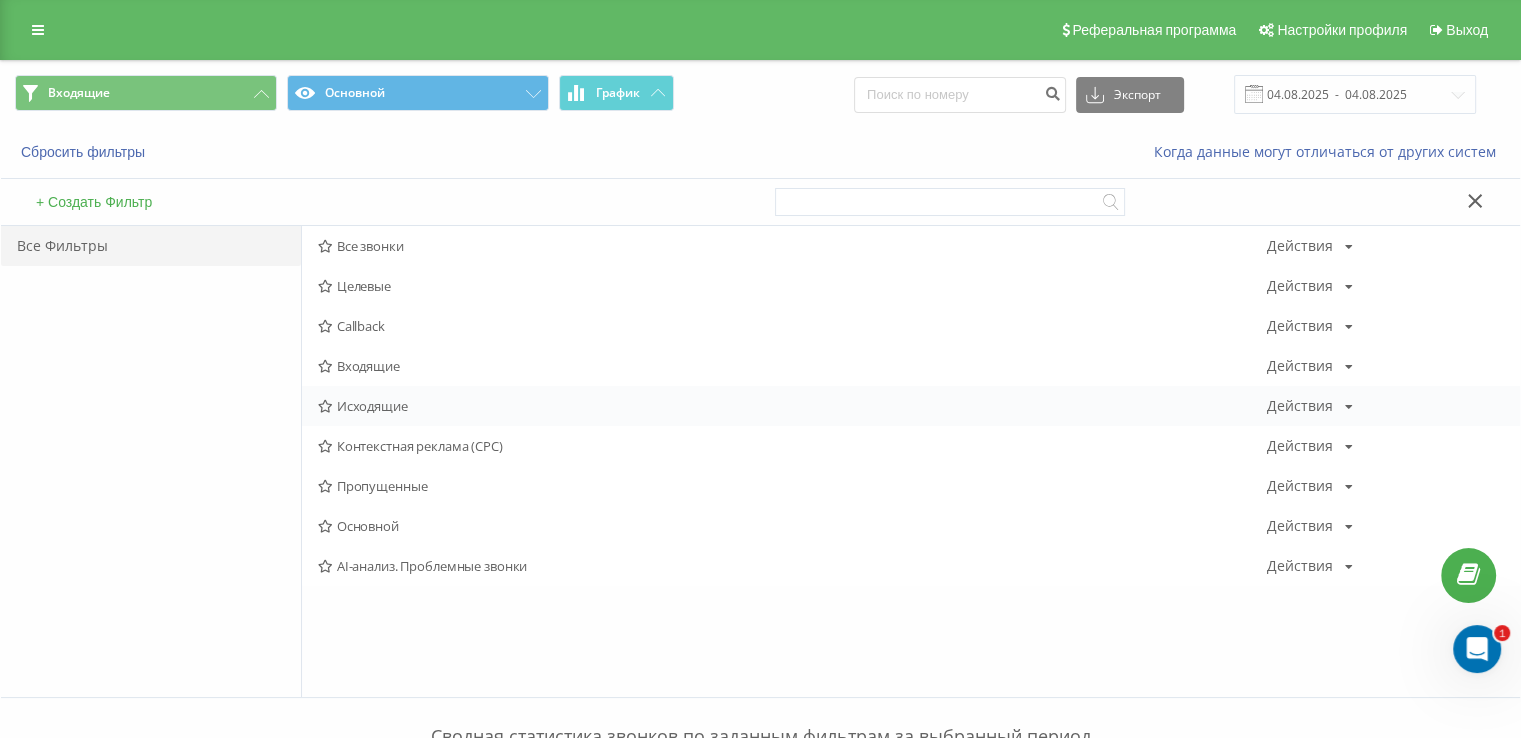 click on "Исходящие" at bounding box center [792, 406] 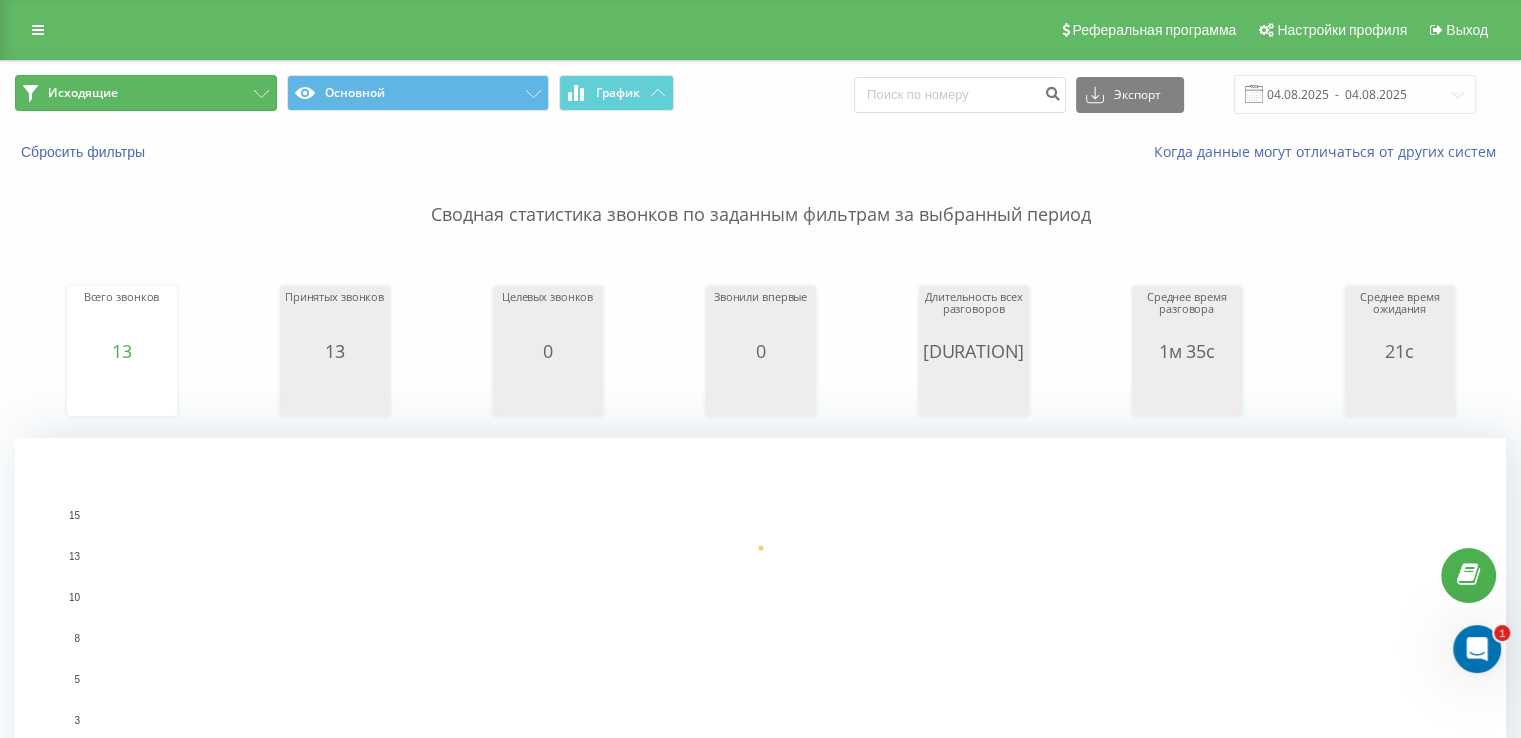 click on "Исходящие" at bounding box center [146, 93] 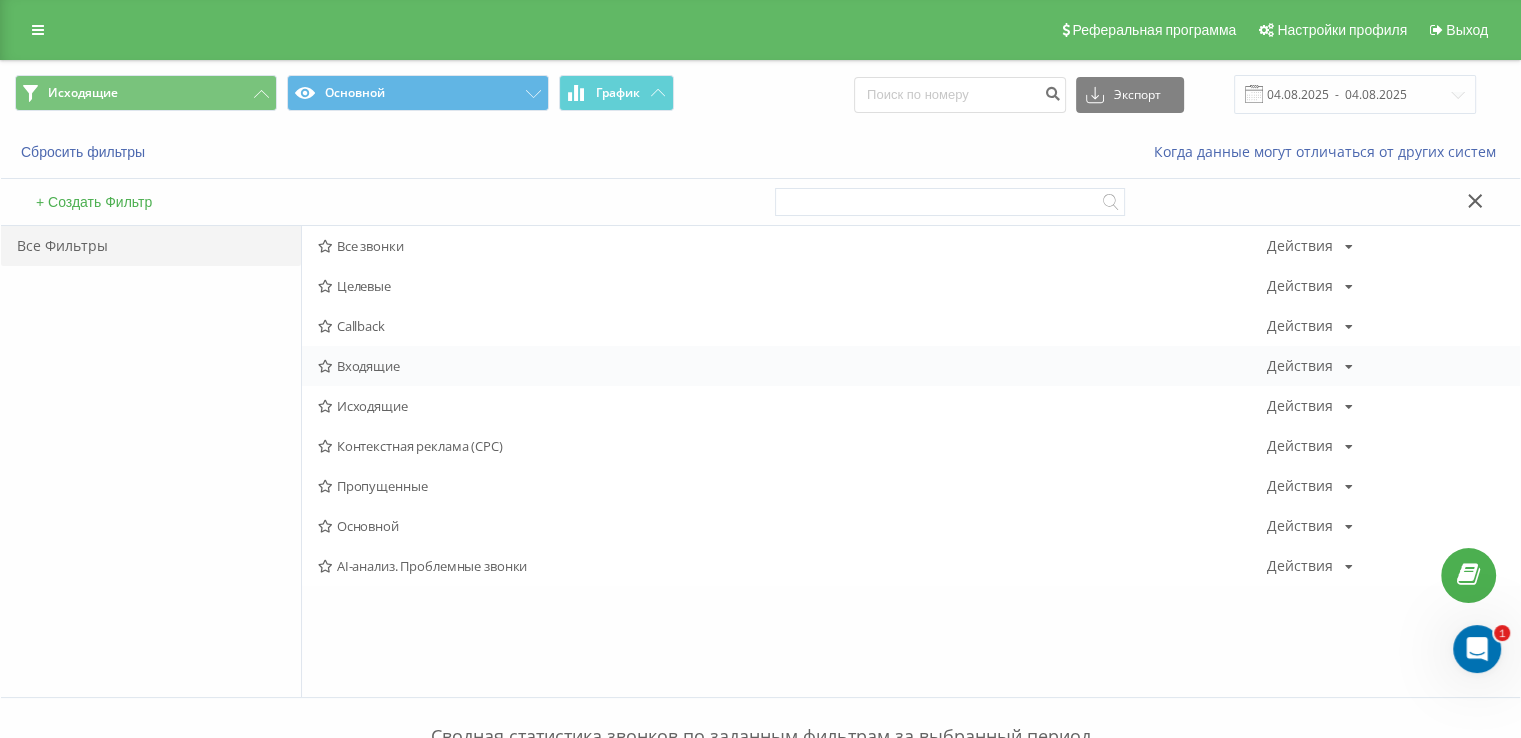 click on "Входящие" at bounding box center (792, 366) 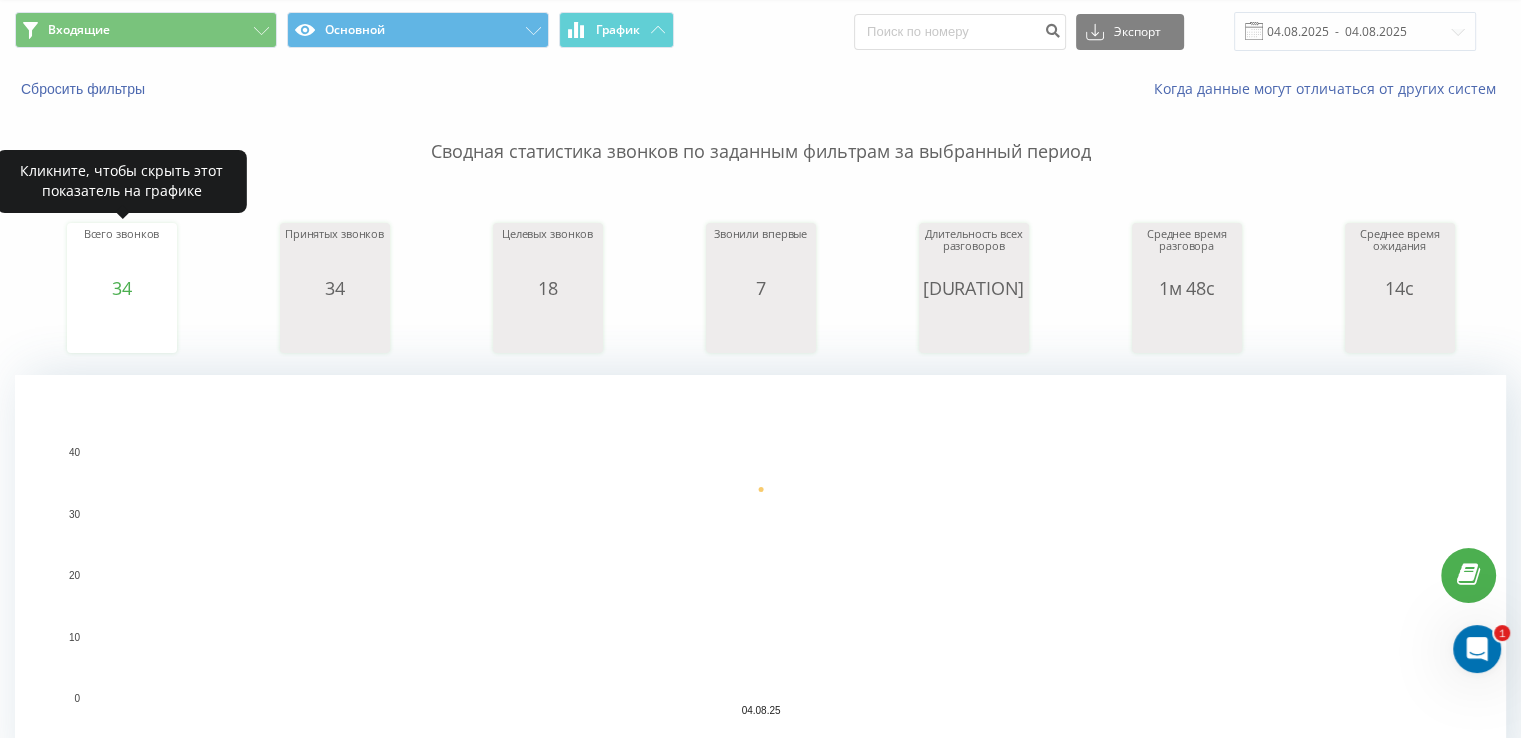 scroll, scrollTop: 0, scrollLeft: 0, axis: both 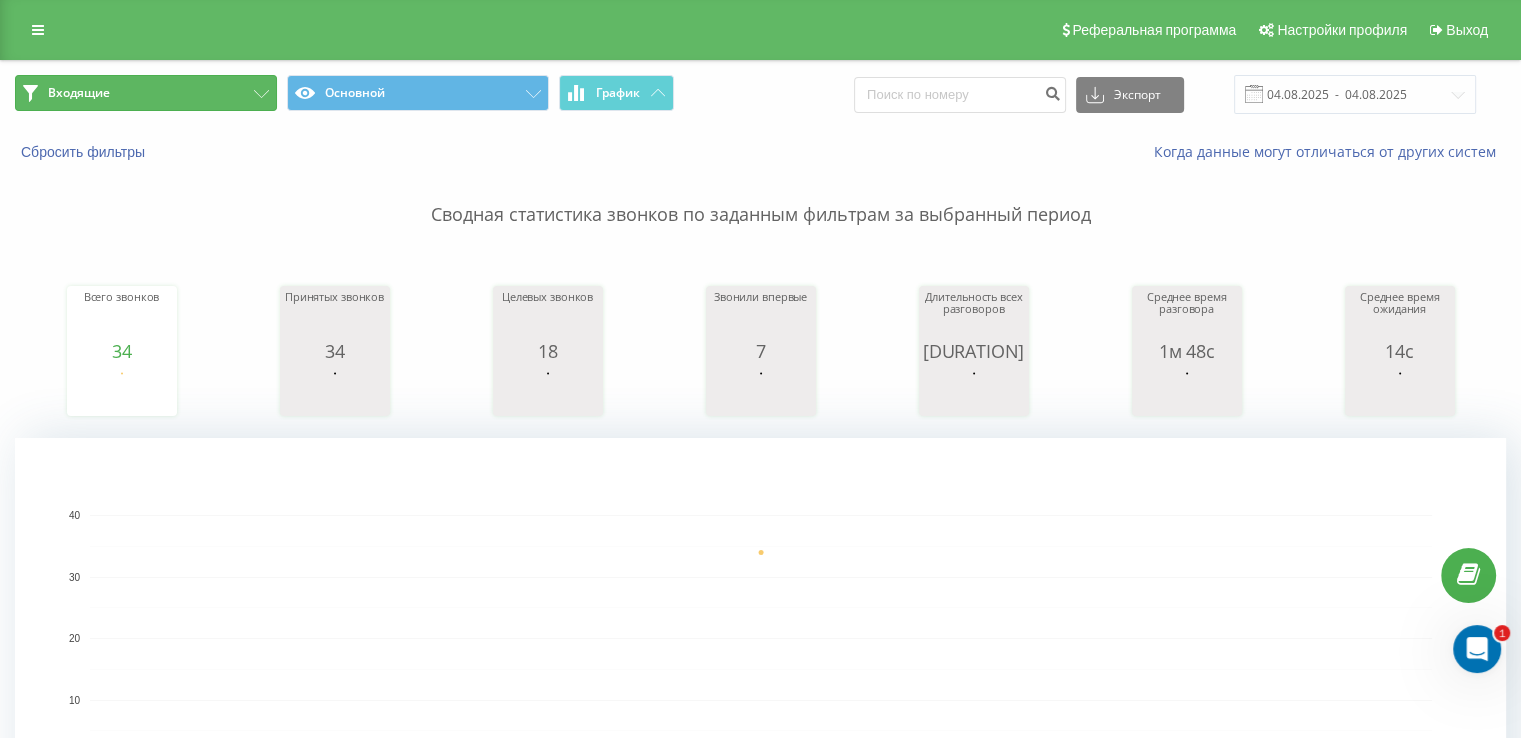 click on "Входящие" at bounding box center (146, 93) 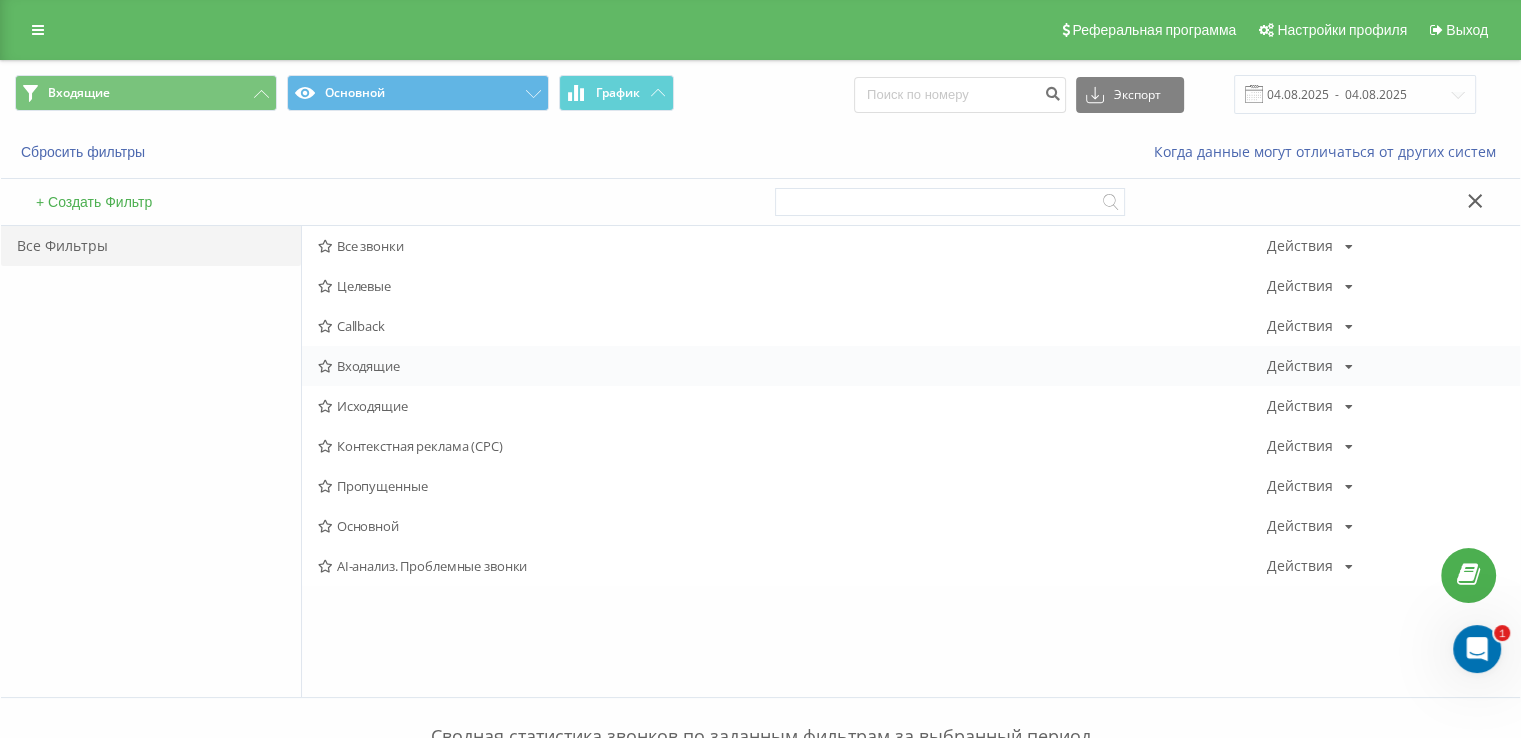 click on "Исходящие Действия Редактировать Копировать Удалить По умолчанию Поделиться" at bounding box center (911, 406) 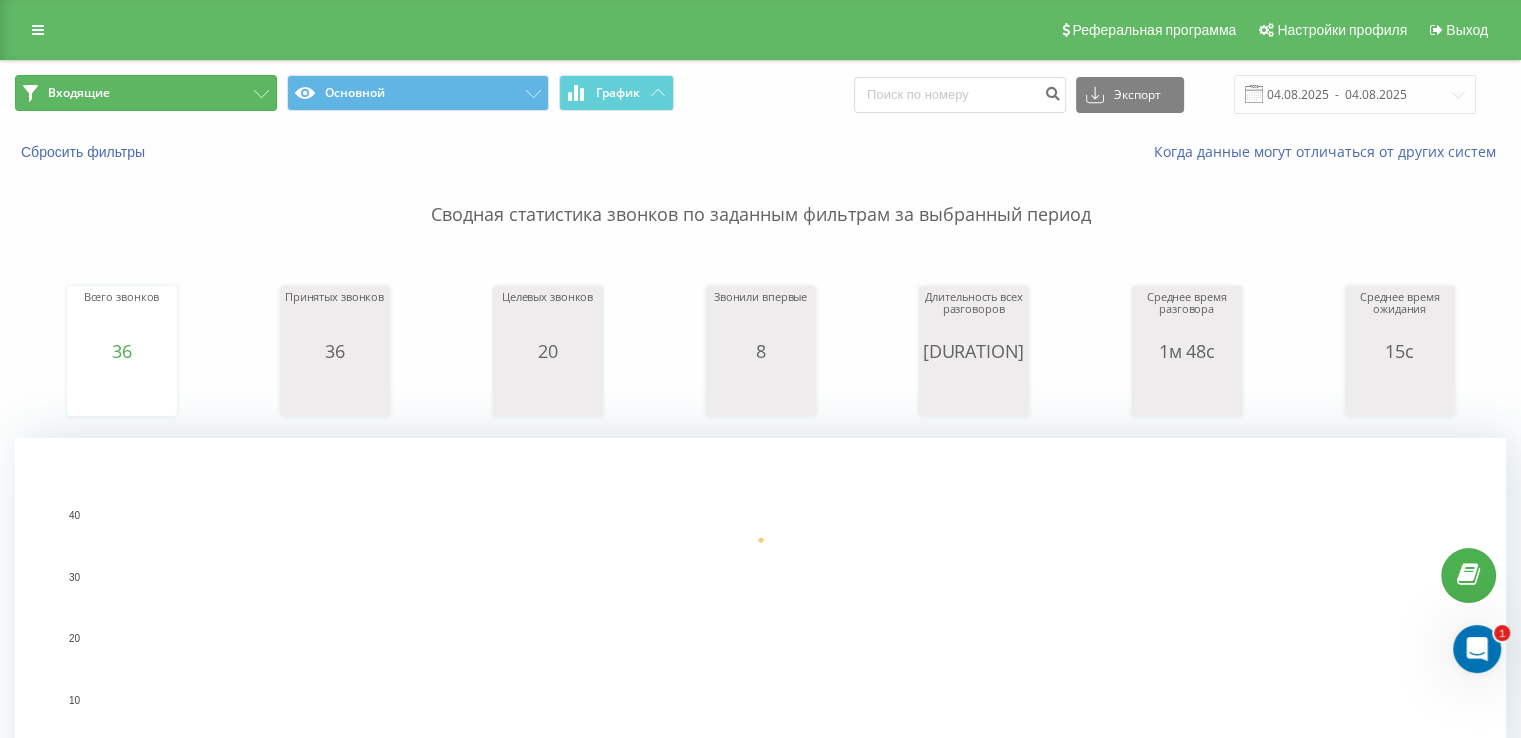 click on "Входящие" at bounding box center (146, 93) 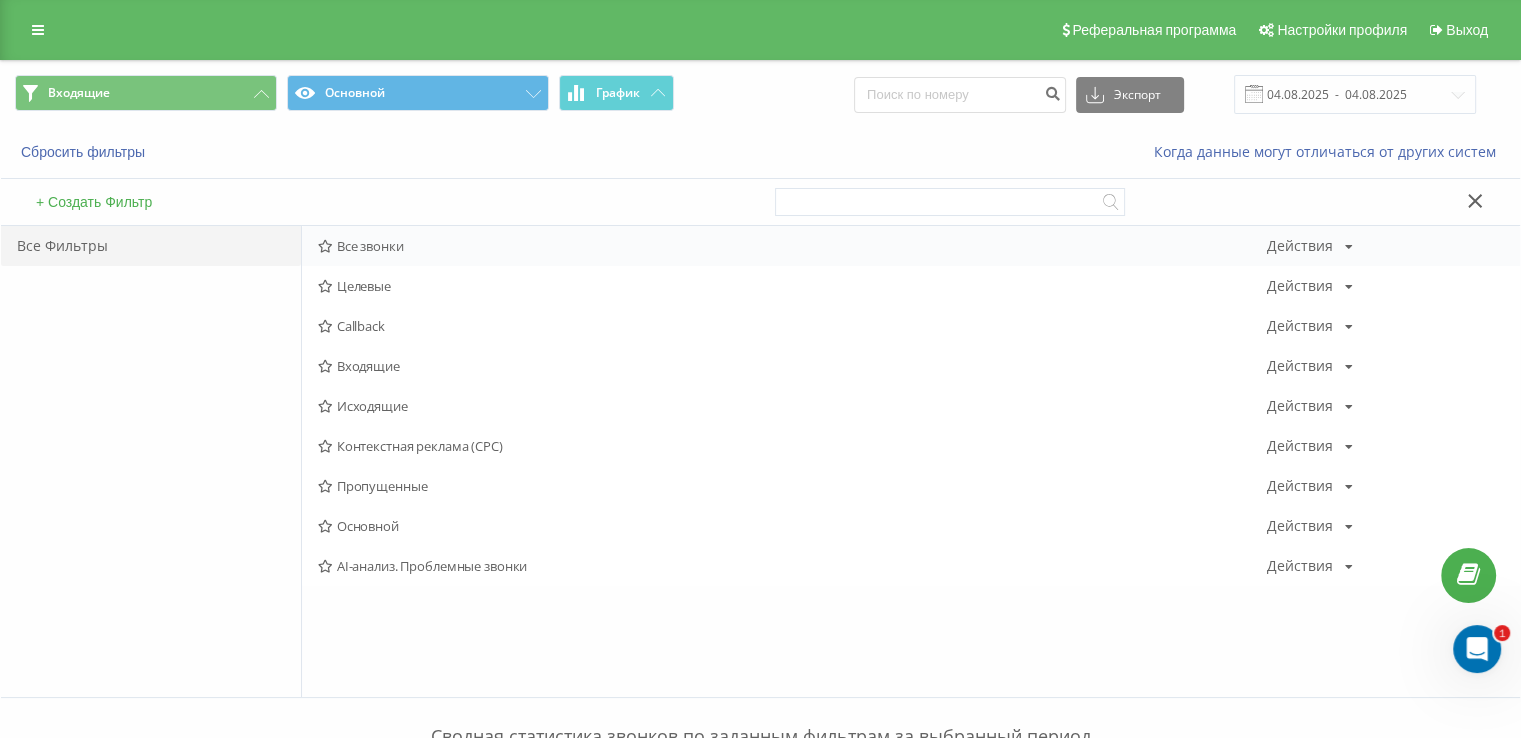 click on "Все звонки" at bounding box center [792, 246] 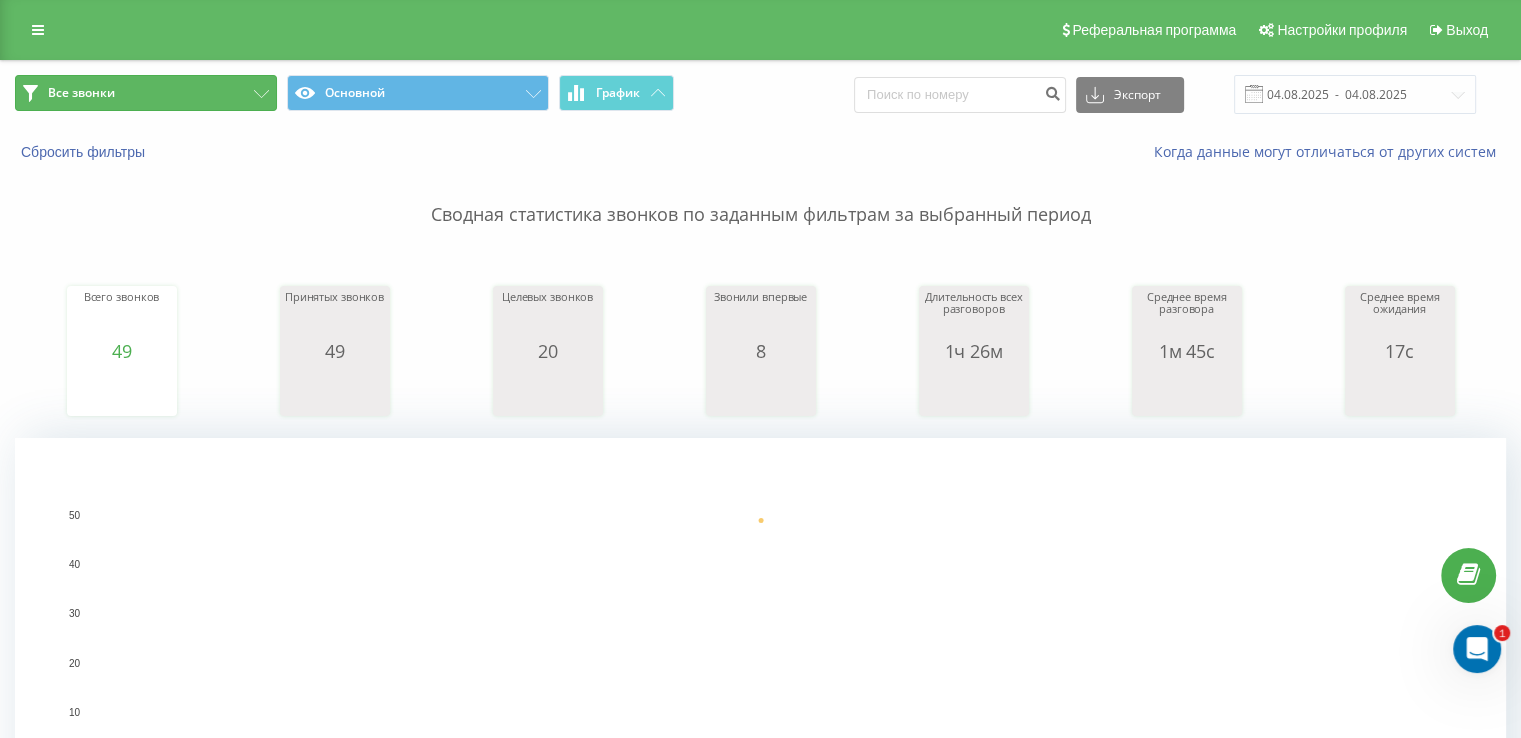 click on "Все звонки" at bounding box center [146, 93] 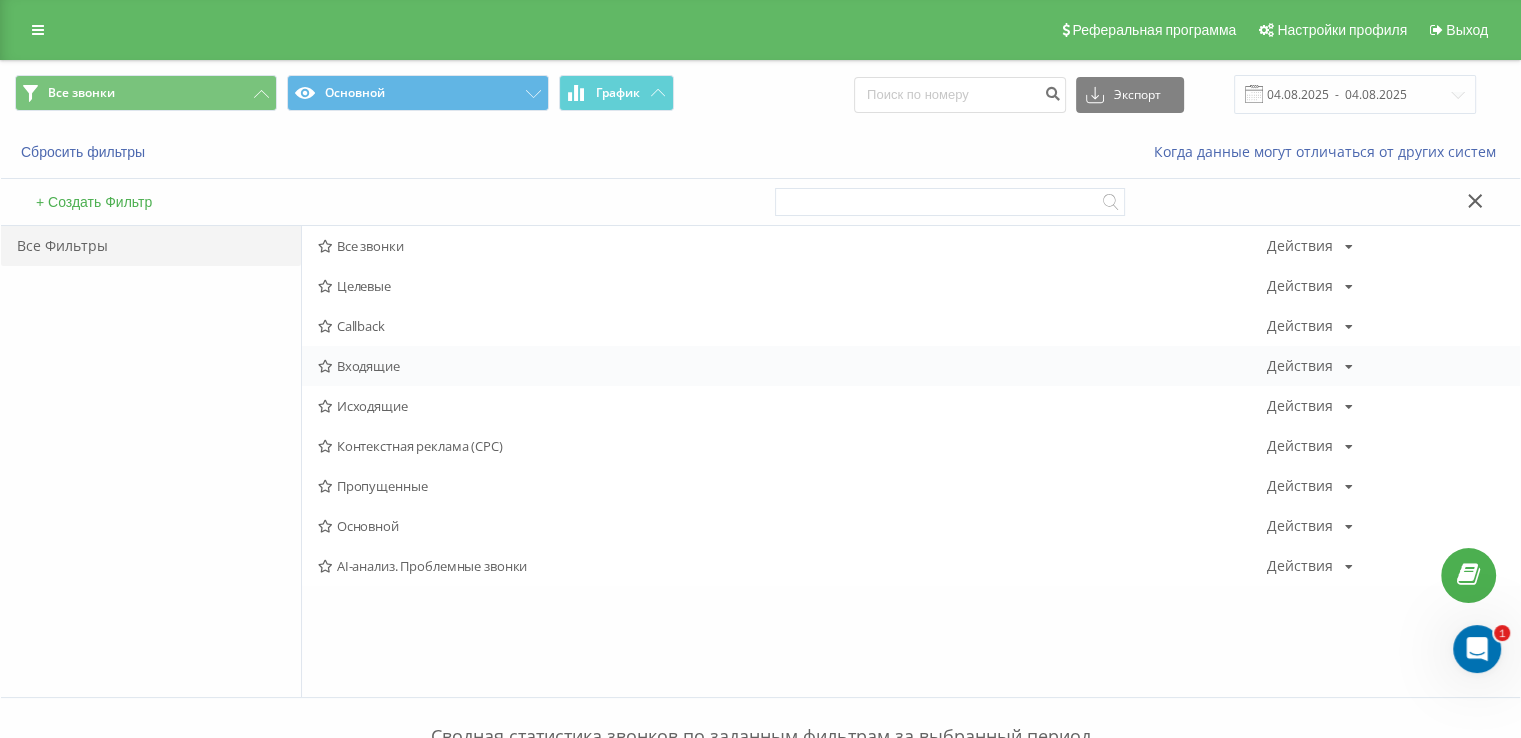 click on "Входящие Действия Редактировать Копировать Удалить По умолчанию Поделиться" at bounding box center (911, 366) 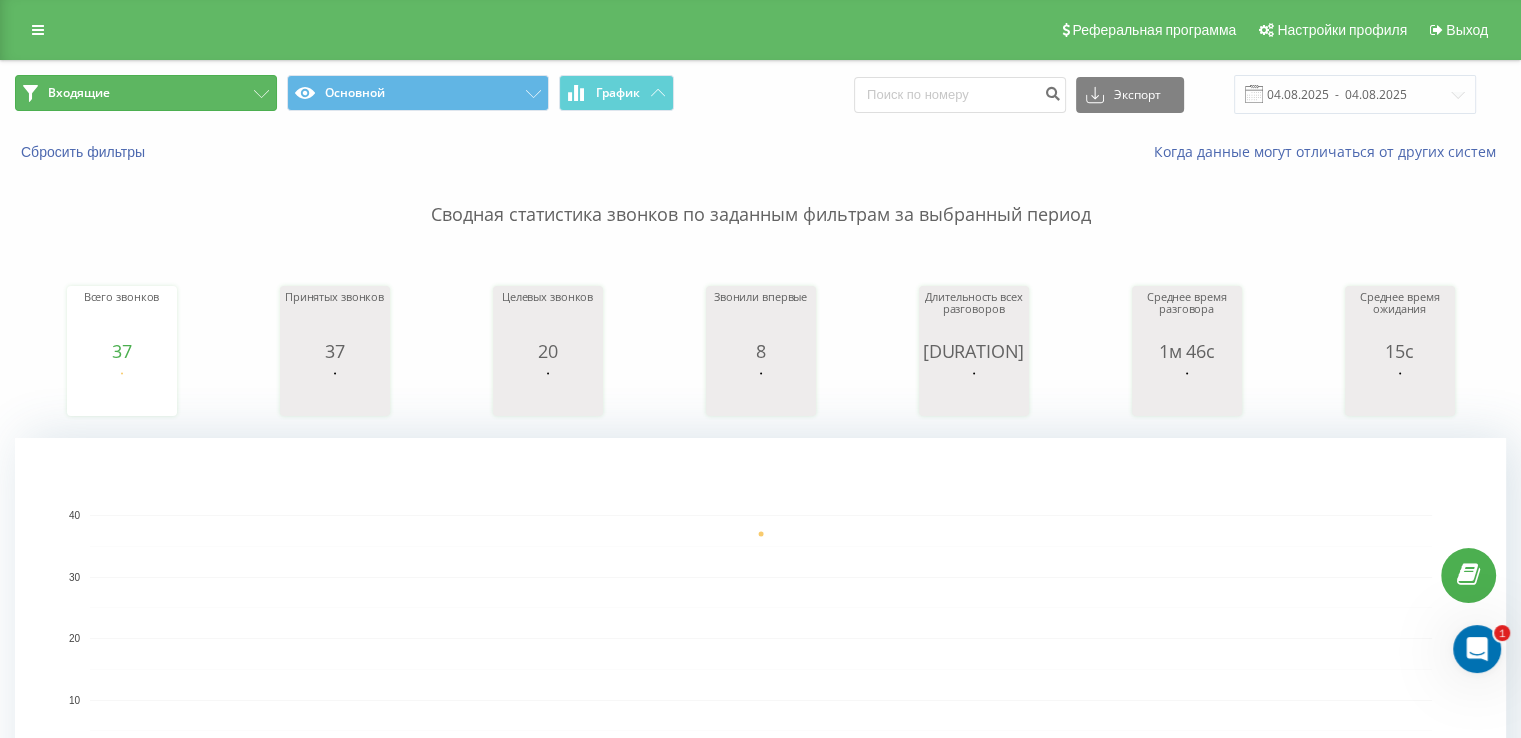 click on "Входящие" at bounding box center [146, 93] 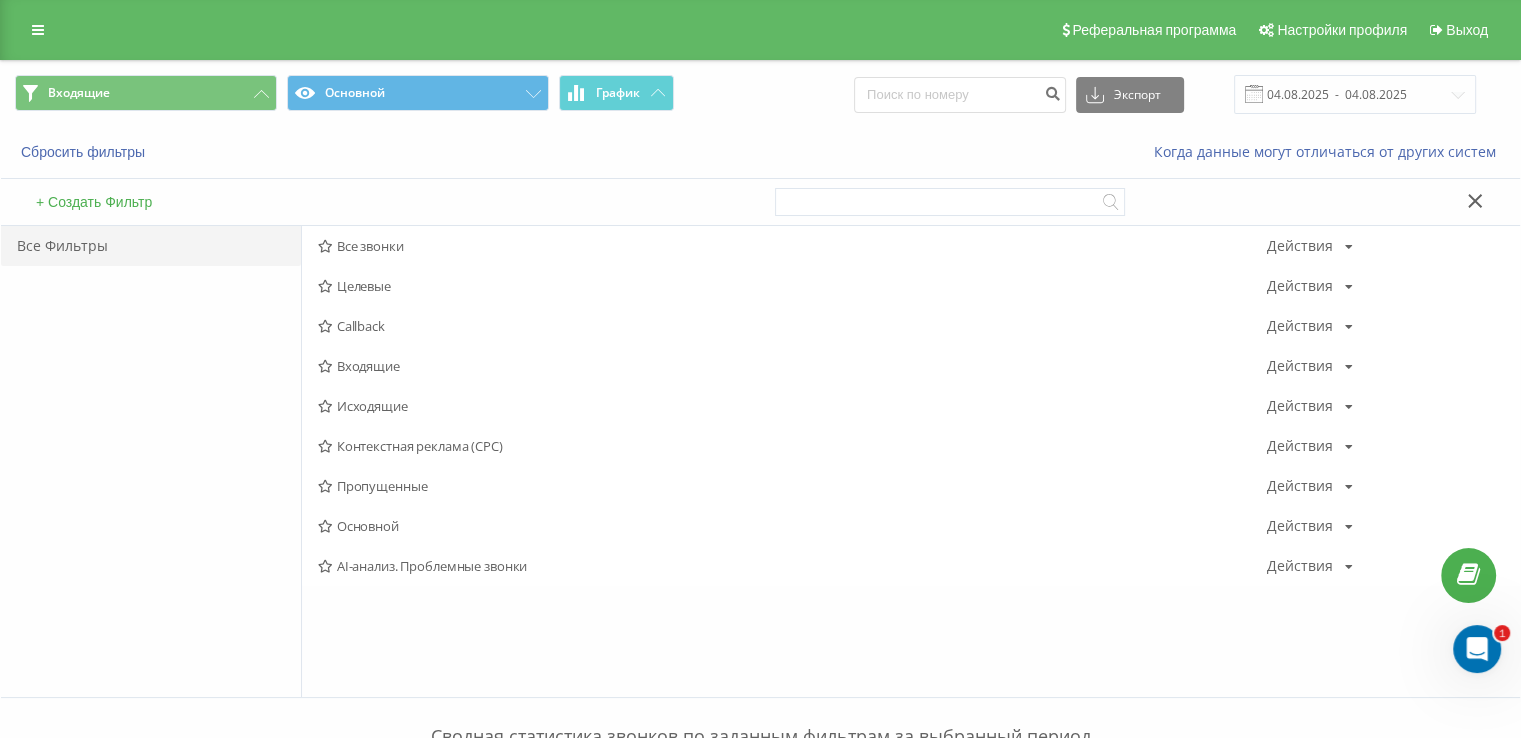 drag, startPoint x: 378, startPoint y: 409, endPoint x: 372, endPoint y: 371, distance: 38.470768 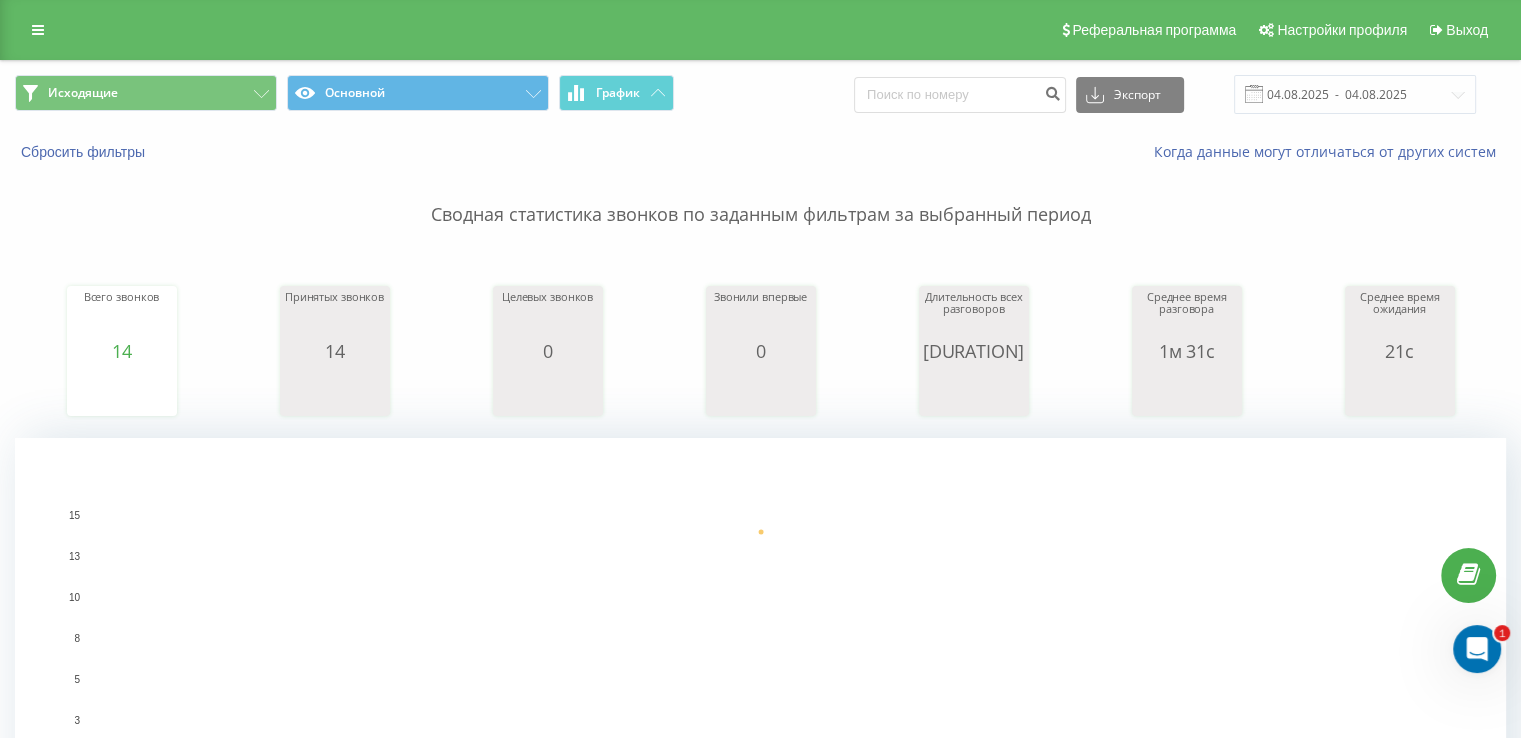 click on "Реферальная программа Настройки профиля Выход" at bounding box center [760, 30] 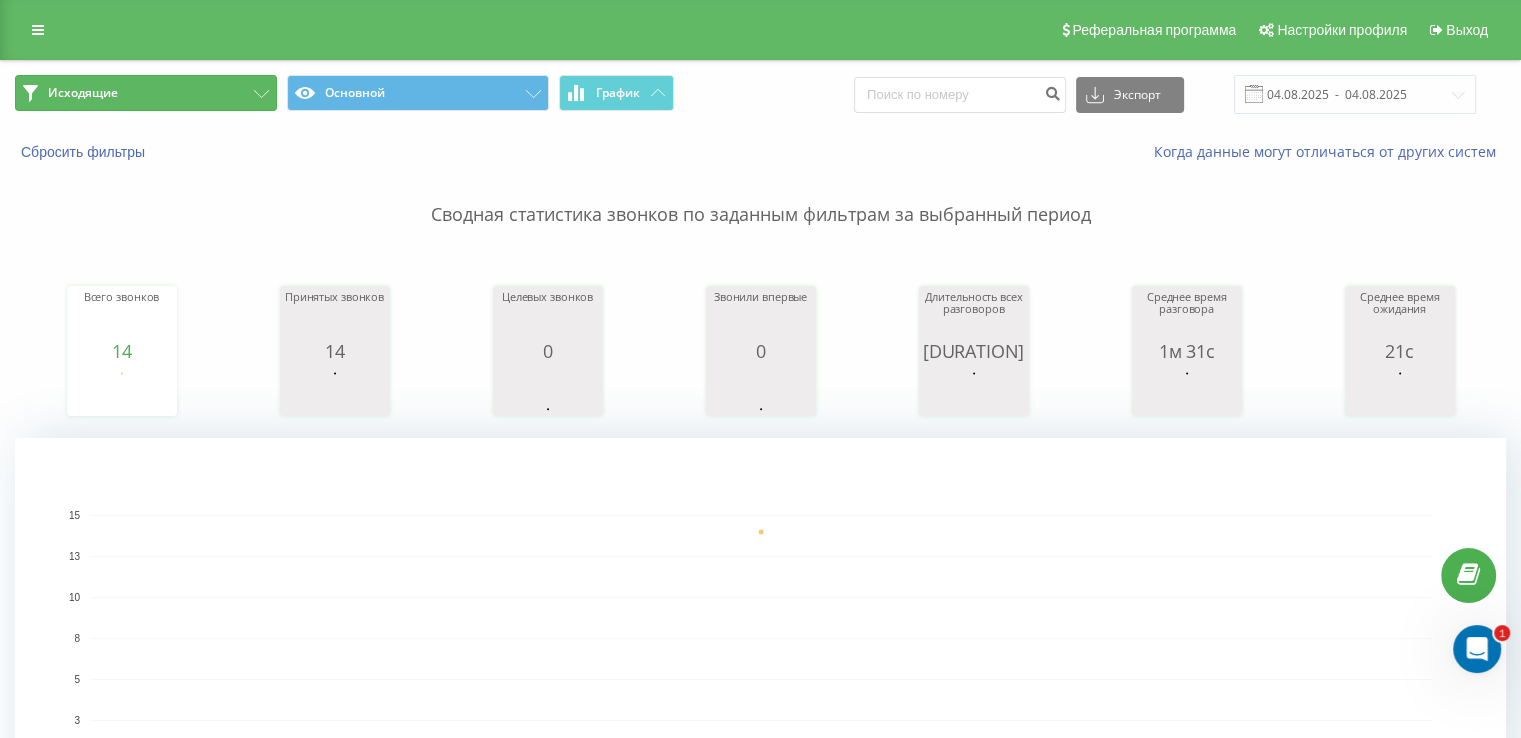 click on "Исходящие" at bounding box center [146, 93] 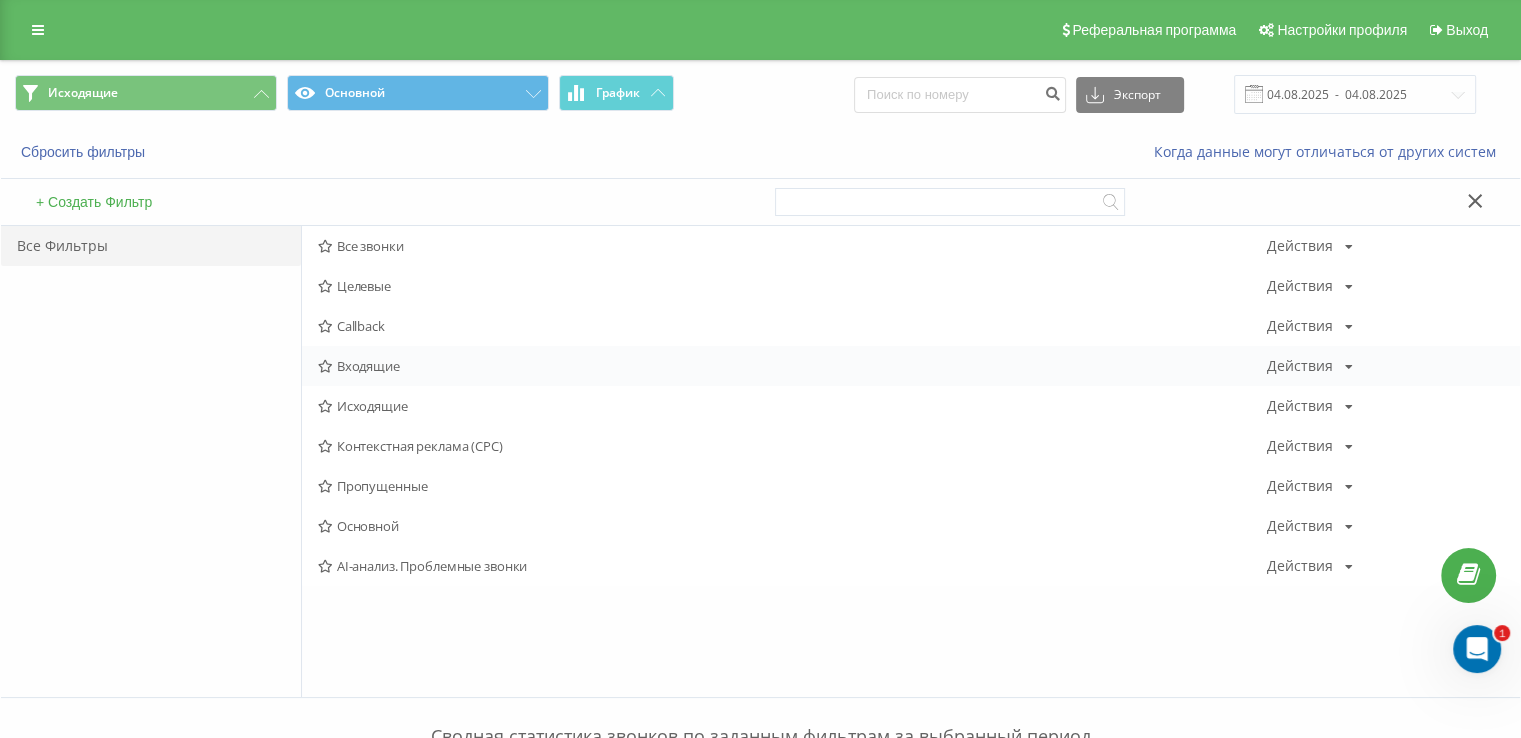 drag, startPoint x: 348, startPoint y: 346, endPoint x: 352, endPoint y: 364, distance: 18.439089 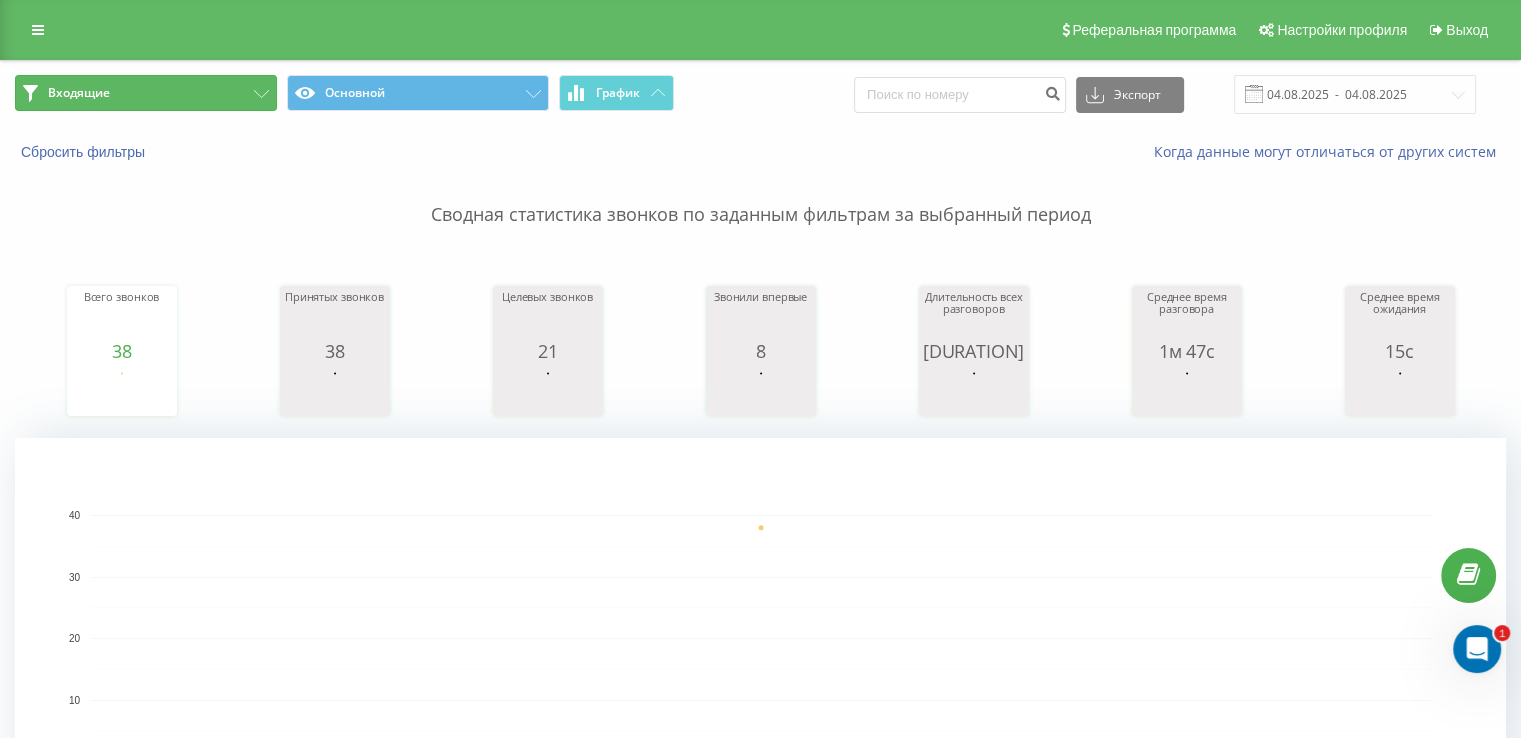 click on "Входящие" at bounding box center [146, 93] 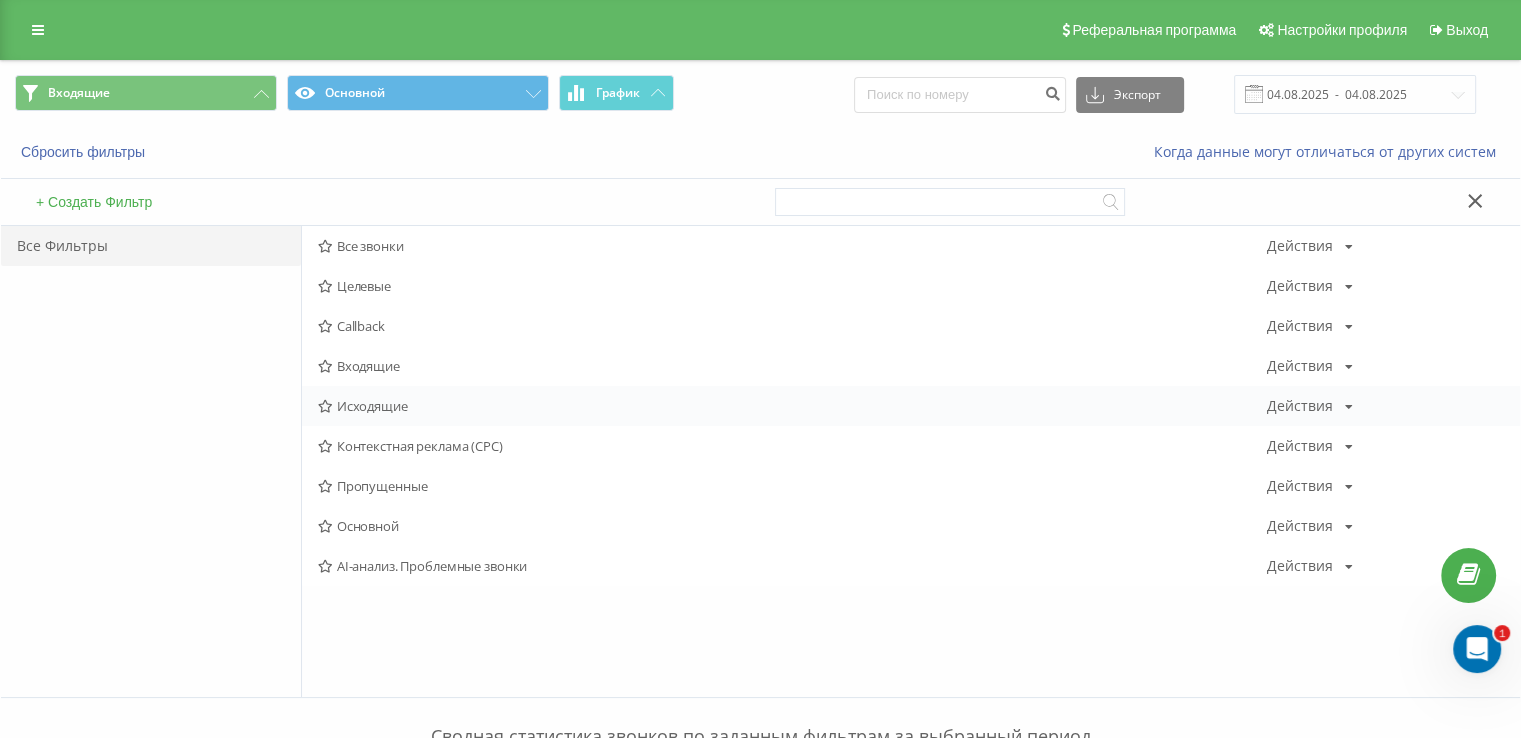 click on "Исходящие Действия Редактировать Копировать Удалить По умолчанию Поделиться" at bounding box center [911, 406] 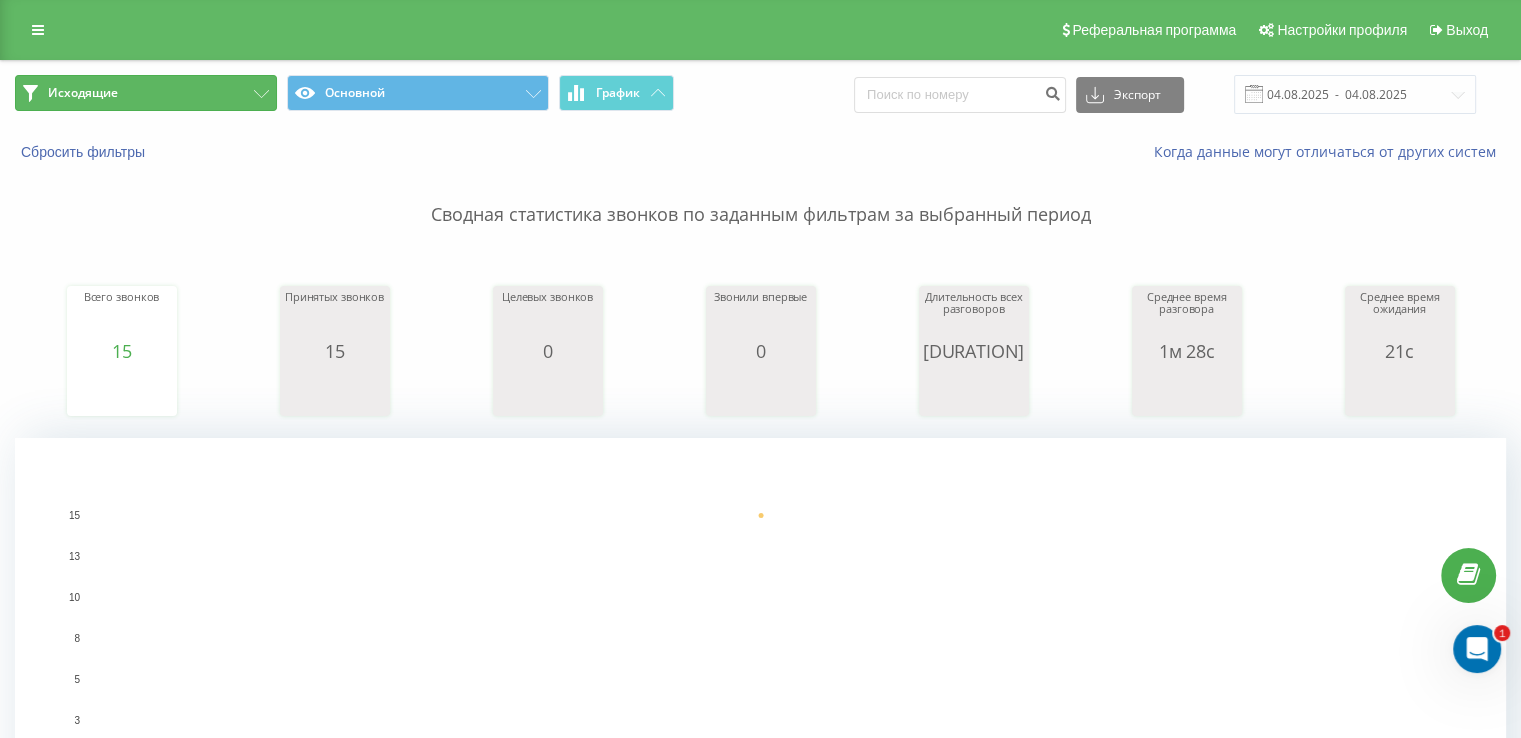 click on "Исходящие" at bounding box center (146, 93) 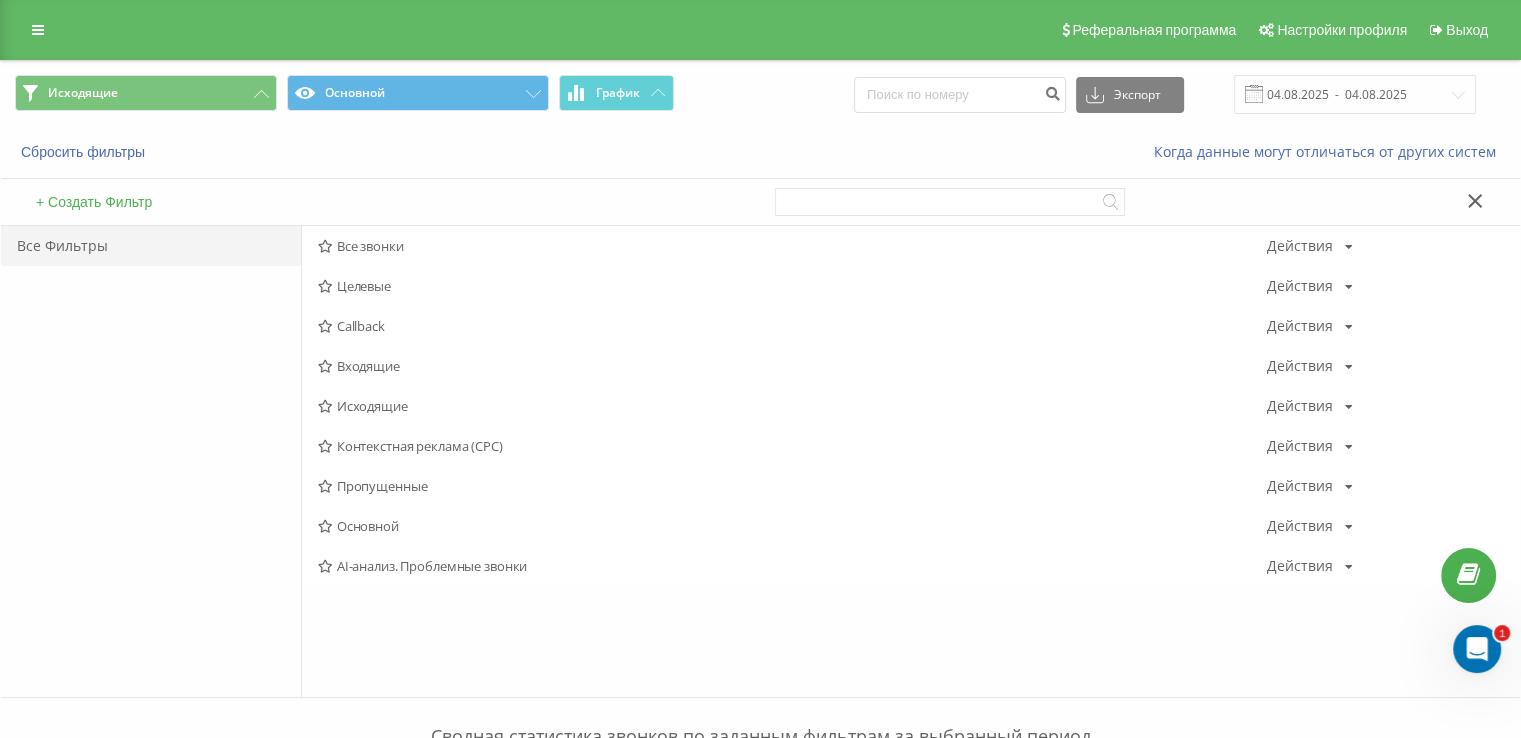 click on "Исходящие" at bounding box center [792, 406] 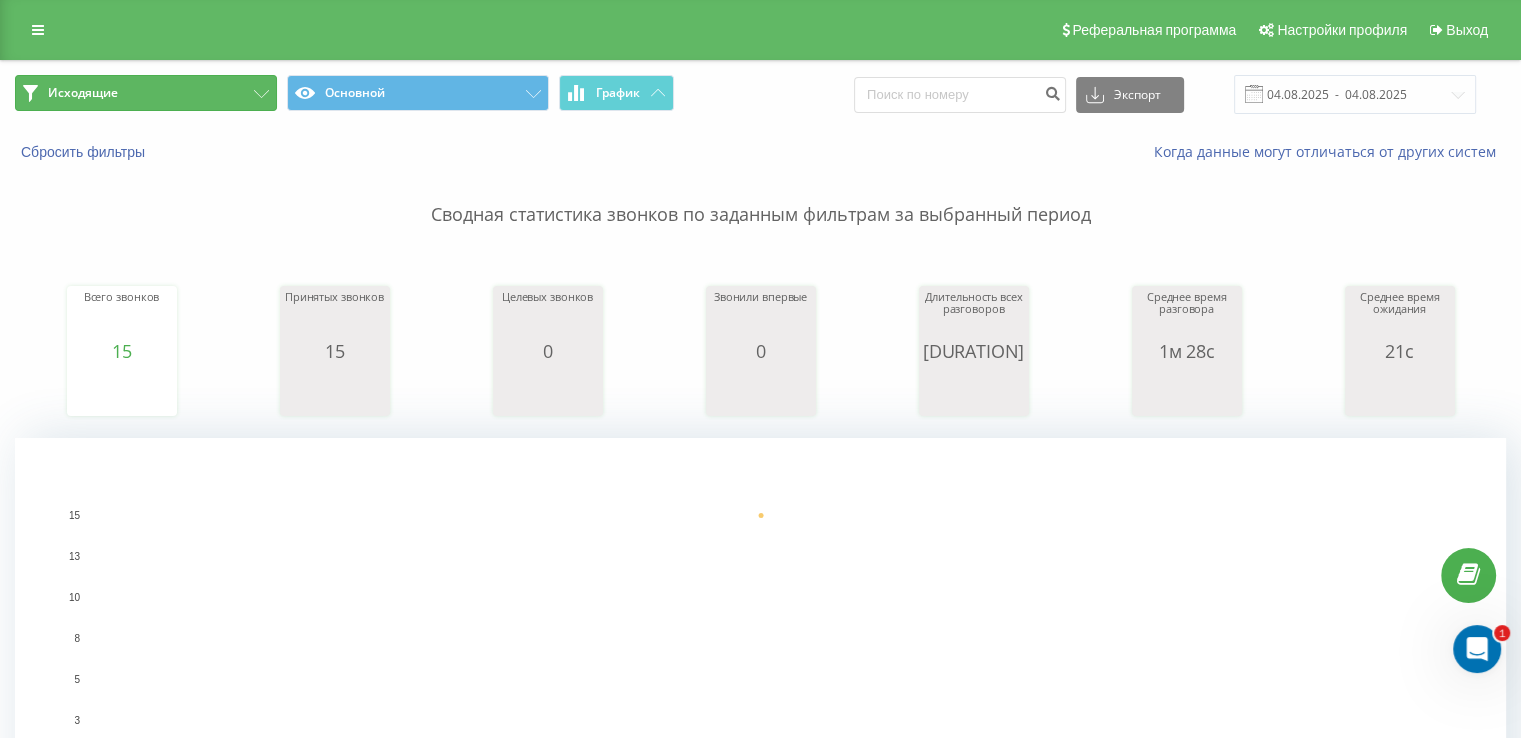 click on "Исходящие" at bounding box center [146, 93] 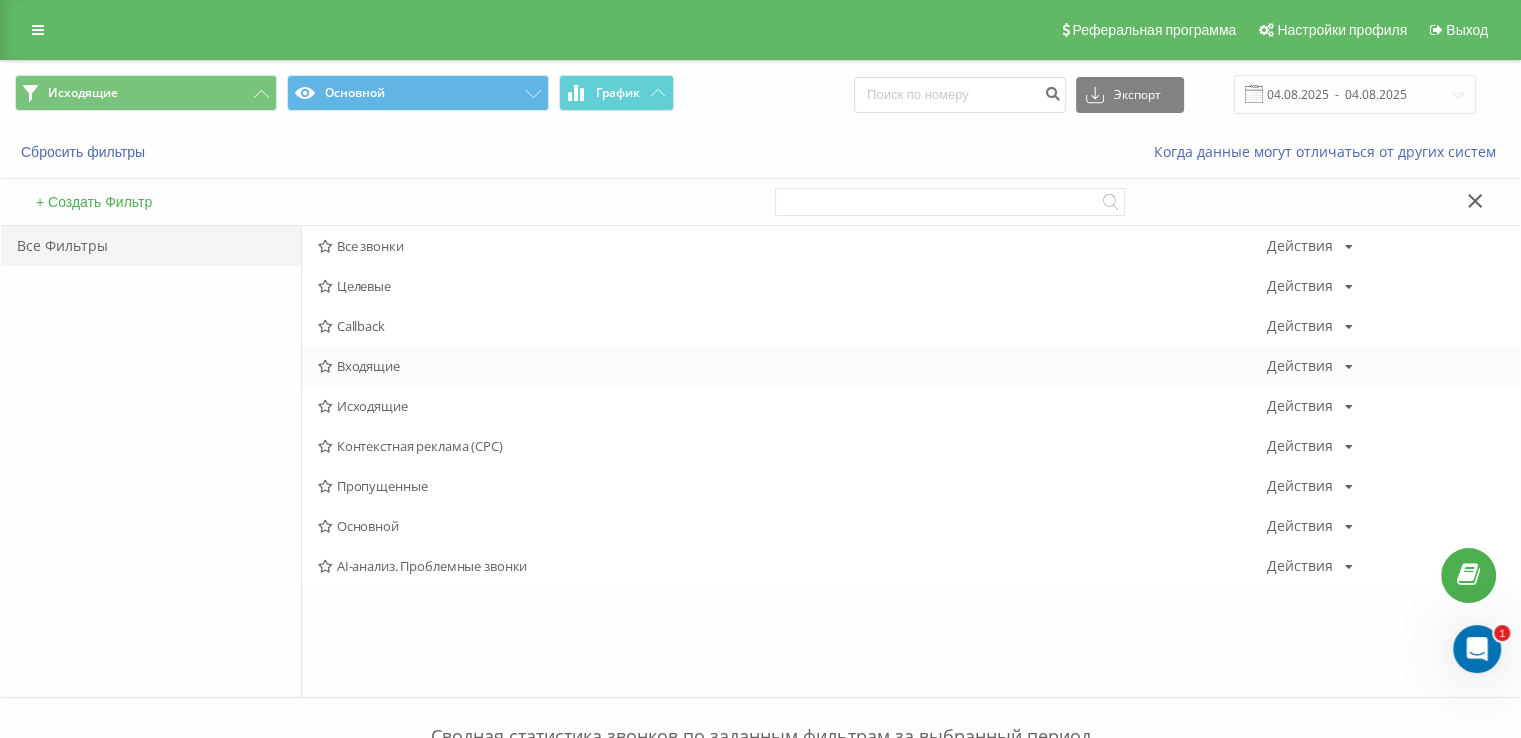 click on "Входящие" at bounding box center [792, 366] 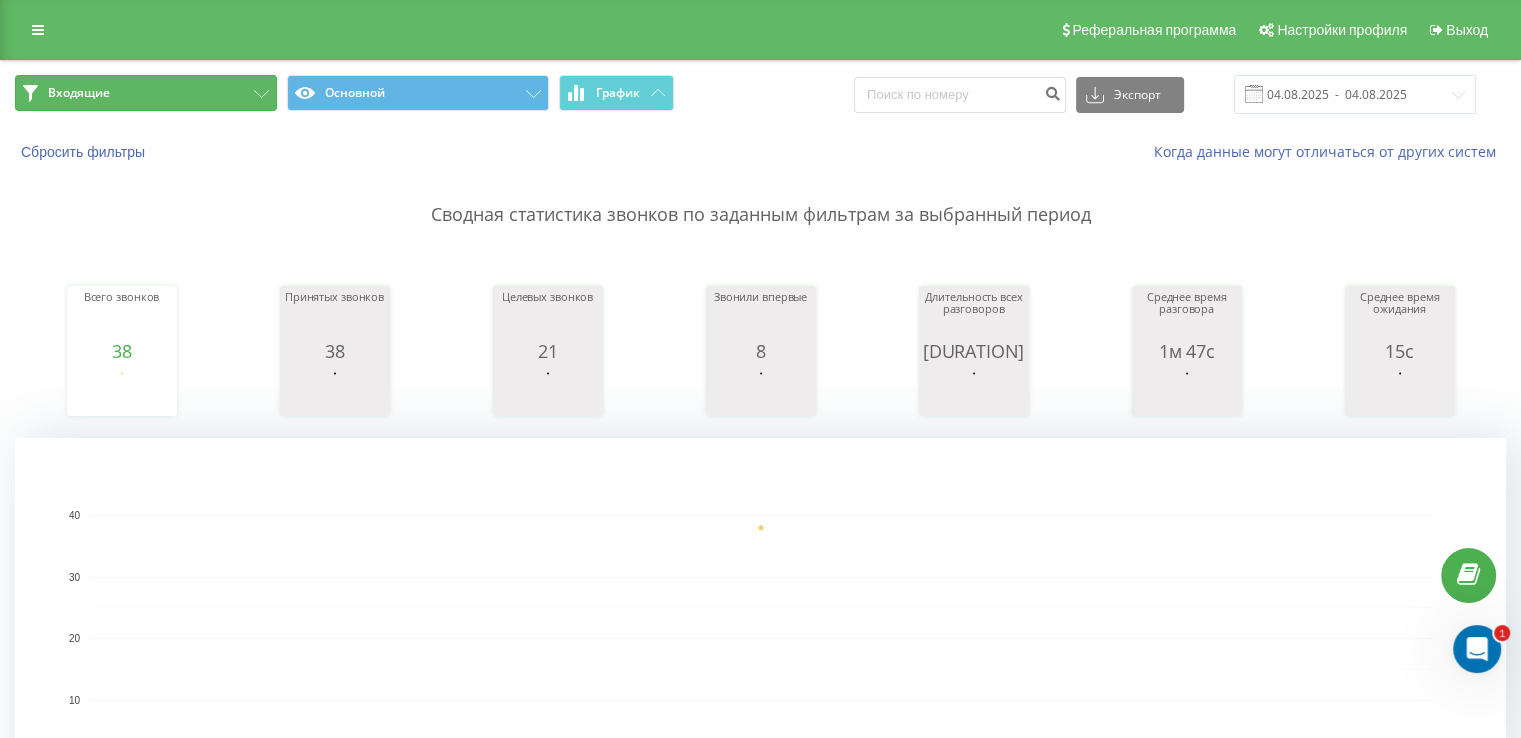 click on "Входящие" at bounding box center [146, 93] 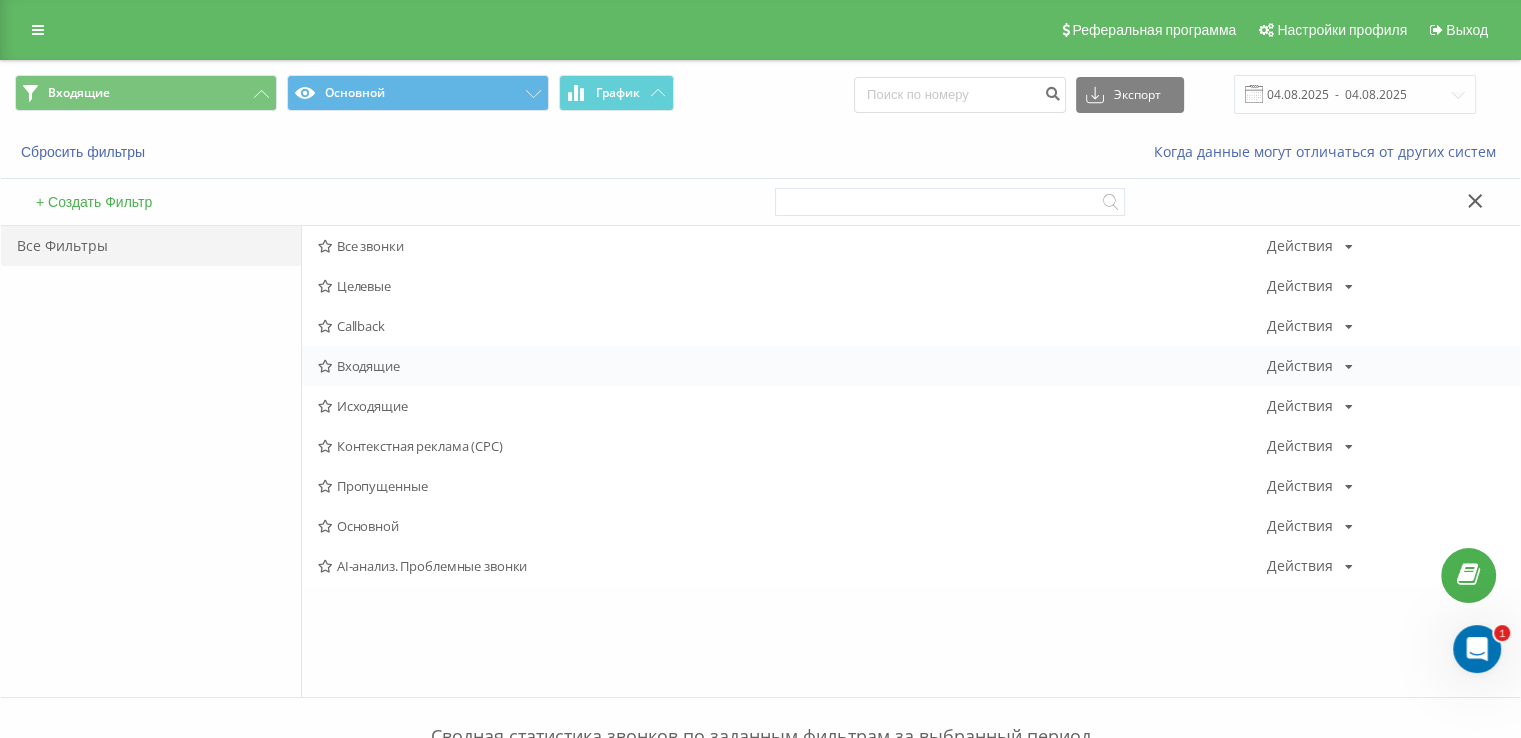 click on "Входящие Действия Редактировать Копировать Удалить По умолчанию Поделиться" at bounding box center [911, 366] 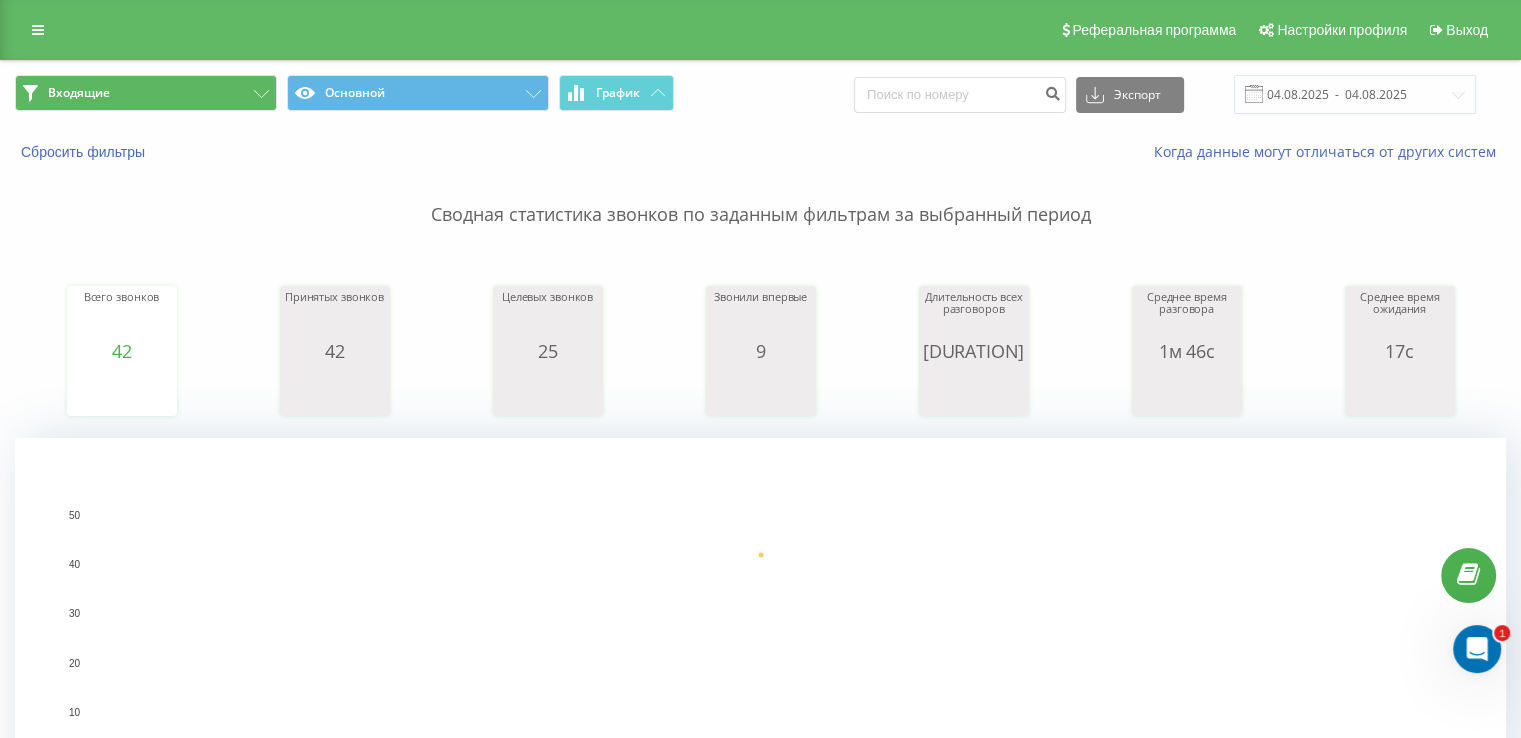 drag, startPoint x: 212, startPoint y: 68, endPoint x: 211, endPoint y: 83, distance: 15.033297 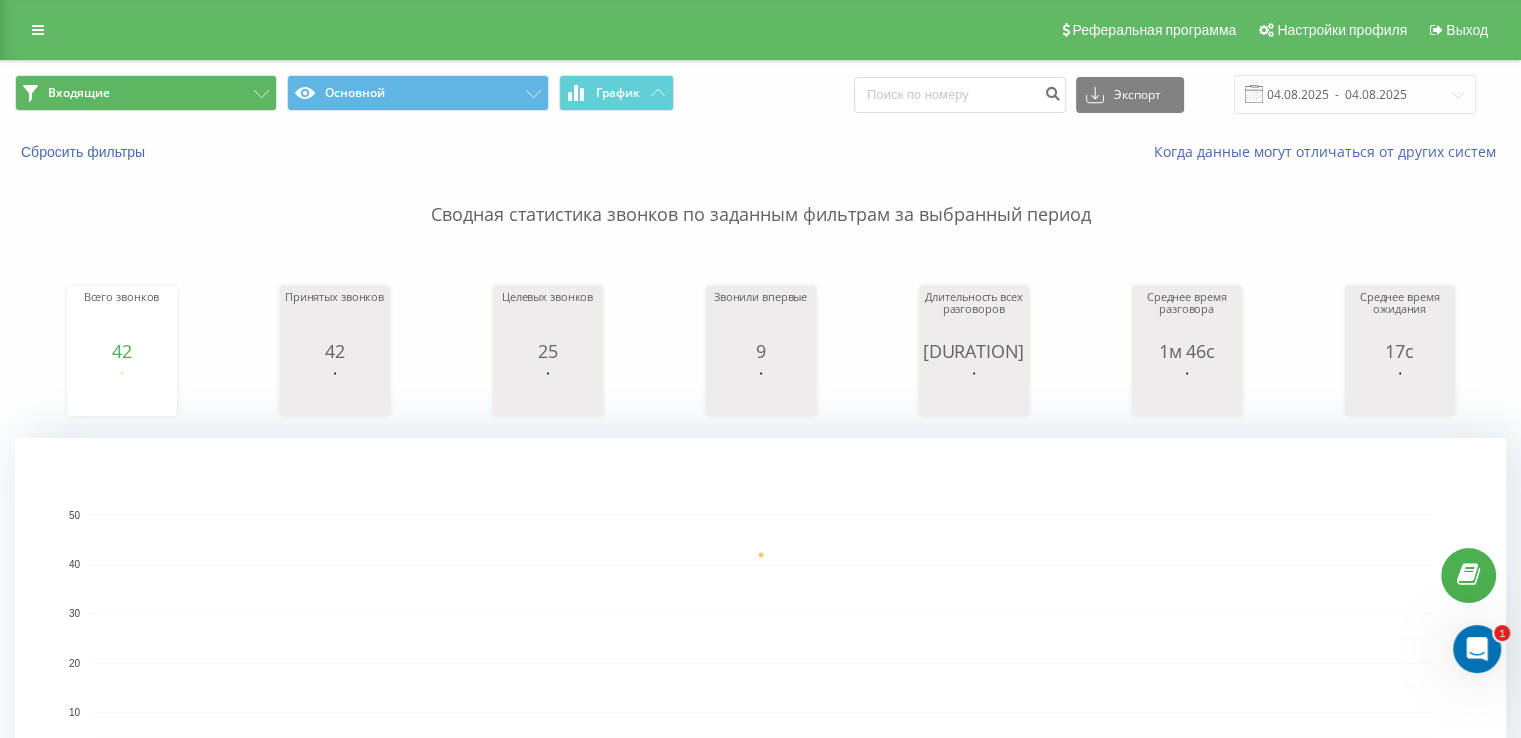 click on "Входящие Основной График Экспорт .csv .xls .xlsx 04.08.2025  -  04.08.2025" at bounding box center [760, 94] 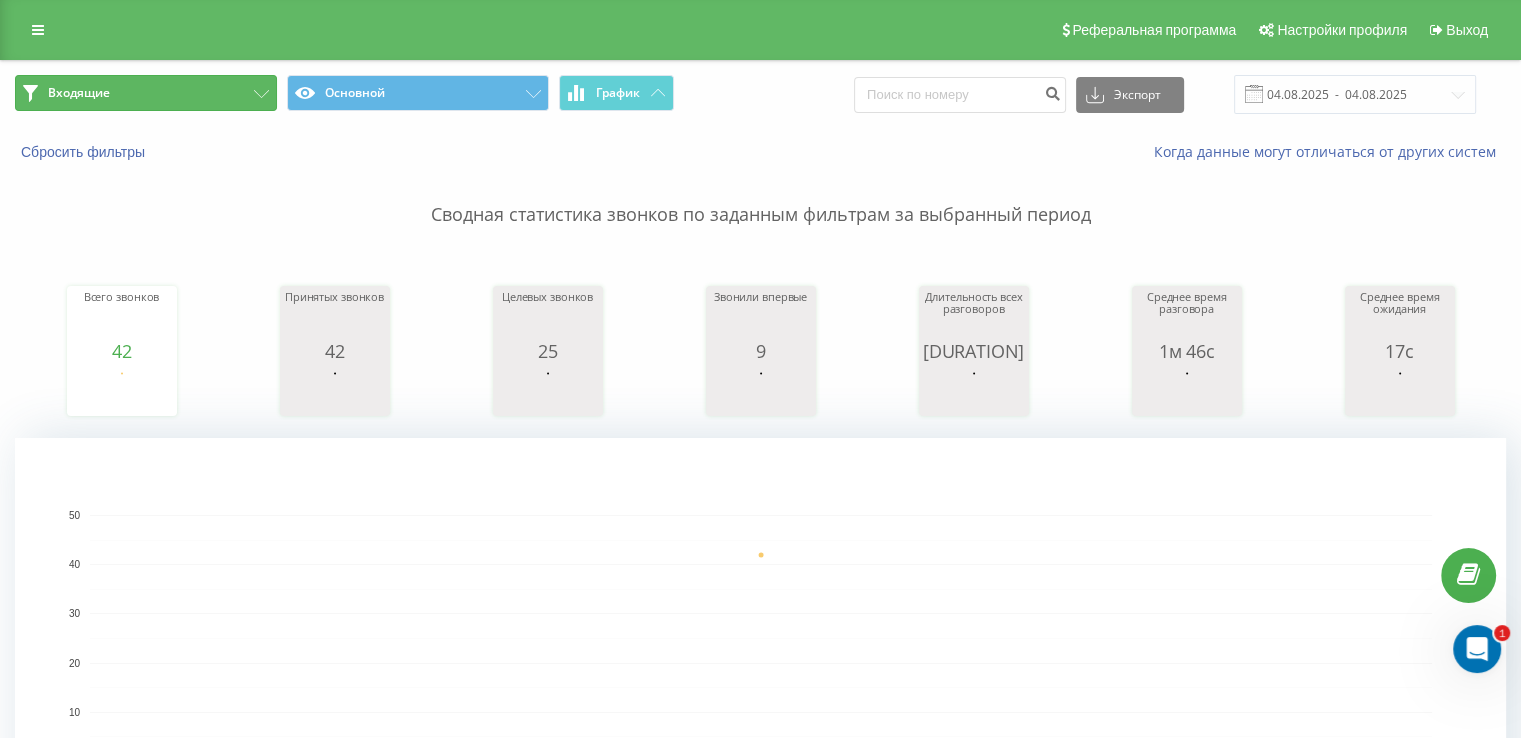 click on "Входящие" at bounding box center [146, 93] 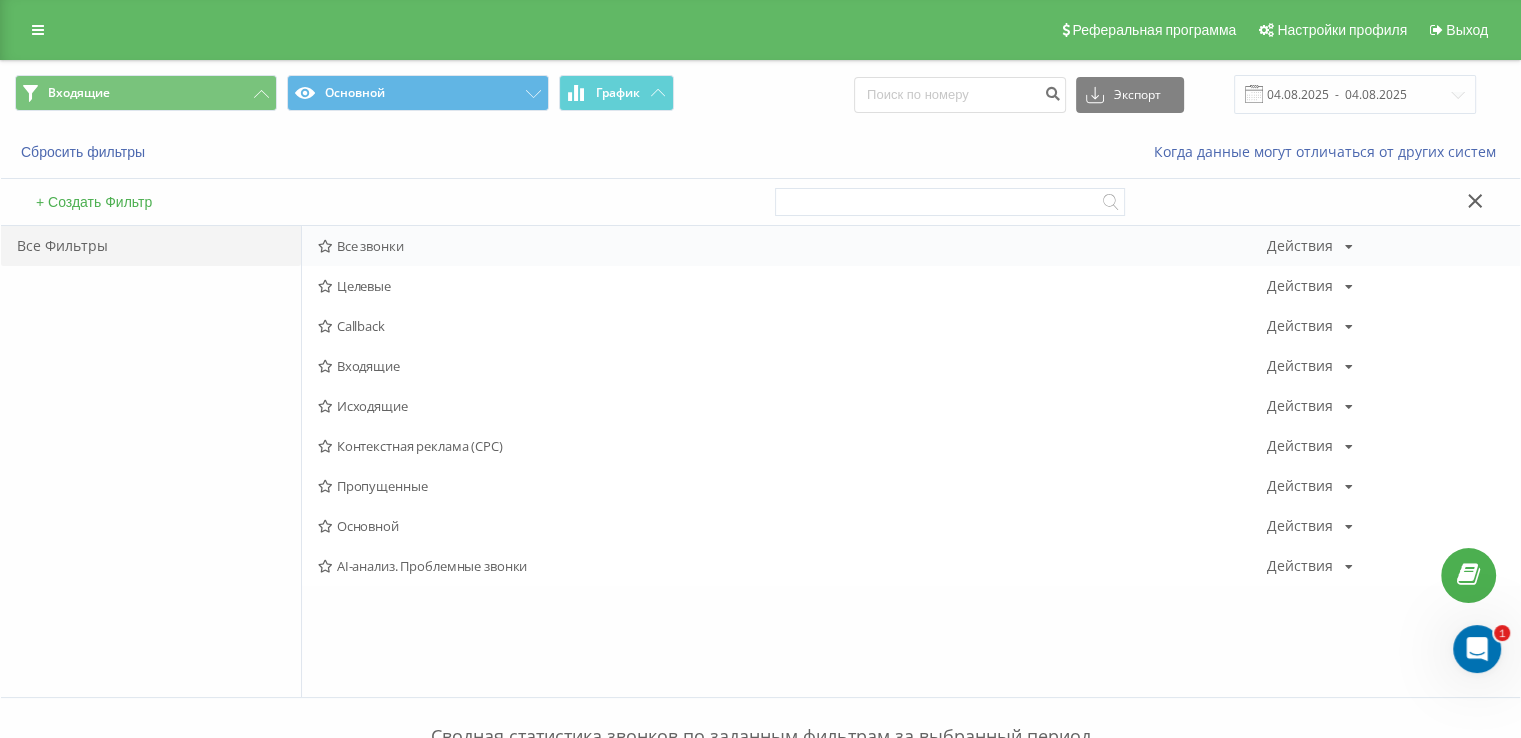 click on "Все звонки Действия Редактировать Копировать Удалить По умолчанию Поделиться" at bounding box center (911, 246) 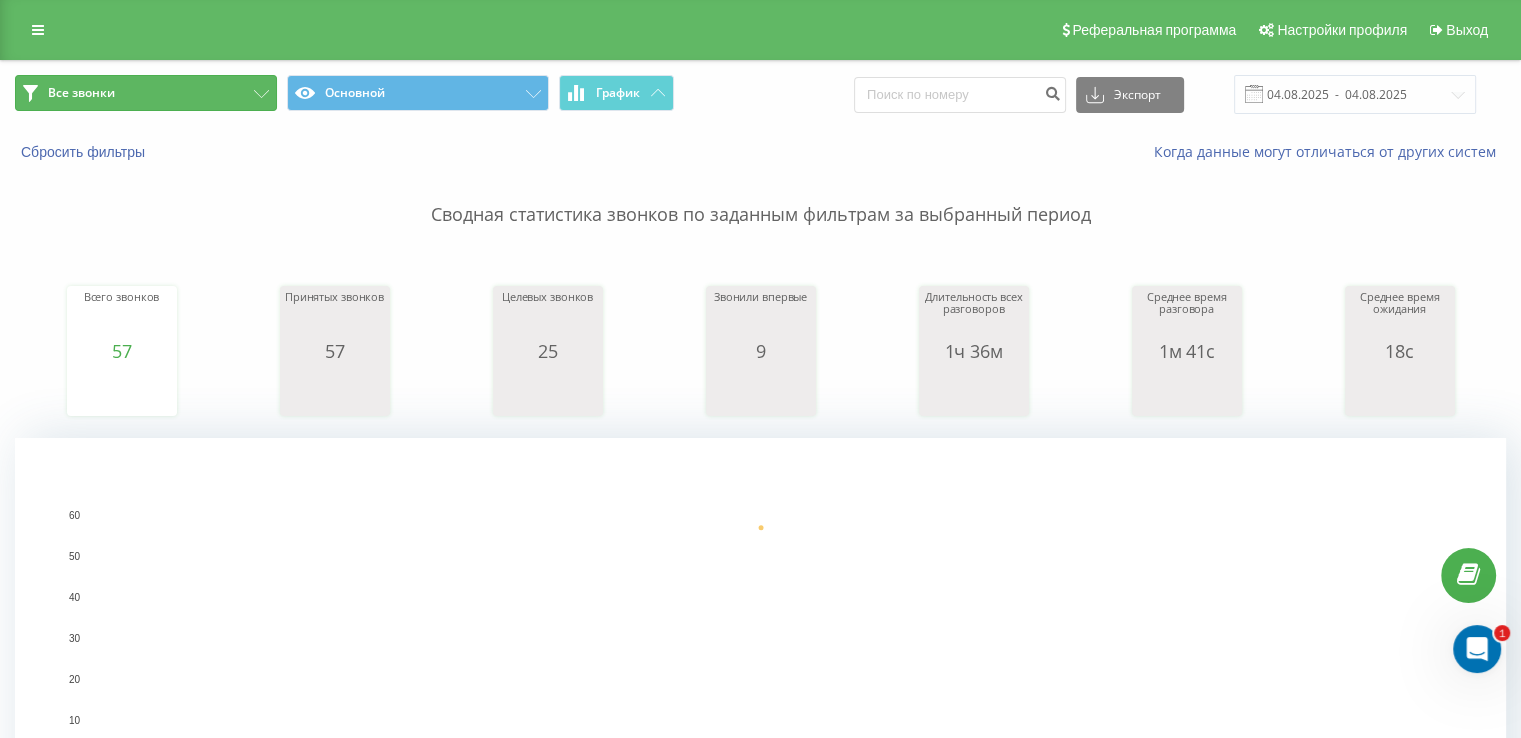 click on "Все звонки" at bounding box center [146, 93] 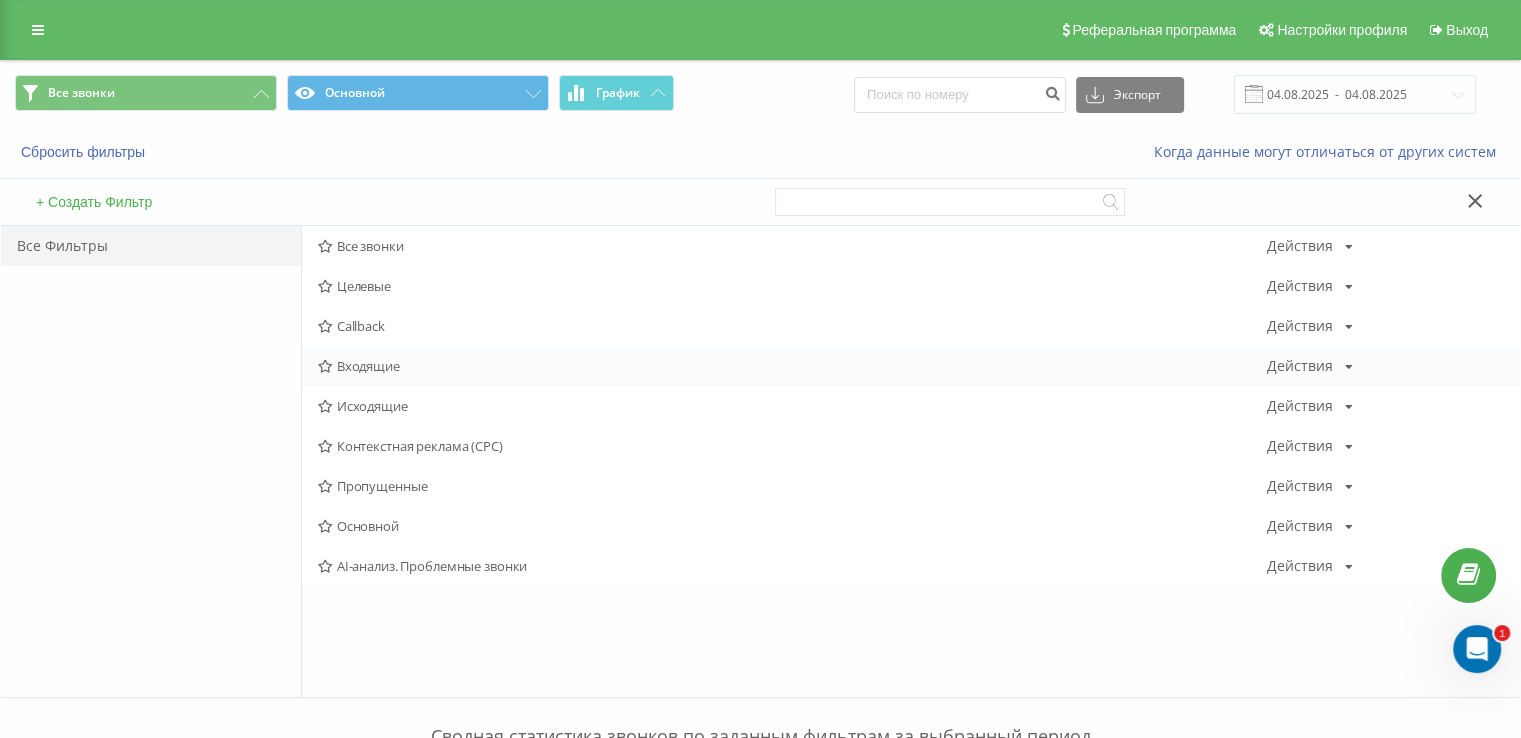 click on "Входящие" at bounding box center [792, 366] 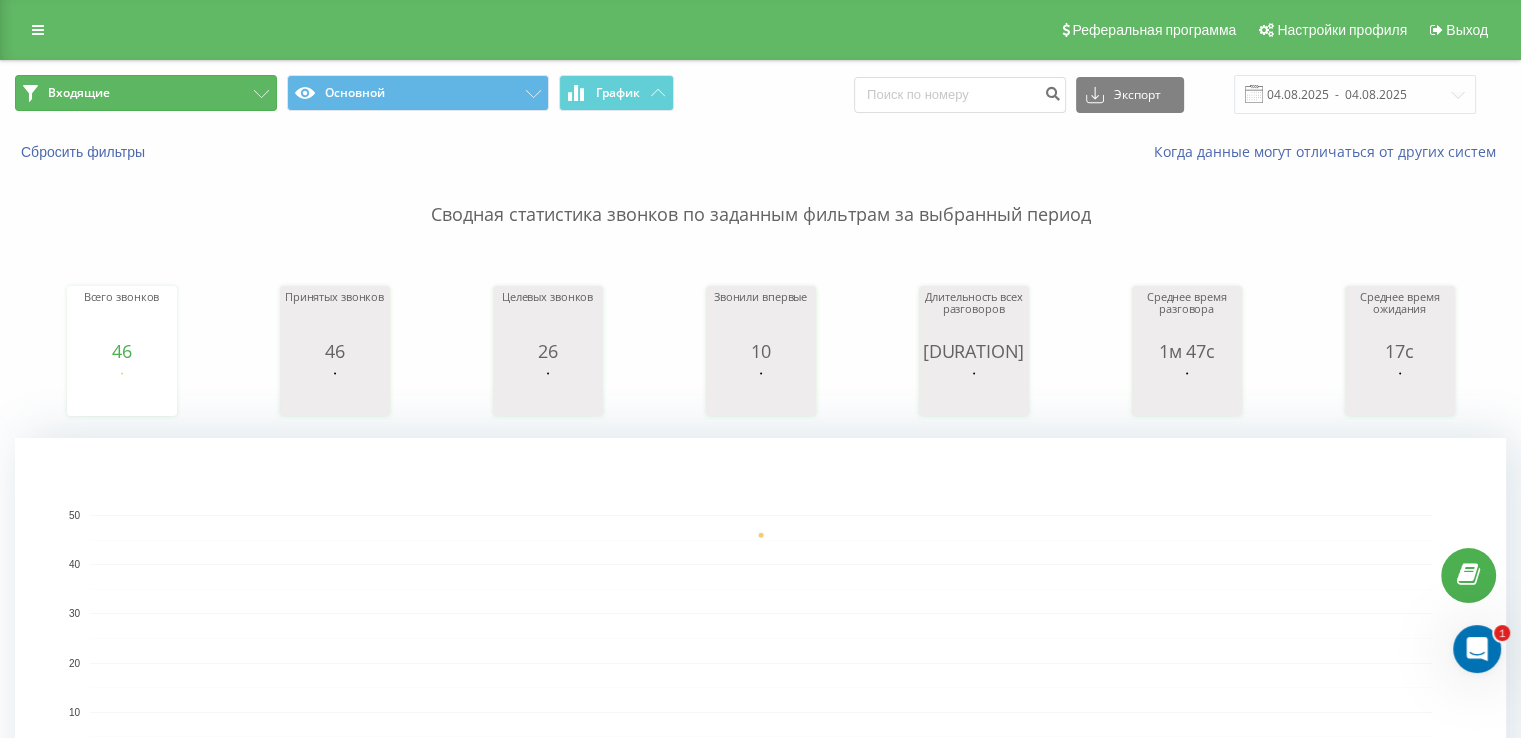 click on "Входящие" at bounding box center [146, 93] 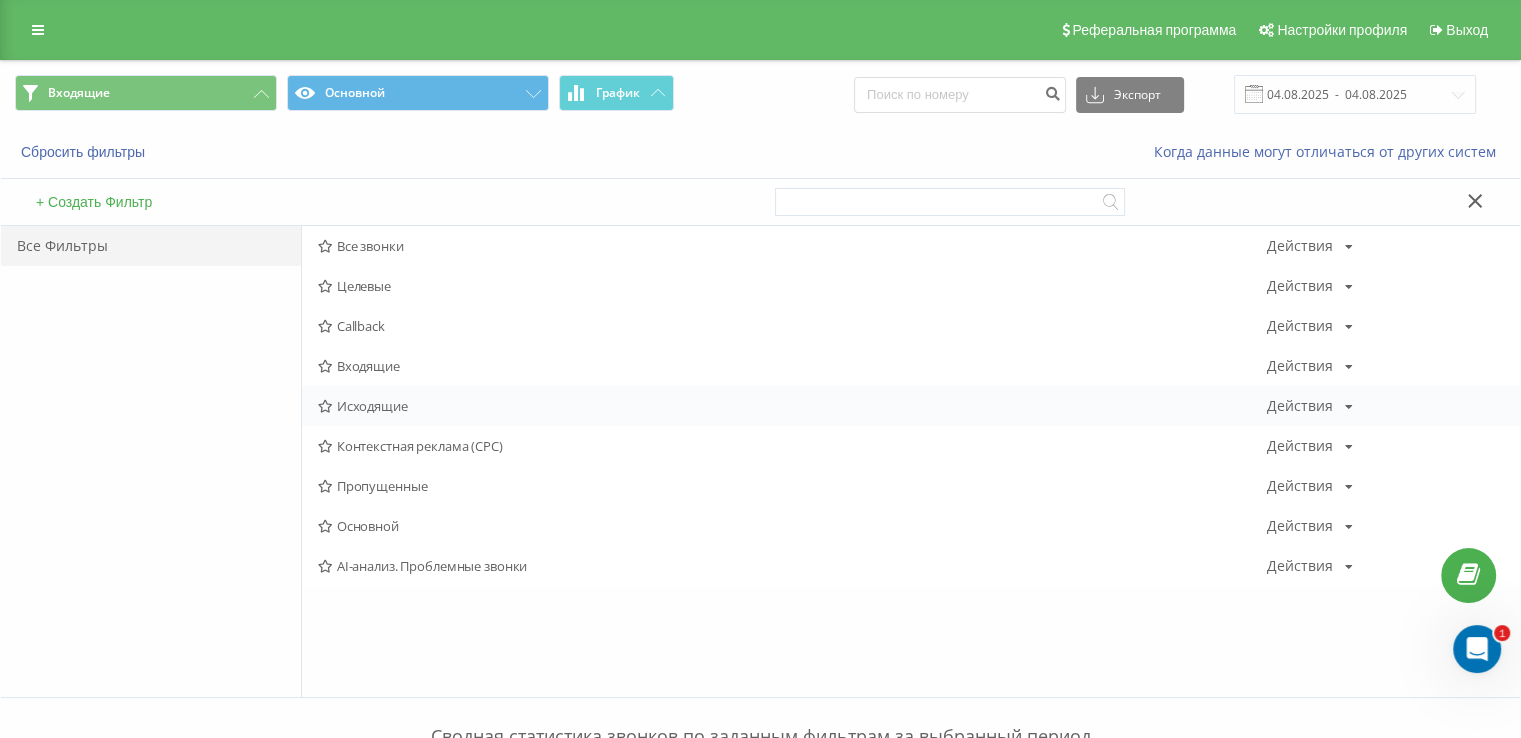 click on "Исходящие Действия Редактировать Копировать Удалить По умолчанию Поделиться" at bounding box center [911, 406] 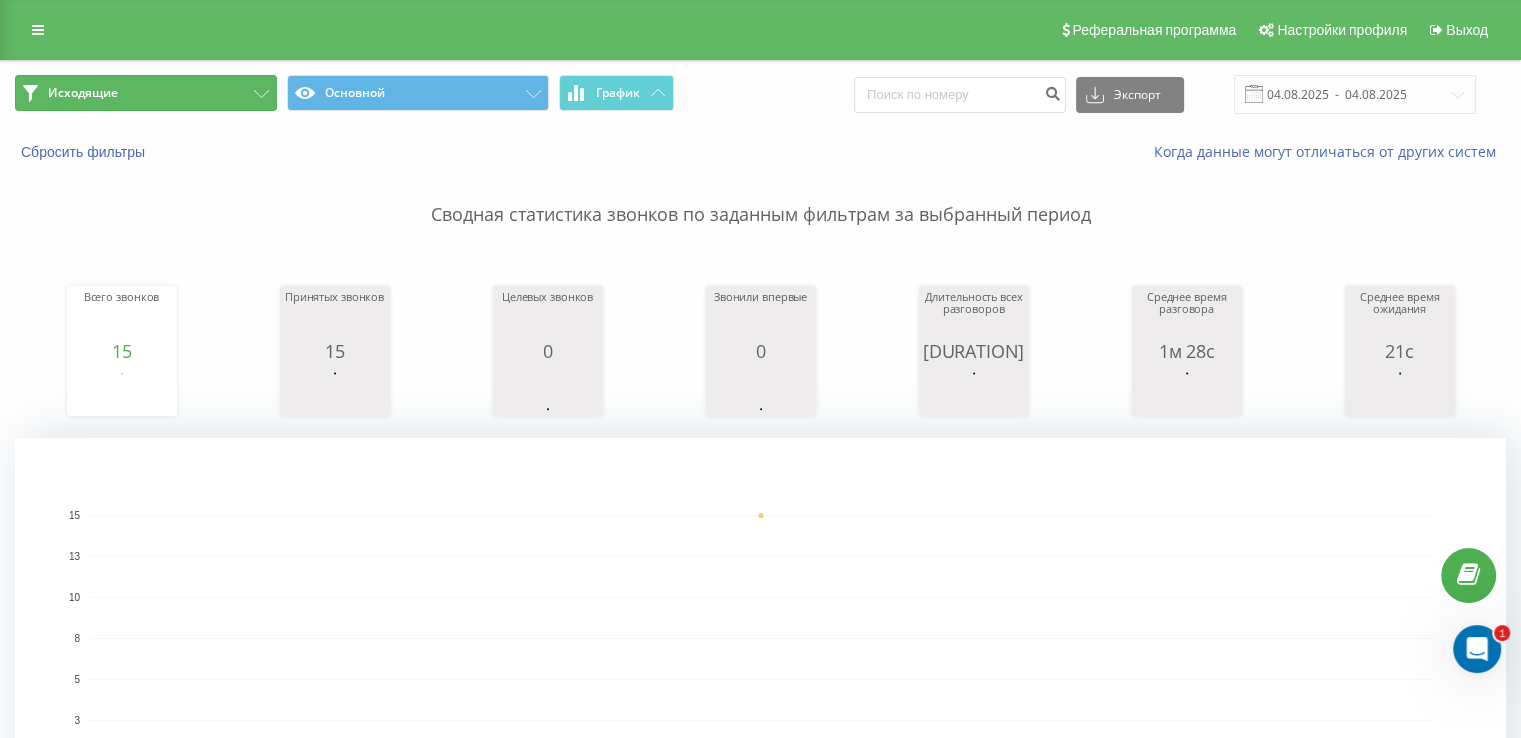 click on "Исходящие" at bounding box center [146, 93] 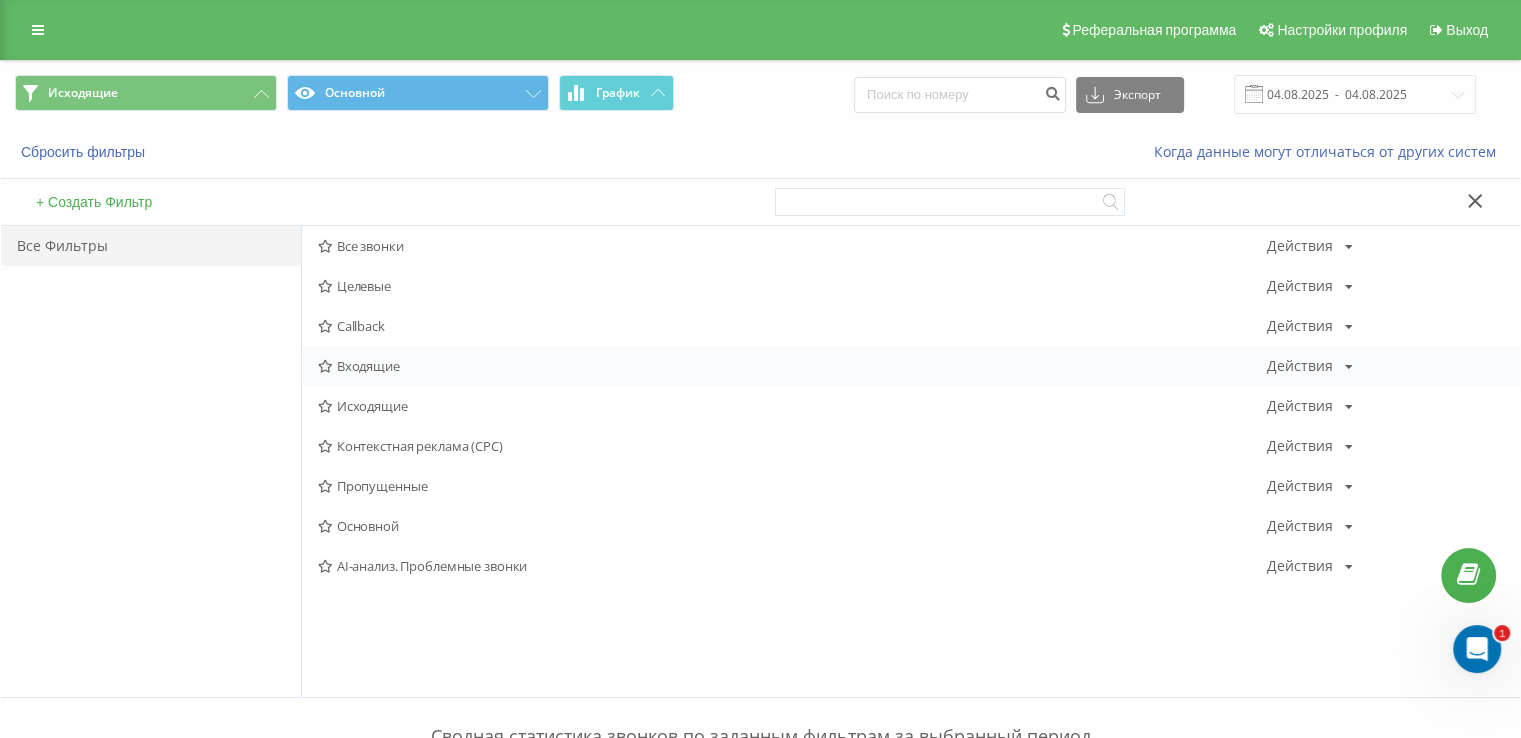 click on "Входящие Действия Редактировать Копировать Удалить По умолчанию Поделиться" at bounding box center [911, 366] 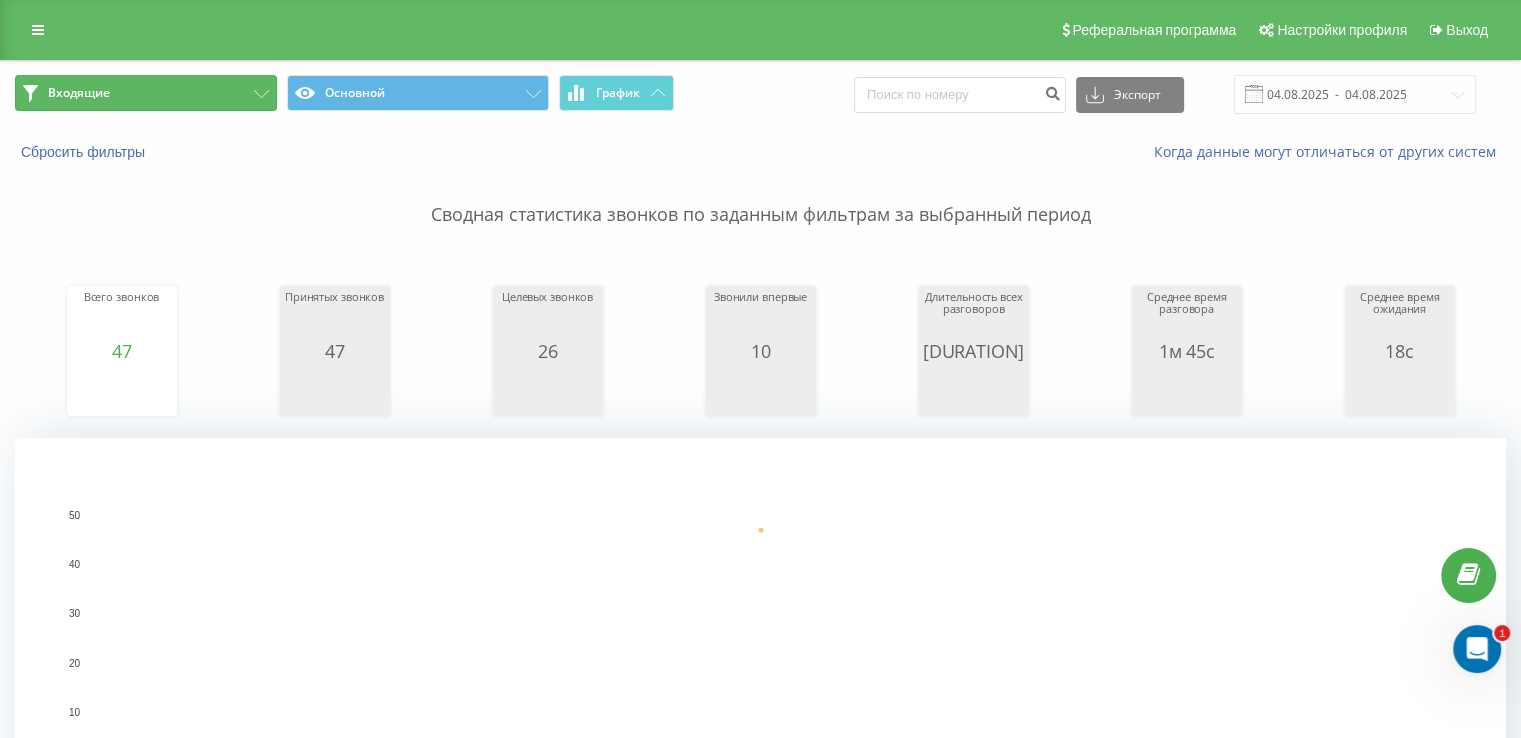 click on "Входящие" at bounding box center (146, 93) 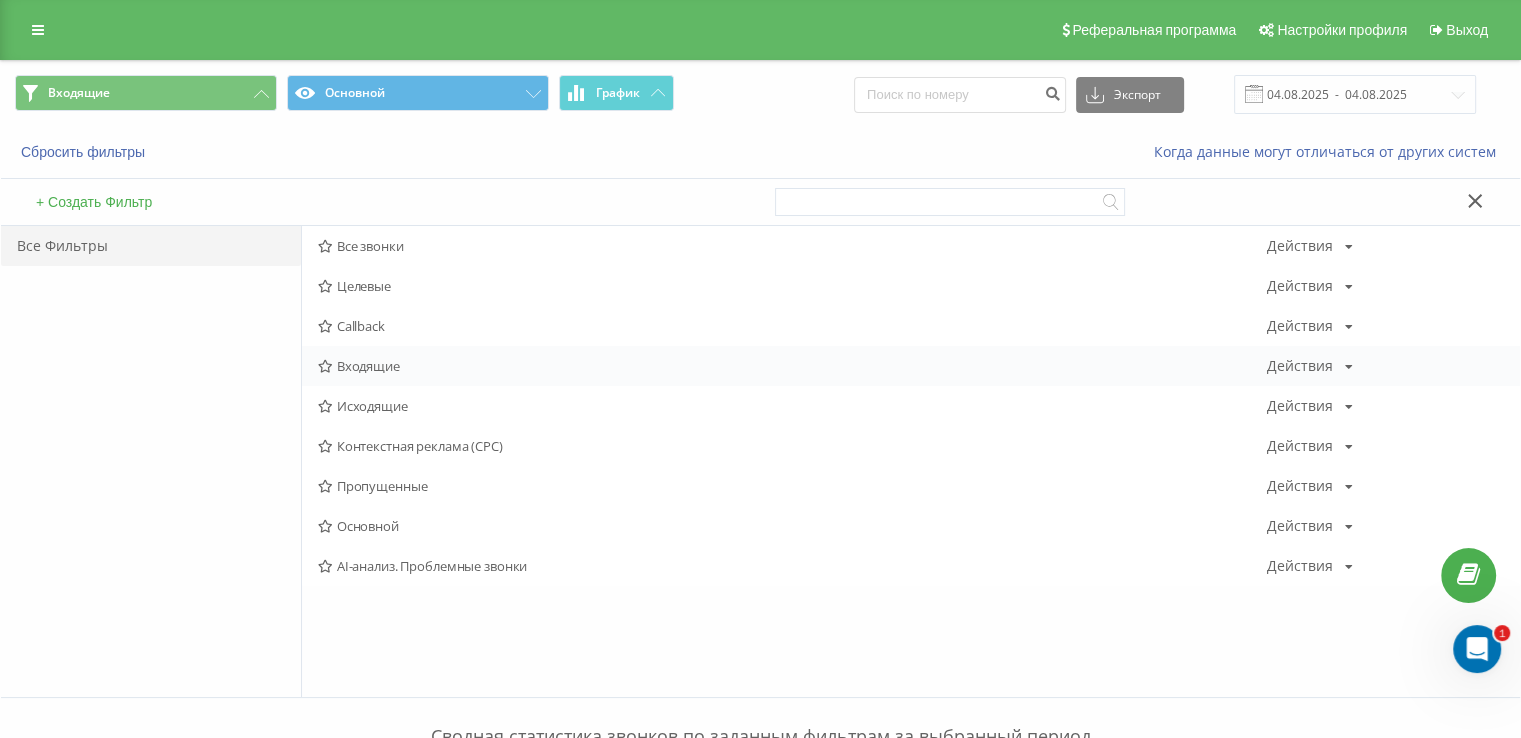 click on "Входящие" at bounding box center (792, 366) 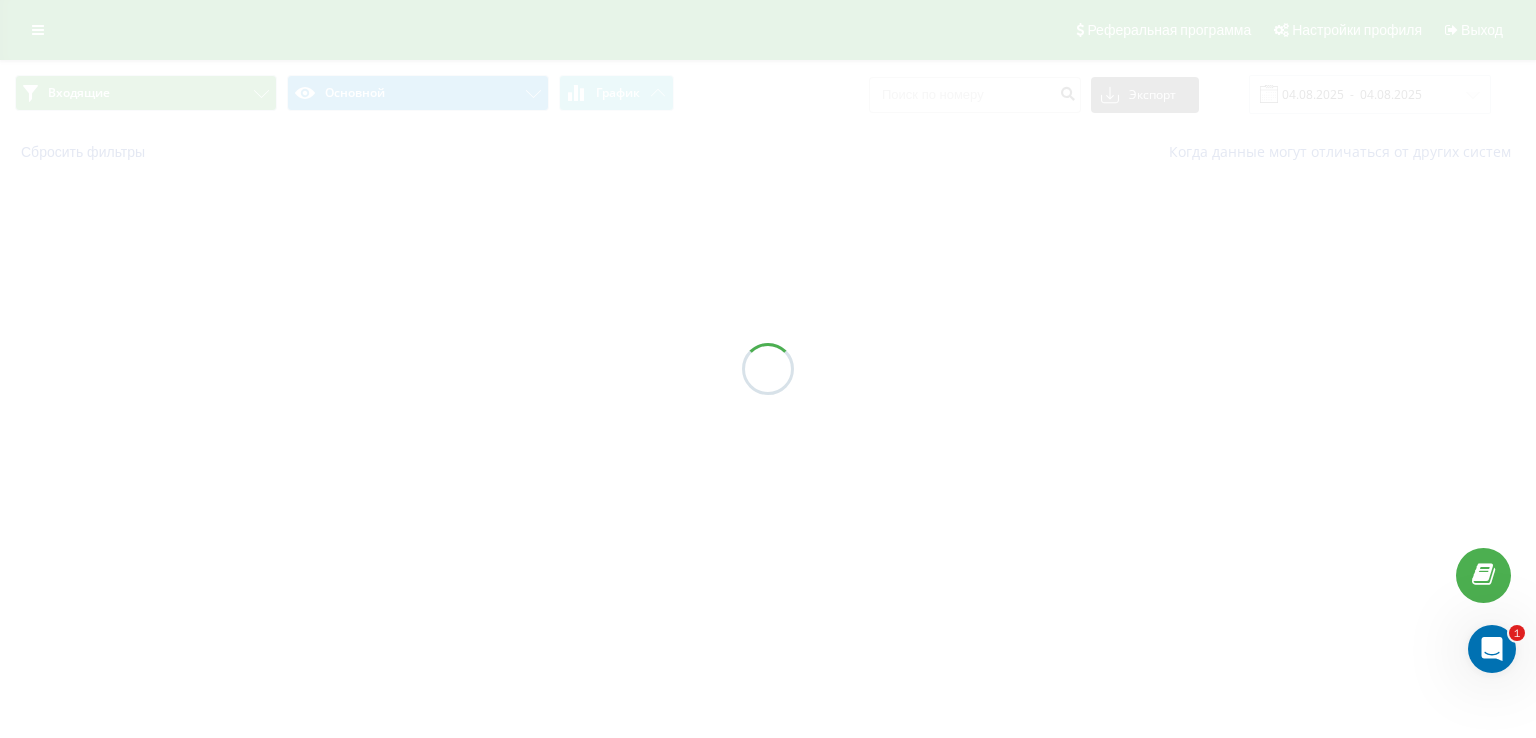 click at bounding box center (768, 369) 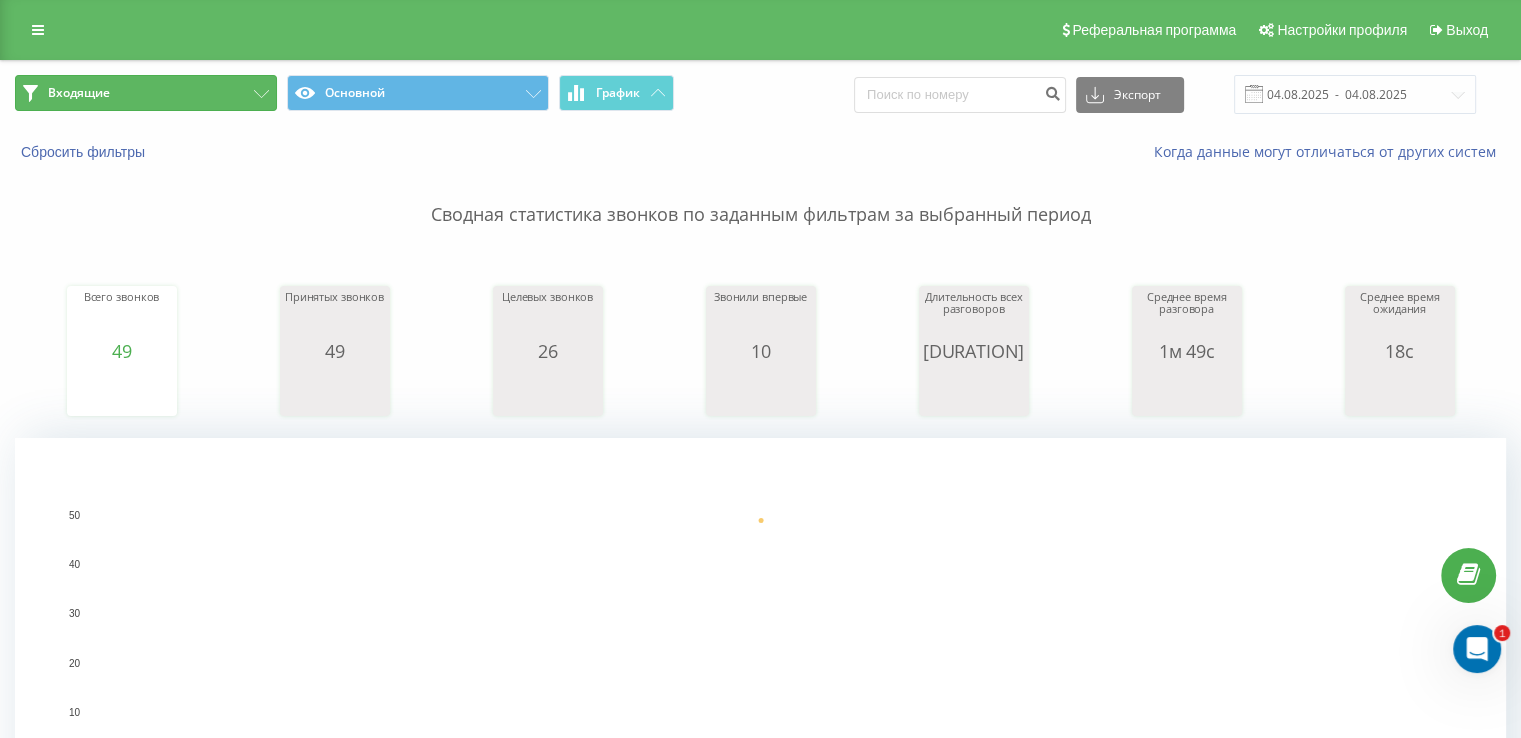 drag, startPoint x: 193, startPoint y: 89, endPoint x: 228, endPoint y: 157, distance: 76.47875 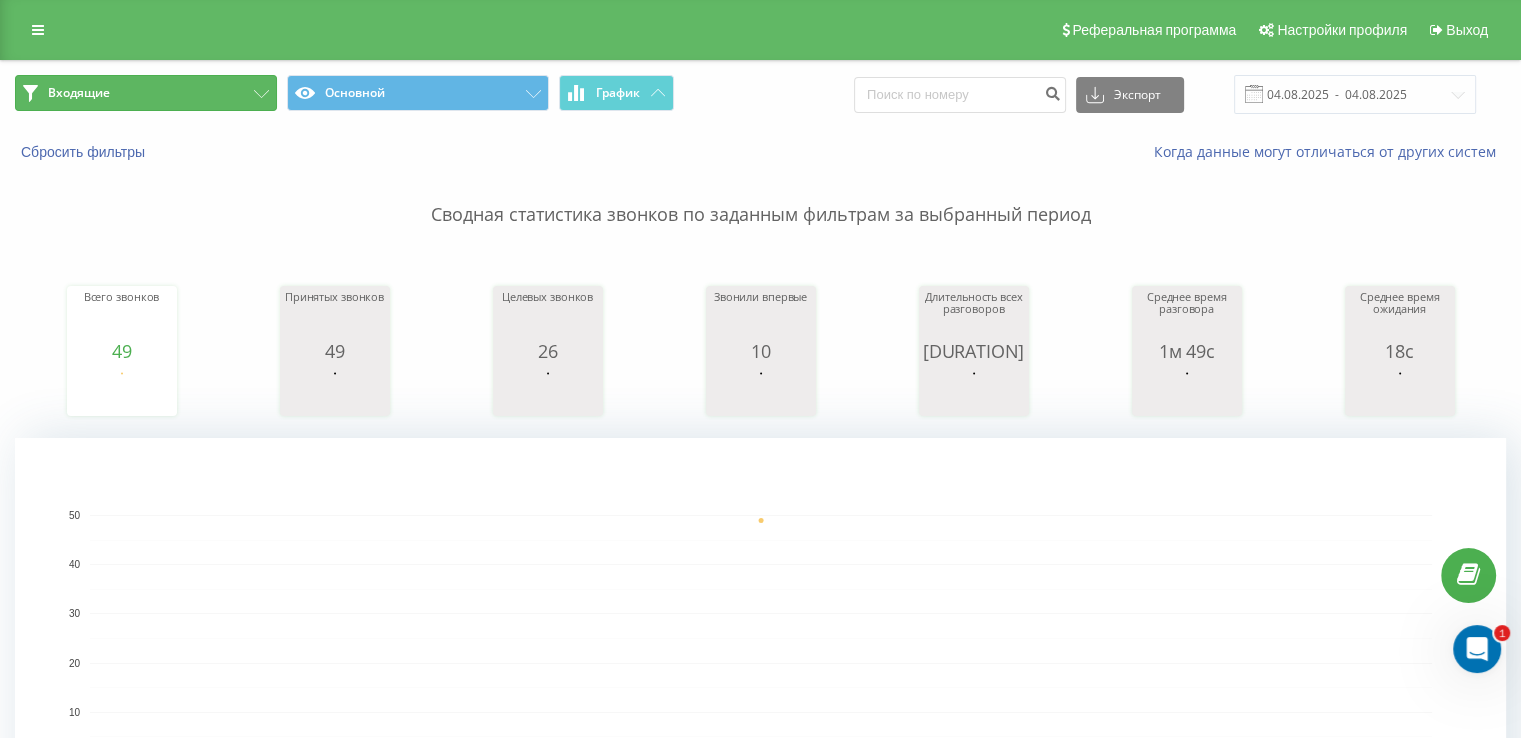 click on "Входящие" at bounding box center [146, 93] 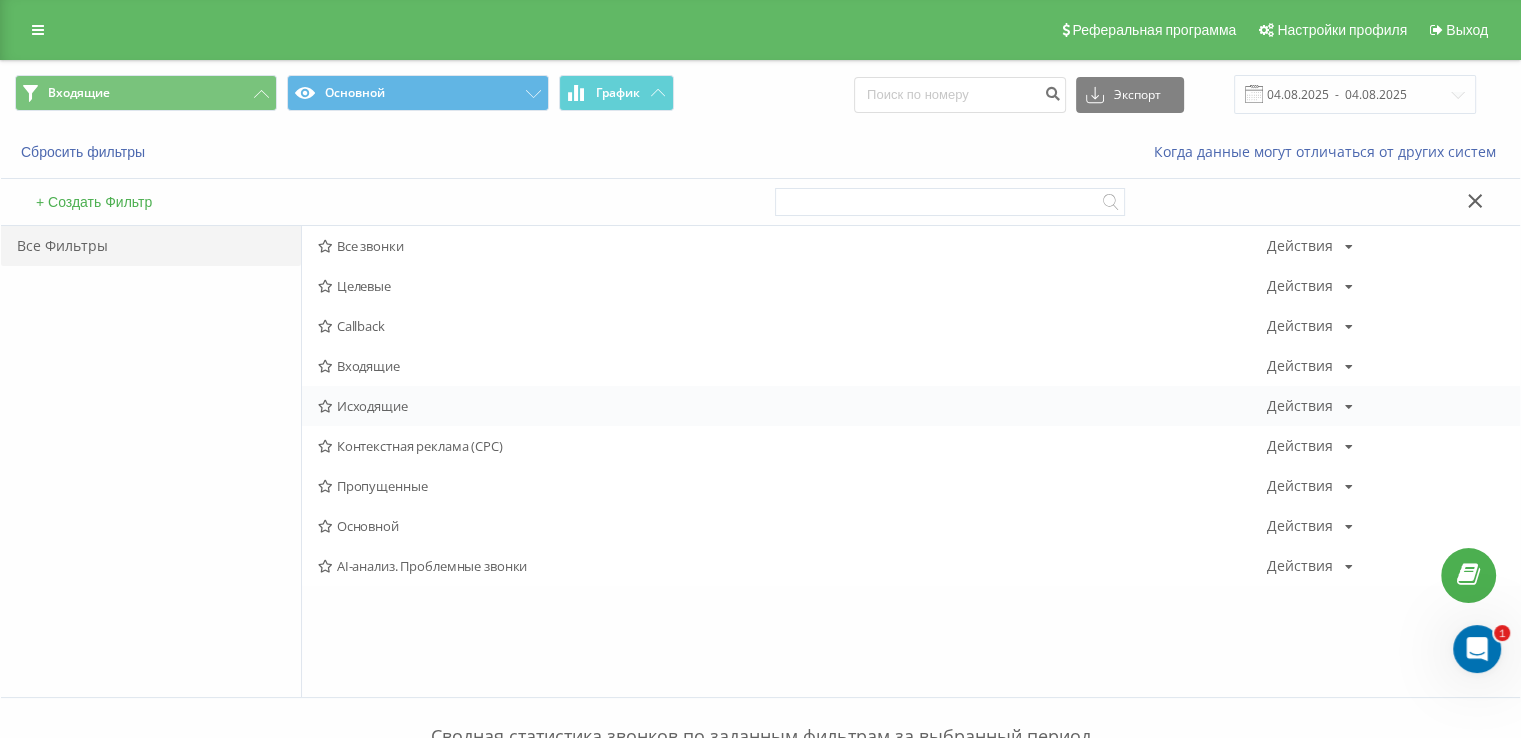 click on "Исходящие" at bounding box center (792, 406) 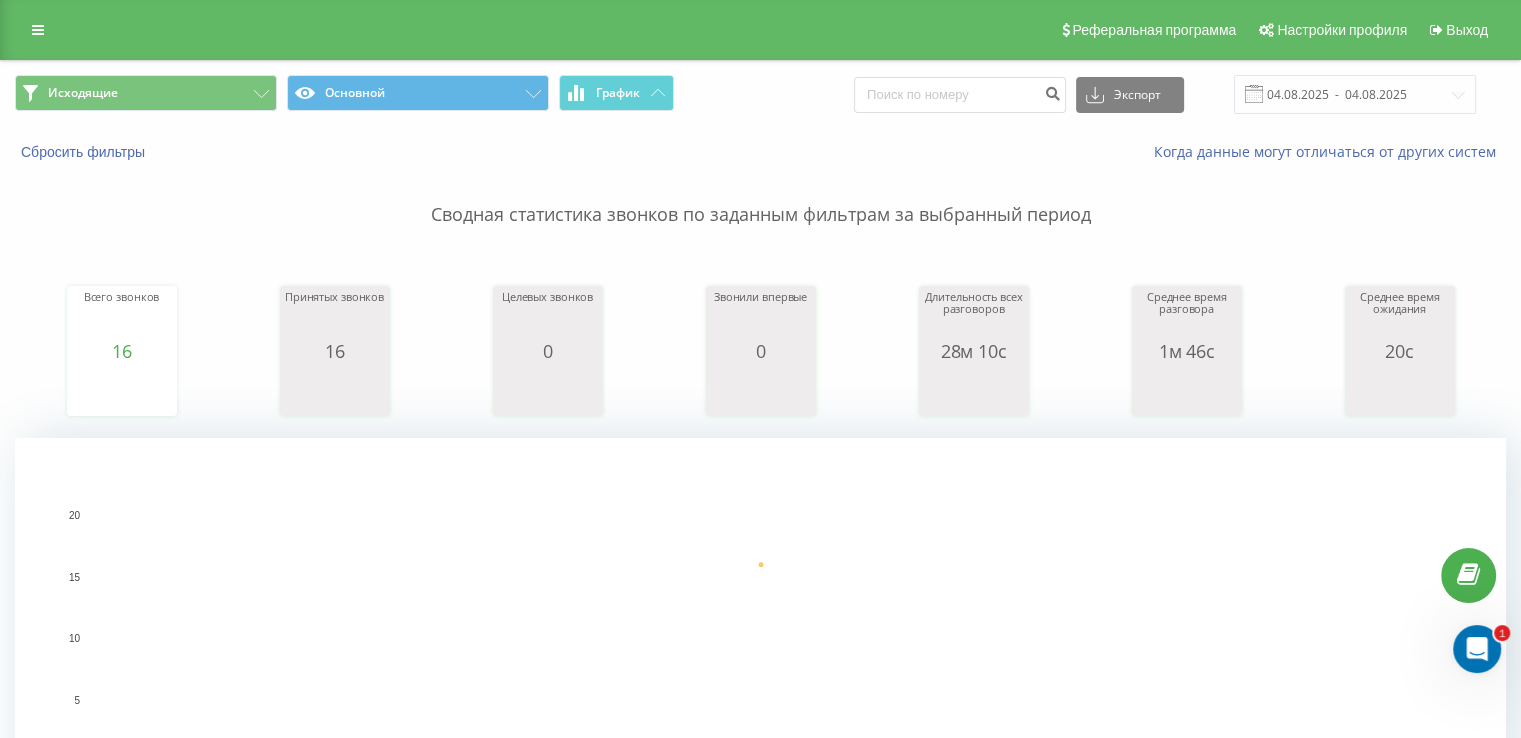 click on "Исходящие Основной График Экспорт .csv .xls .xlsx 04.08.2025  -  04.08.2025" at bounding box center (760, 94) 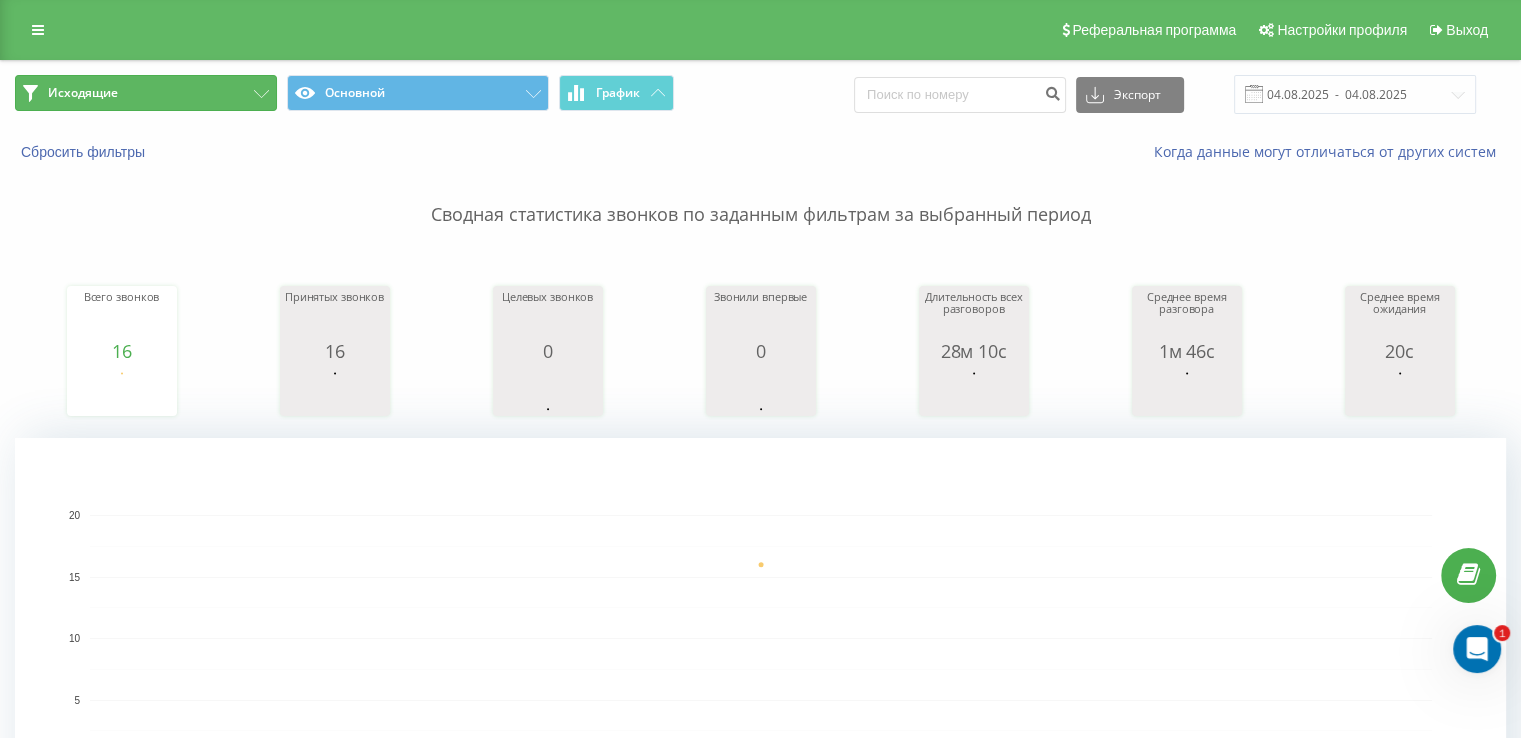 click on "Исходящие" at bounding box center (146, 93) 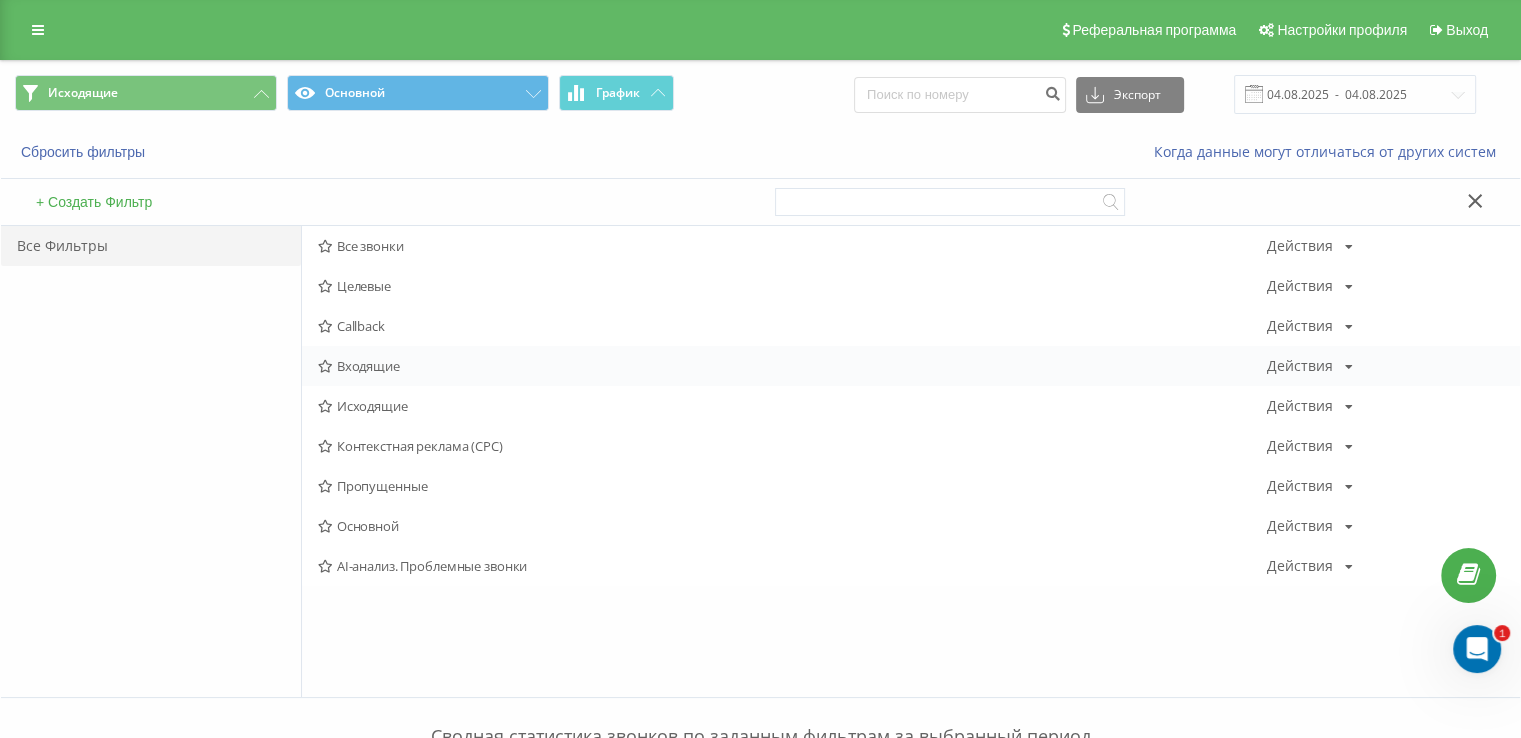 click on "Входящие" at bounding box center [792, 366] 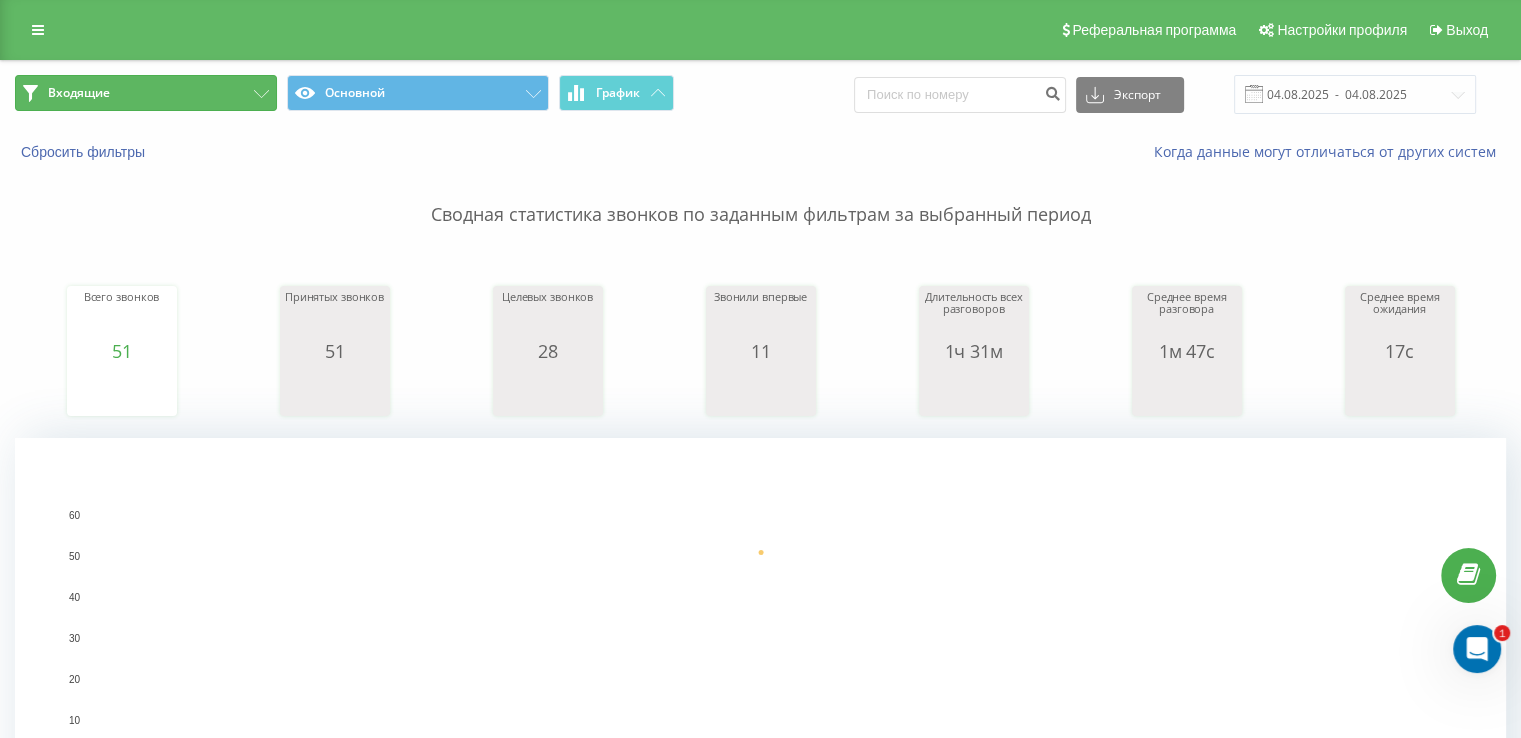 click on "Входящие" at bounding box center [146, 93] 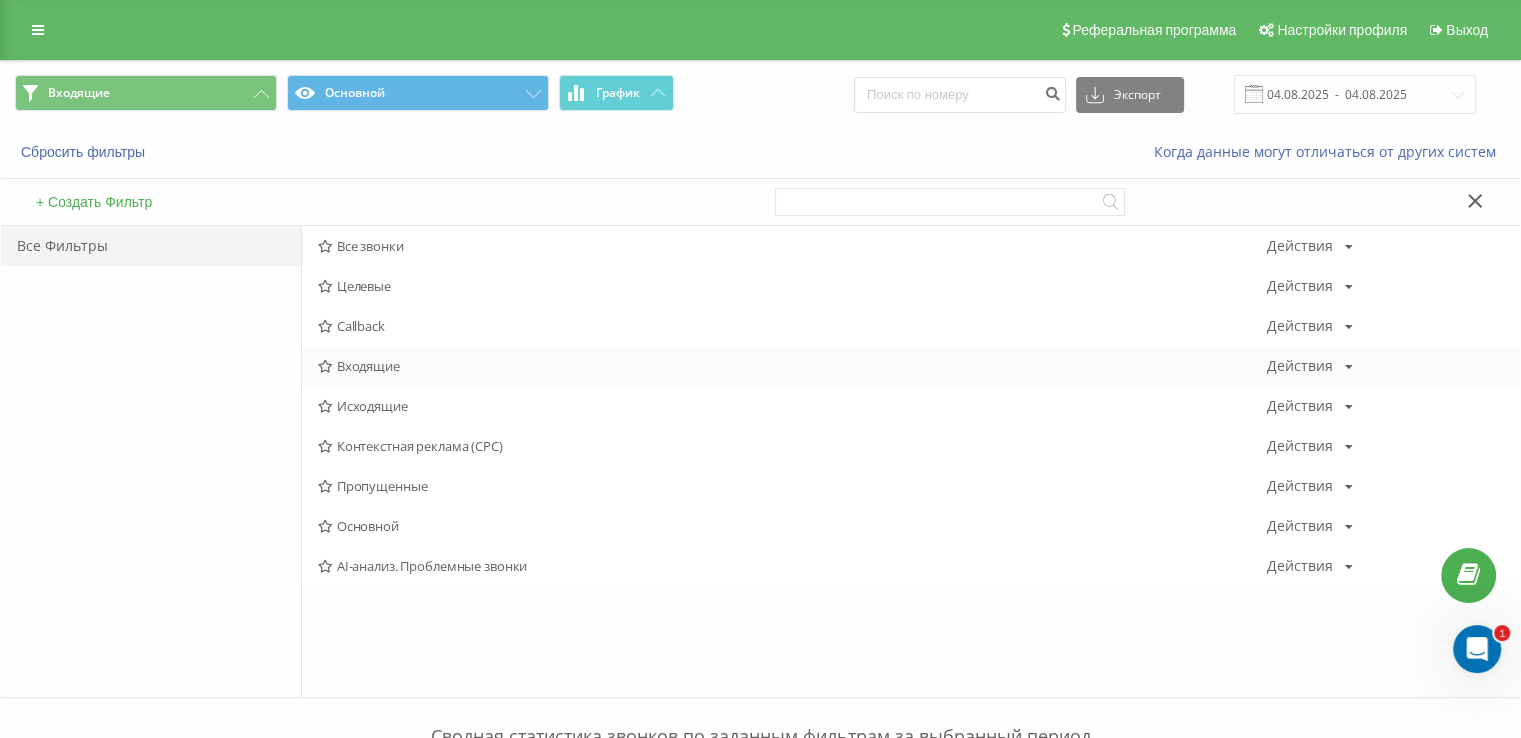 click on "Входящие Действия Редактировать Копировать Удалить По умолчанию Поделиться" at bounding box center [911, 366] 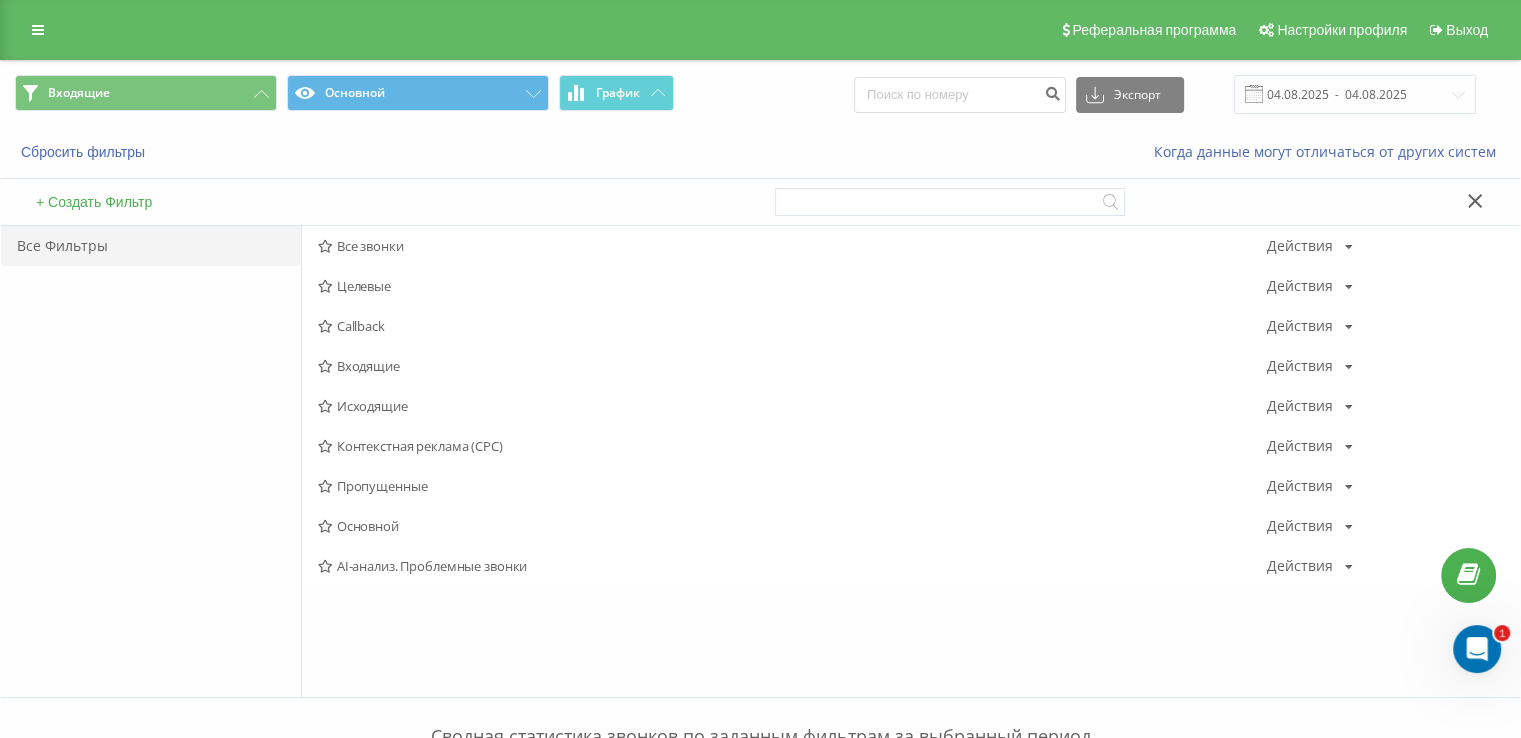 click on "Входящие" at bounding box center [792, 366] 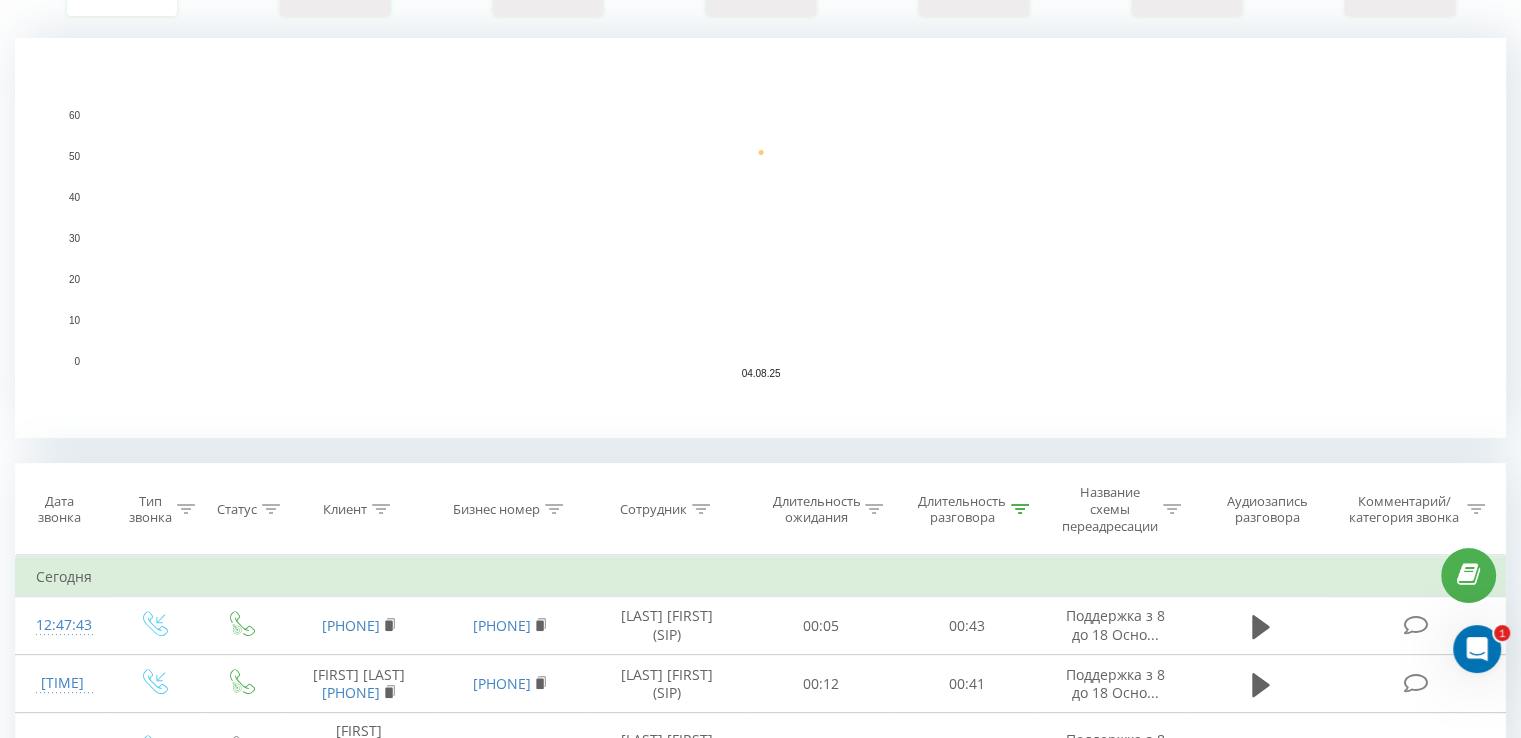 scroll, scrollTop: 0, scrollLeft: 0, axis: both 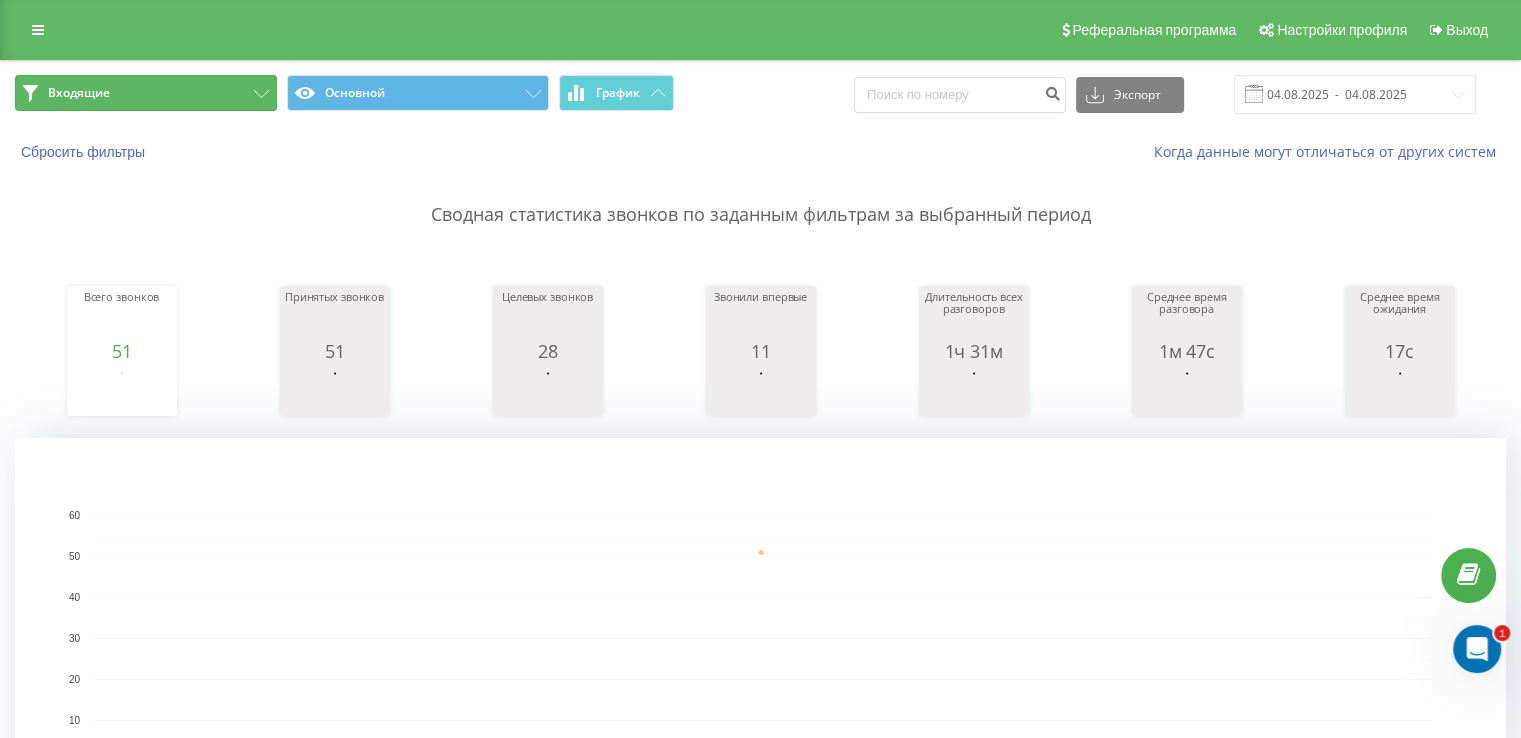 click on "Входящие" at bounding box center [146, 93] 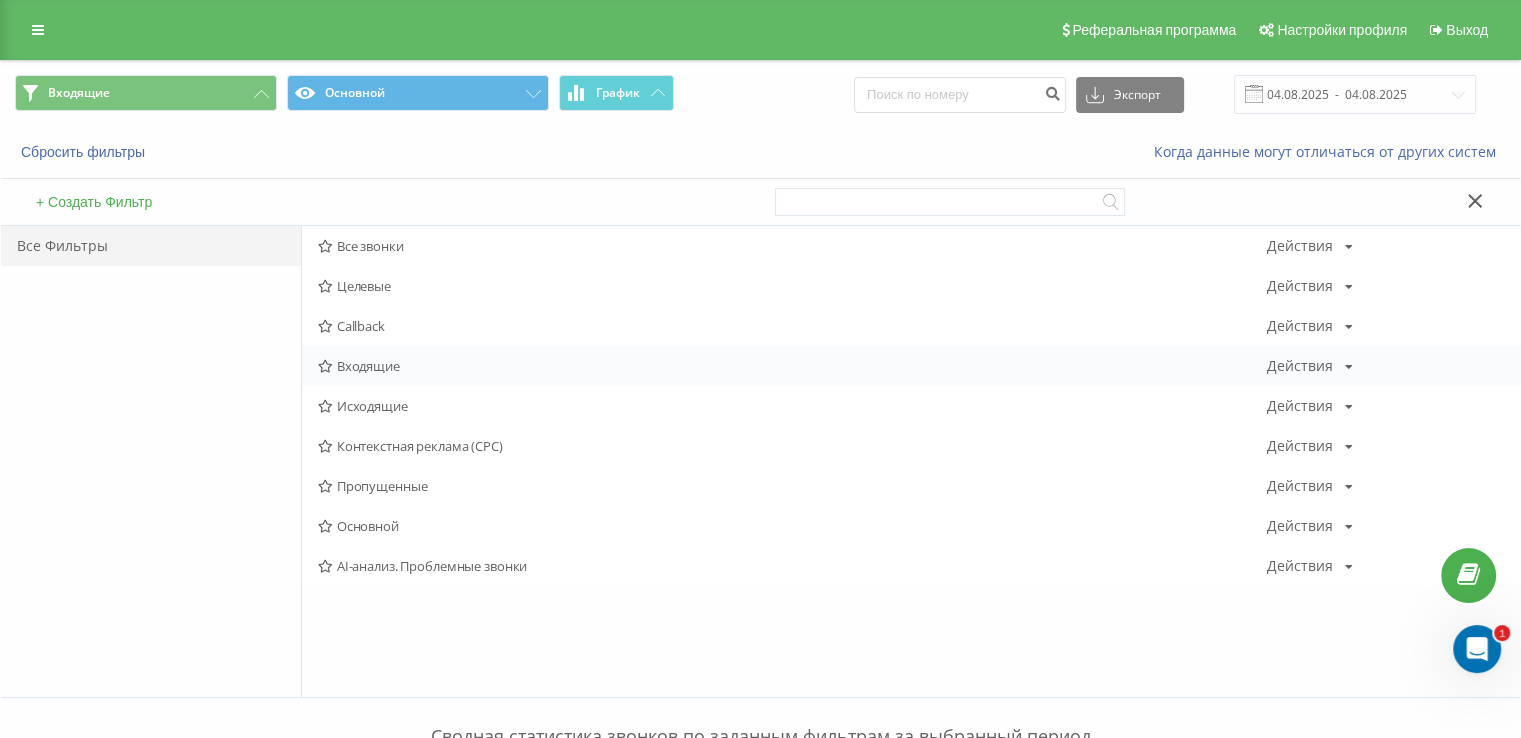 click on "Входящие" at bounding box center [792, 366] 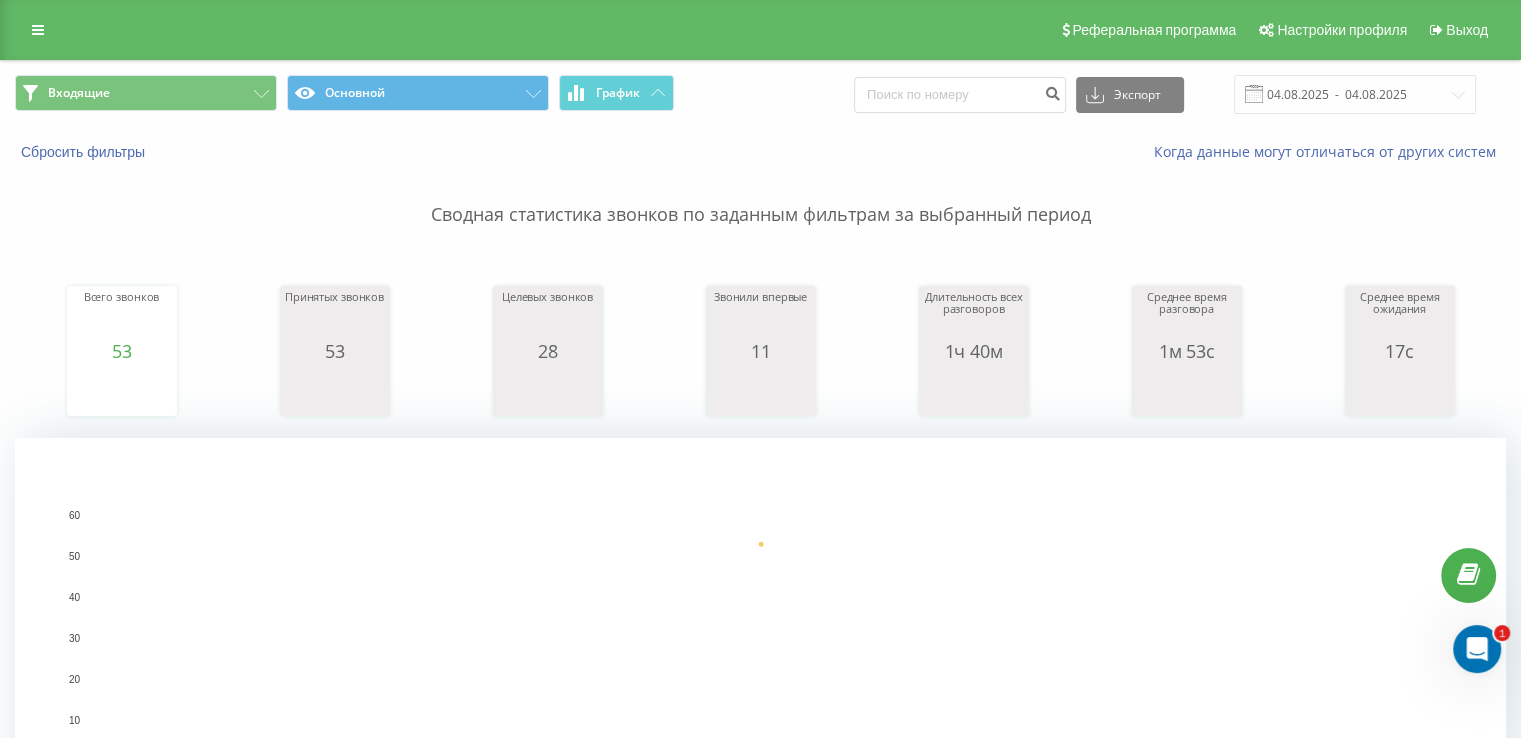 click on "Входящие Основной График Экспорт .csv .xls .xlsx 04.08.2025  -  04.08.2025" at bounding box center [760, 94] 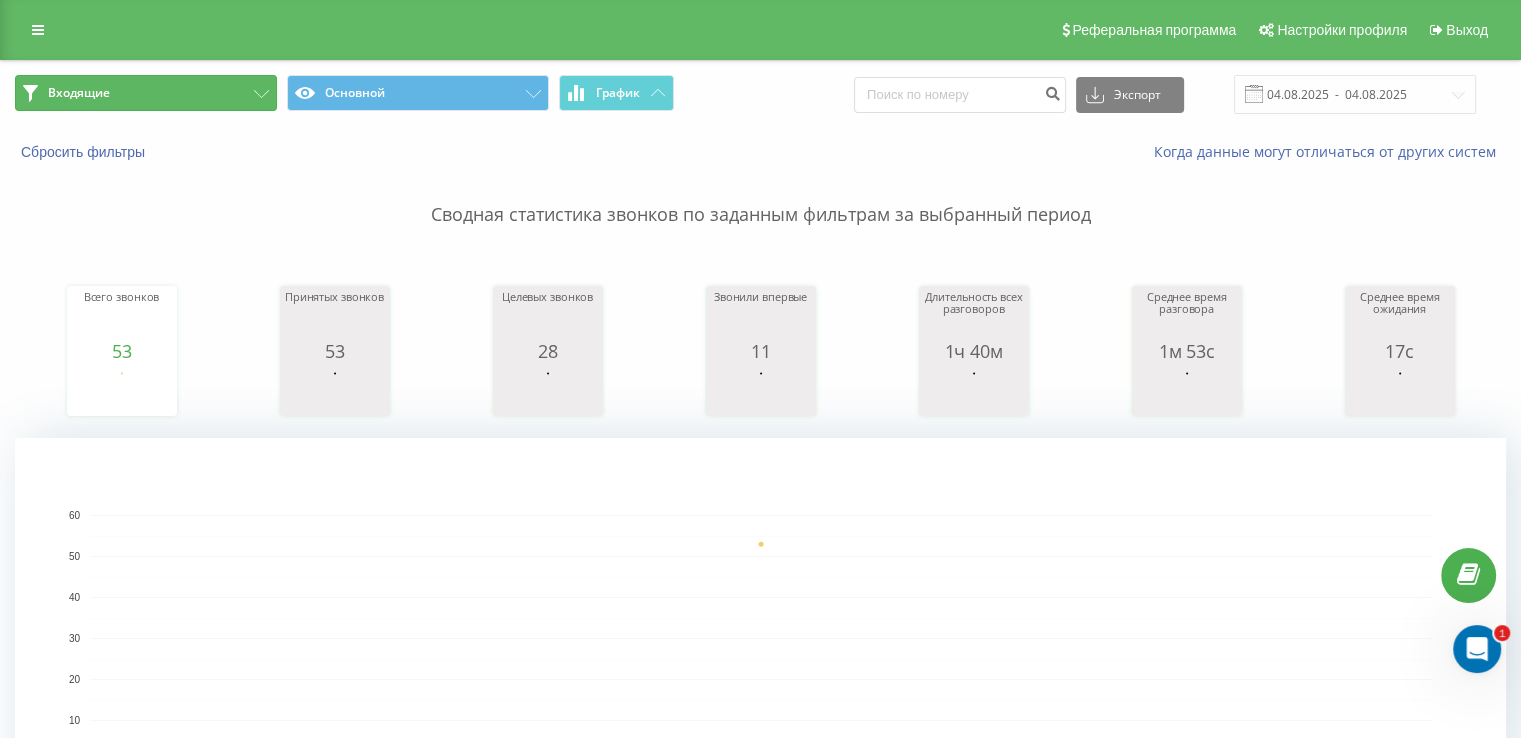 click on "Входящие" at bounding box center (146, 93) 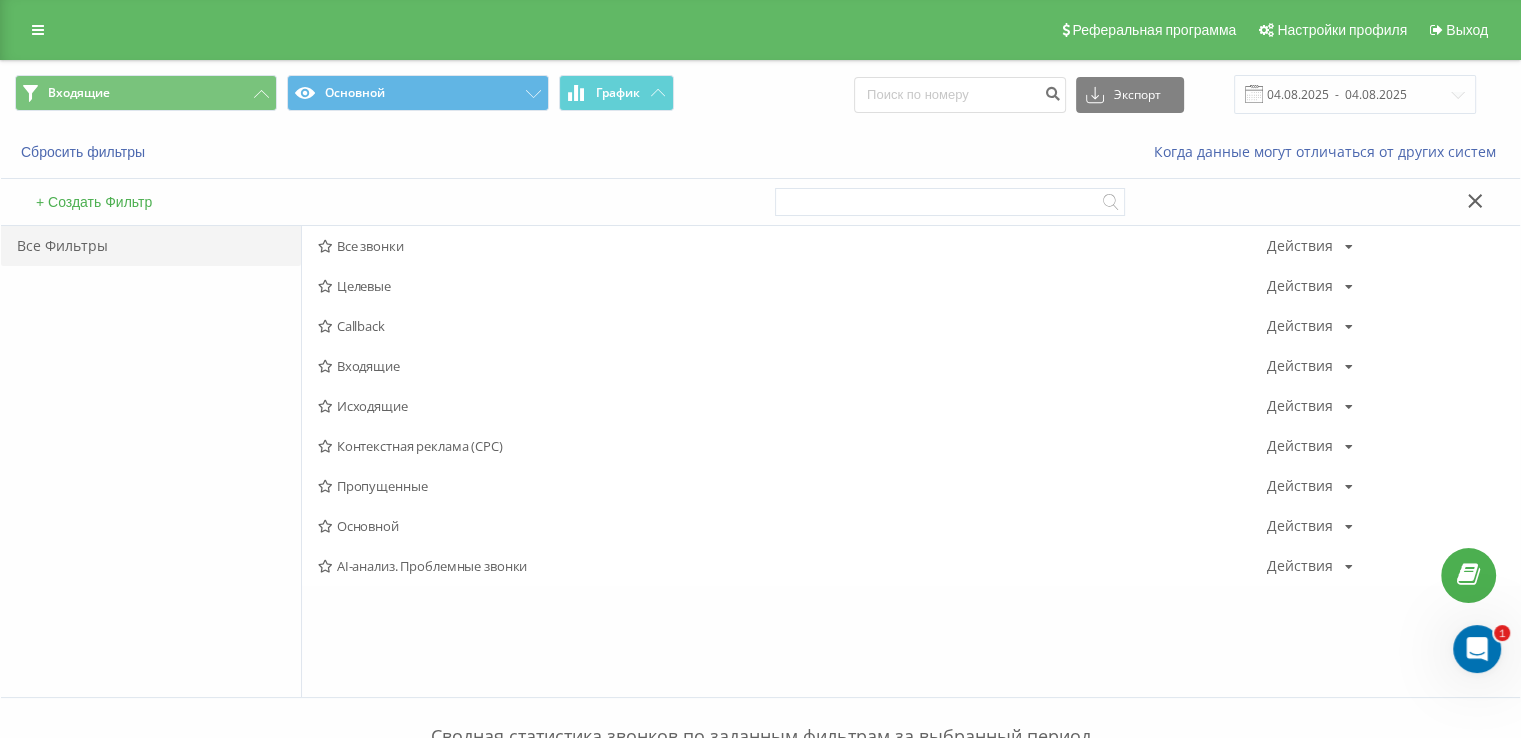 drag, startPoint x: 347, startPoint y: 243, endPoint x: 300, endPoint y: 176, distance: 81.84131 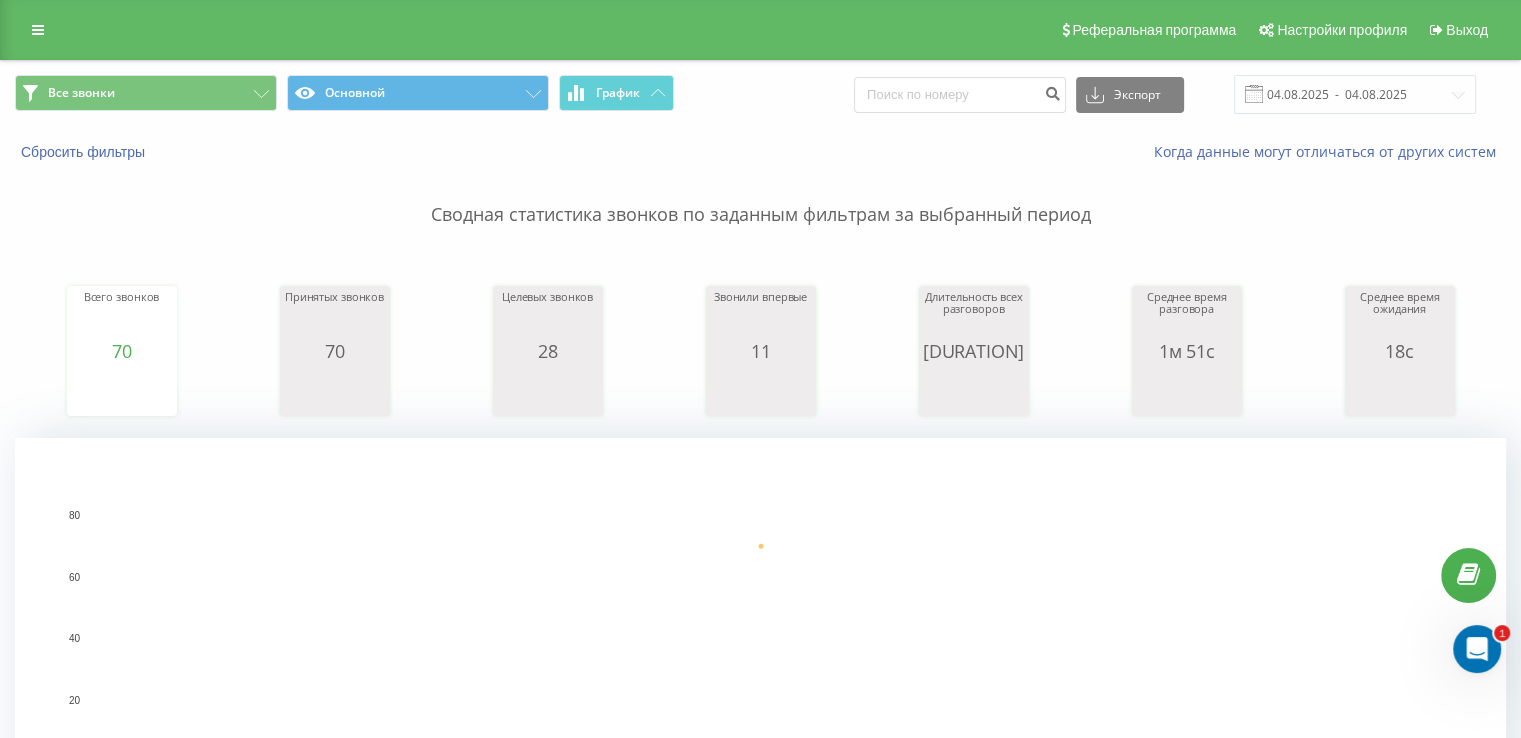 click on "Все звонки Основной График Экспорт .csv .xls .xlsx 04.08.2025  -  04.08.2025" at bounding box center (760, 94) 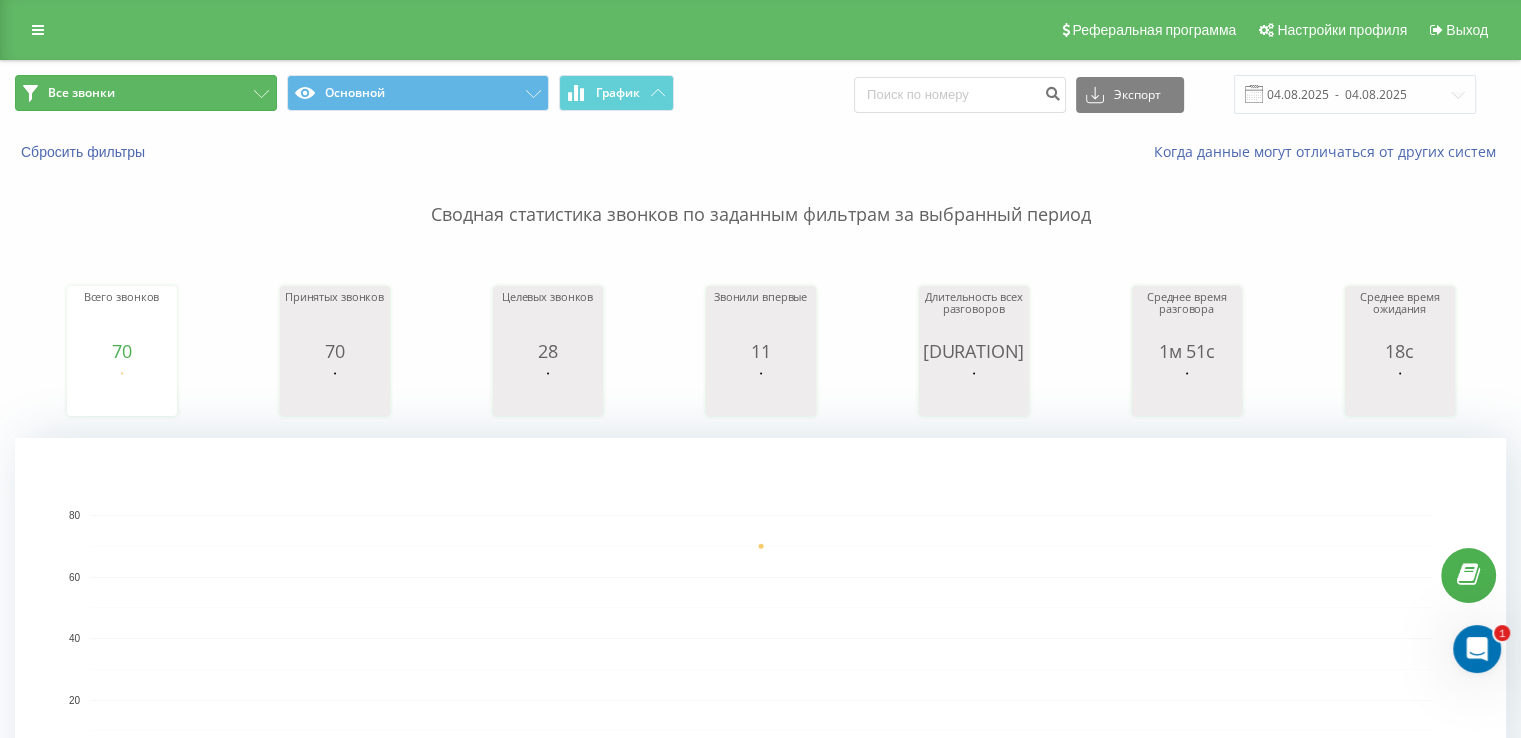 click on "Все звонки" at bounding box center (146, 93) 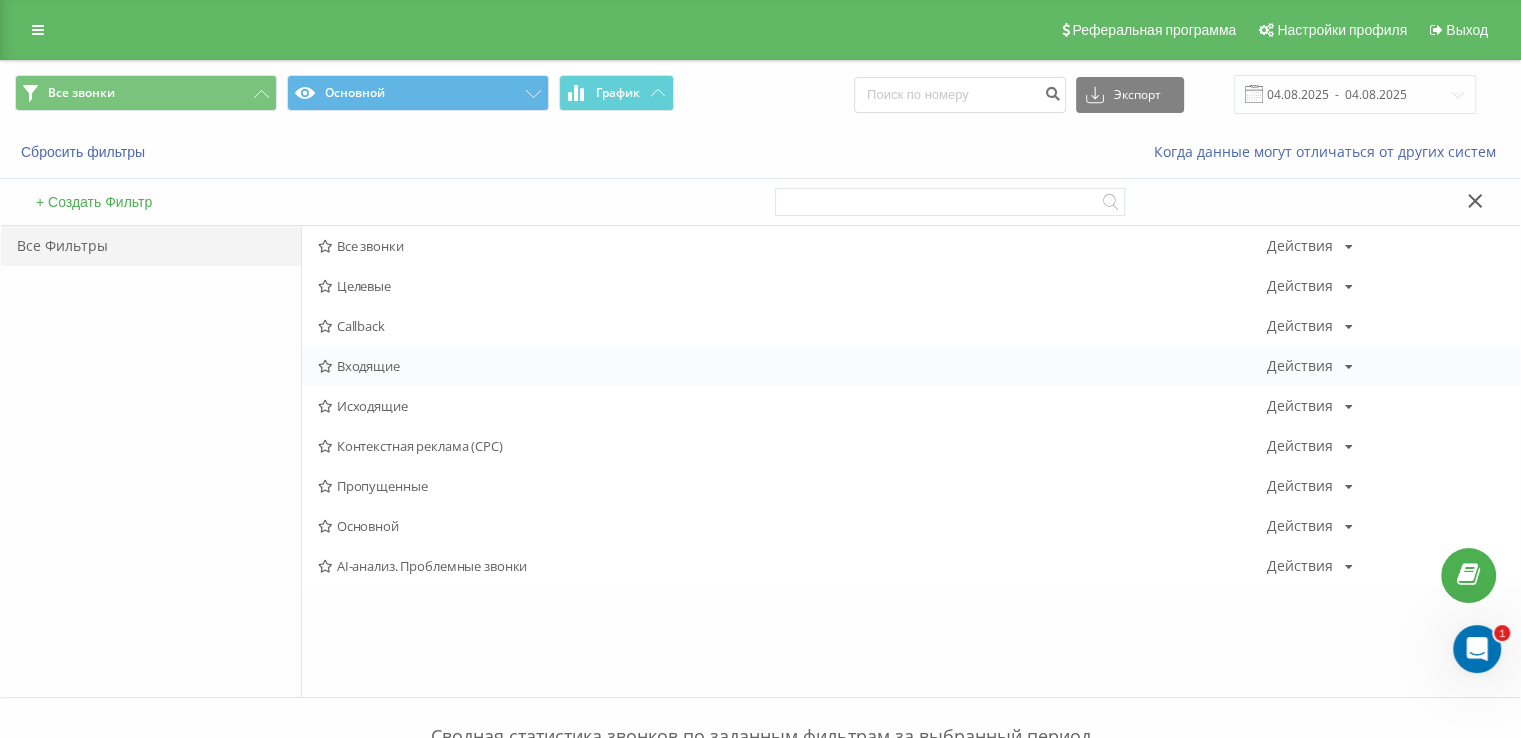 click on "Входящие Действия Редактировать Копировать Удалить По умолчанию Поделиться" at bounding box center (911, 366) 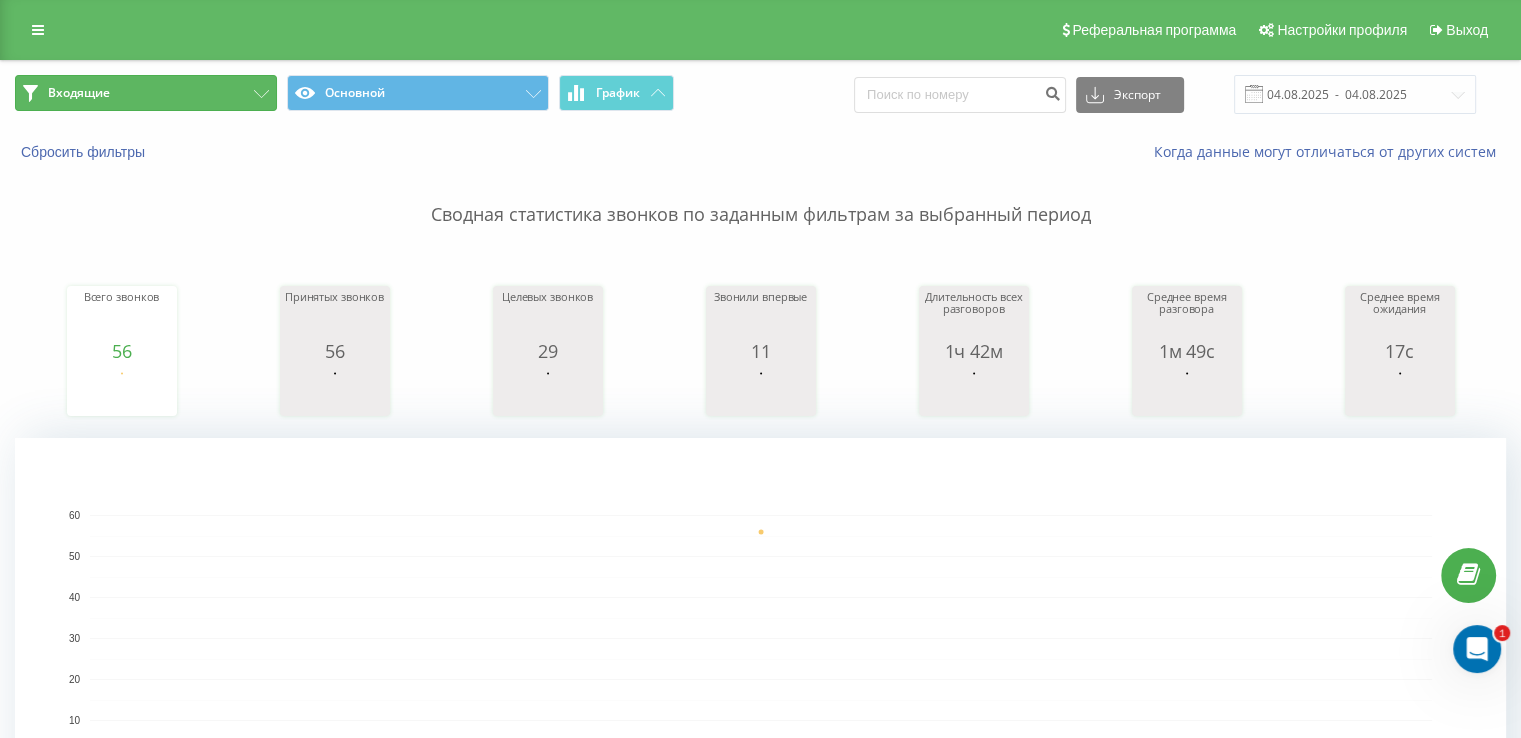 click on "Входящие" at bounding box center [146, 93] 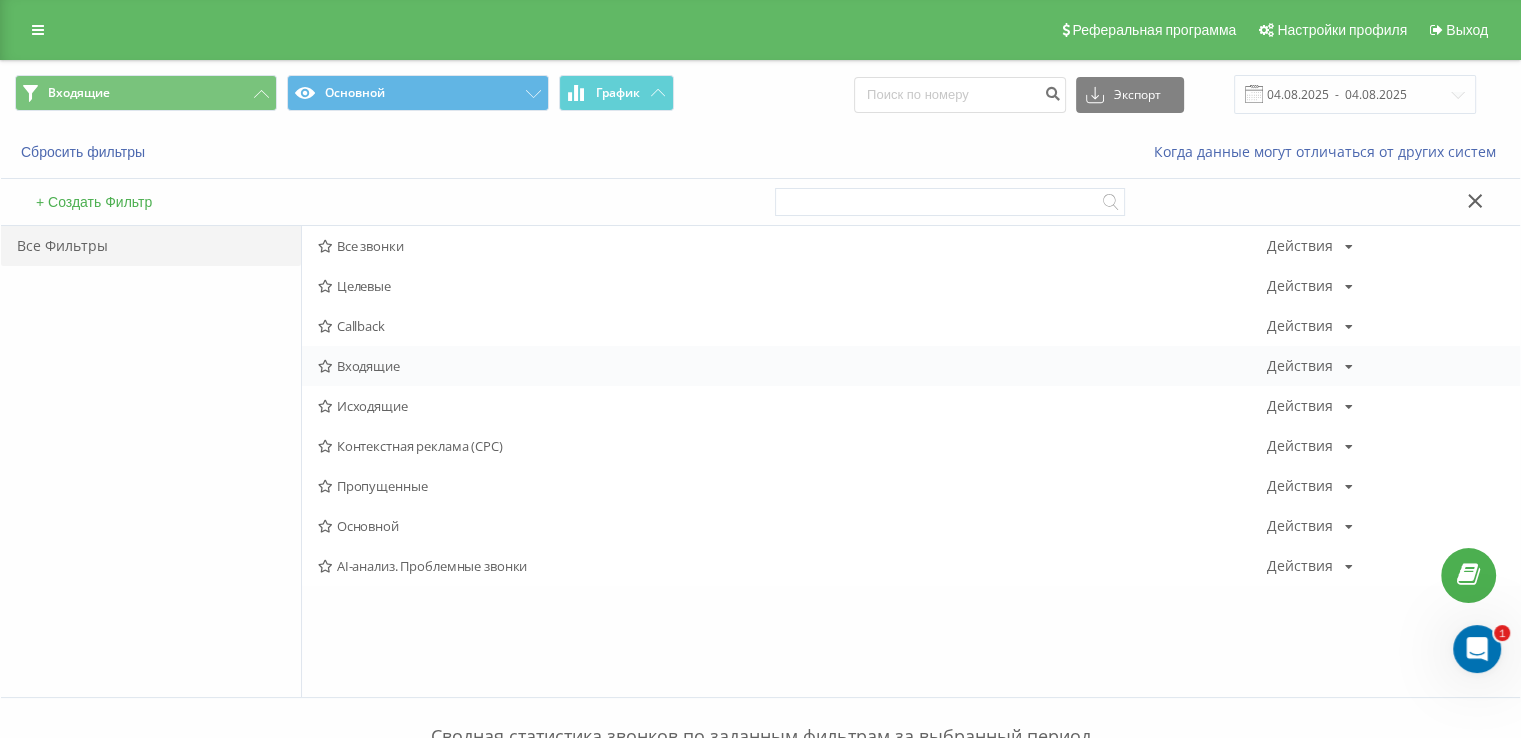 click on "Входящие Действия Редактировать Копировать Удалить По умолчанию Поделиться" at bounding box center [911, 366] 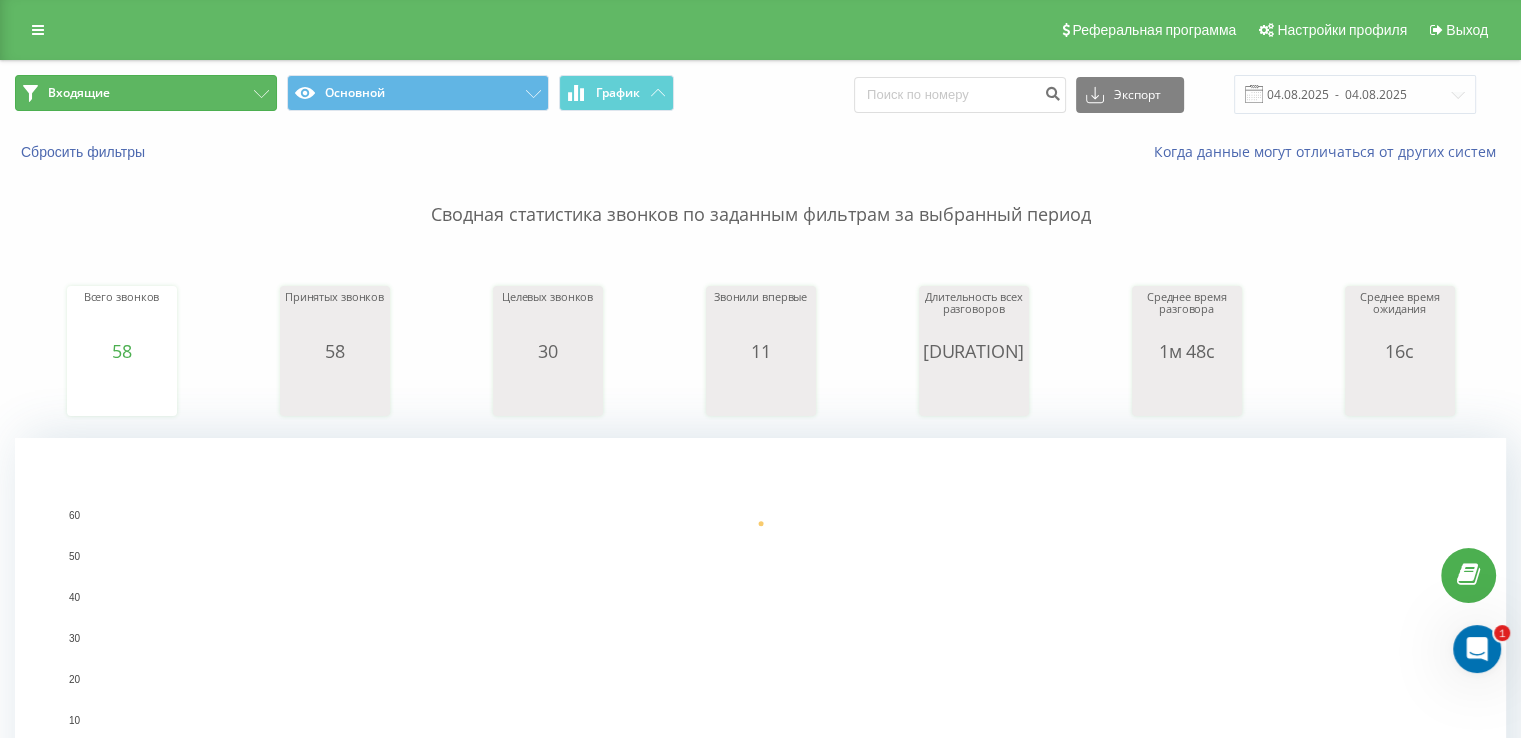 drag, startPoint x: 172, startPoint y: 96, endPoint x: 183, endPoint y: 121, distance: 27.313 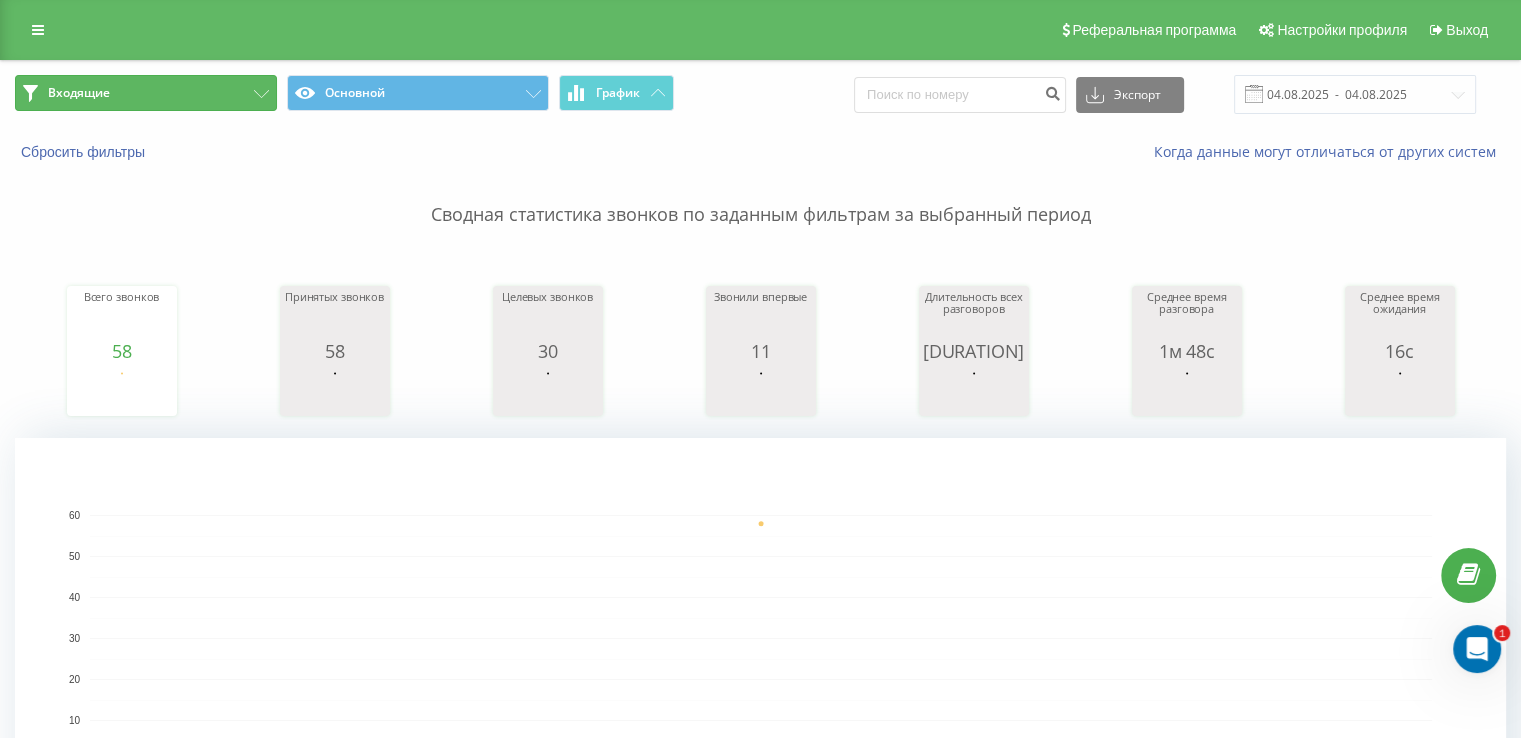 click on "Входящие" at bounding box center [146, 93] 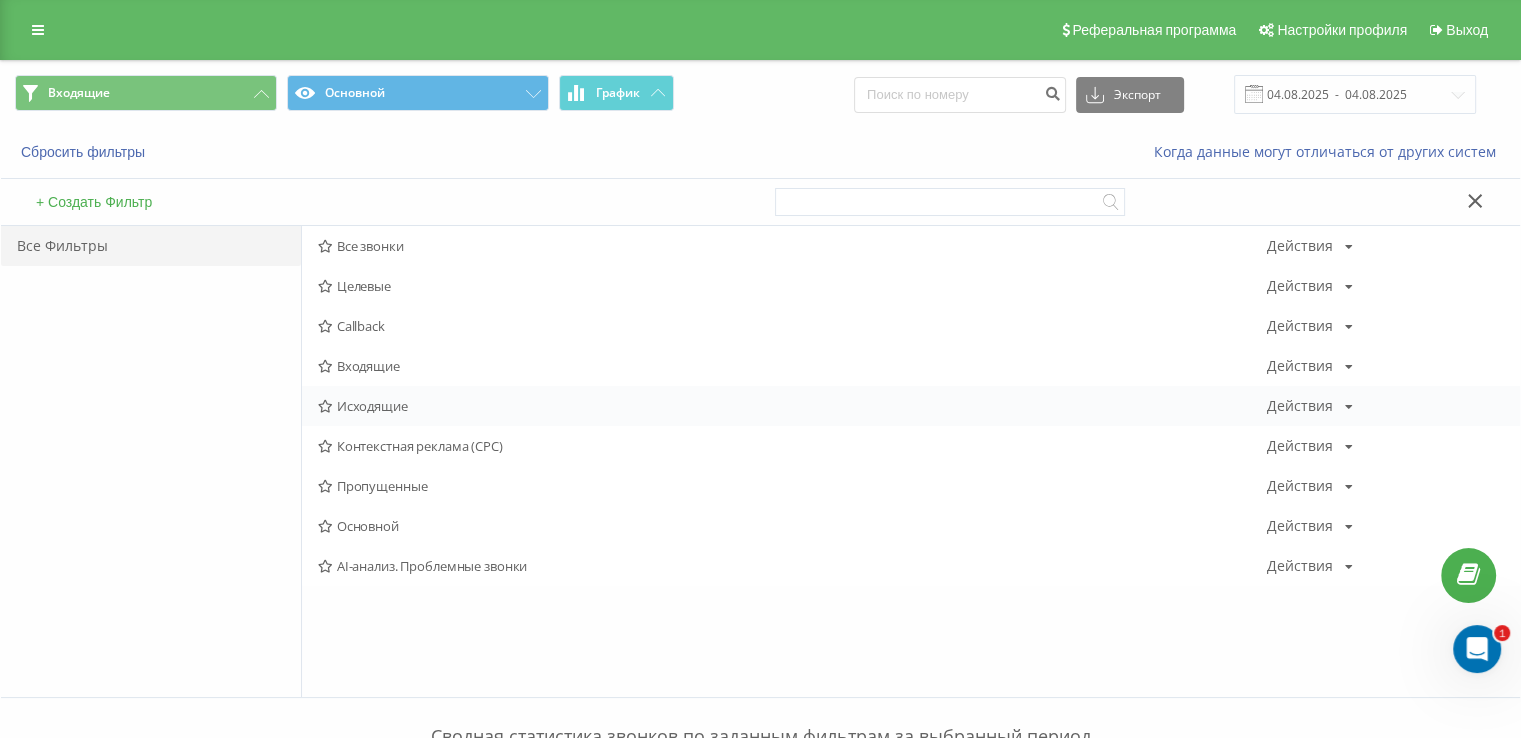 click on "Исходящие Действия Редактировать Копировать Удалить По умолчанию Поделиться" at bounding box center (911, 406) 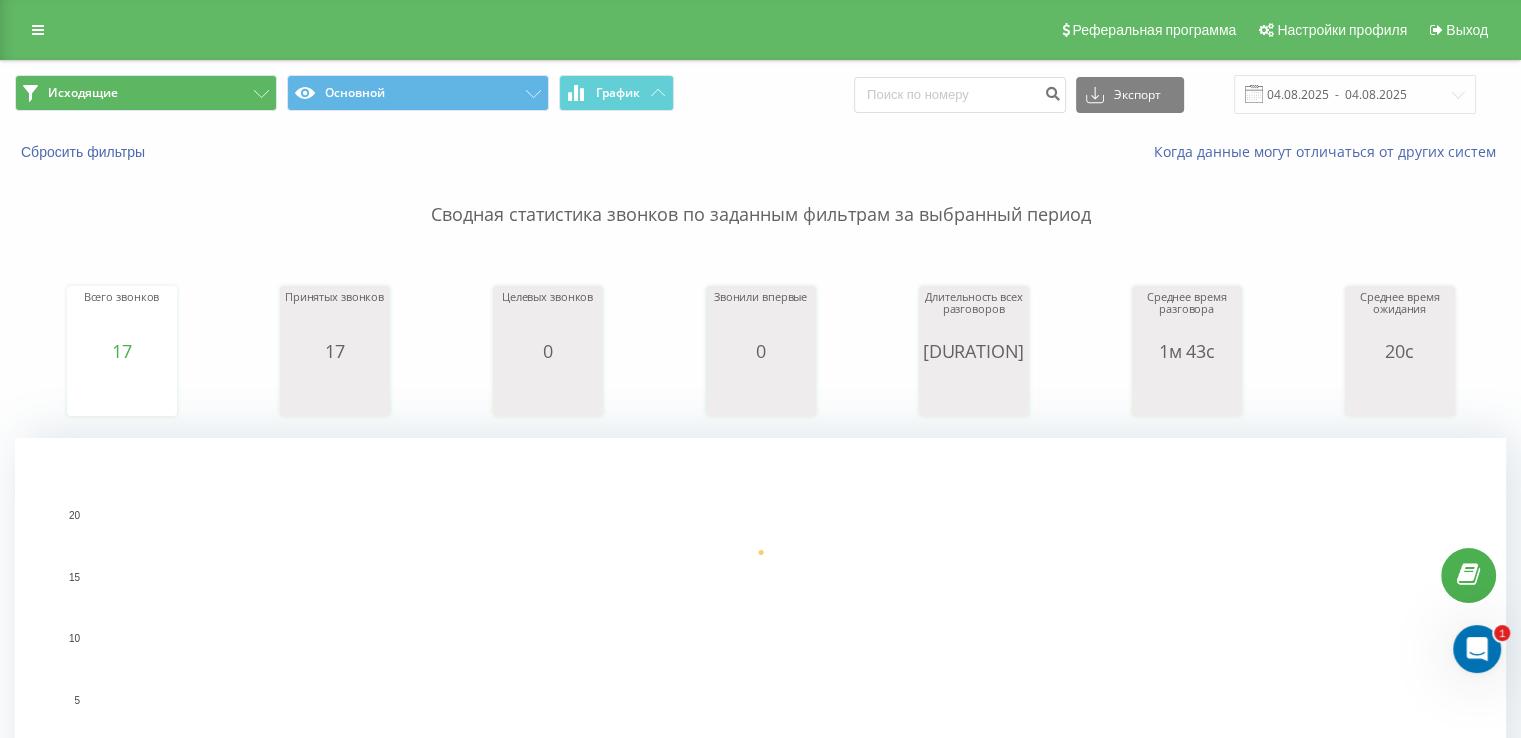 click on "Исходящие Основной График Экспорт .csv .xls .xlsx 04.08.2025  -  04.08.2025" at bounding box center [760, 94] 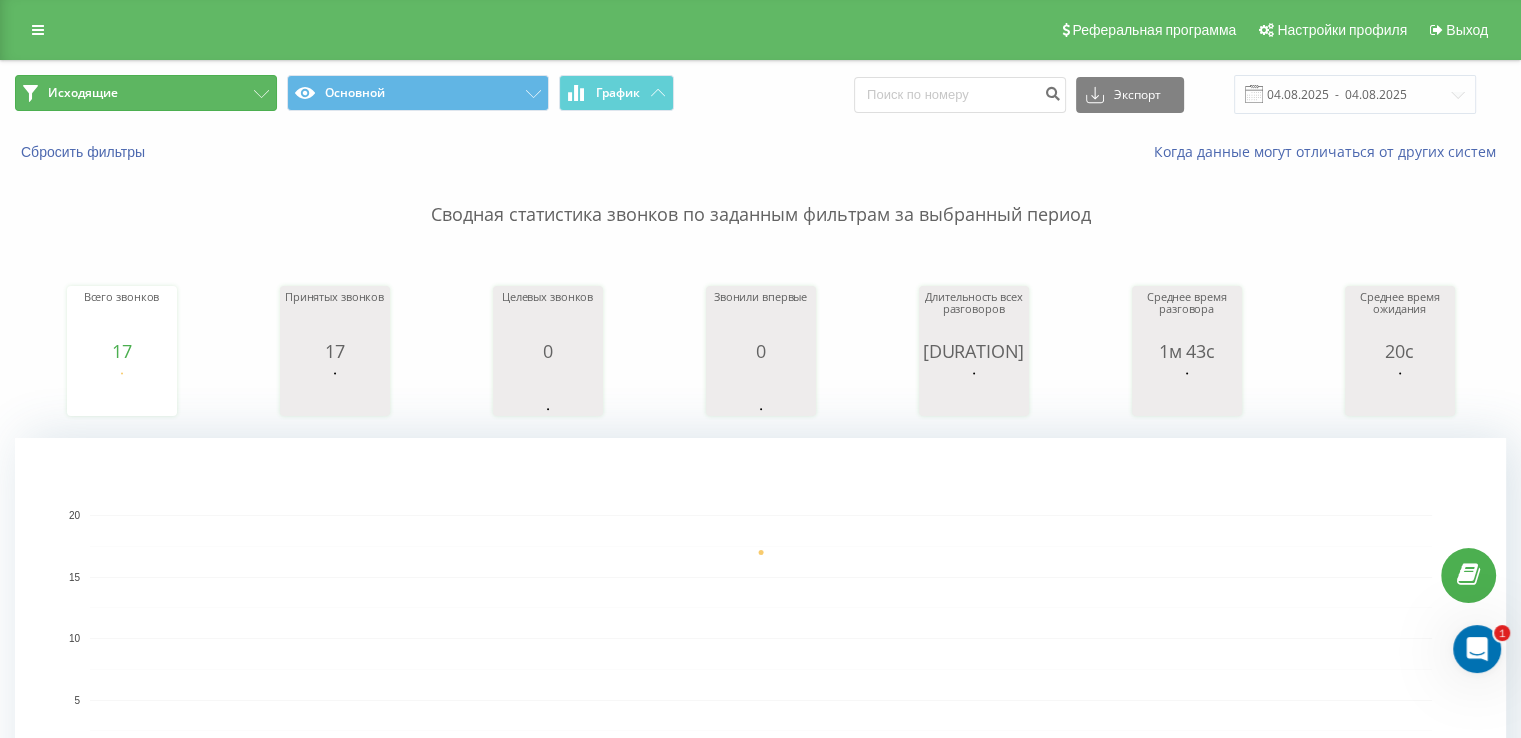 click on "Исходящие" at bounding box center [146, 93] 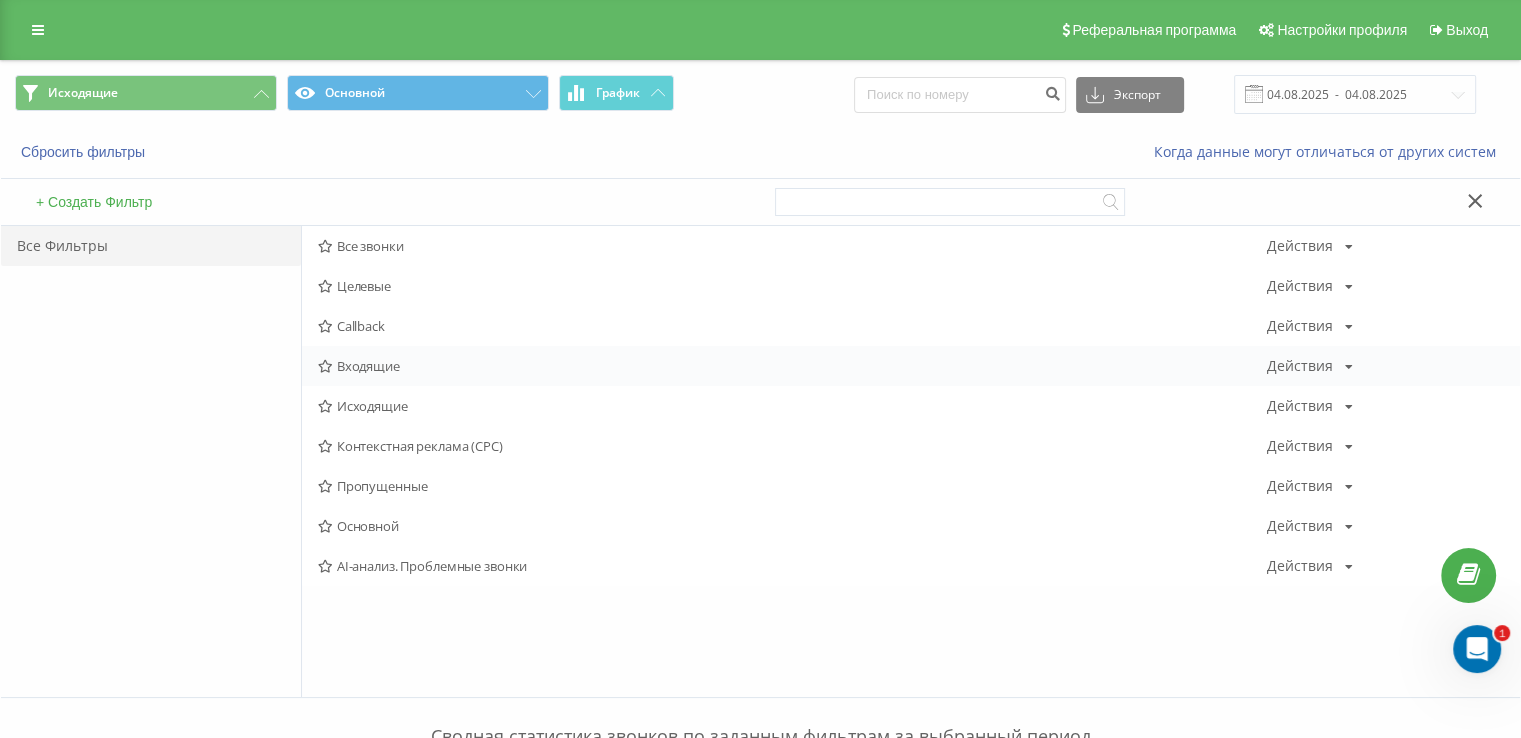 click on "Входящие Действия Редактировать Копировать Удалить По умолчанию Поделиться" at bounding box center [911, 366] 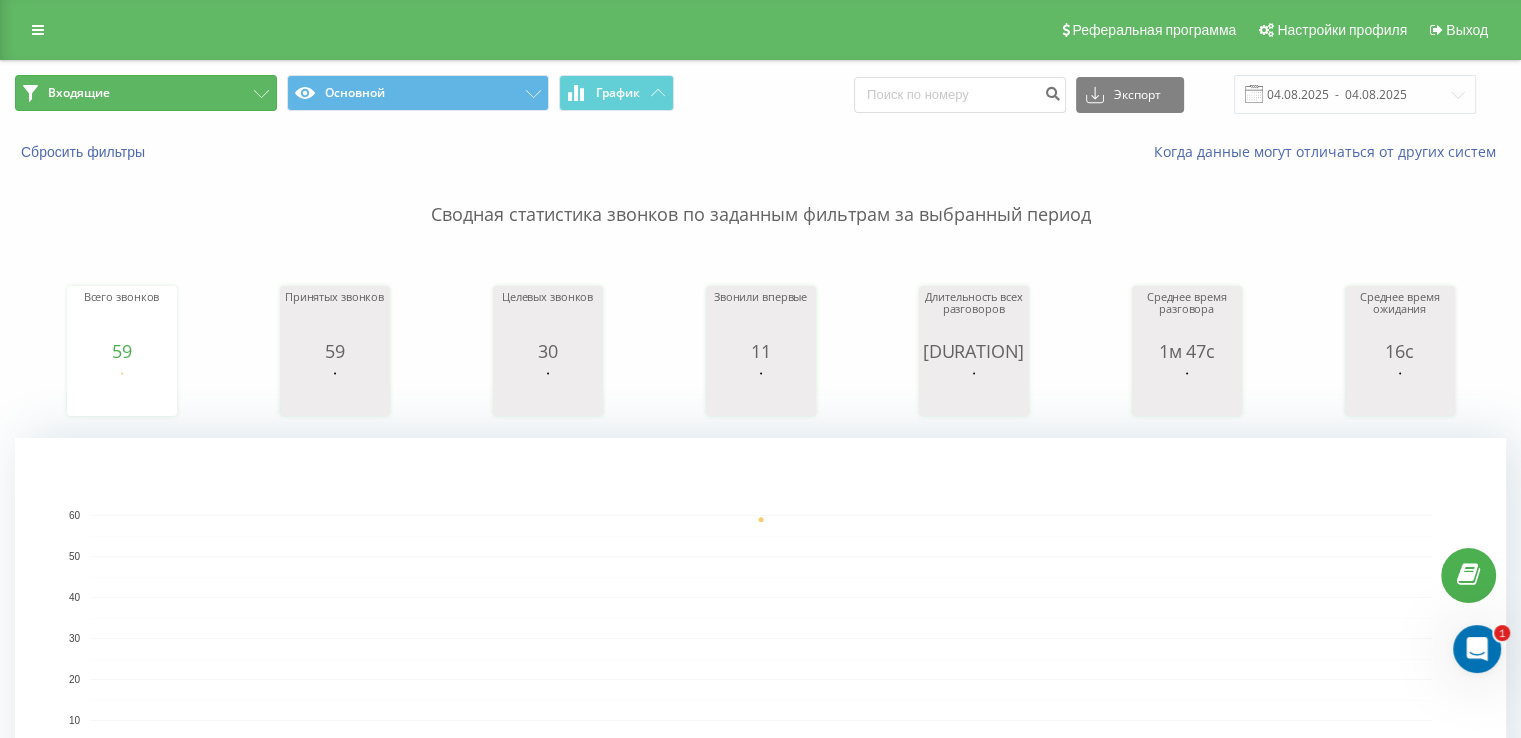 click on "Входящие" at bounding box center [146, 93] 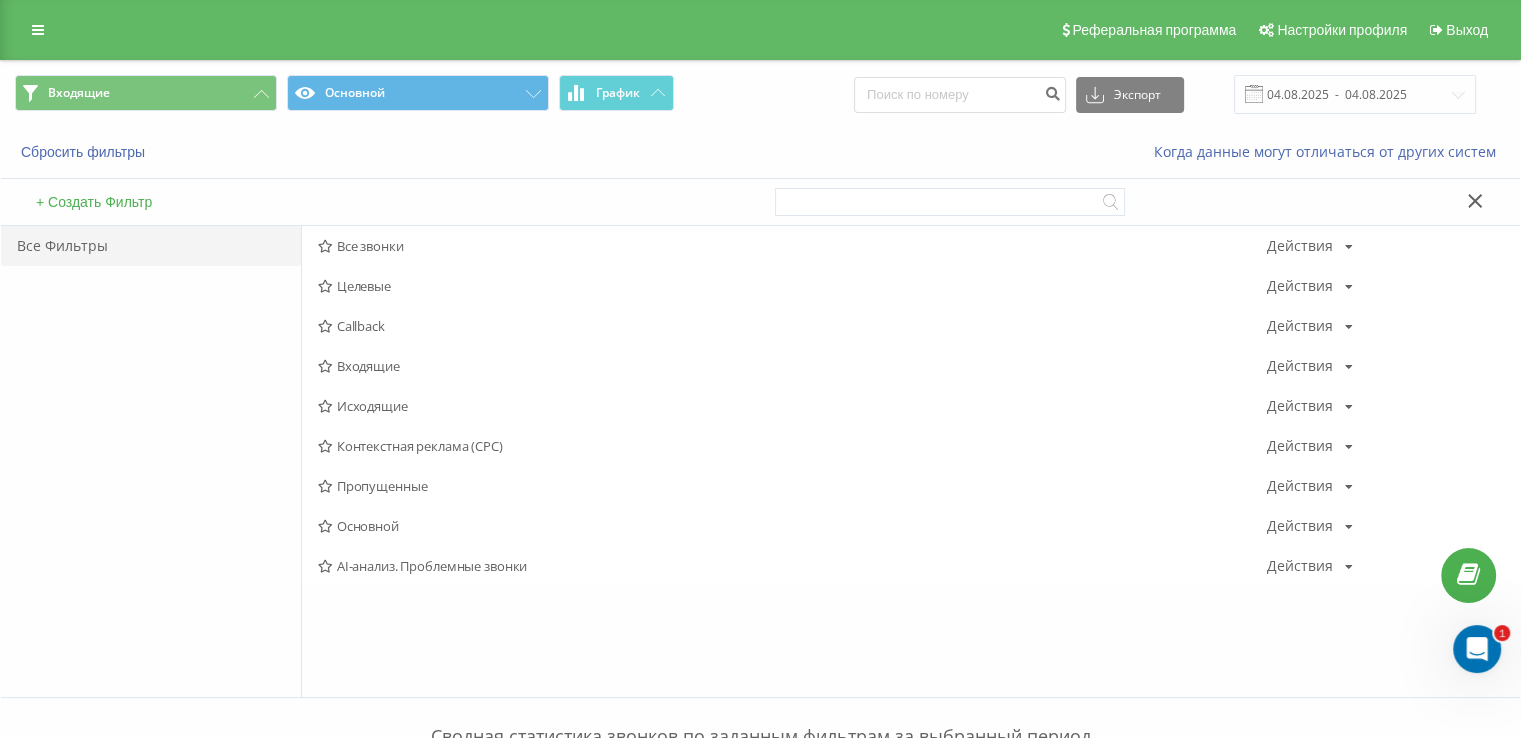 drag, startPoint x: 368, startPoint y: 237, endPoint x: 252, endPoint y: 117, distance: 166.90117 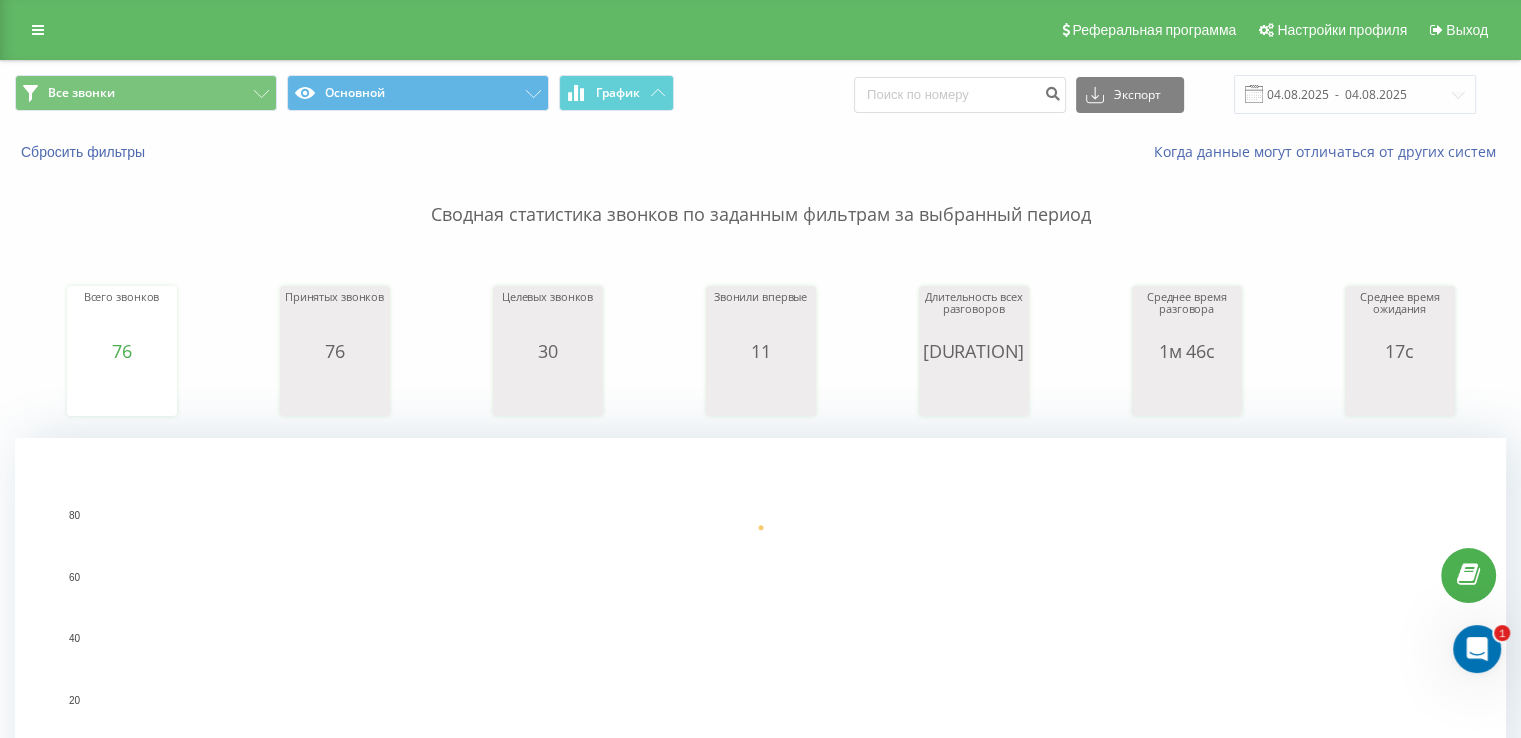 click on "Сбросить фильтры Когда данные могут отличаться от других систем" at bounding box center [760, 152] 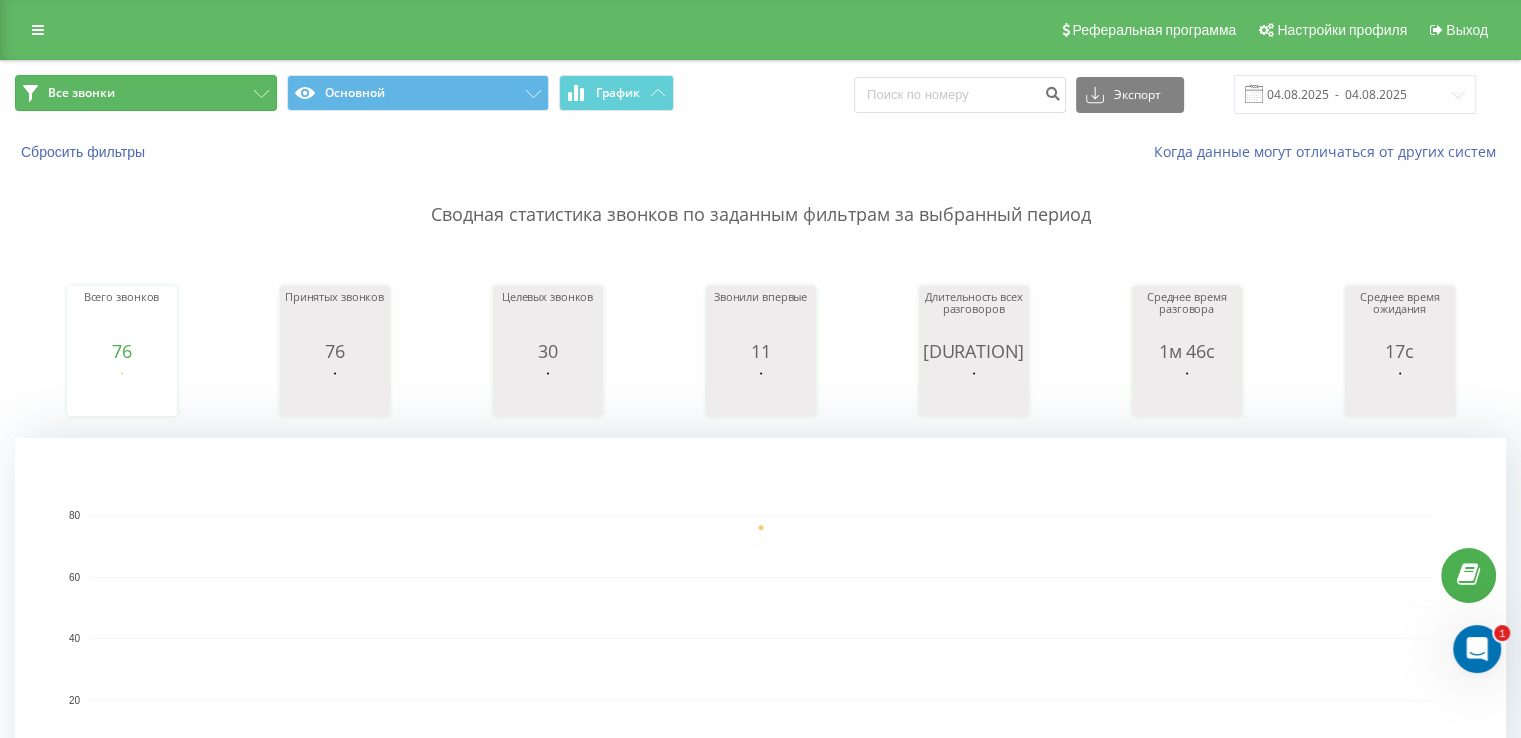 click on "Все звонки" at bounding box center (146, 93) 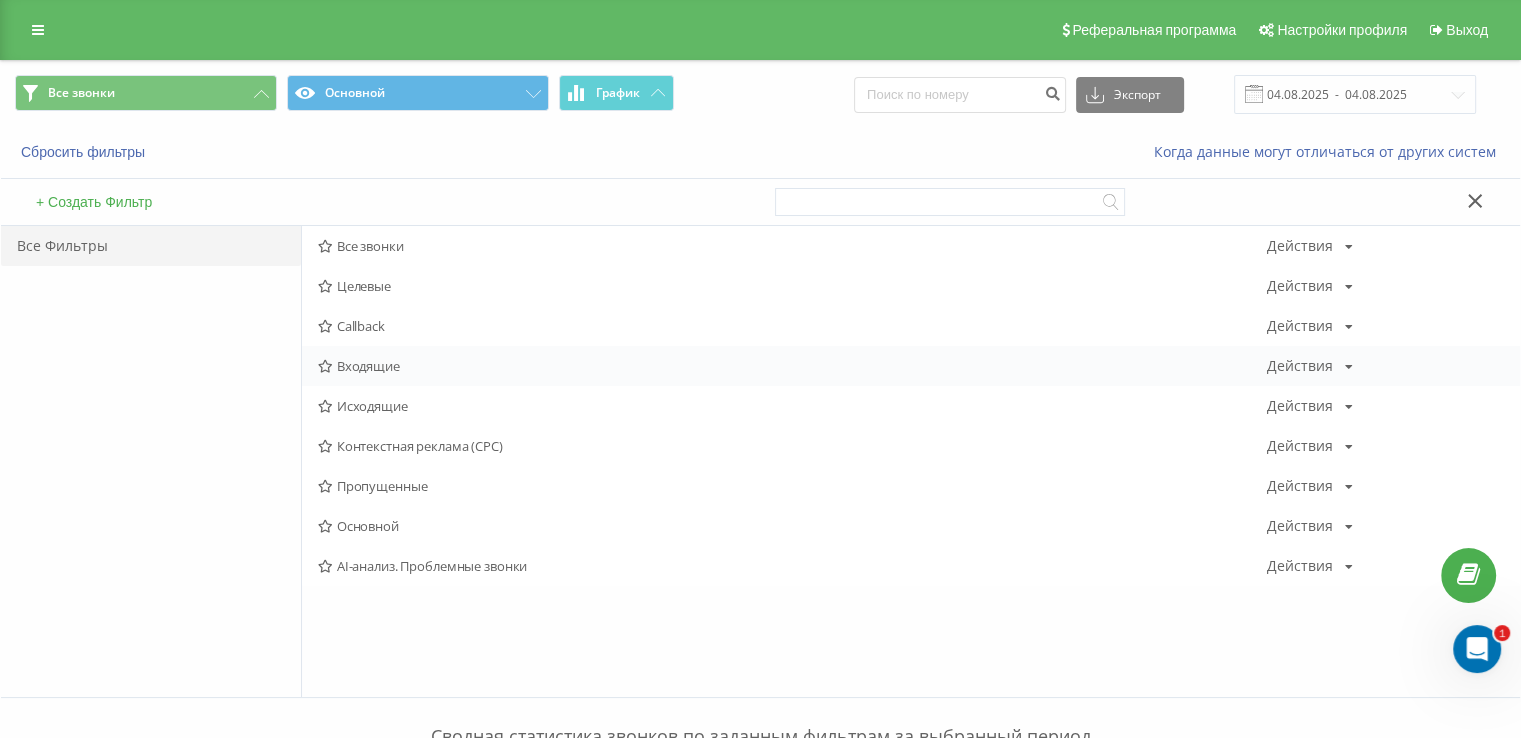 click on "Входящие" at bounding box center [792, 366] 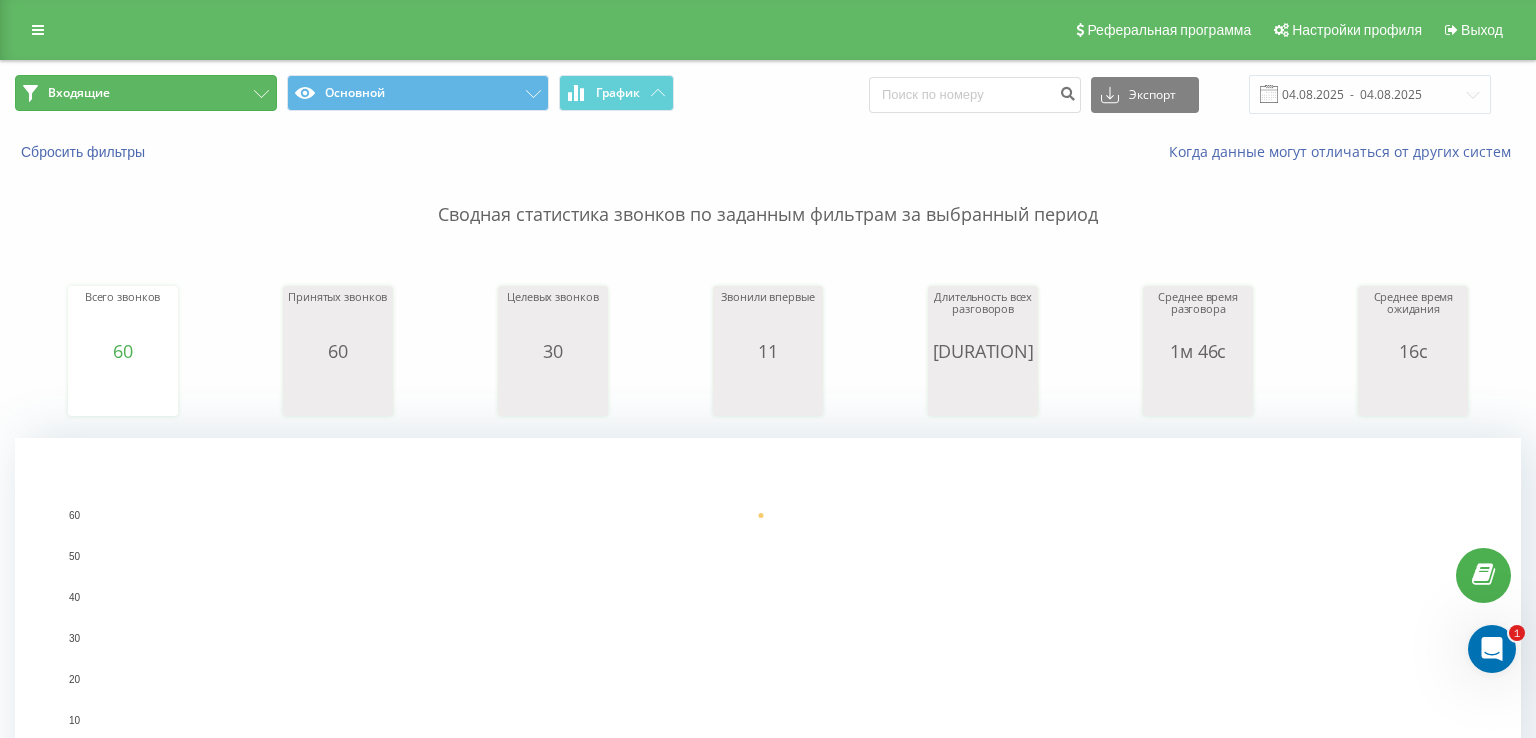 click on "Входящие" at bounding box center (146, 93) 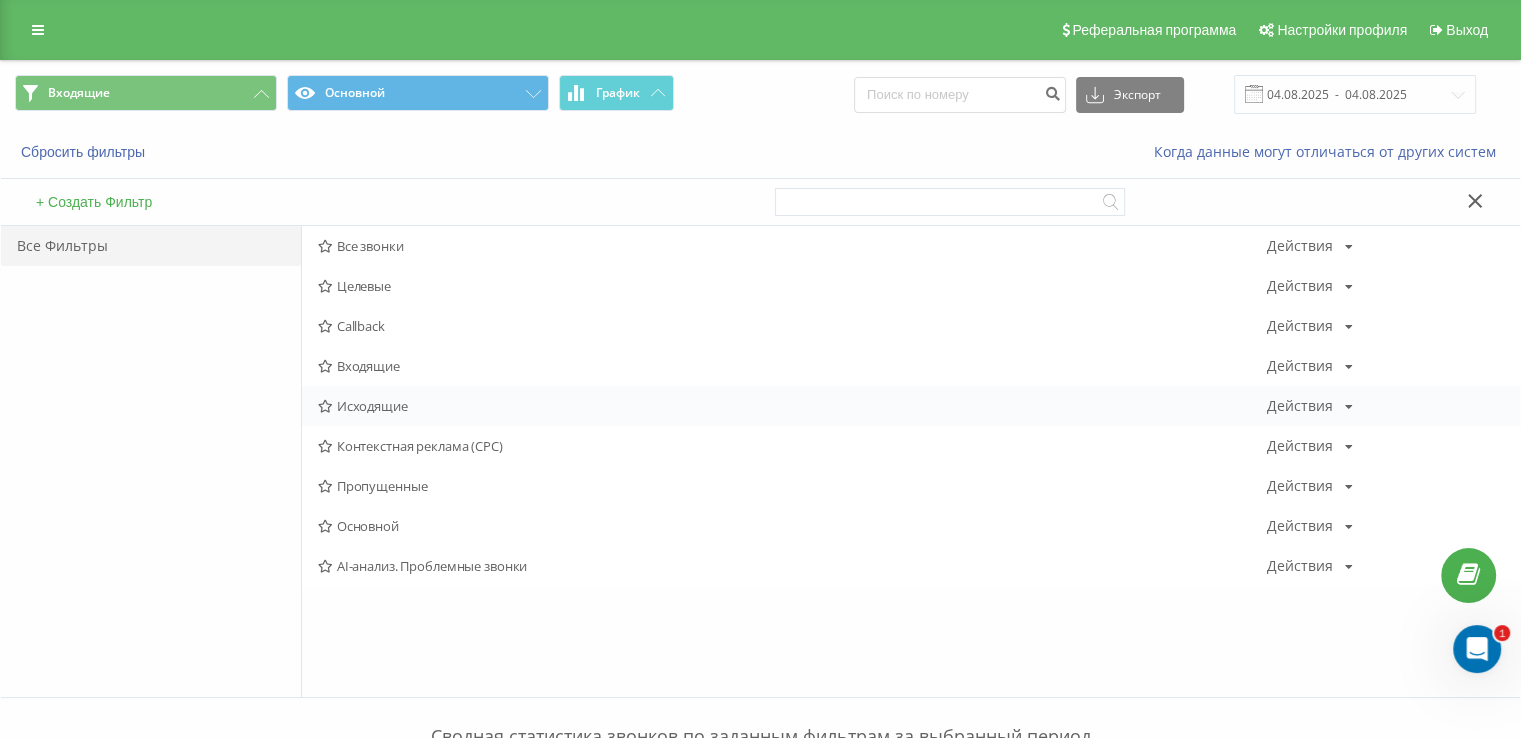 click on "Исходящие" at bounding box center (792, 406) 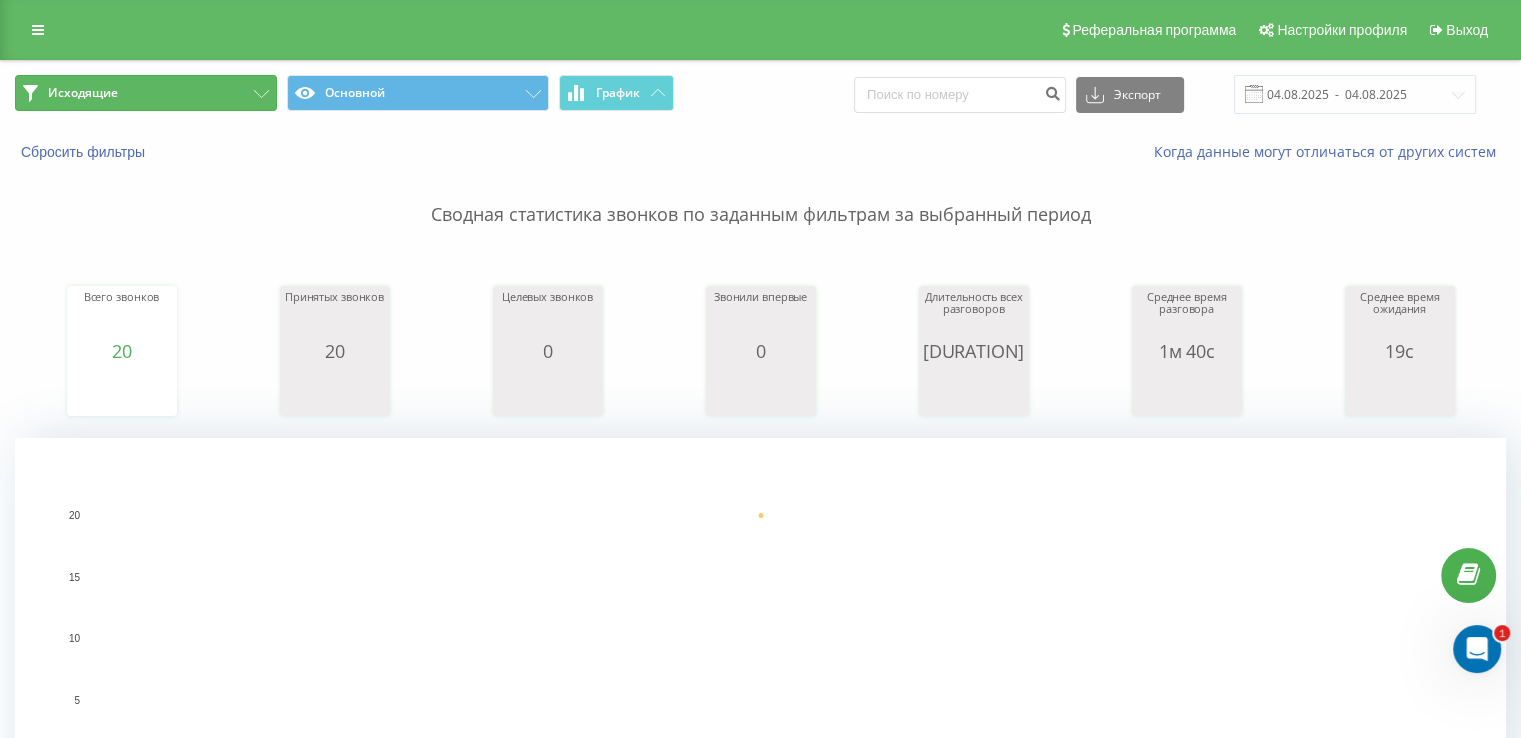 click on "Исходящие" at bounding box center (146, 93) 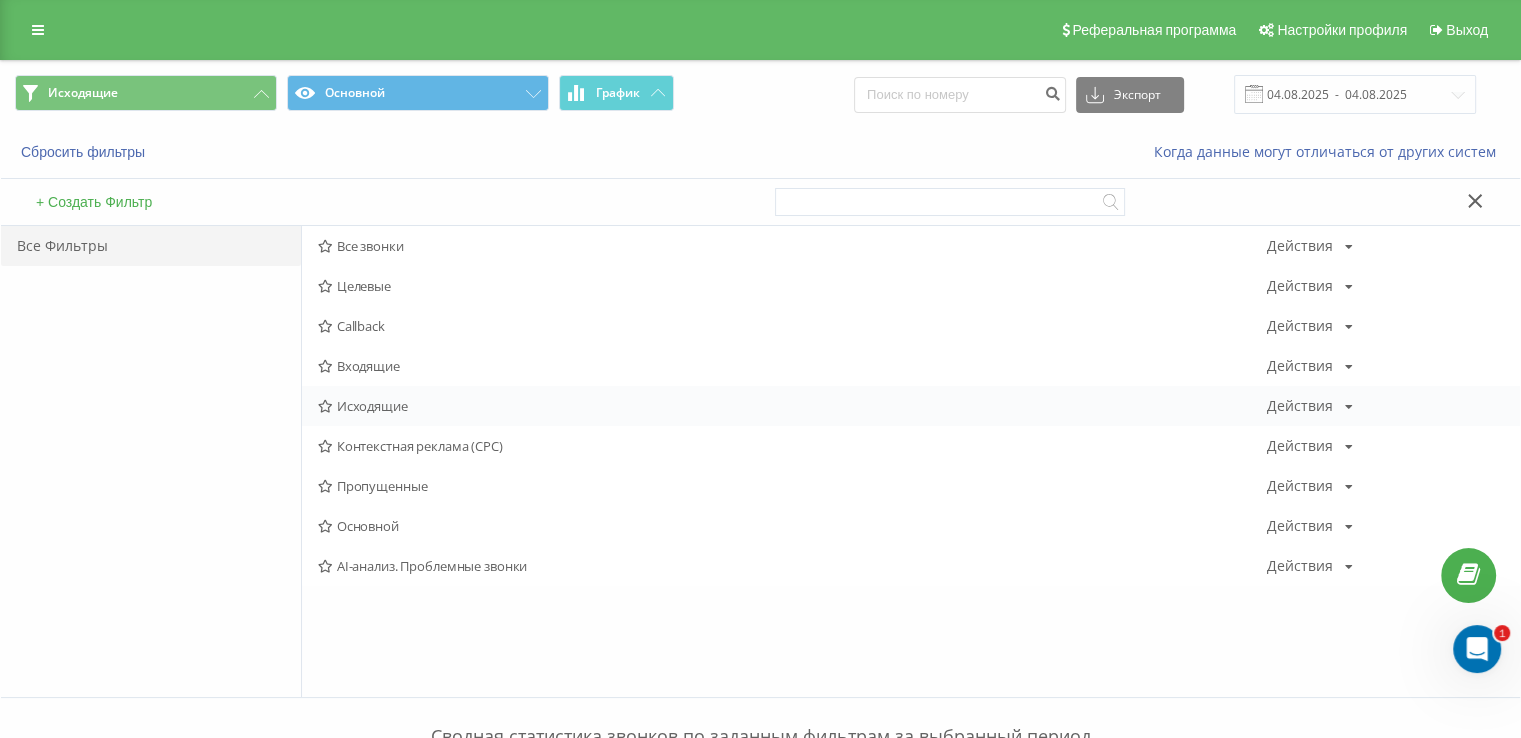 drag, startPoint x: 383, startPoint y: 421, endPoint x: 366, endPoint y: 417, distance: 17.464249 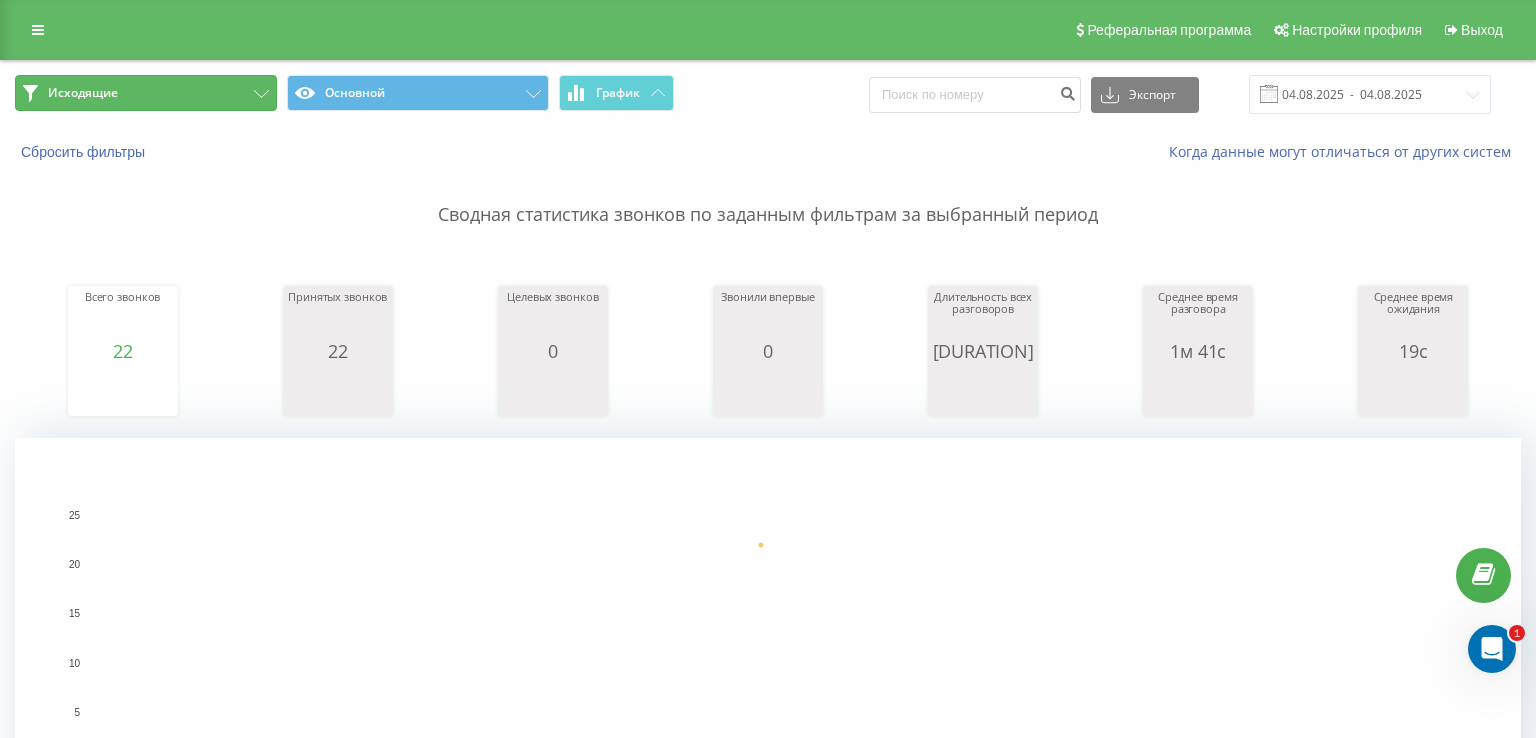 click on "Исходящие" at bounding box center (83, 93) 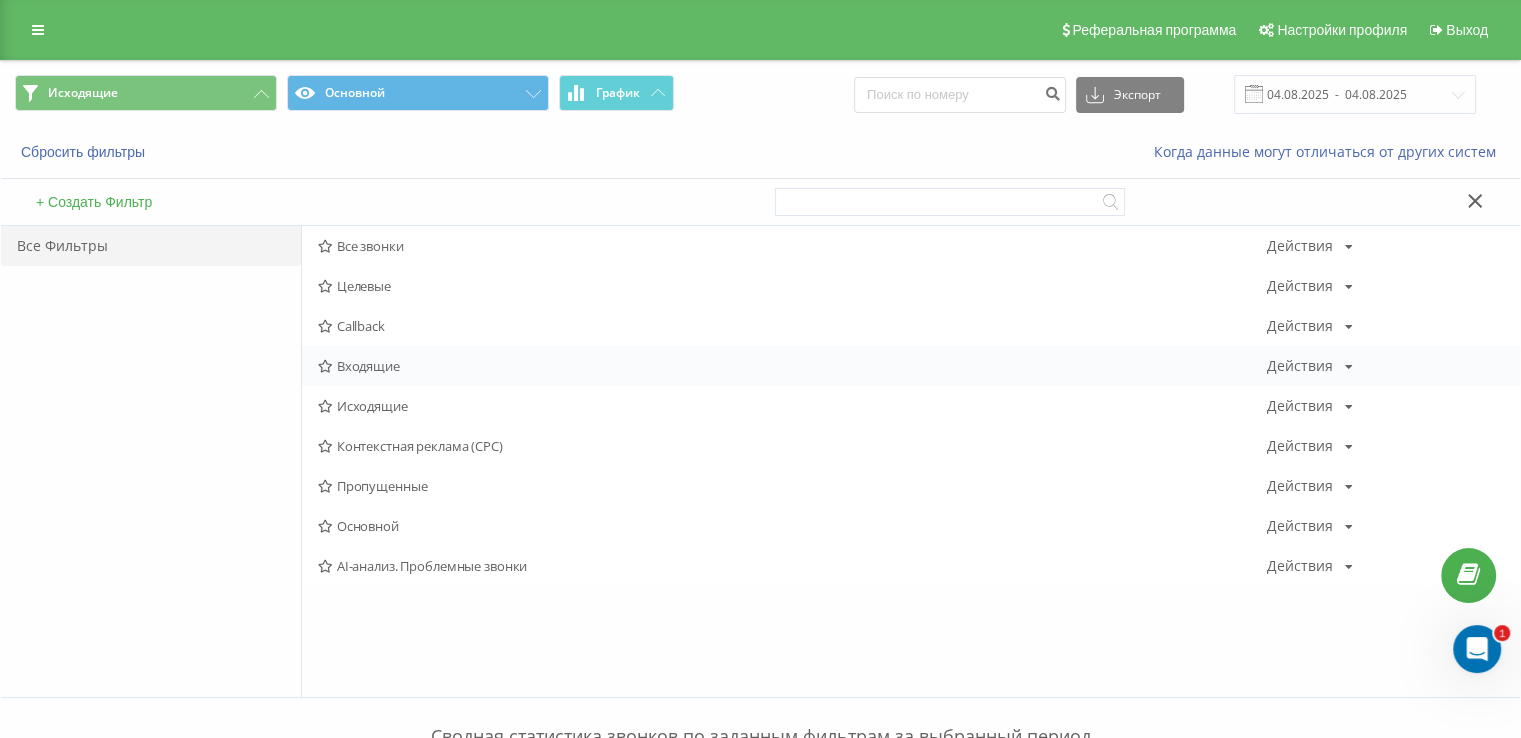 click on "Входящие" at bounding box center [792, 366] 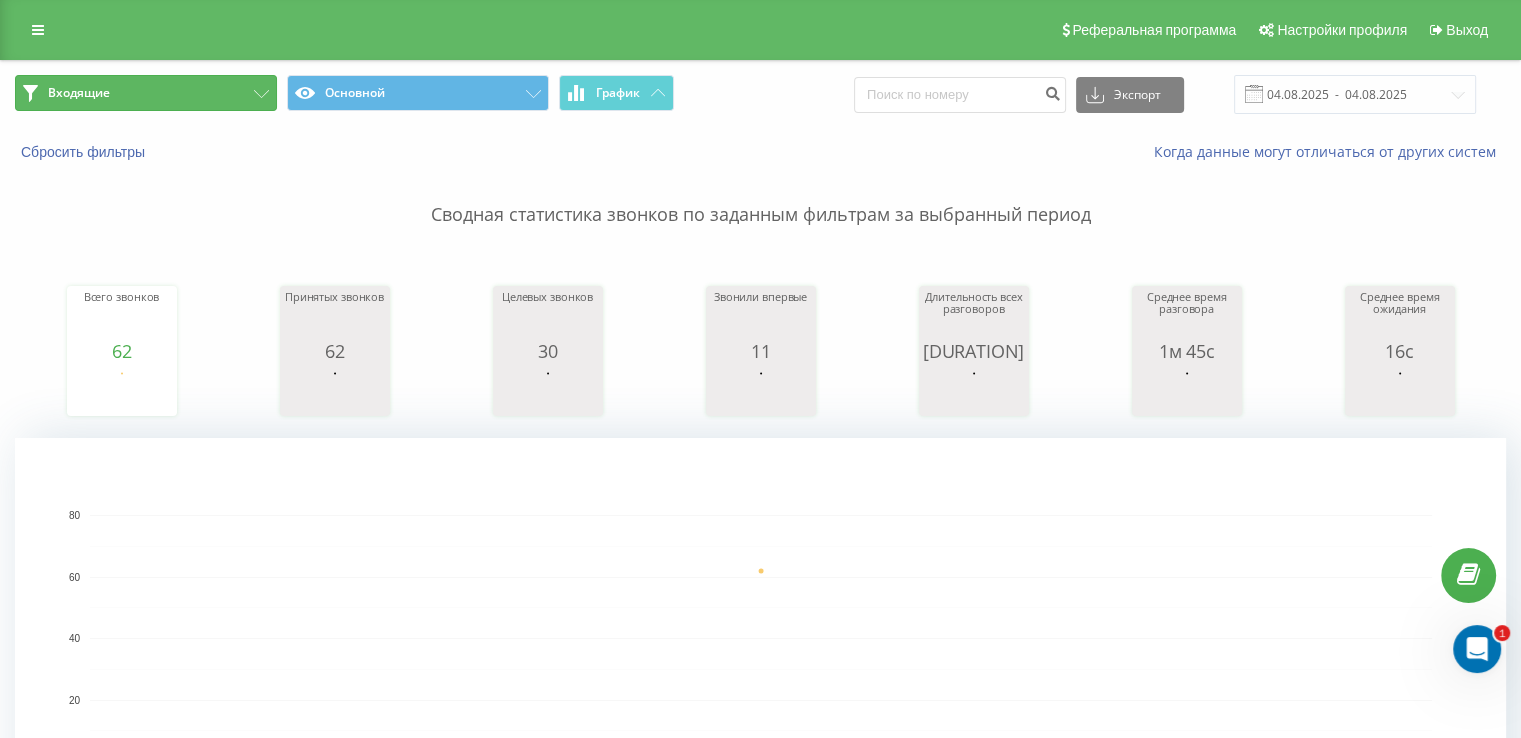 click on "Входящие" at bounding box center [146, 93] 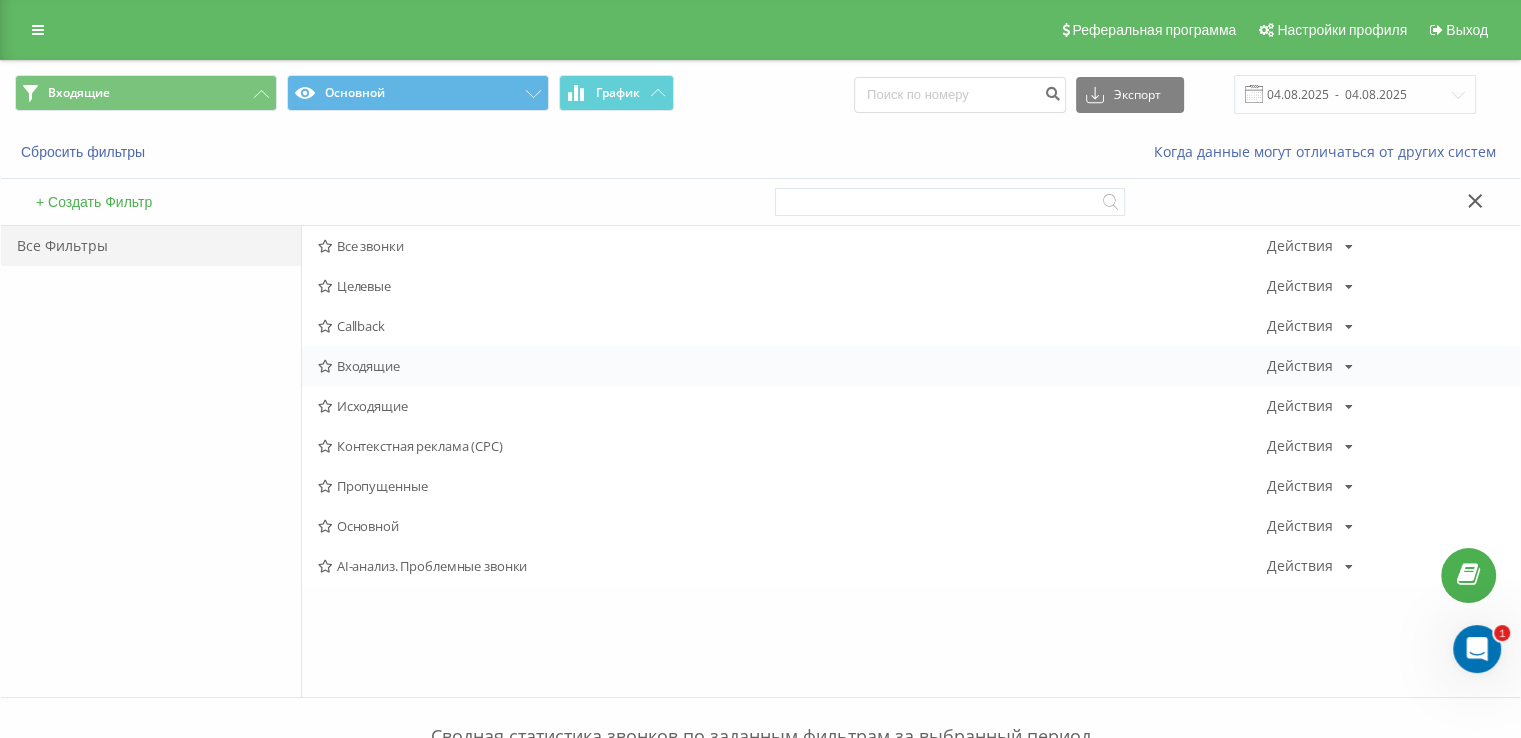 click on "Входящие" at bounding box center [792, 366] 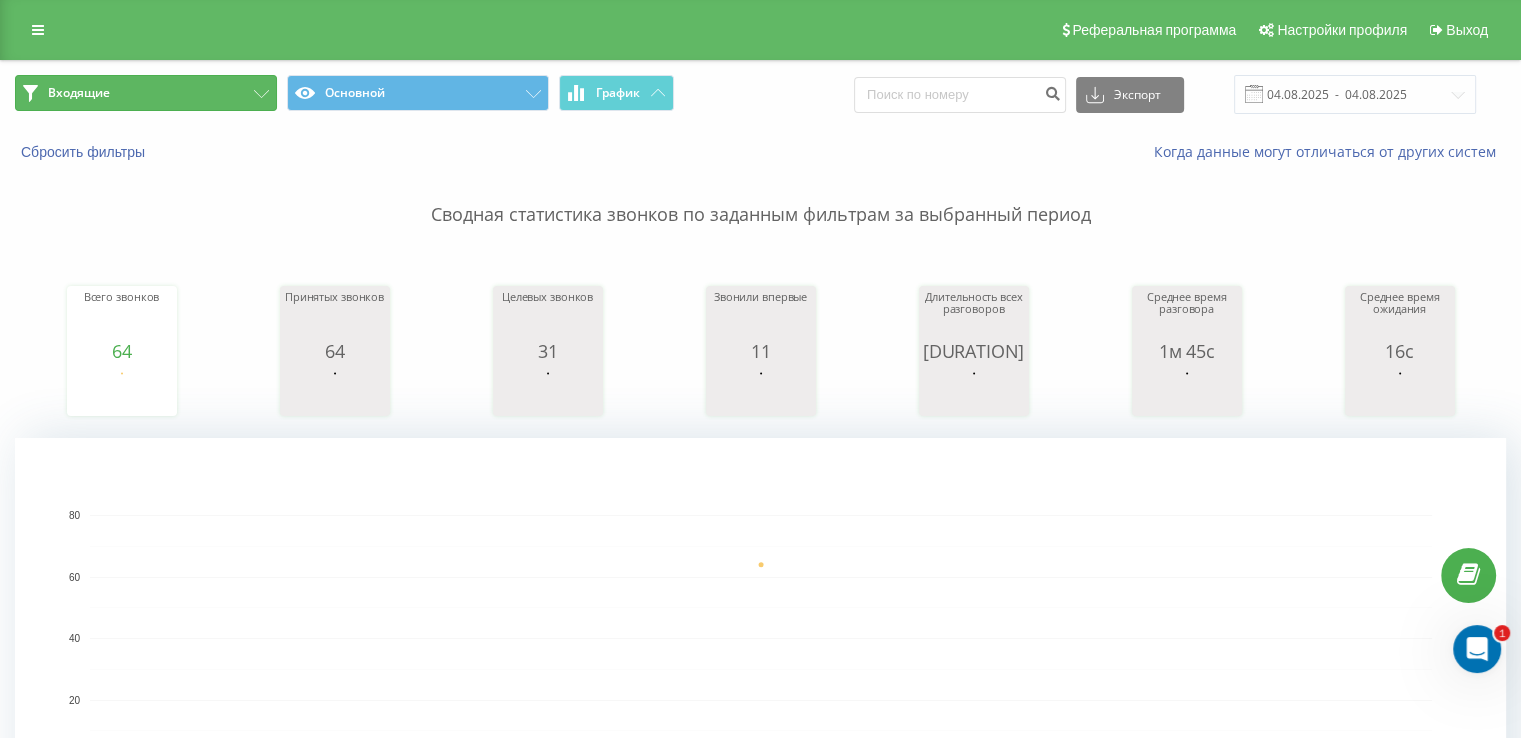 click on "Входящие" at bounding box center (146, 93) 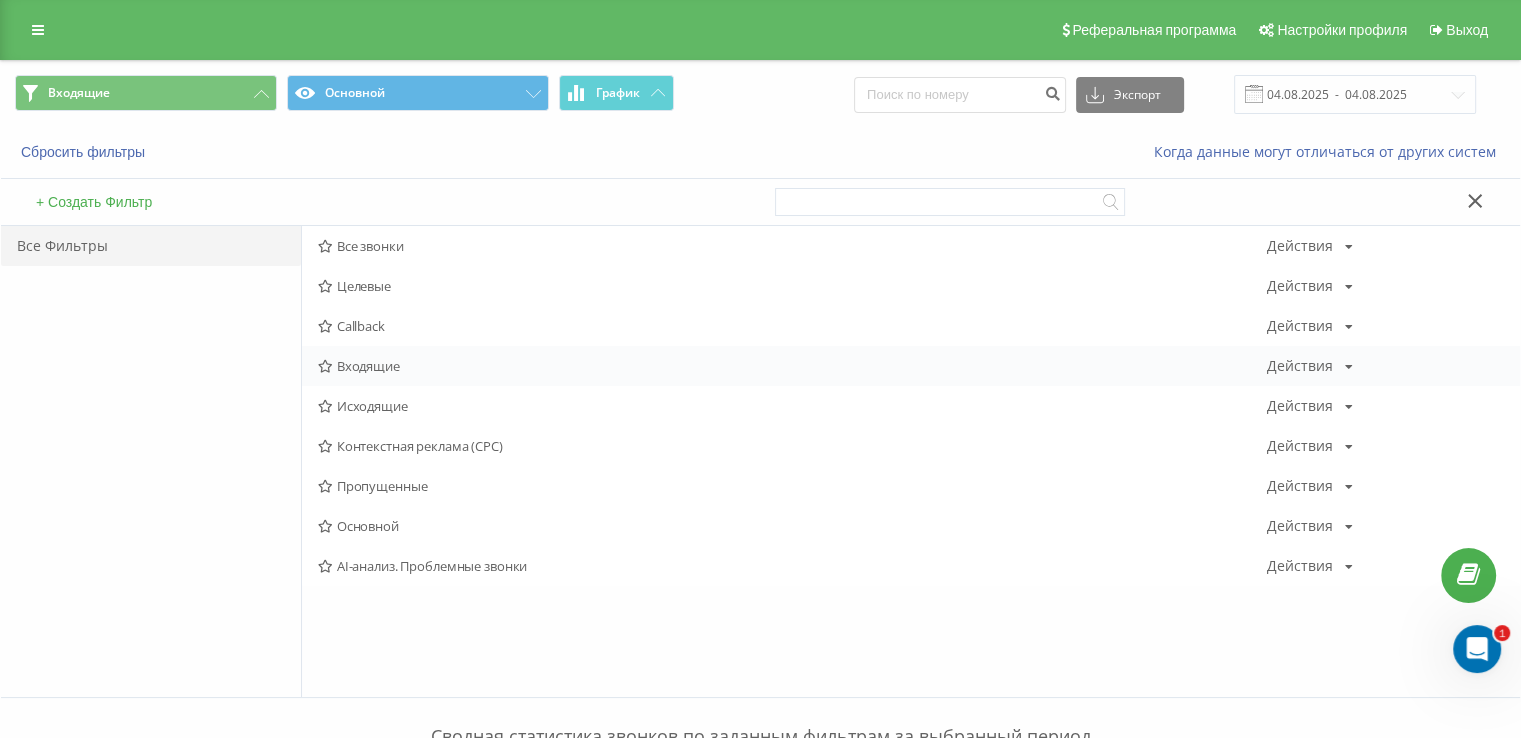 click on "Входящие Действия Редактировать Копировать Удалить По умолчанию Поделиться" at bounding box center [911, 366] 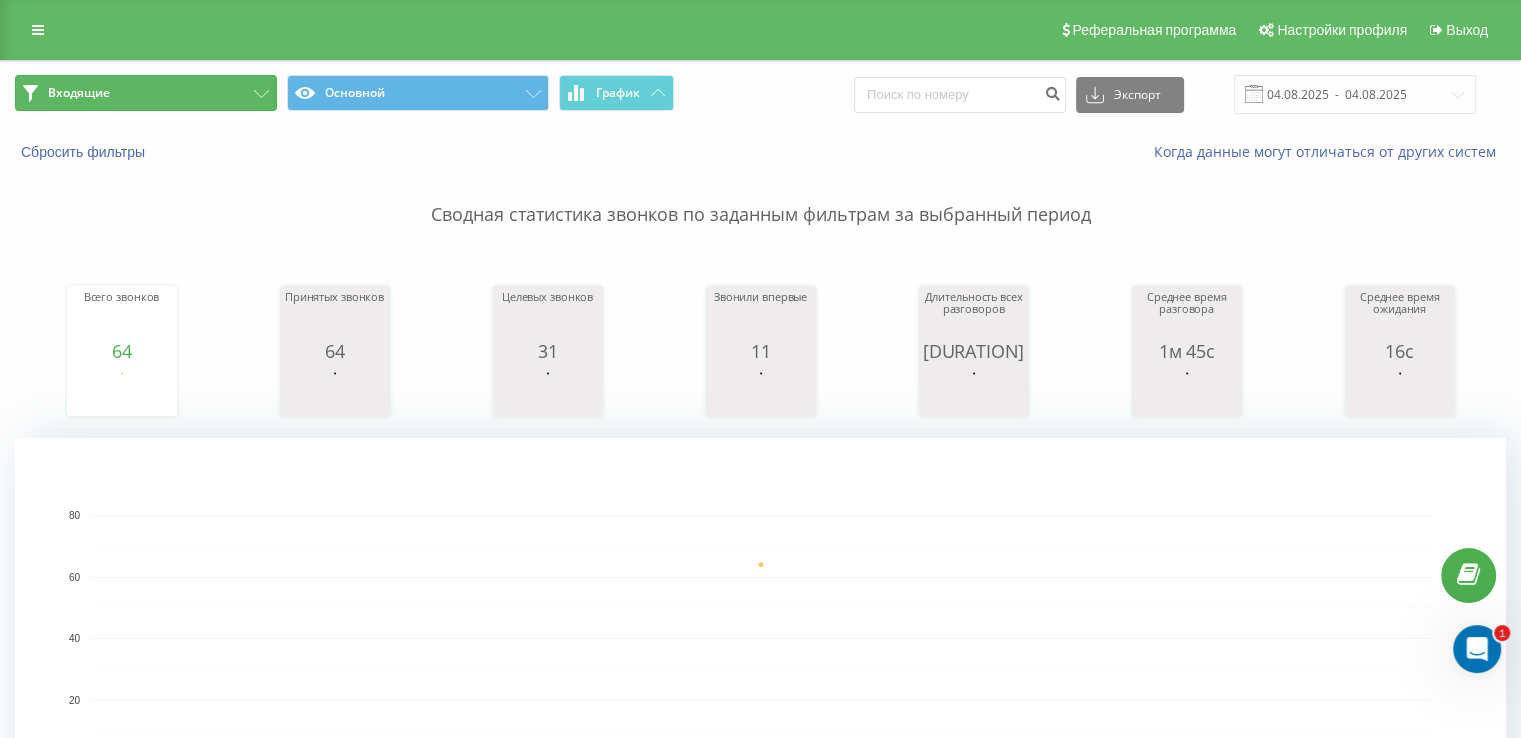 click on "Входящие" at bounding box center [146, 93] 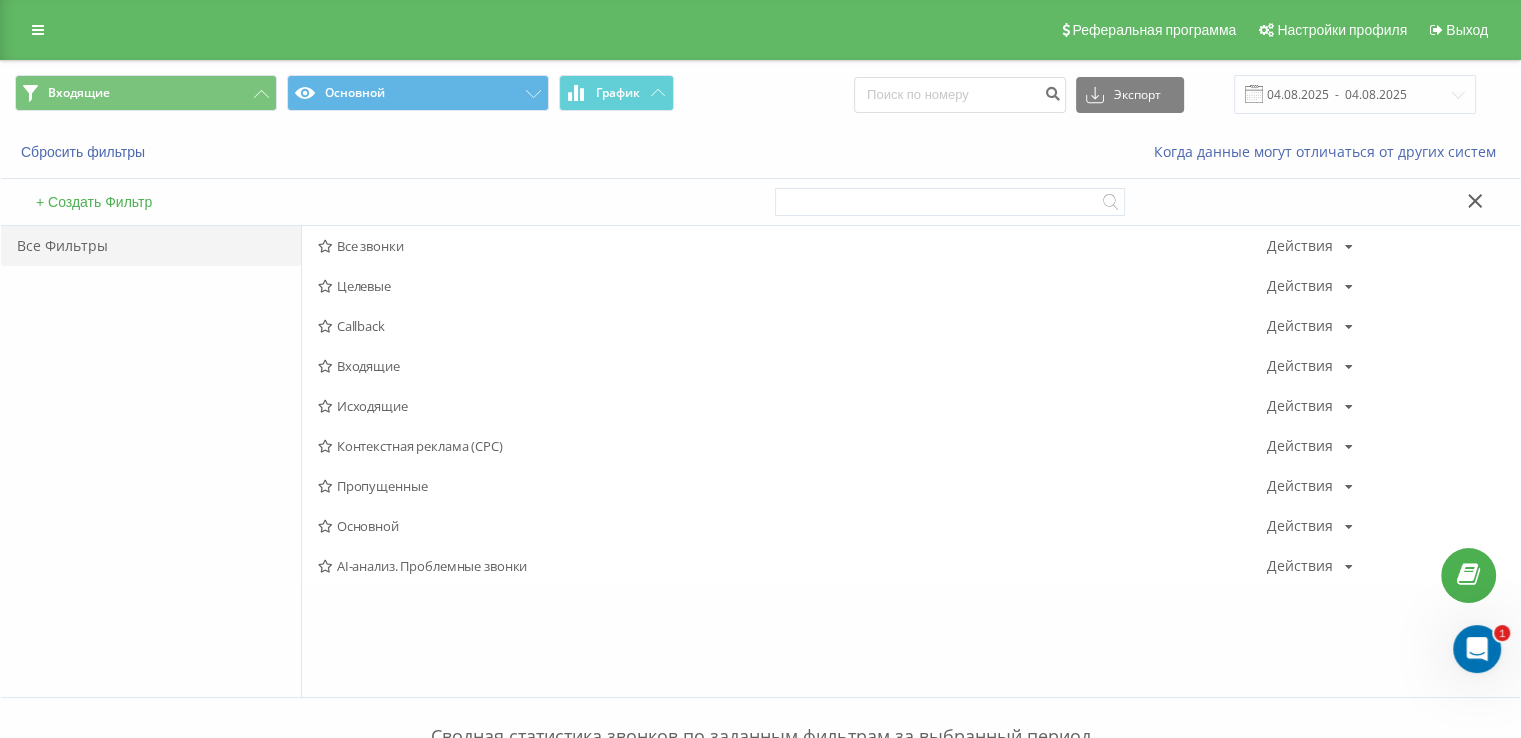 drag, startPoint x: 352, startPoint y: 398, endPoint x: 368, endPoint y: 407, distance: 18.35756 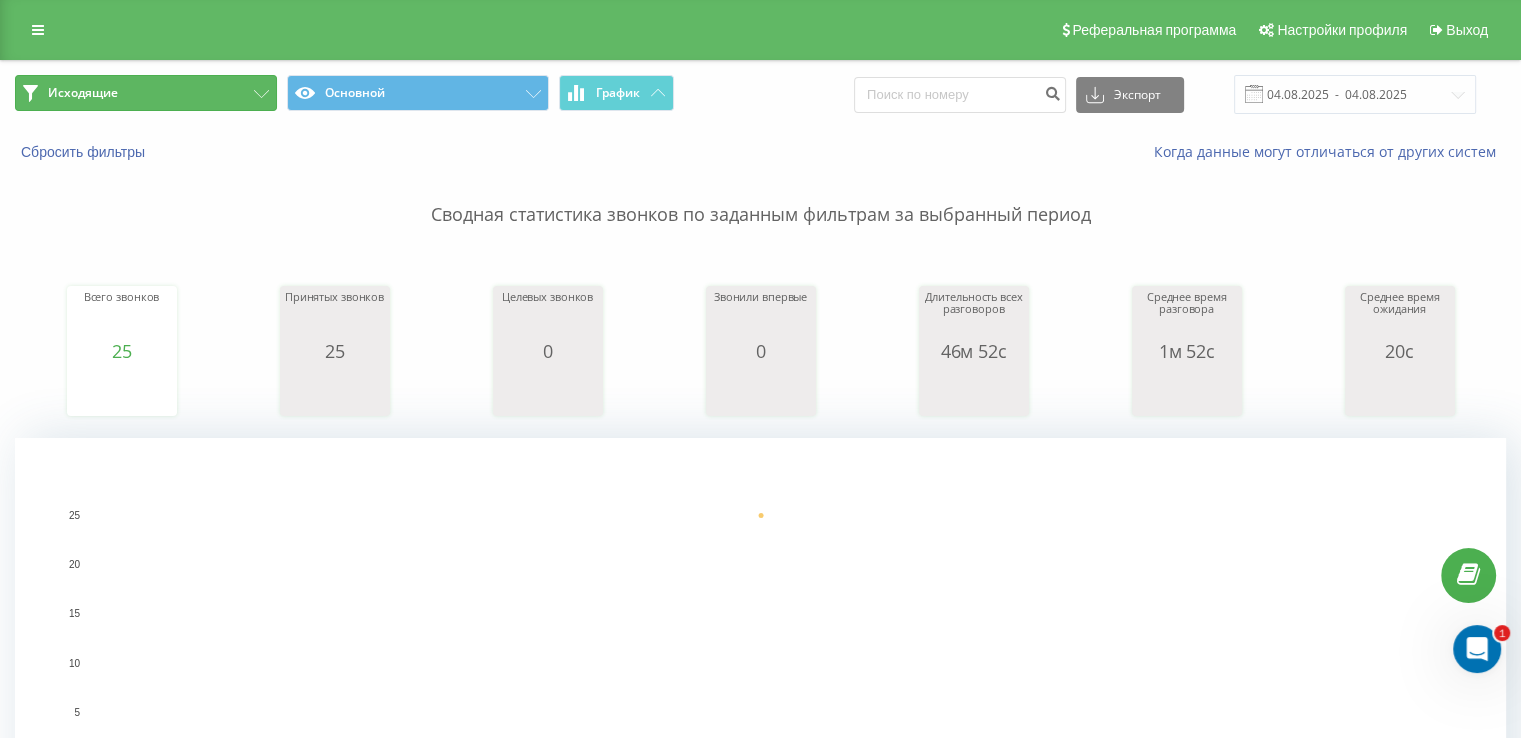 click on "Исходящие" at bounding box center [146, 93] 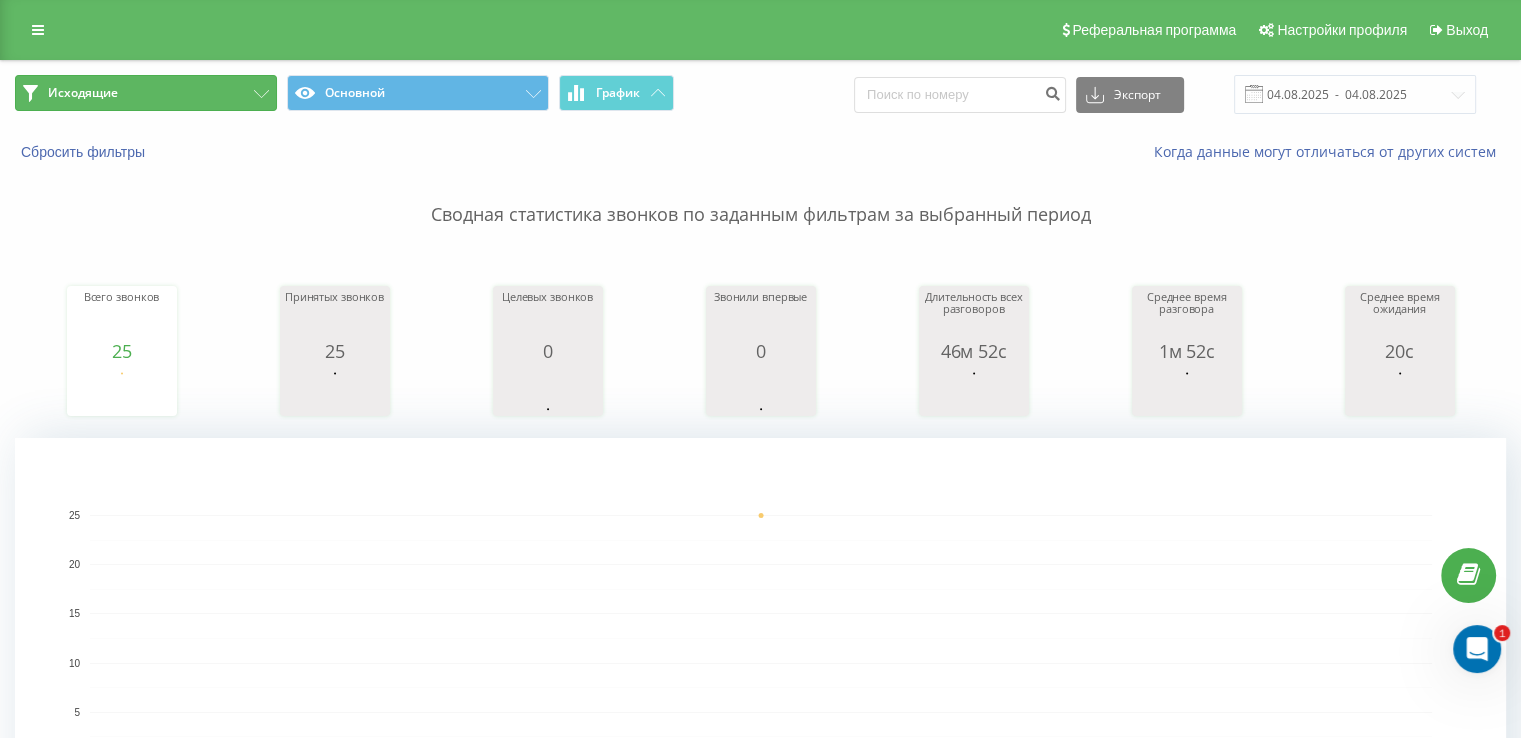 click on "Исходящие" at bounding box center [146, 93] 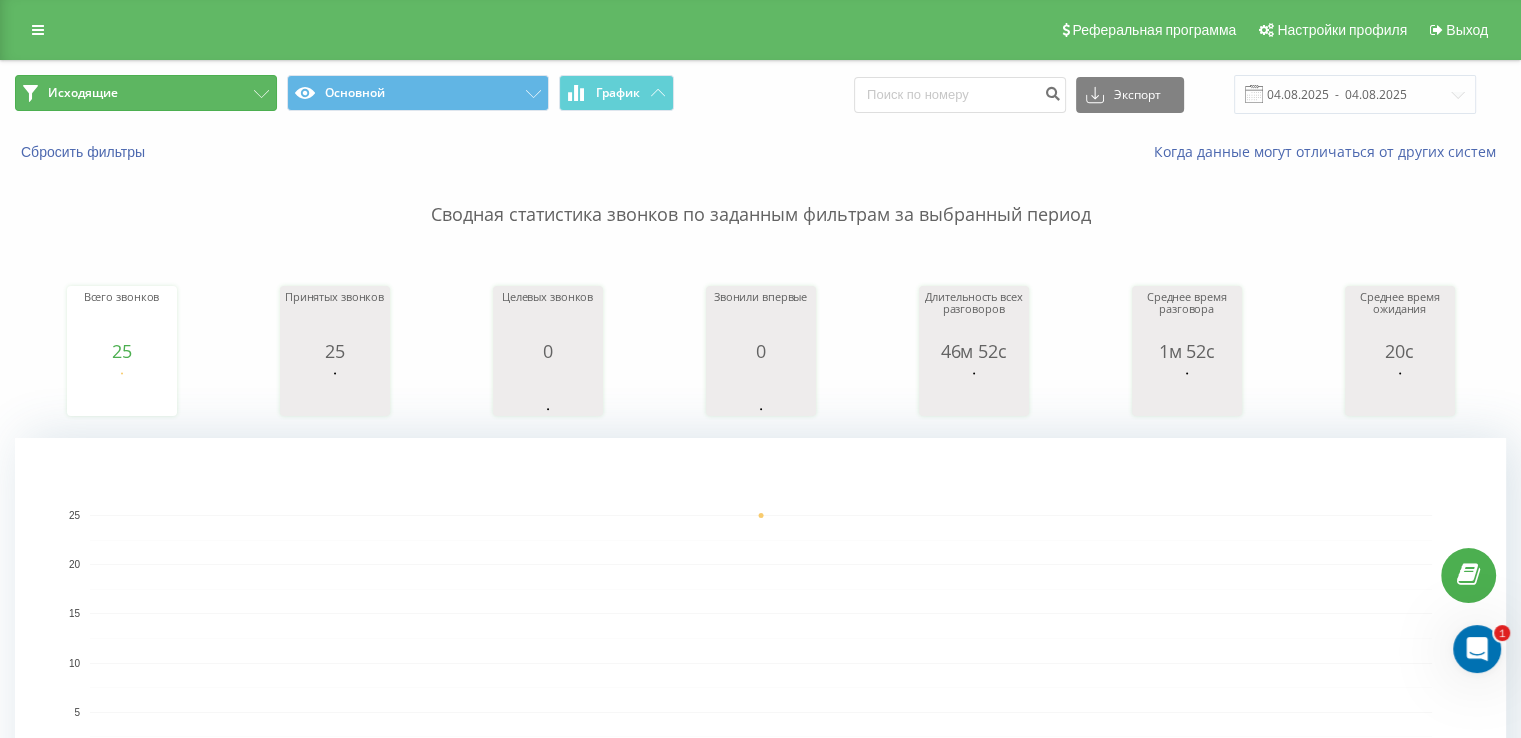 click on "Исходящие" at bounding box center [146, 93] 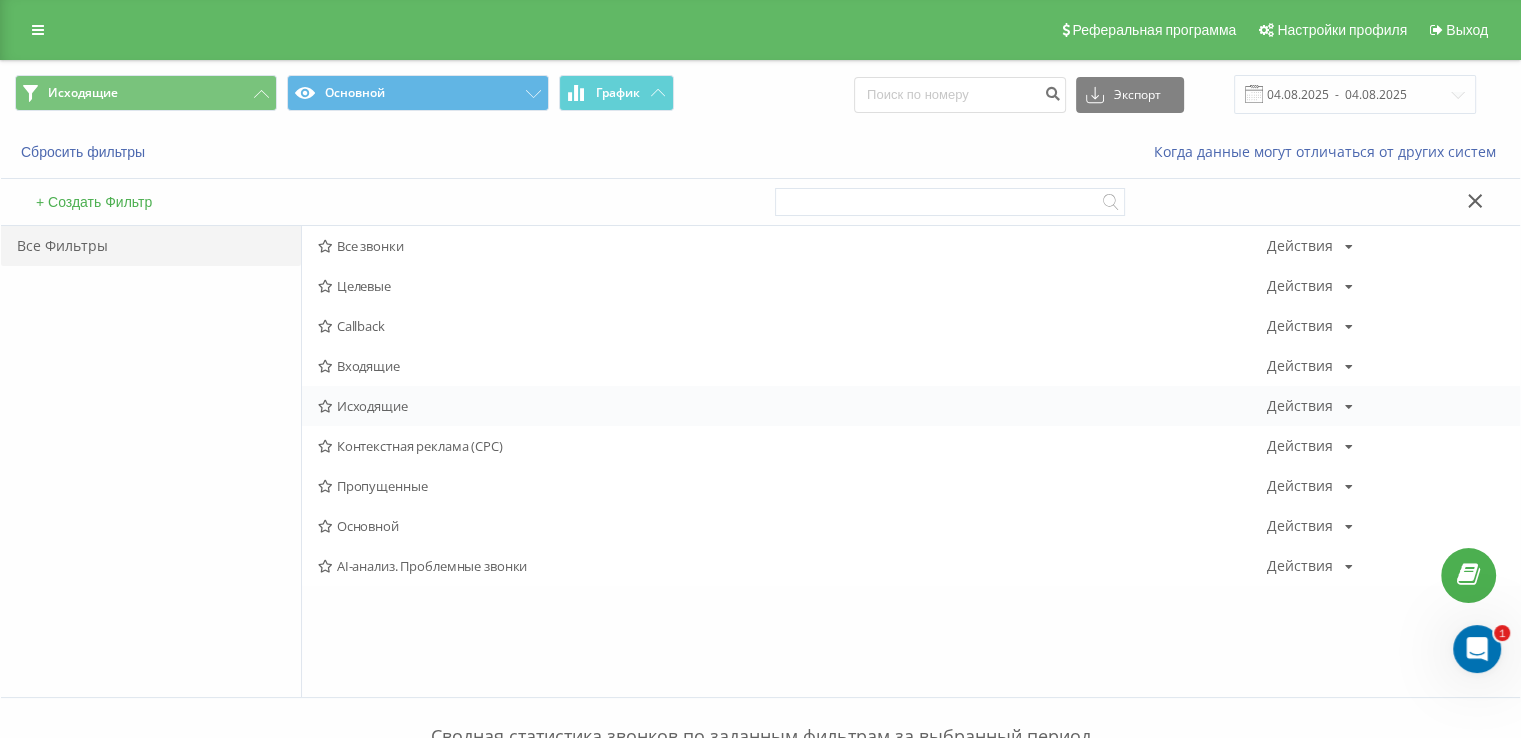 click at bounding box center (325, 406) 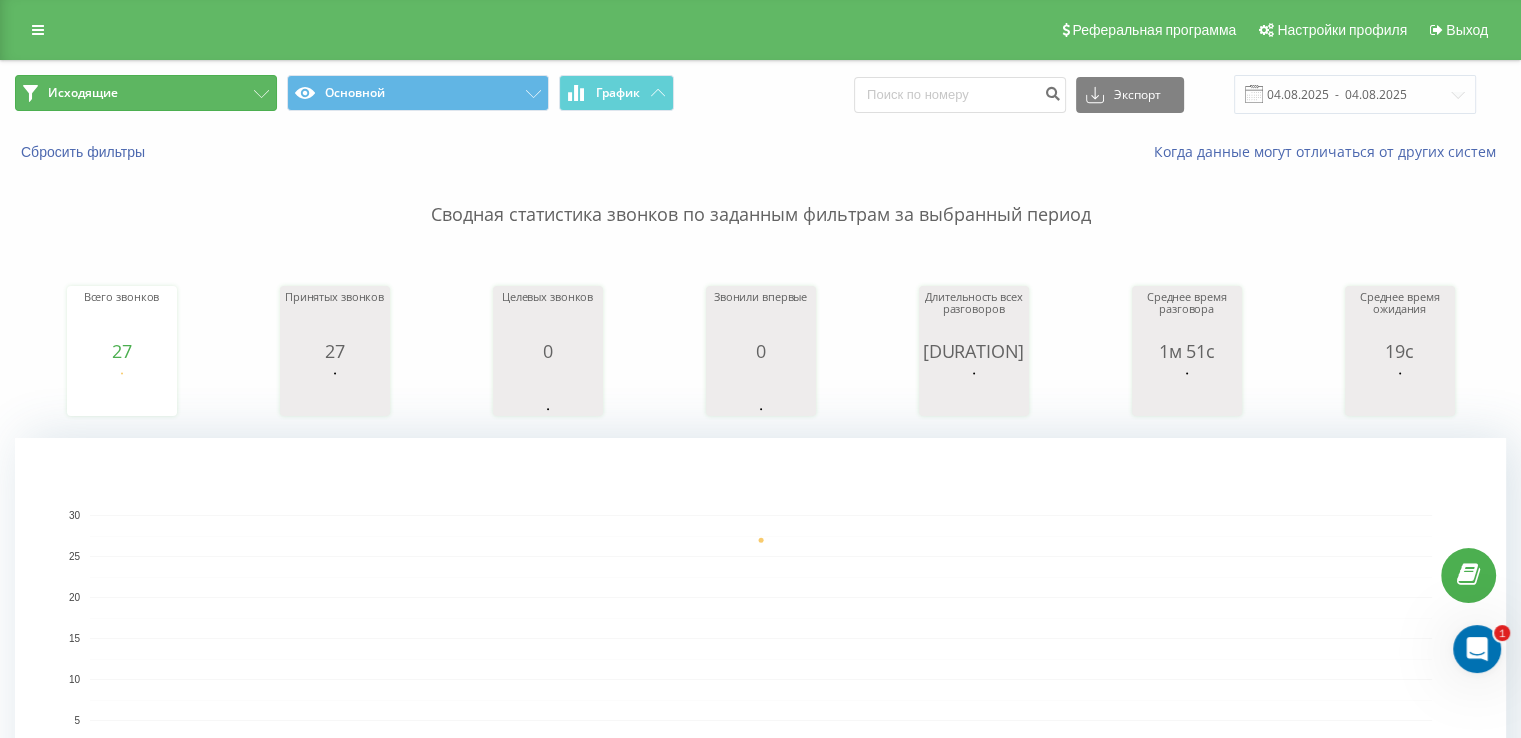 click on "Исходящие" at bounding box center [146, 93] 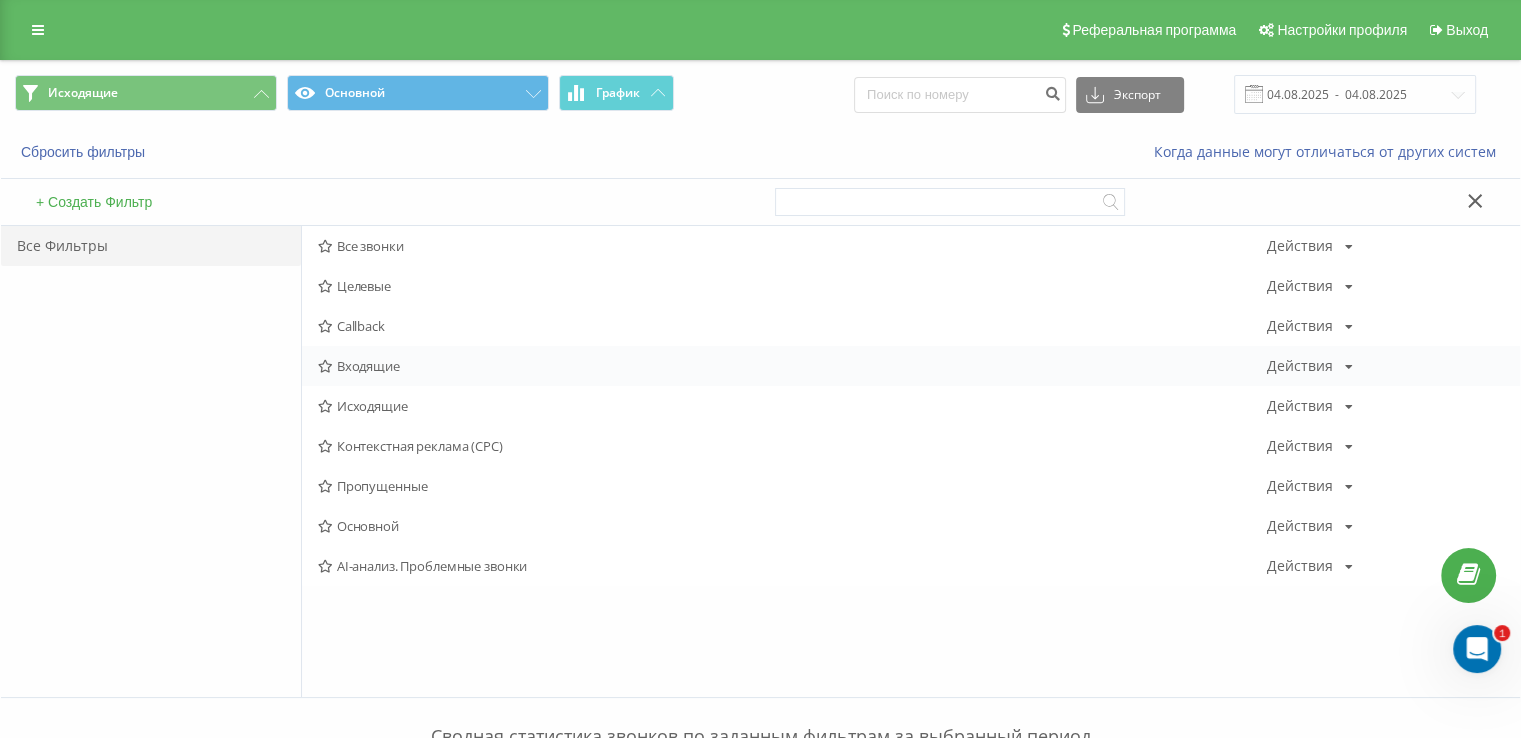 click on "Входящие" at bounding box center [792, 366] 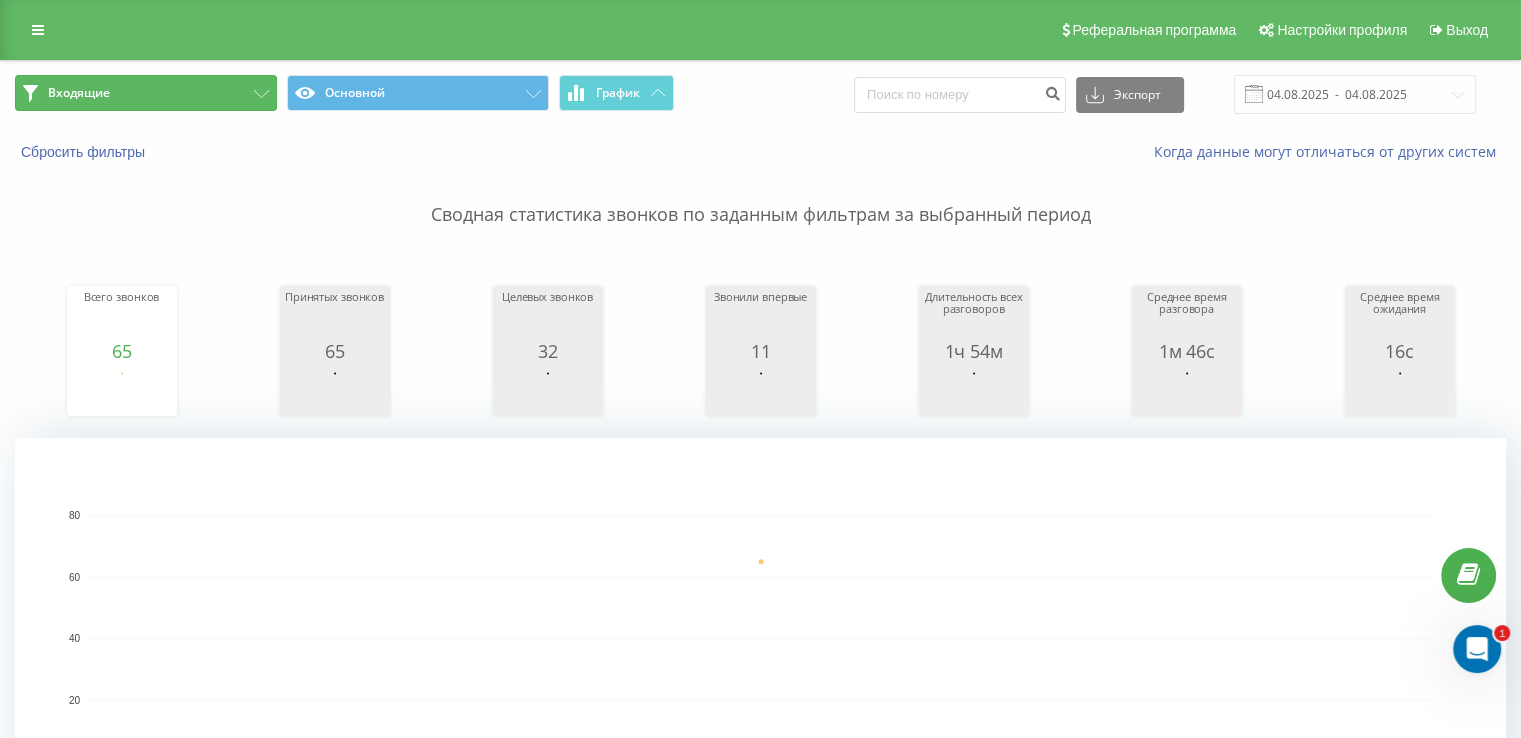 click on "Входящие" at bounding box center [146, 93] 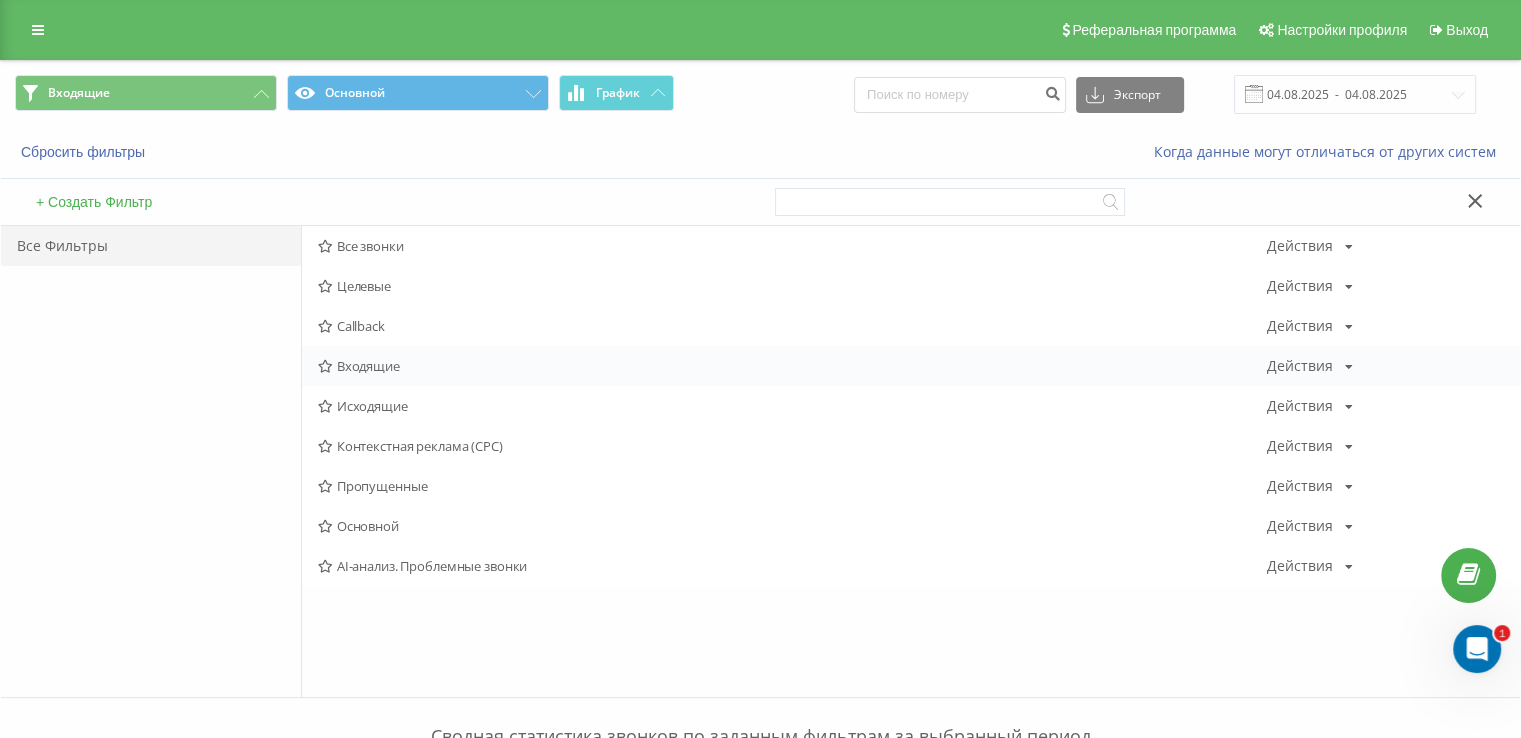 click on "Входящие" at bounding box center [792, 366] 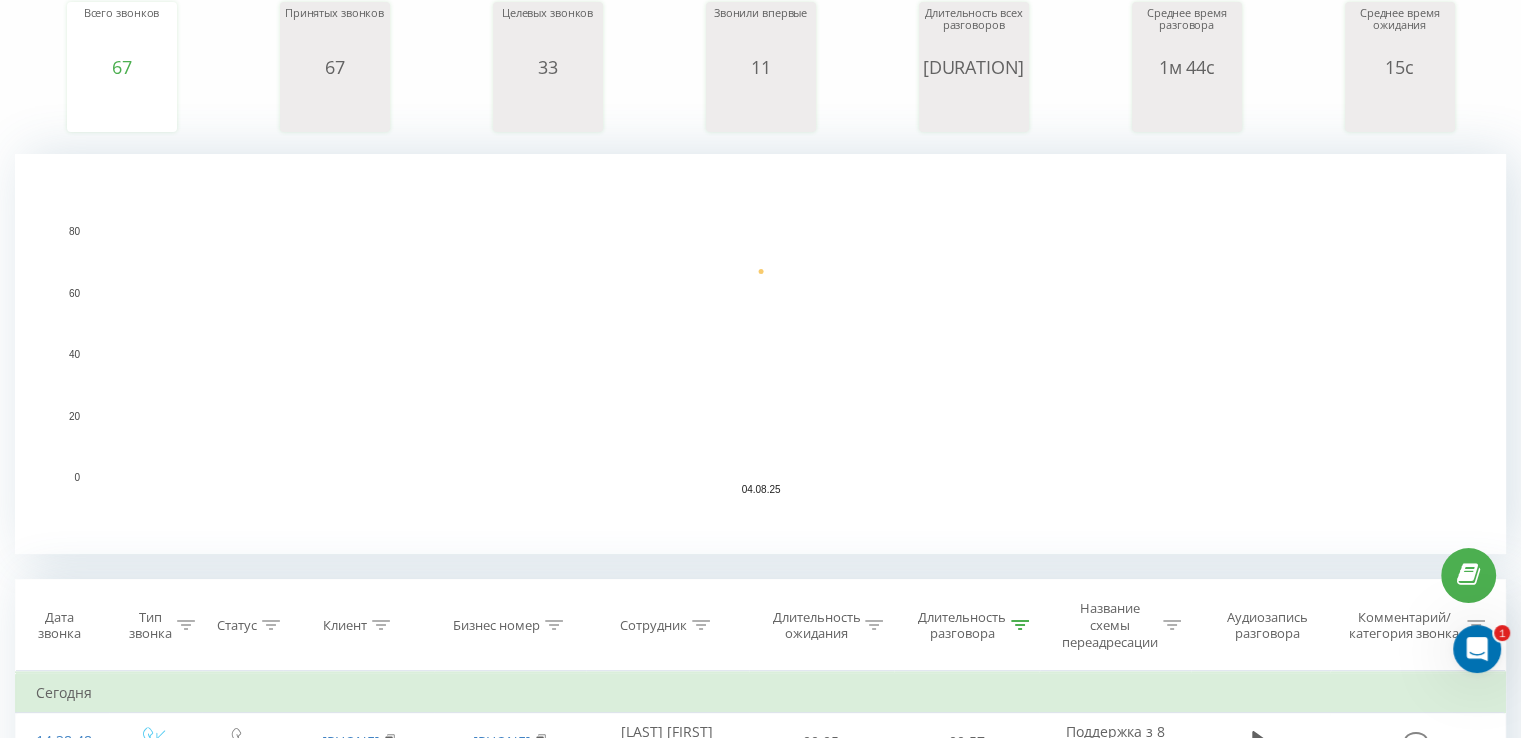scroll, scrollTop: 0, scrollLeft: 0, axis: both 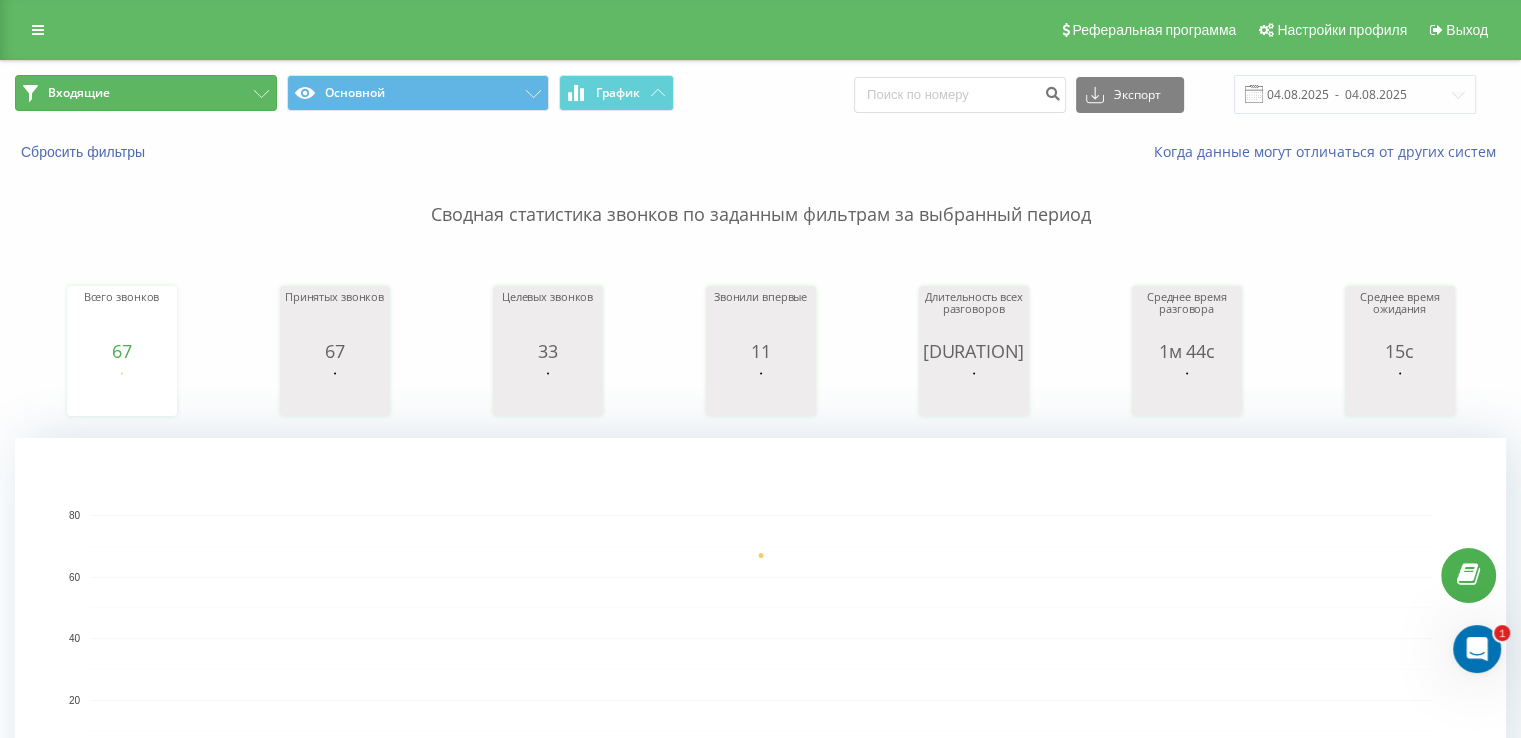 click on "Входящие" at bounding box center (146, 93) 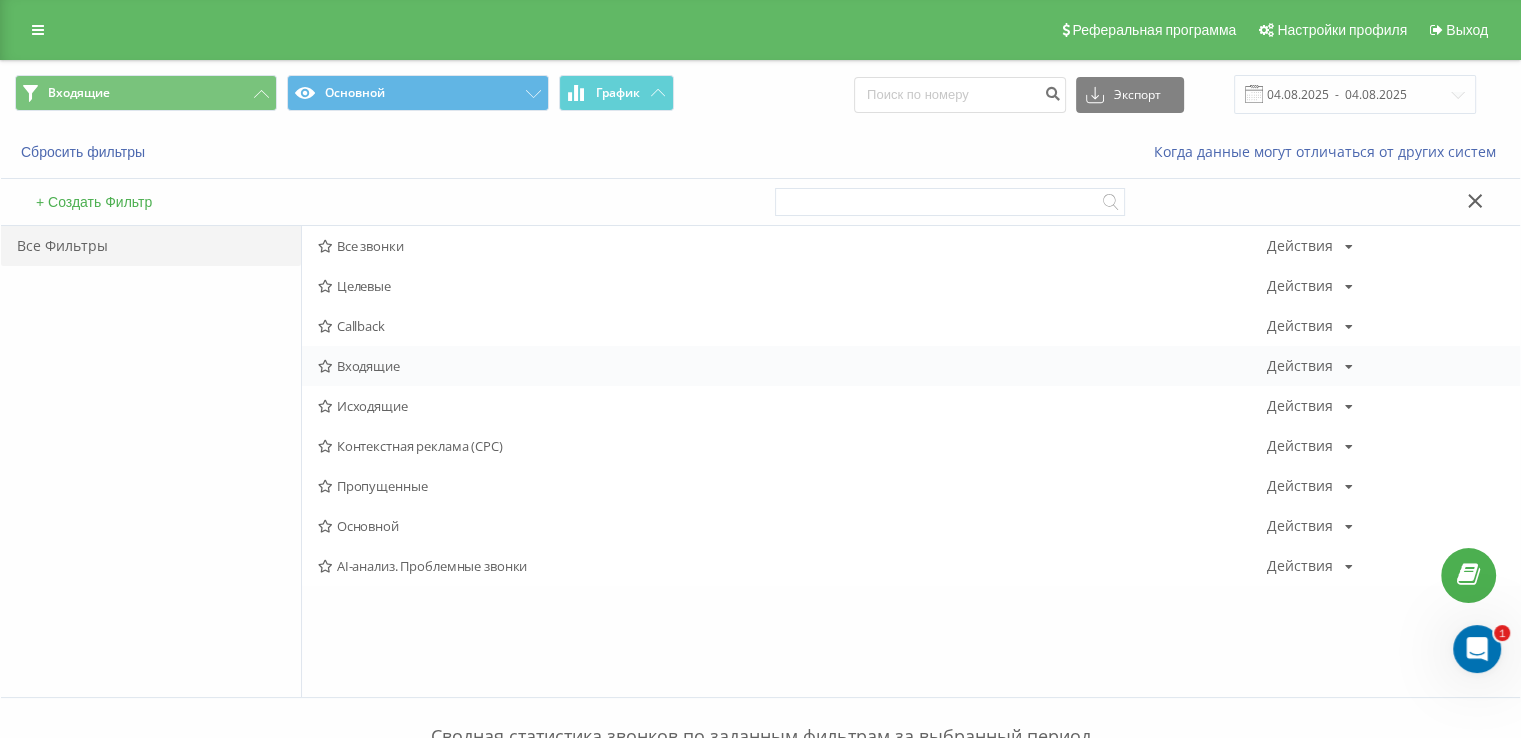 click on "Входящие" at bounding box center (792, 366) 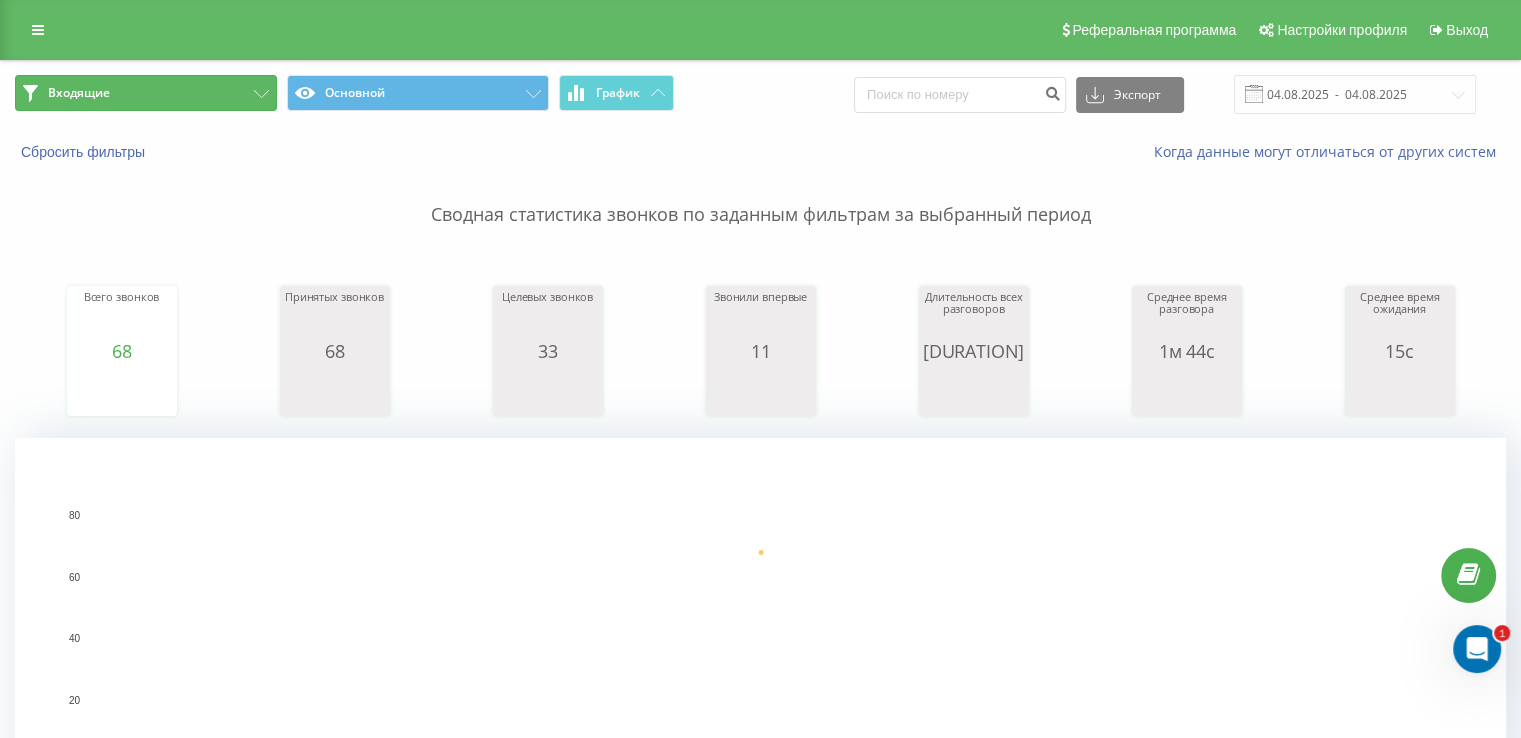 click on "Входящие" at bounding box center (146, 93) 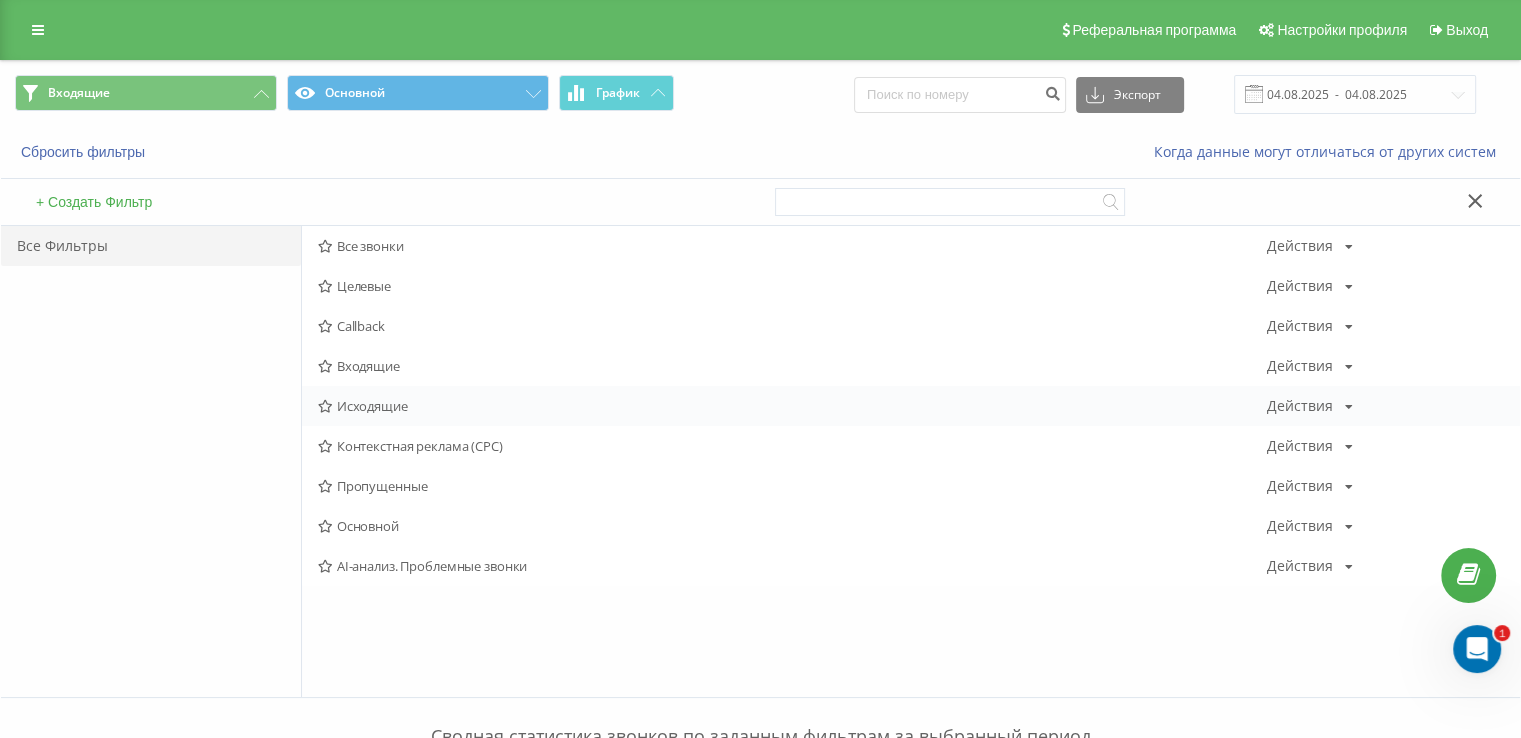 click on "Исходящие Действия Редактировать Копировать Удалить По умолчанию Поделиться" at bounding box center [911, 406] 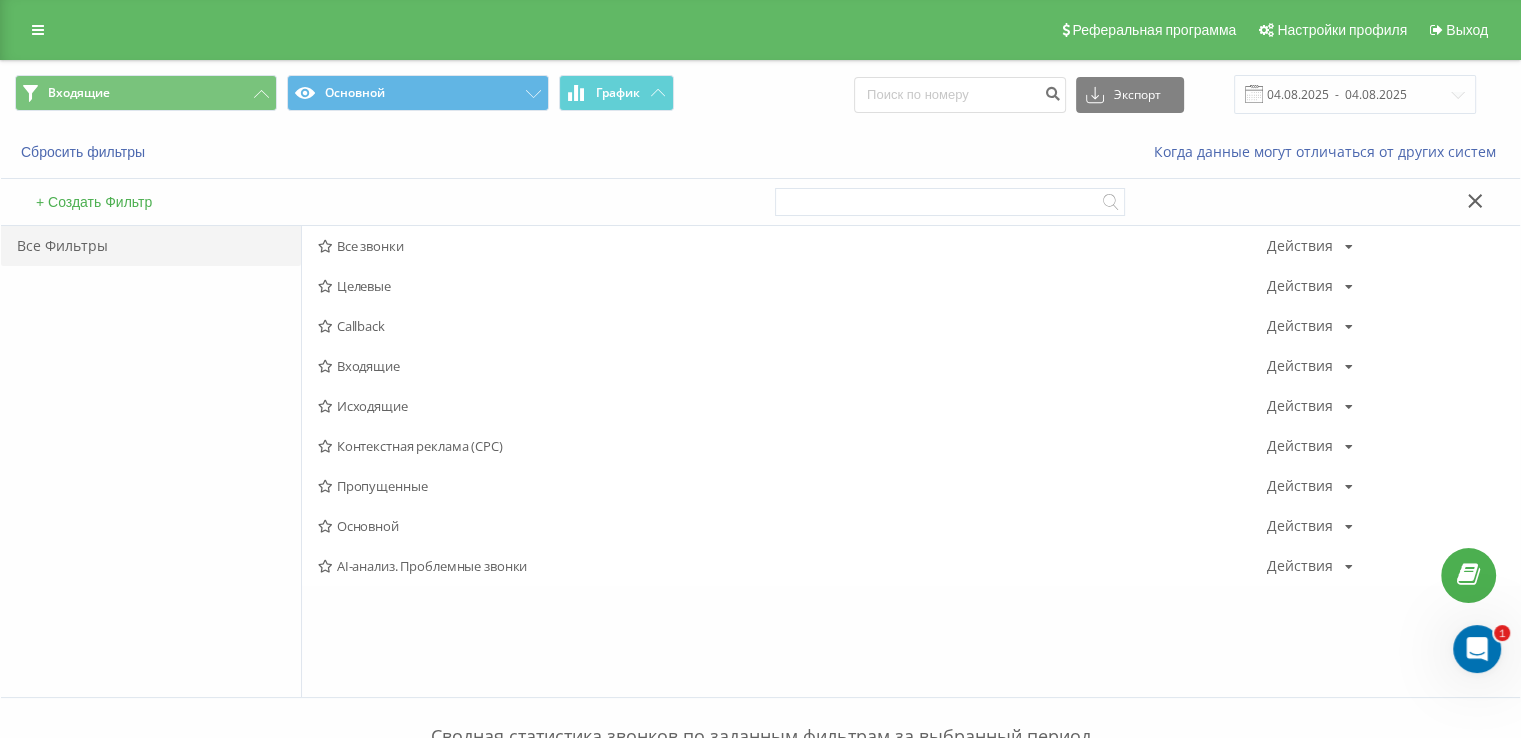 click on "Исходящие" at bounding box center [792, 406] 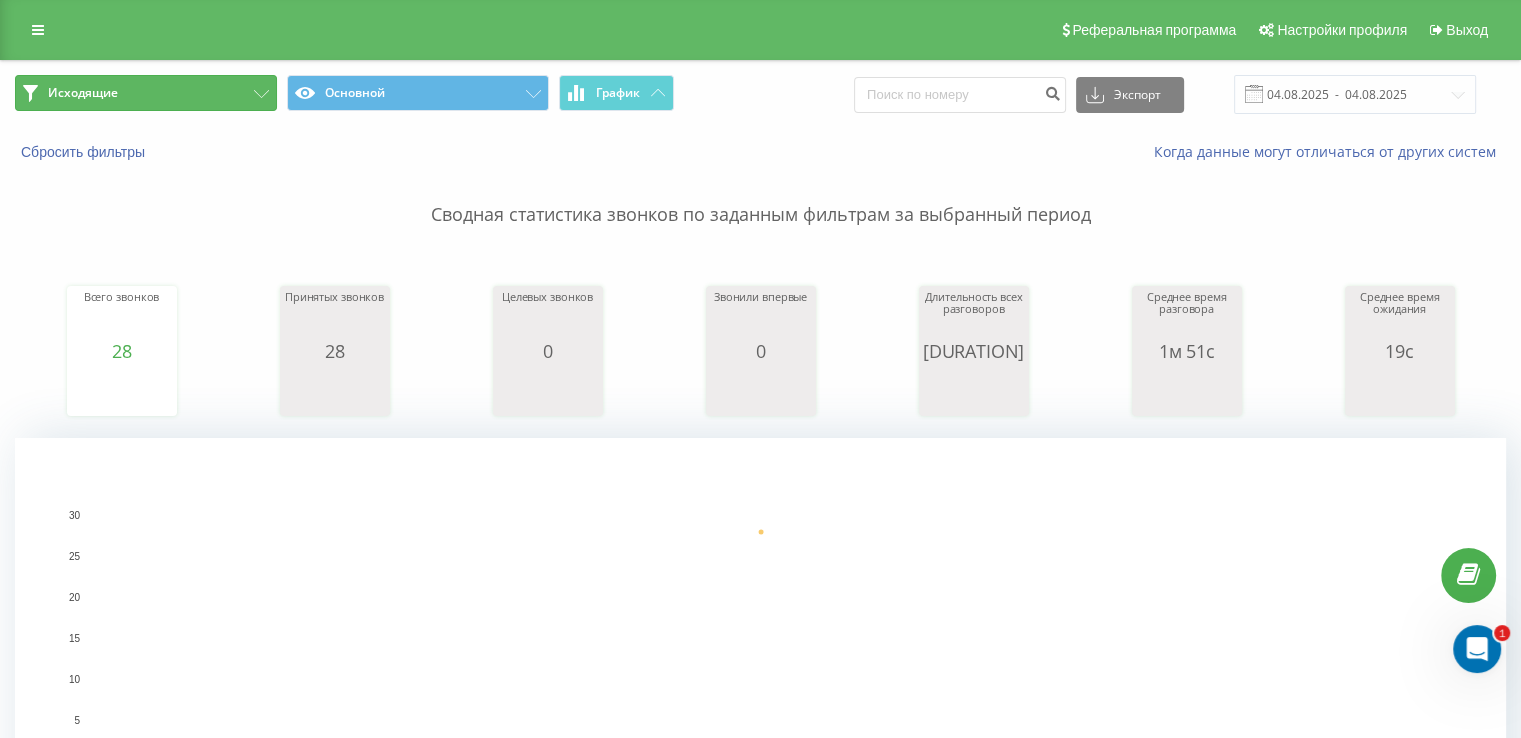 click on "Исходящие" at bounding box center (146, 93) 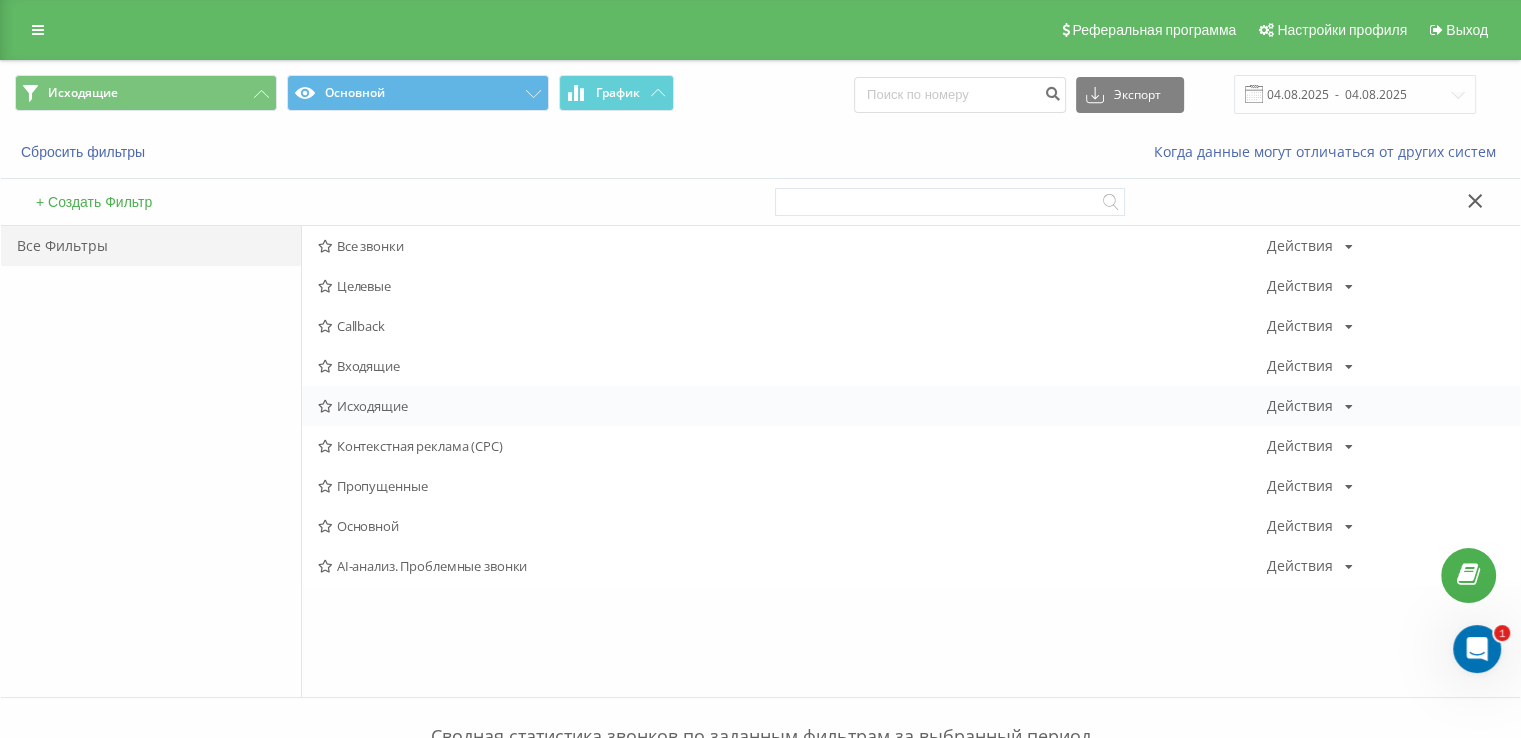 click on "Исходящие Действия Редактировать Копировать Удалить По умолчанию Поделиться" at bounding box center [911, 406] 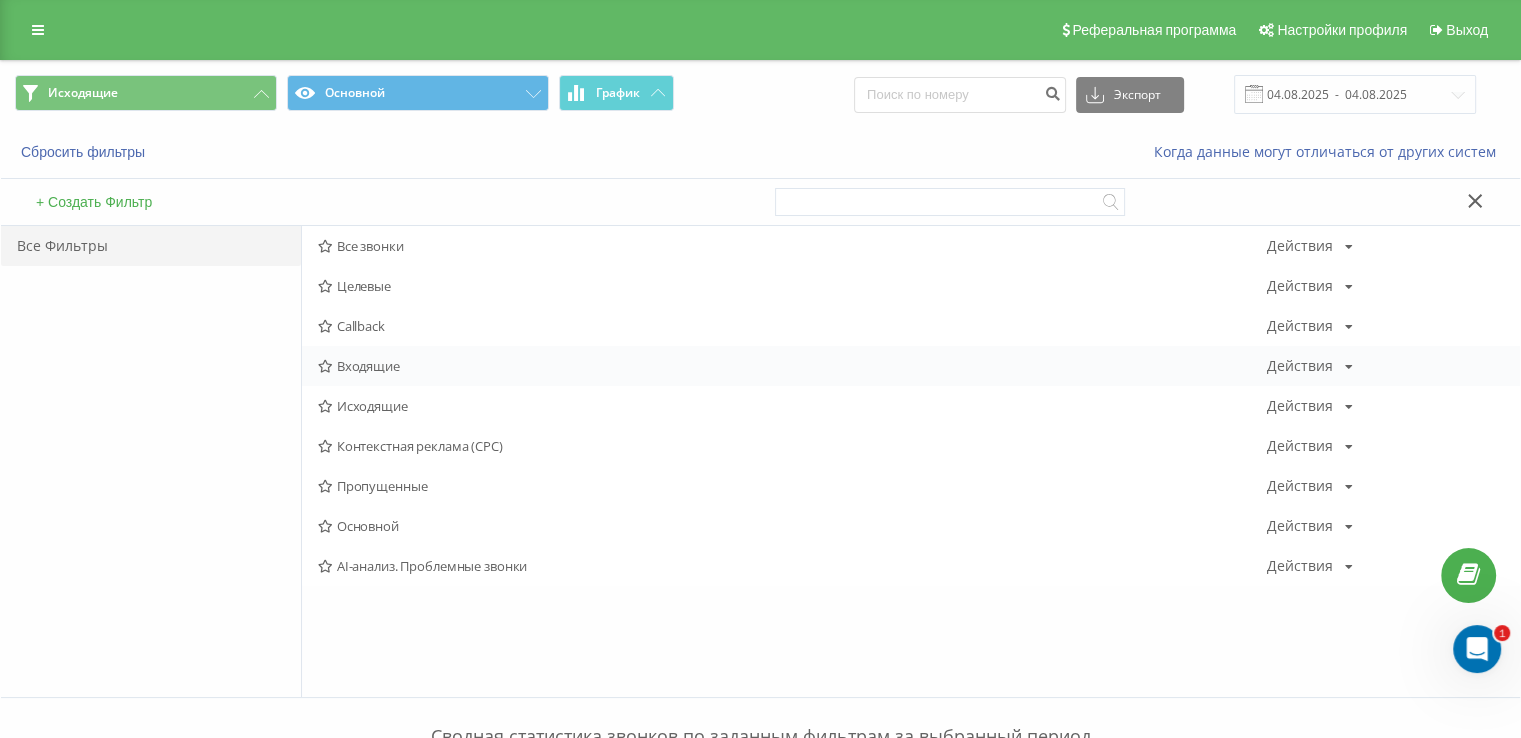 click on "Входящие" at bounding box center [792, 366] 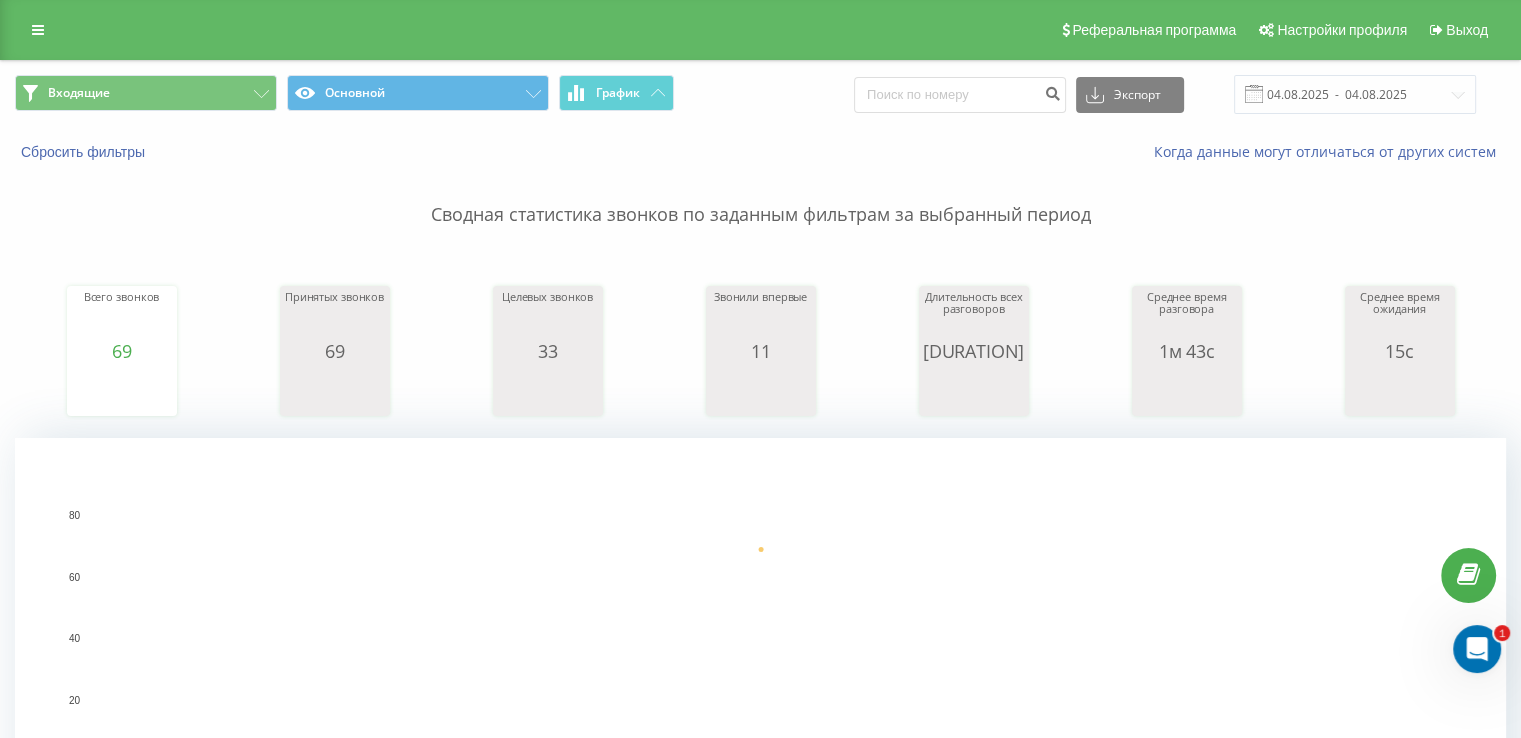 click on "Сбросить фильтры Когда данные могут отличаться от других систем" at bounding box center (760, 152) 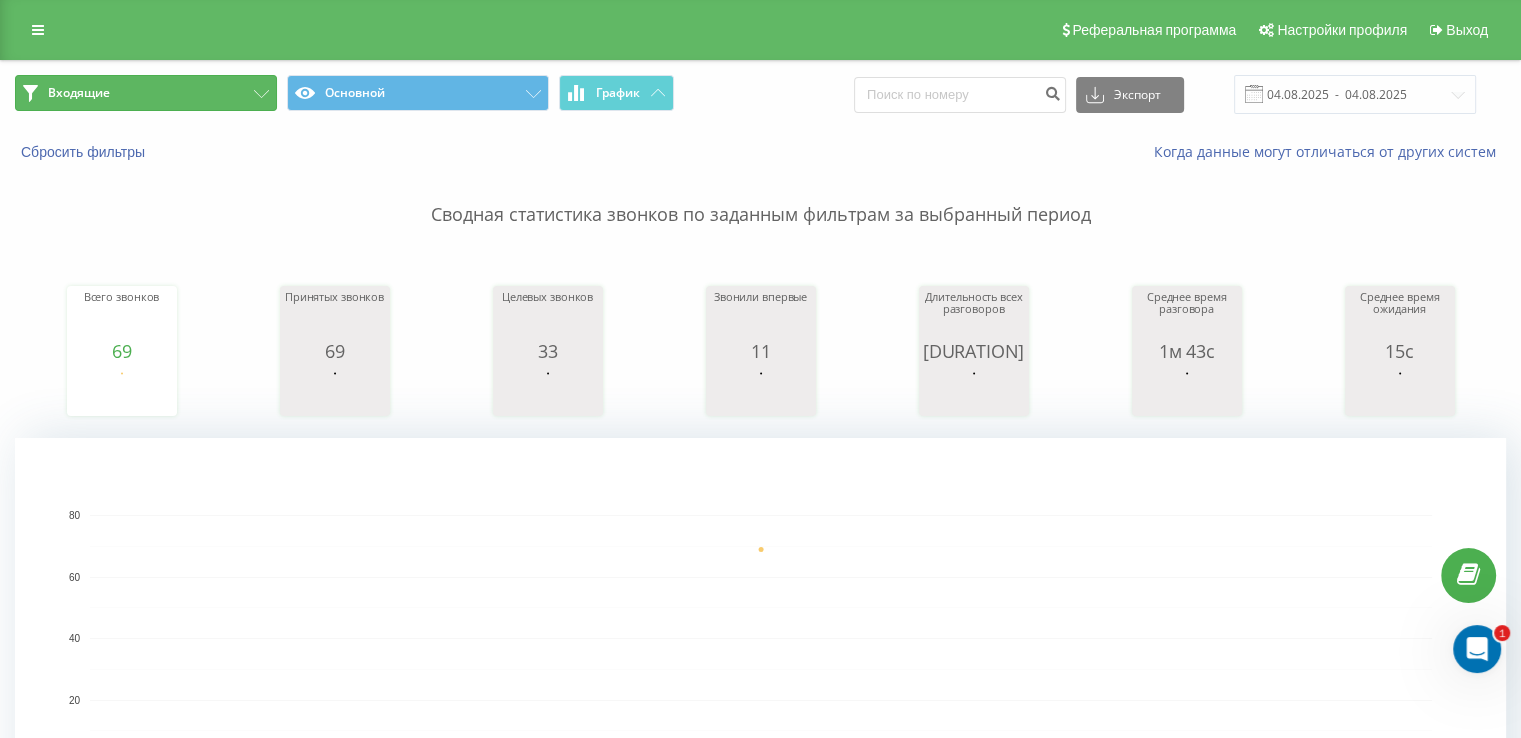 click on "Входящие" at bounding box center (146, 93) 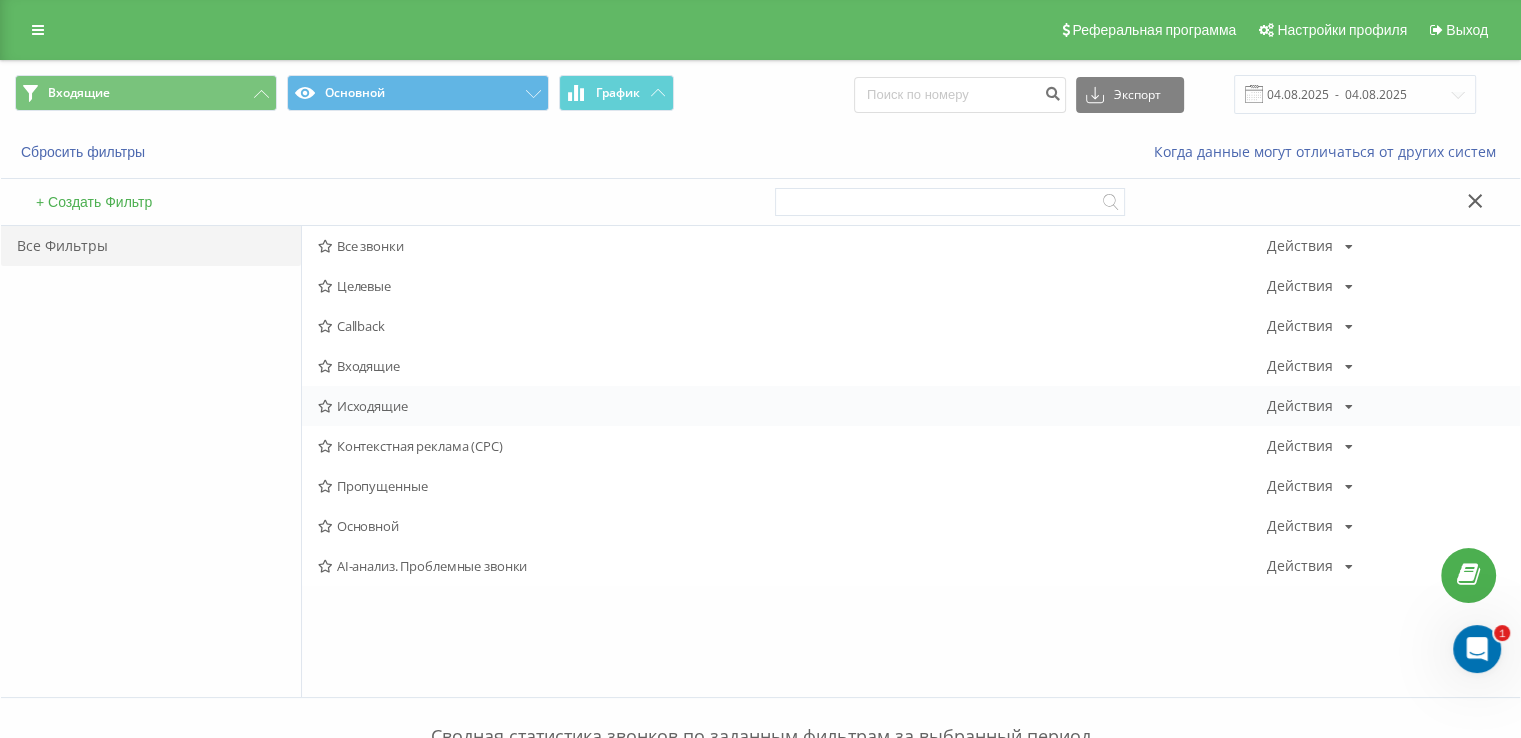 click on "Исходящие Действия Редактировать Копировать Удалить По умолчанию Поделиться" at bounding box center [911, 406] 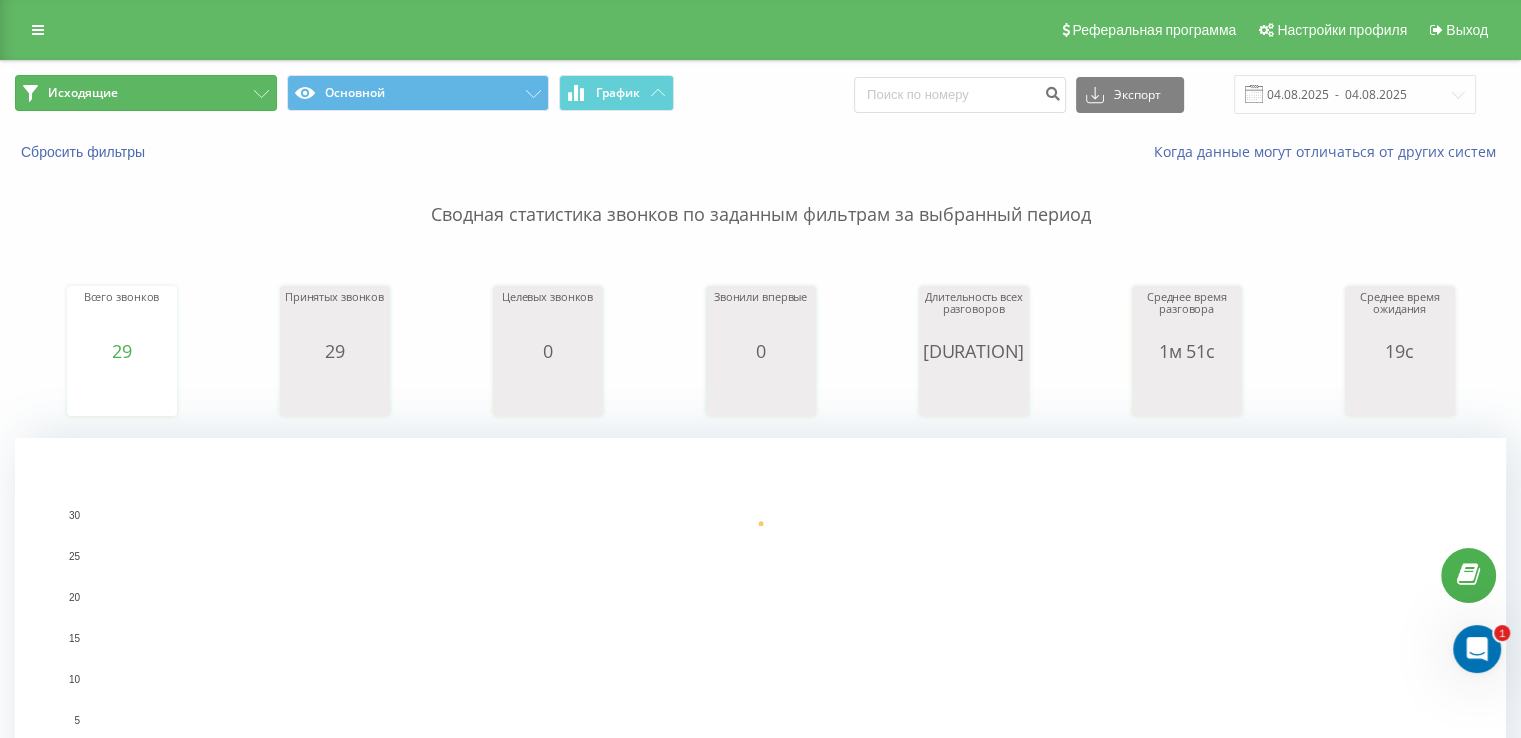 click on "Исходящие" at bounding box center (146, 93) 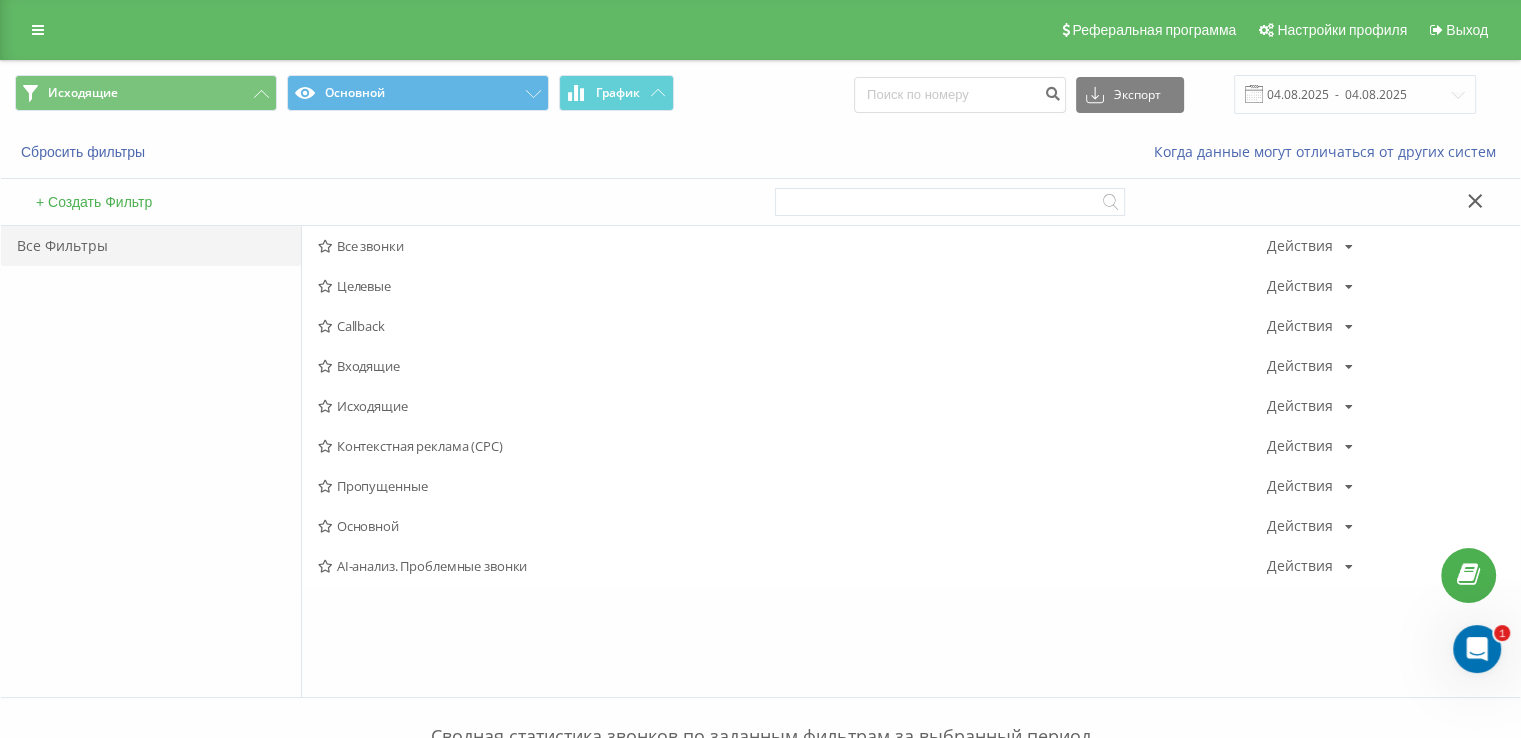 click at bounding box center (1477, 649) 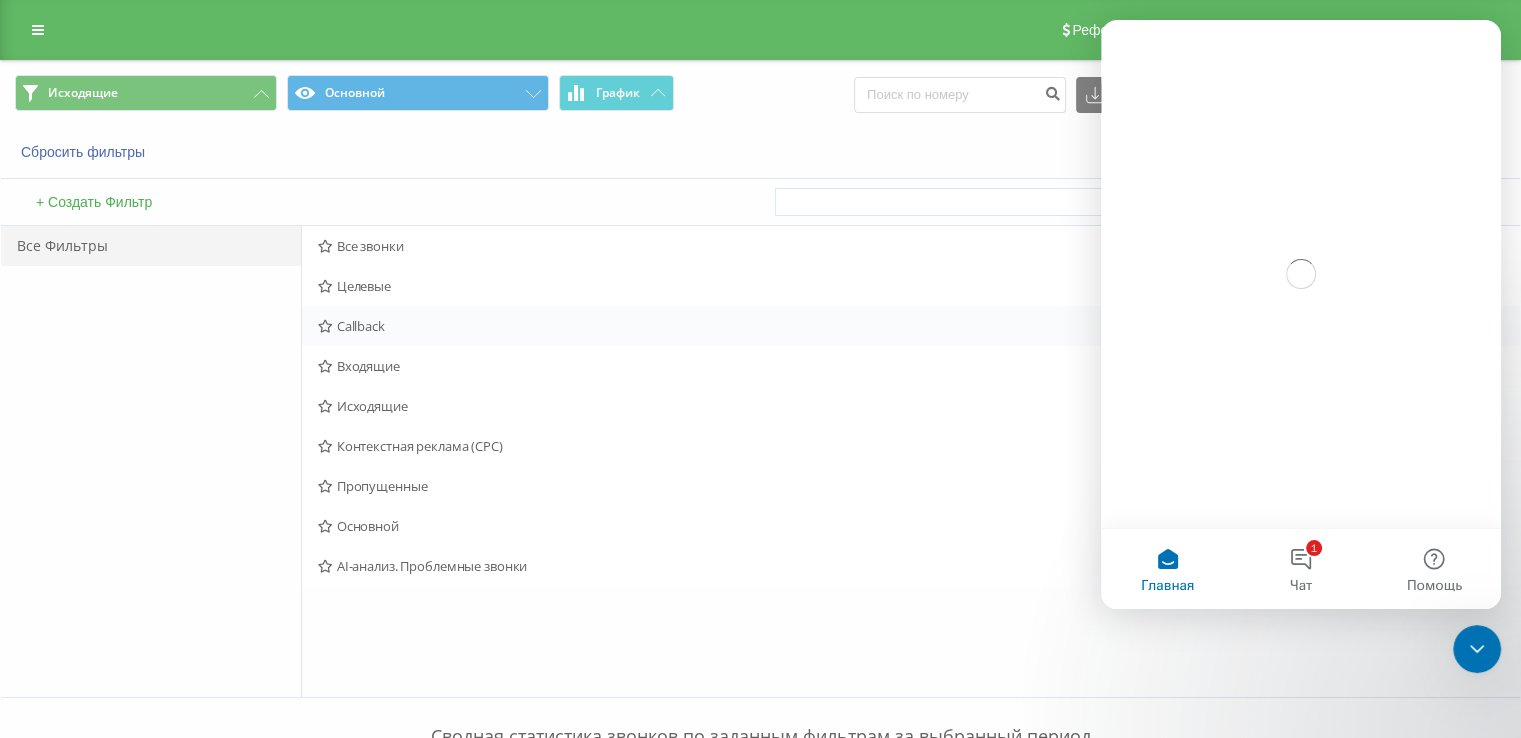 scroll, scrollTop: 0, scrollLeft: 0, axis: both 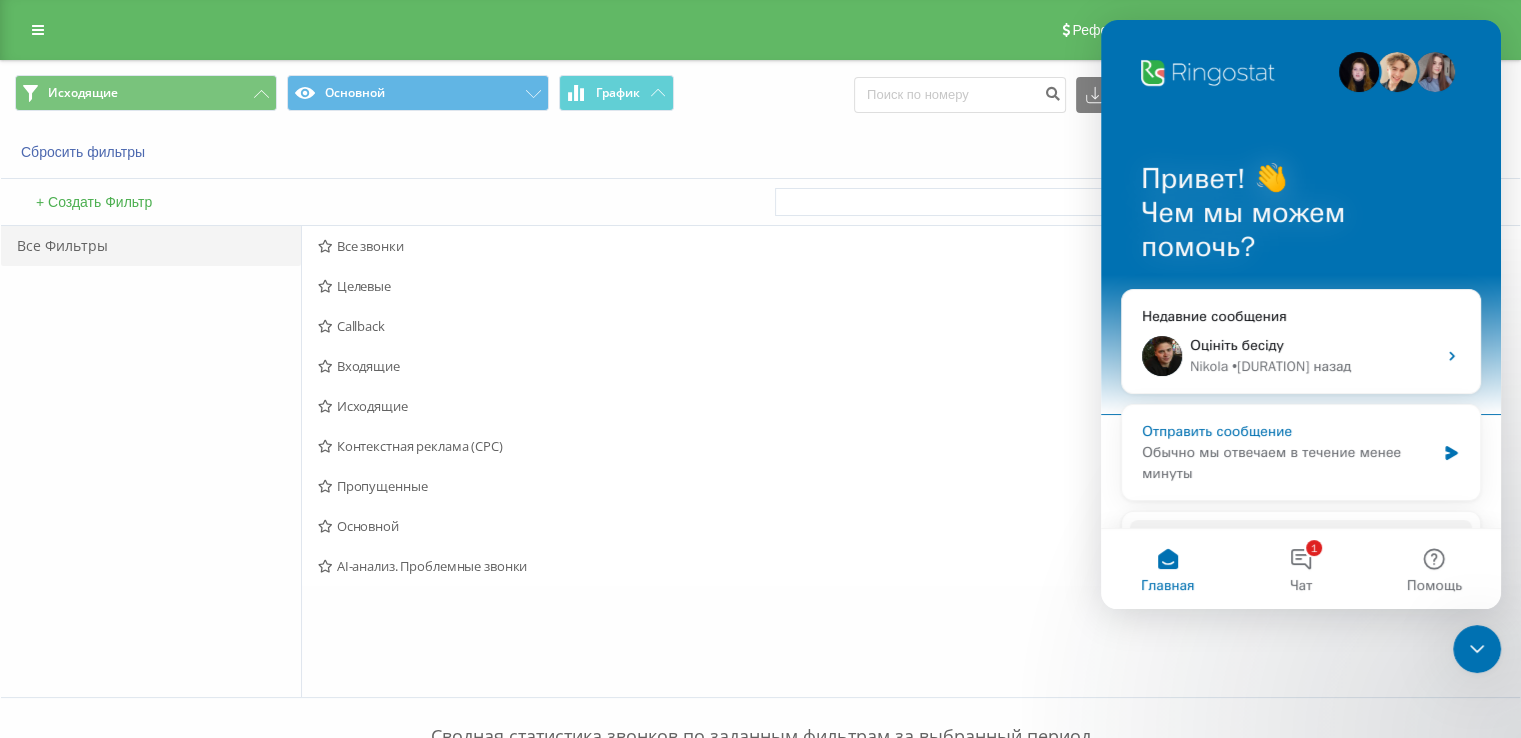 click on "Обычно мы отвечаем в течение менее минуты" at bounding box center (1288, 463) 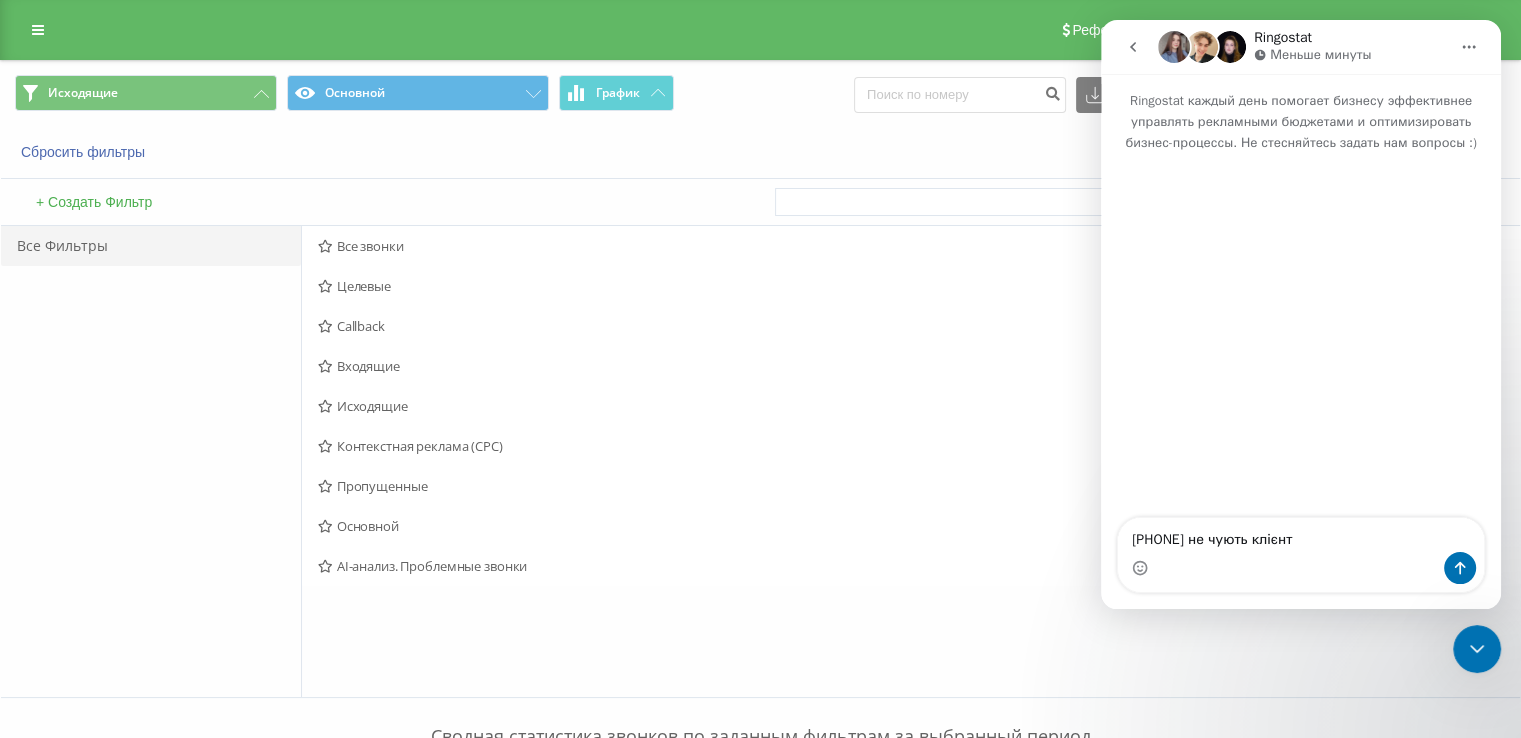 type on "380933184518 не чують клієнти" 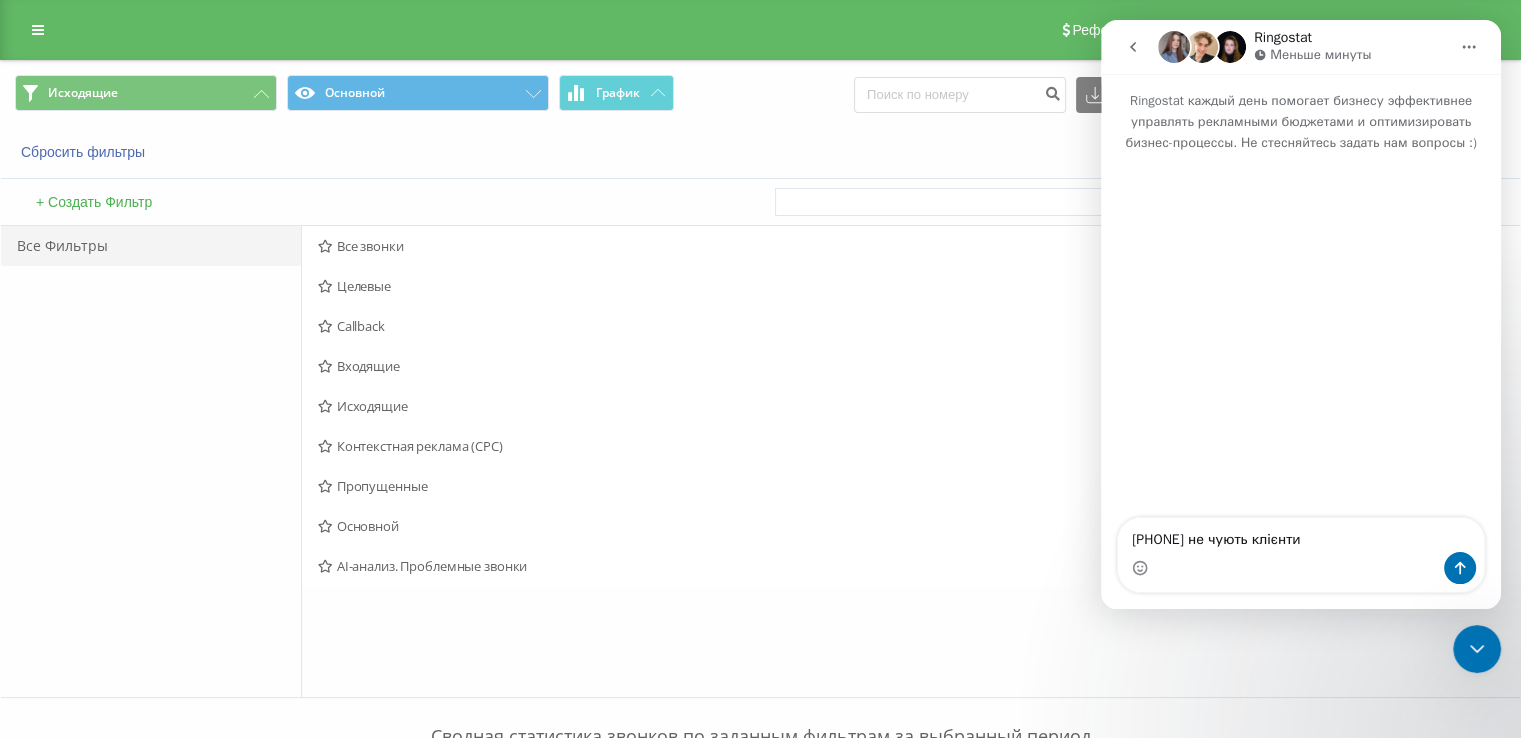 type 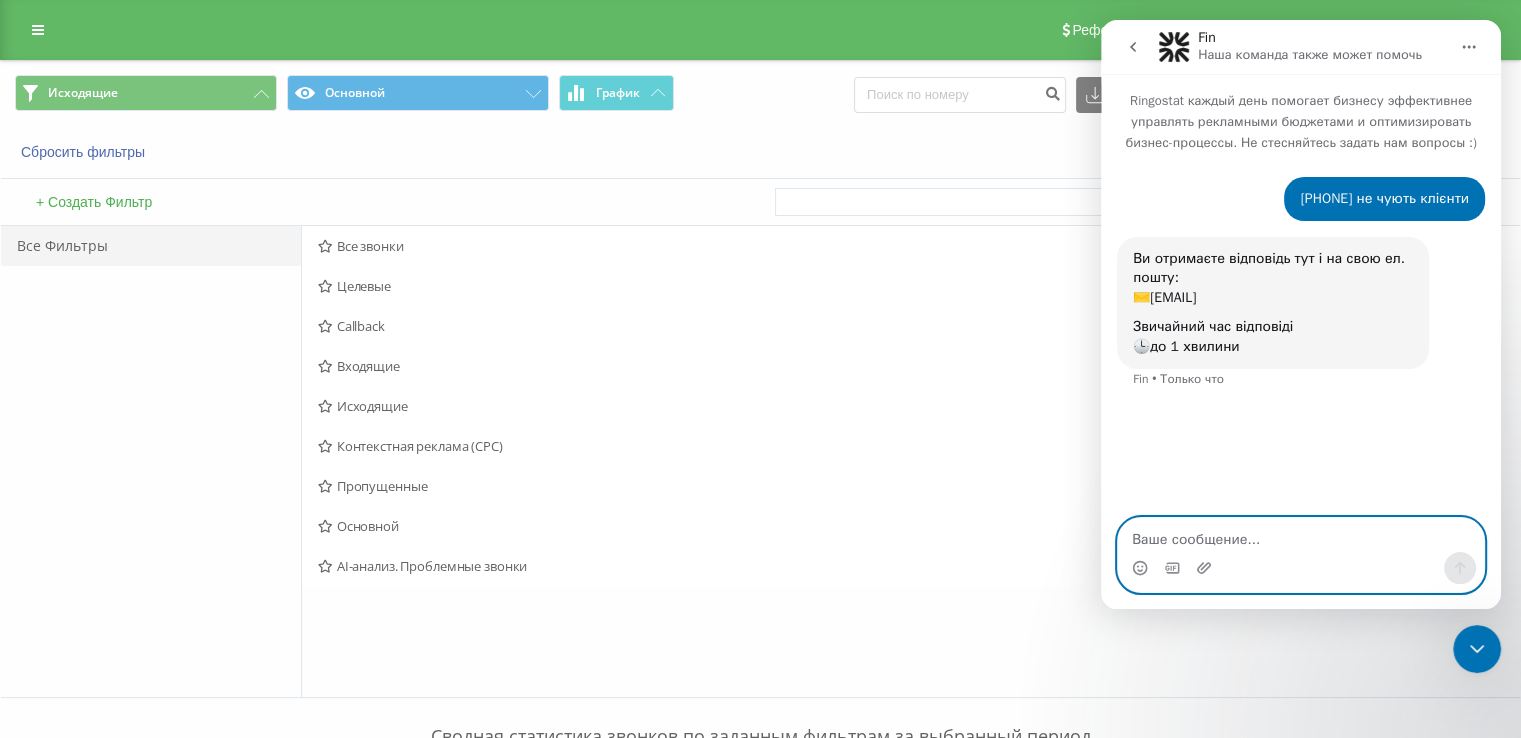 drag, startPoint x: 1201, startPoint y: 517, endPoint x: 1201, endPoint y: 528, distance: 11 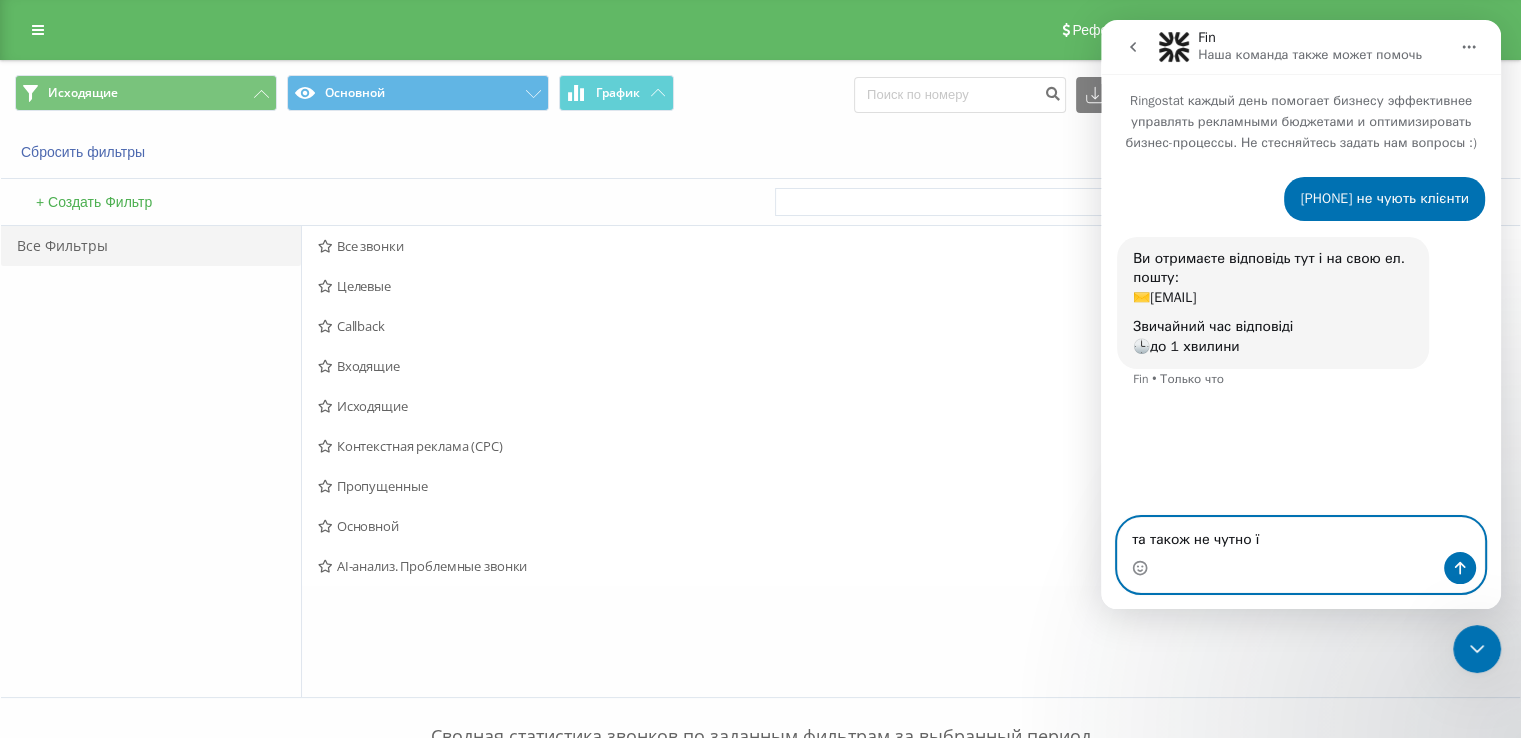 type on "та також не чутно їх" 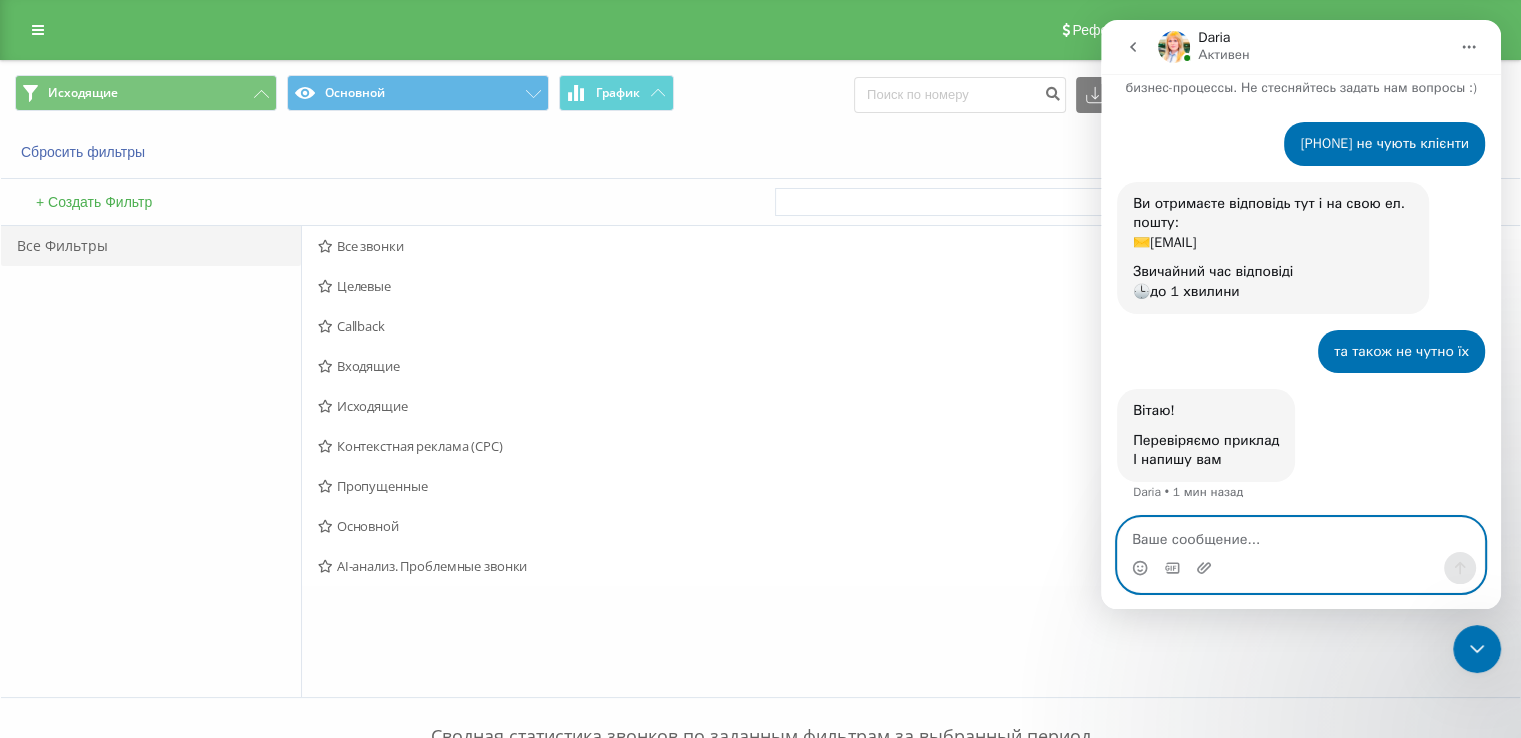 scroll, scrollTop: 60, scrollLeft: 0, axis: vertical 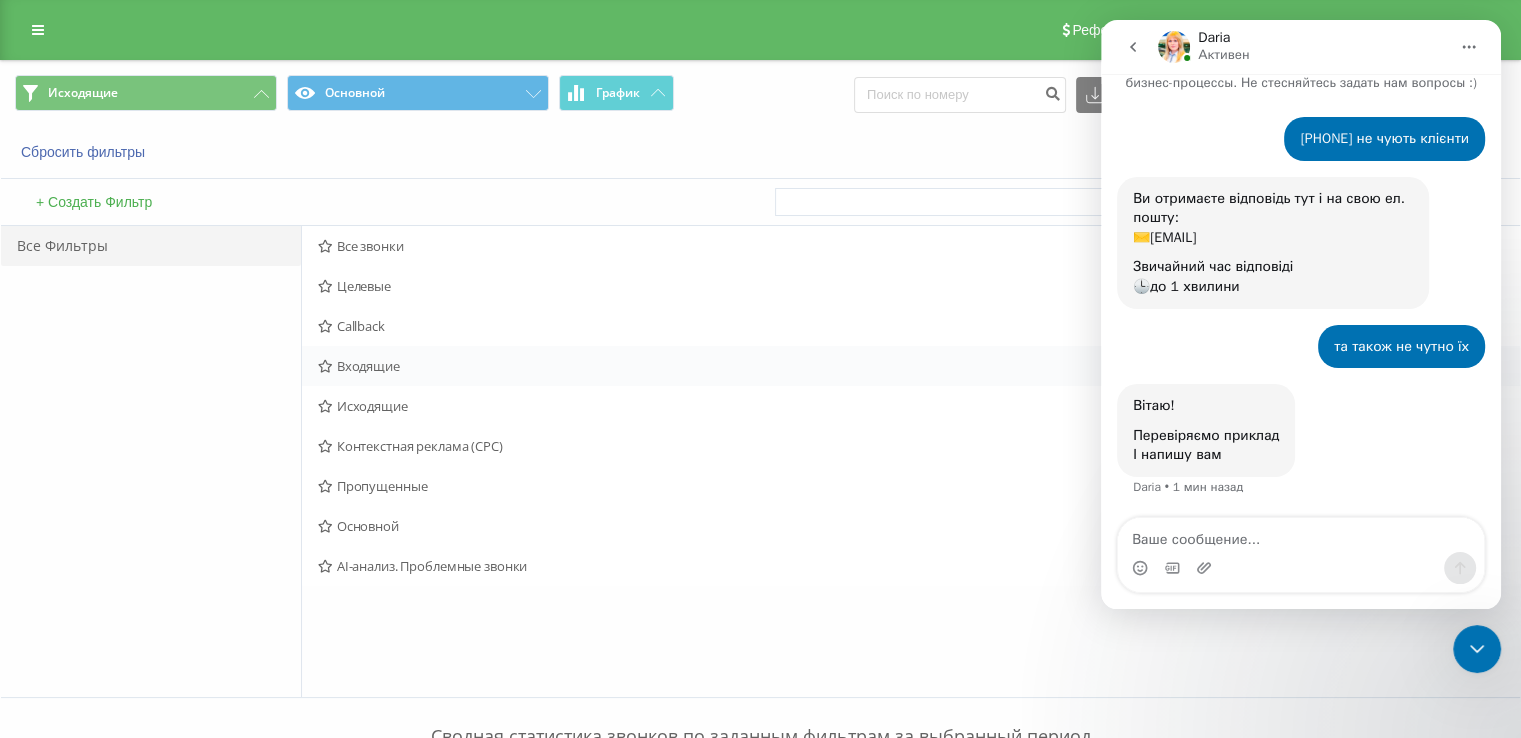 click on "Входящие" at bounding box center (792, 366) 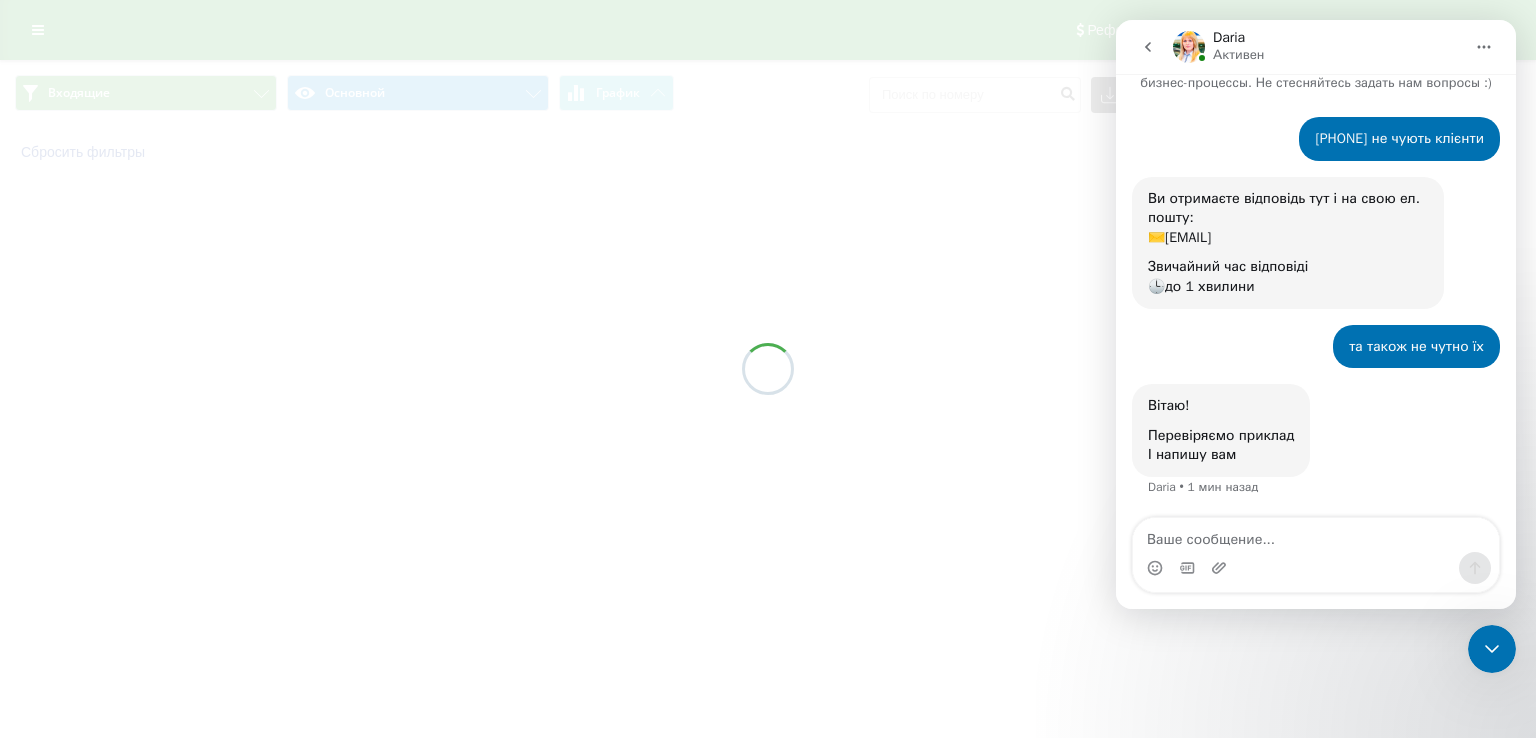 click at bounding box center (768, 369) 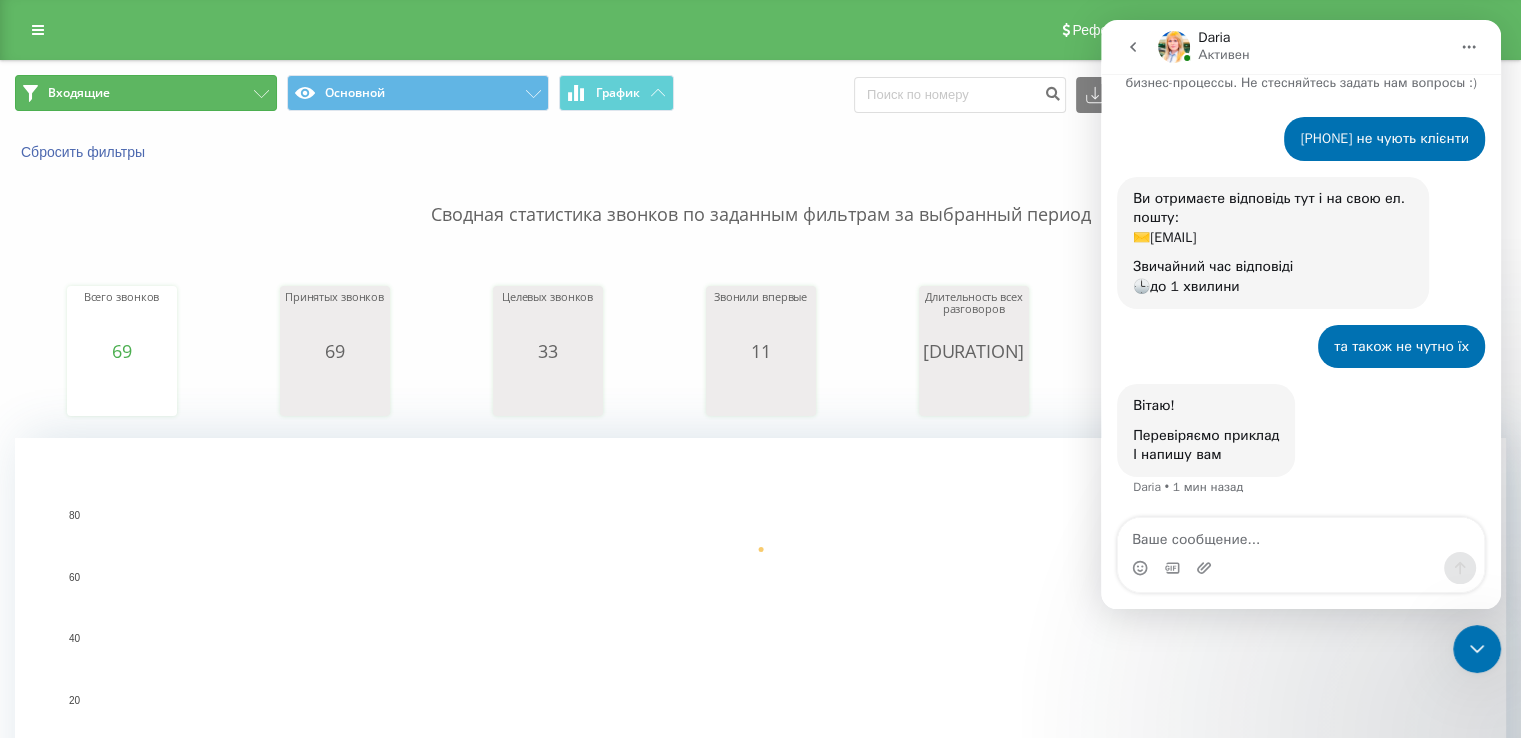 click on "Входящие" at bounding box center (146, 93) 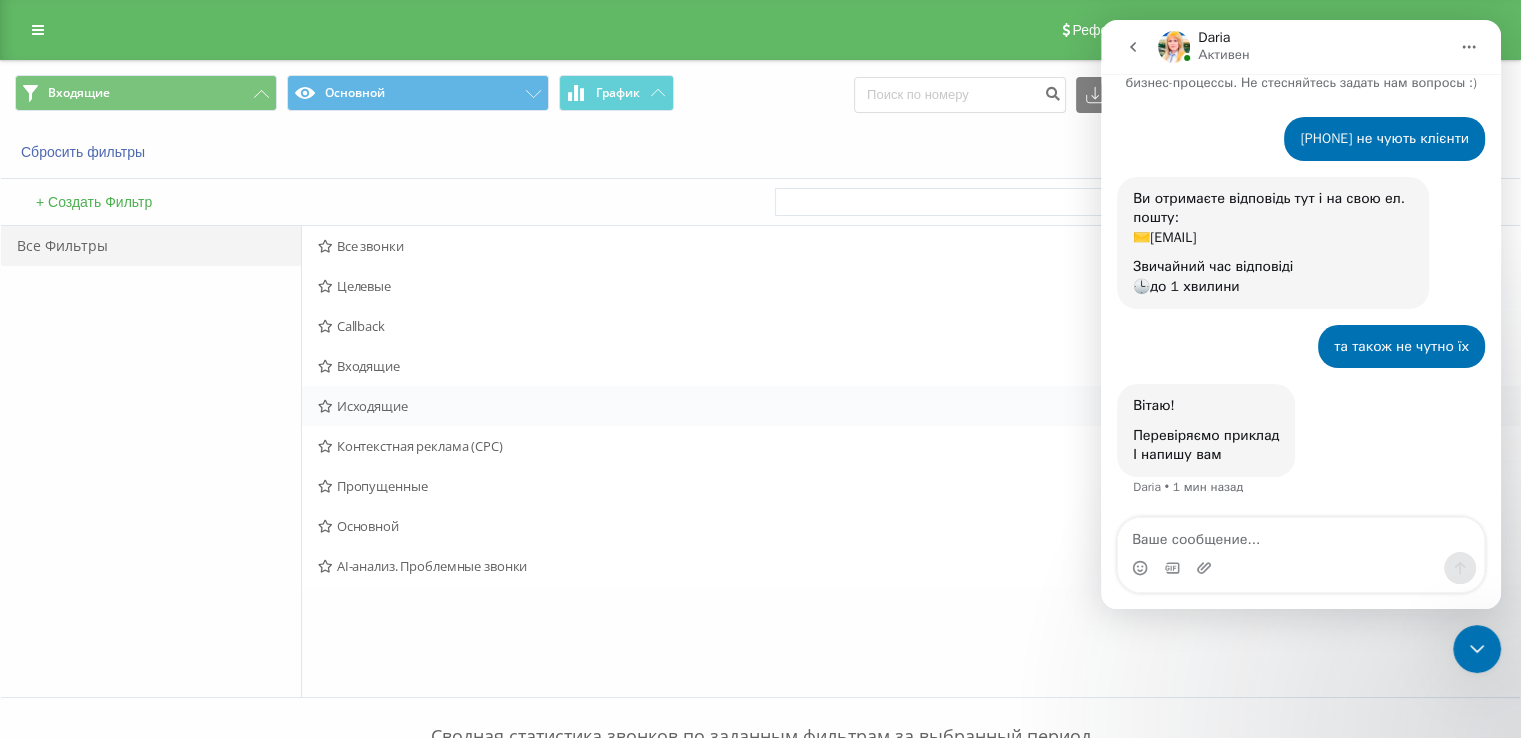 click on "Исходящие" at bounding box center (792, 406) 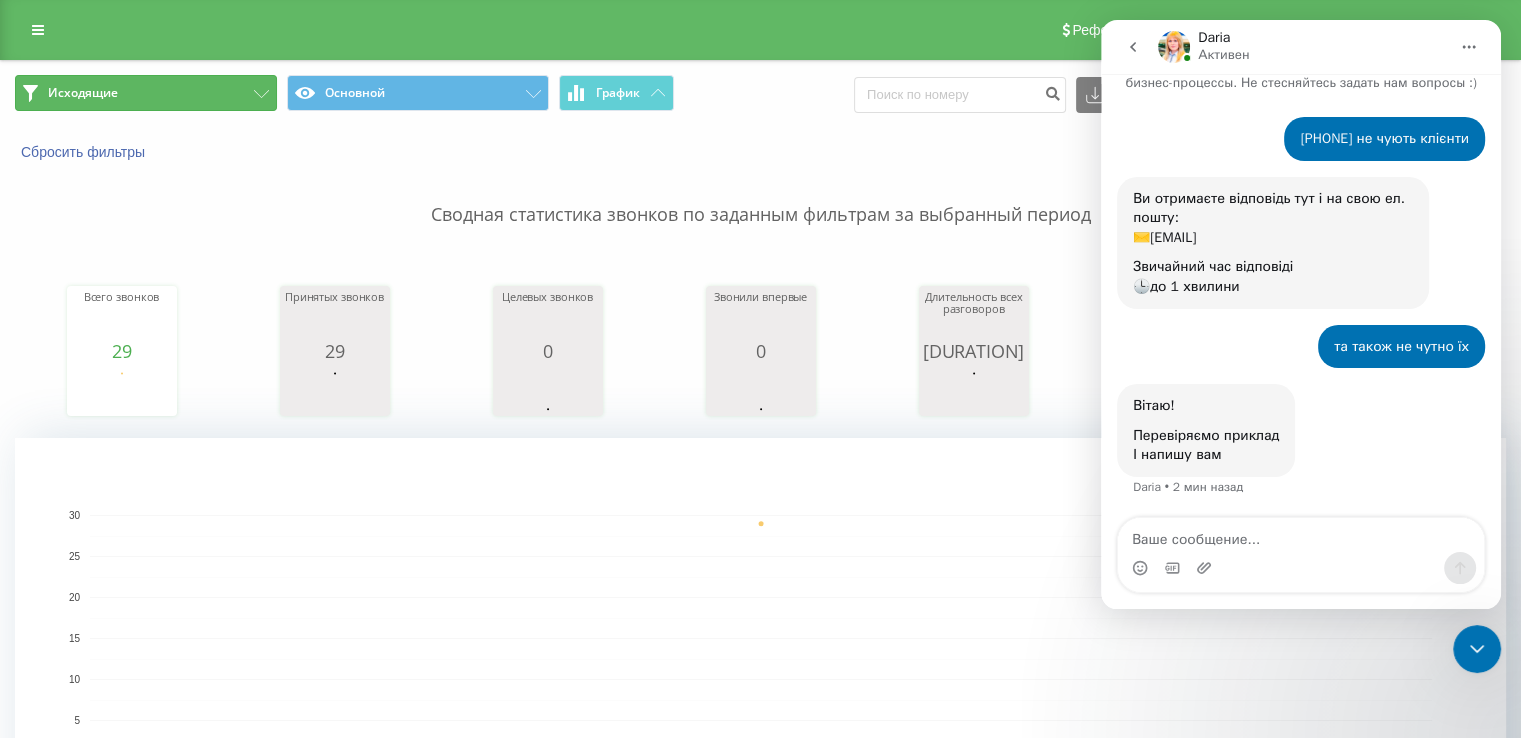 click on "Исходящие" at bounding box center [146, 93] 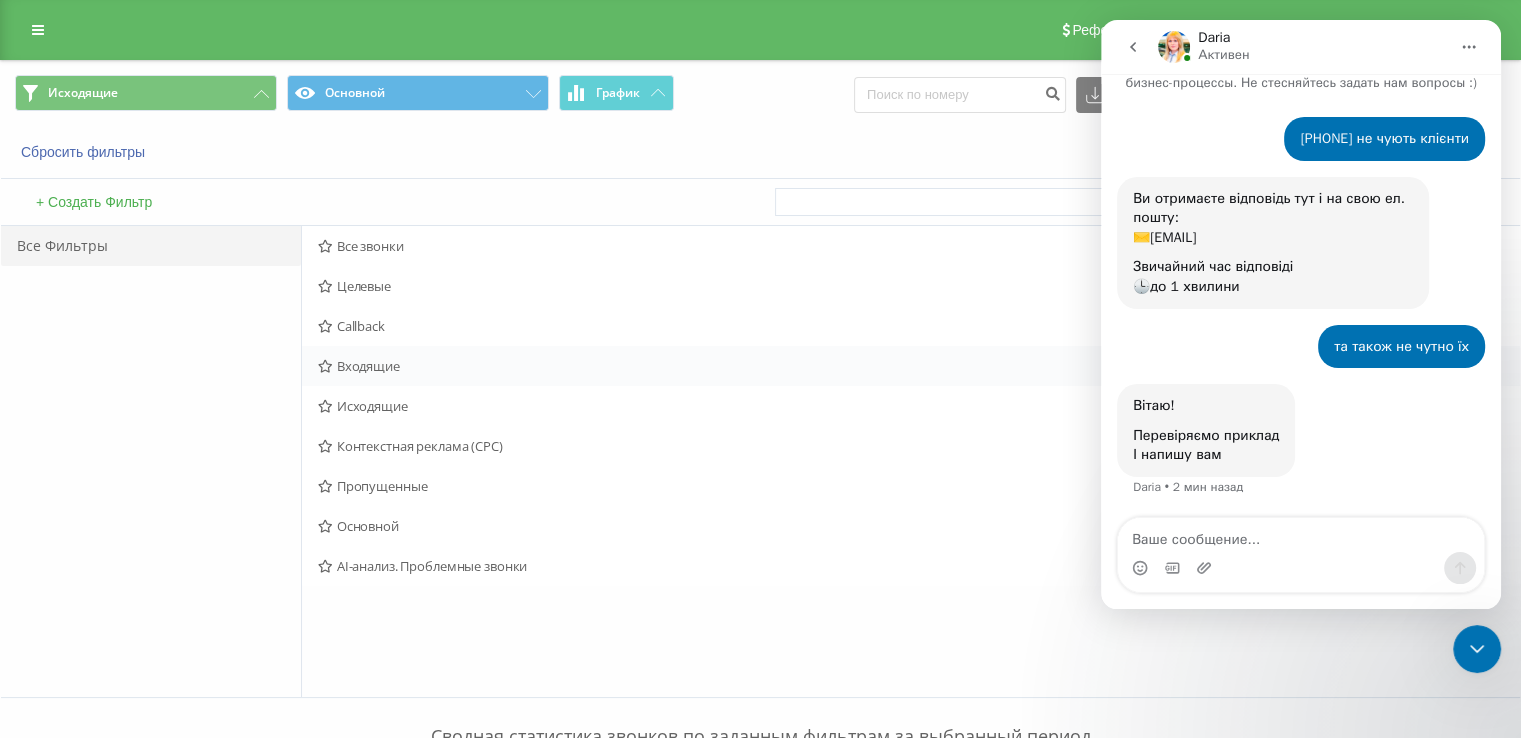 click on "Входящие" at bounding box center [792, 366] 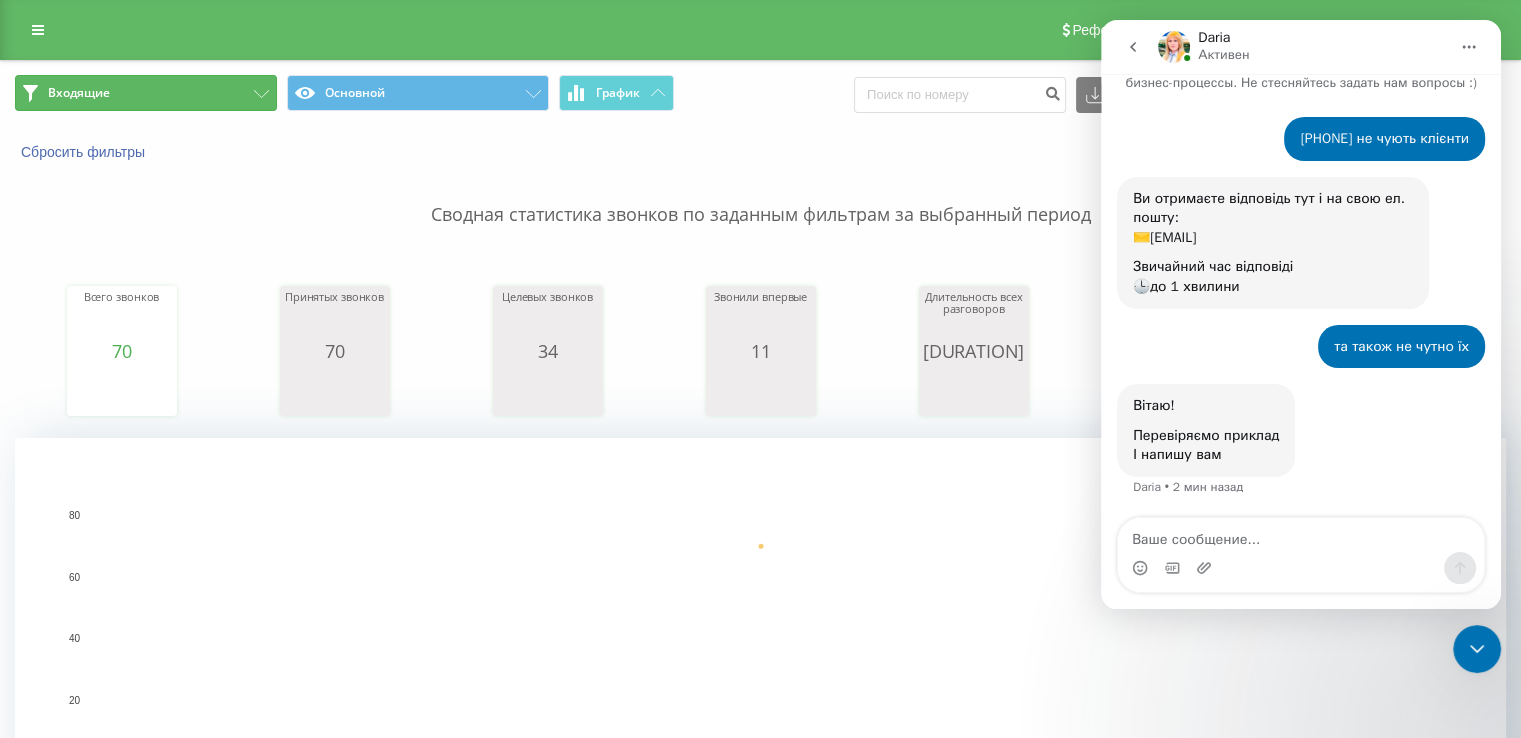 click on "Входящие" at bounding box center (146, 93) 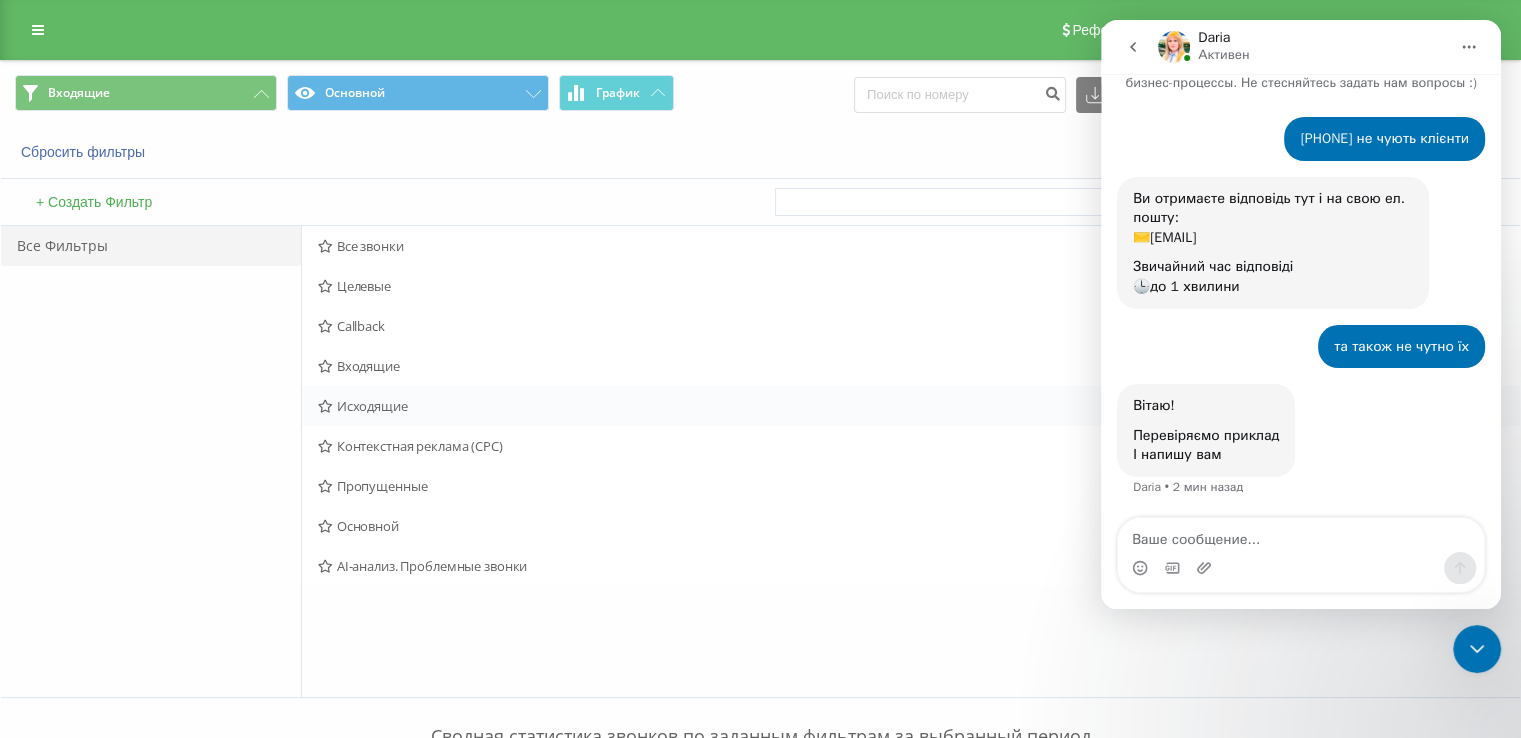 click on "Исходящие" at bounding box center (792, 406) 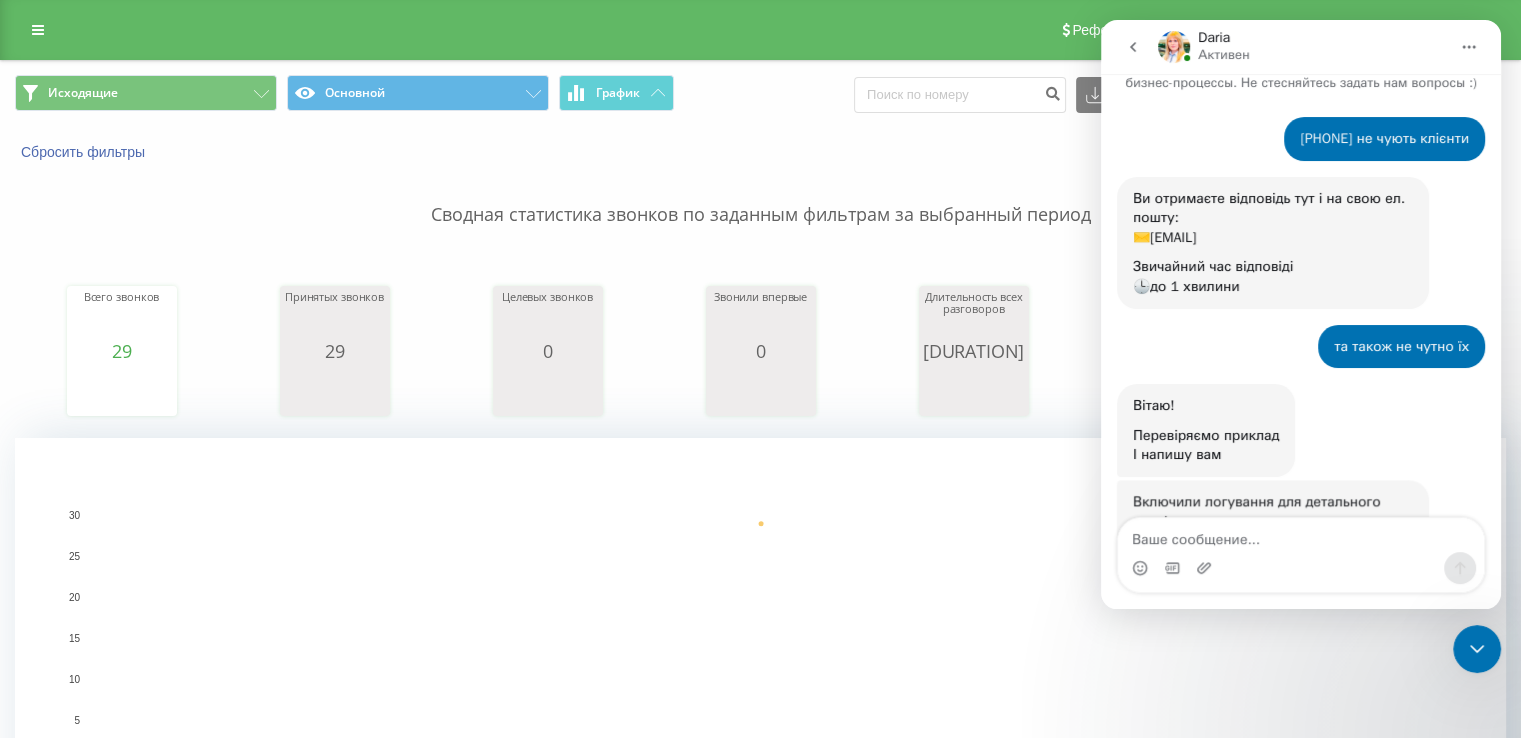 scroll, scrollTop: 204, scrollLeft: 0, axis: vertical 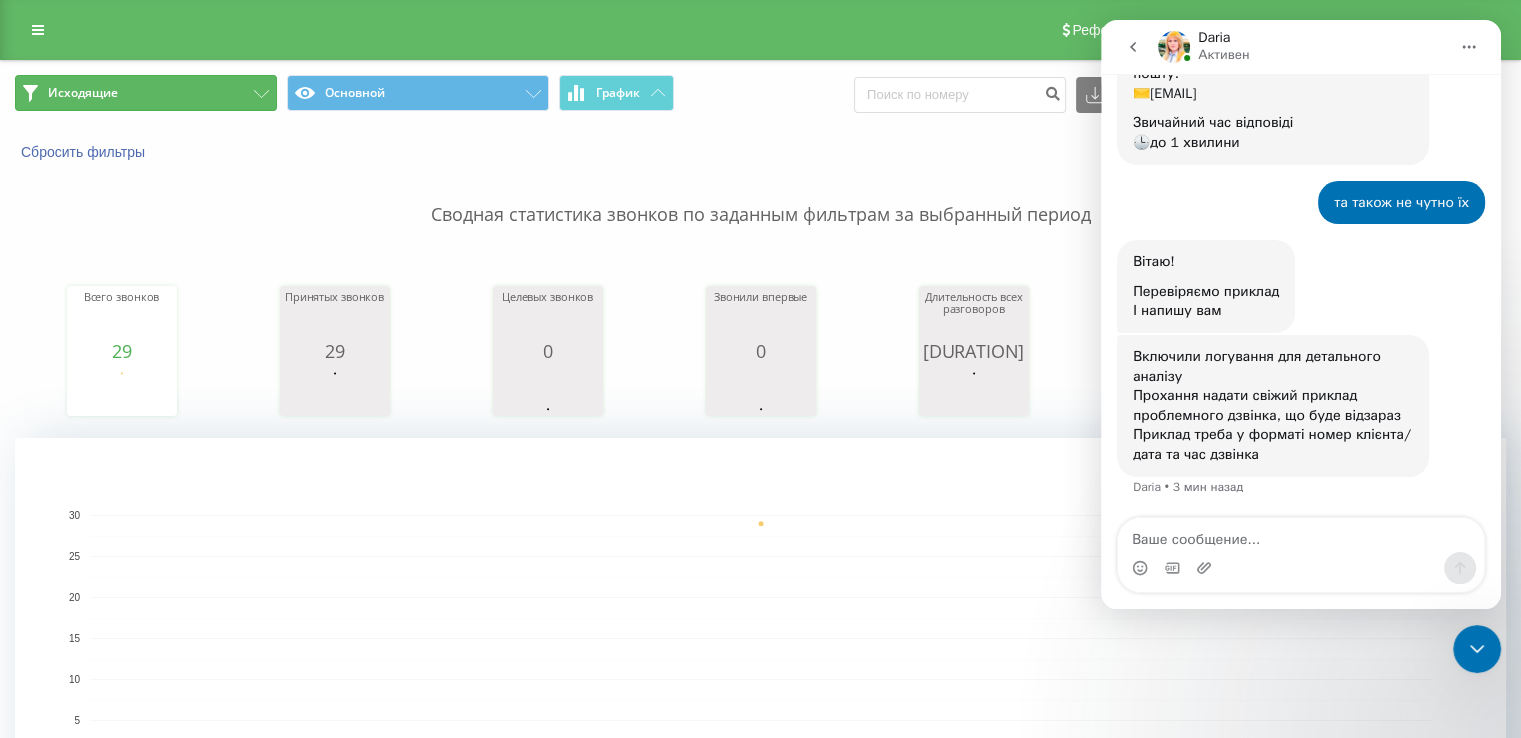 click on "Исходящие" at bounding box center (146, 93) 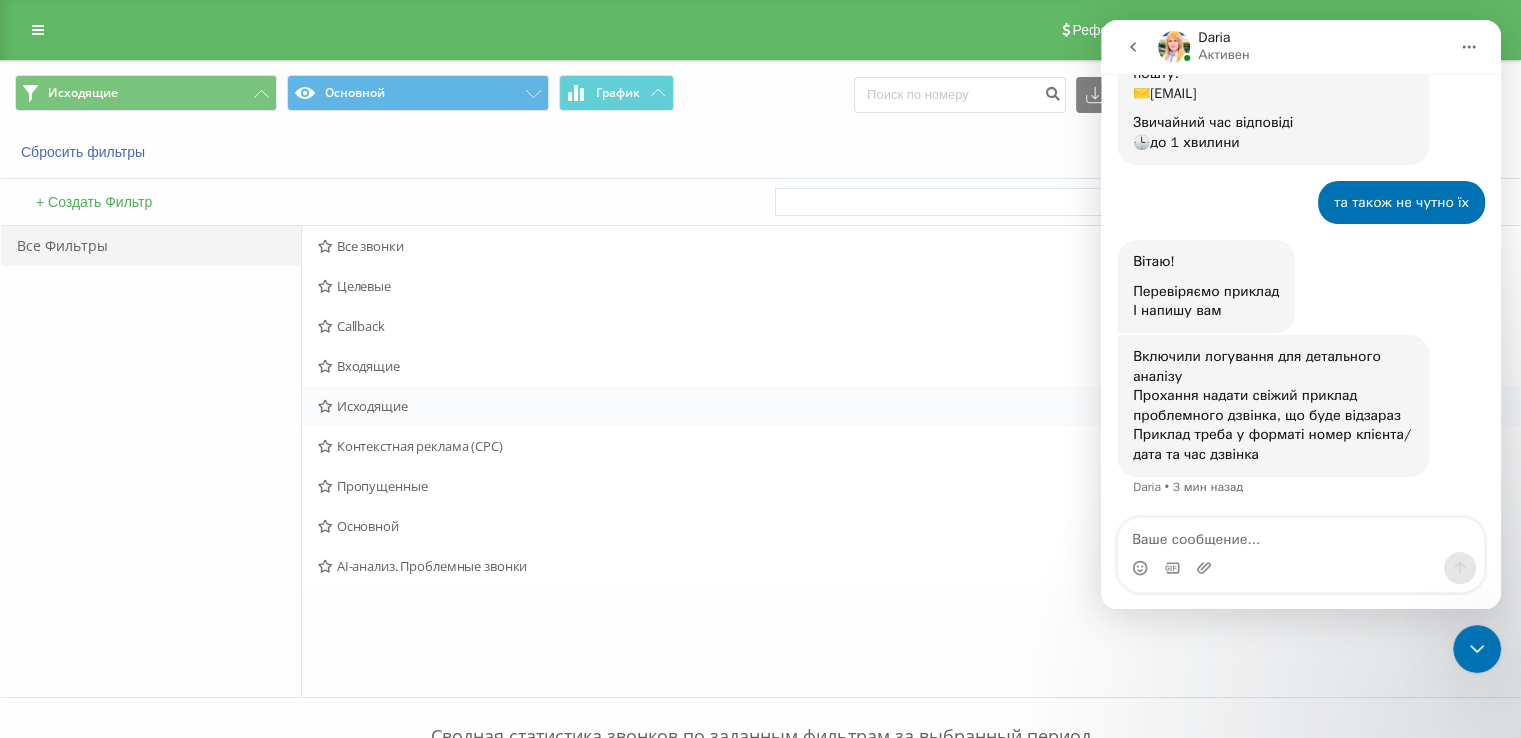 click on "Исходящие" at bounding box center (792, 406) 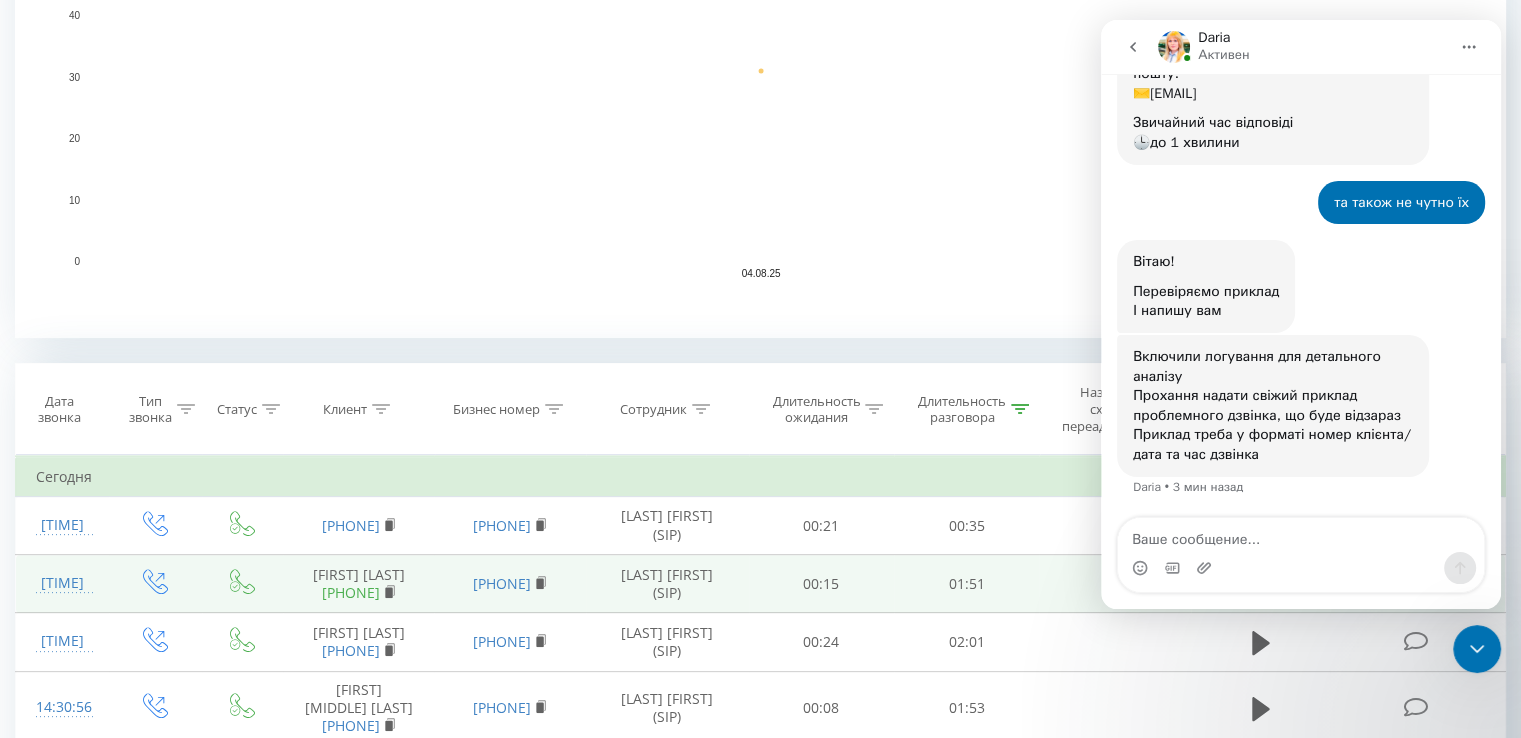 scroll, scrollTop: 700, scrollLeft: 0, axis: vertical 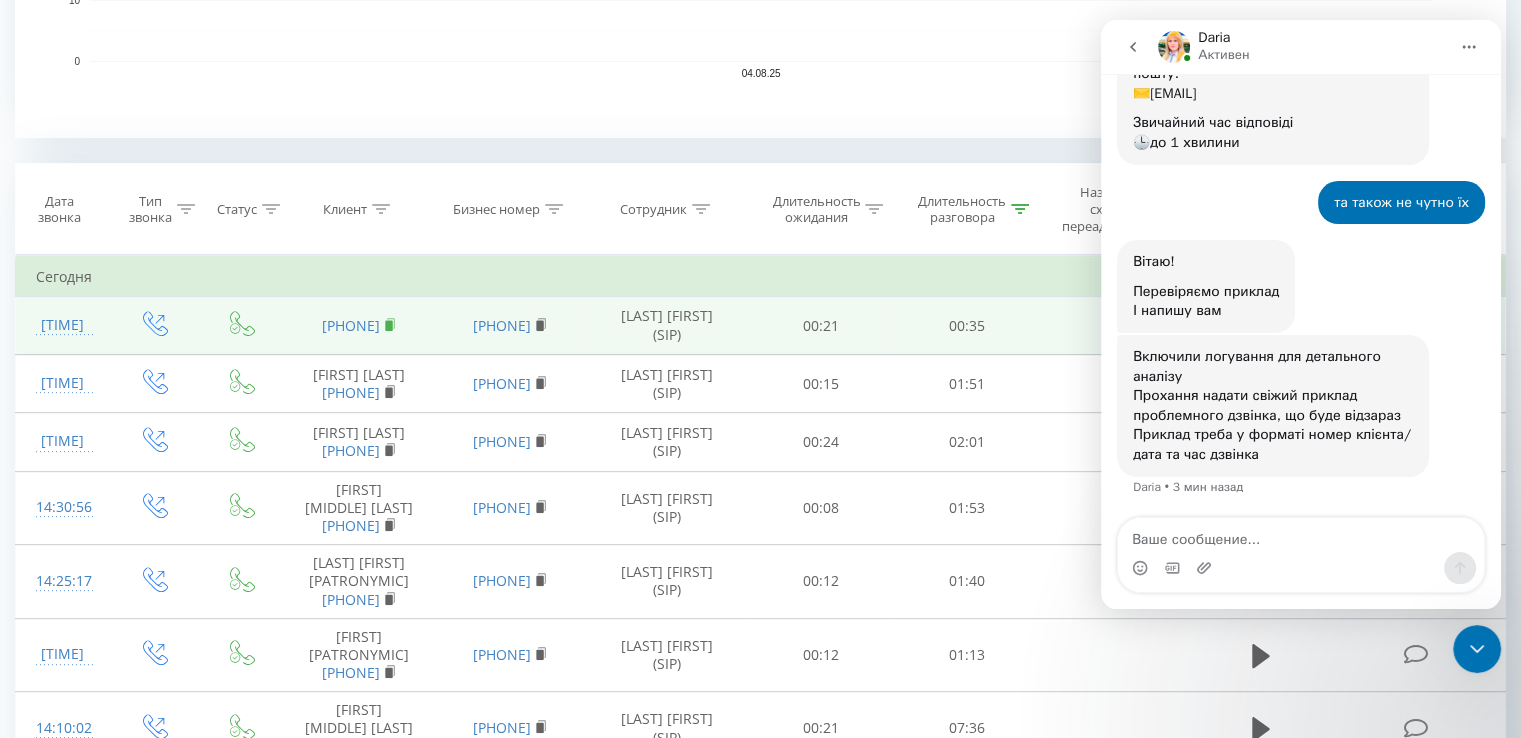 click 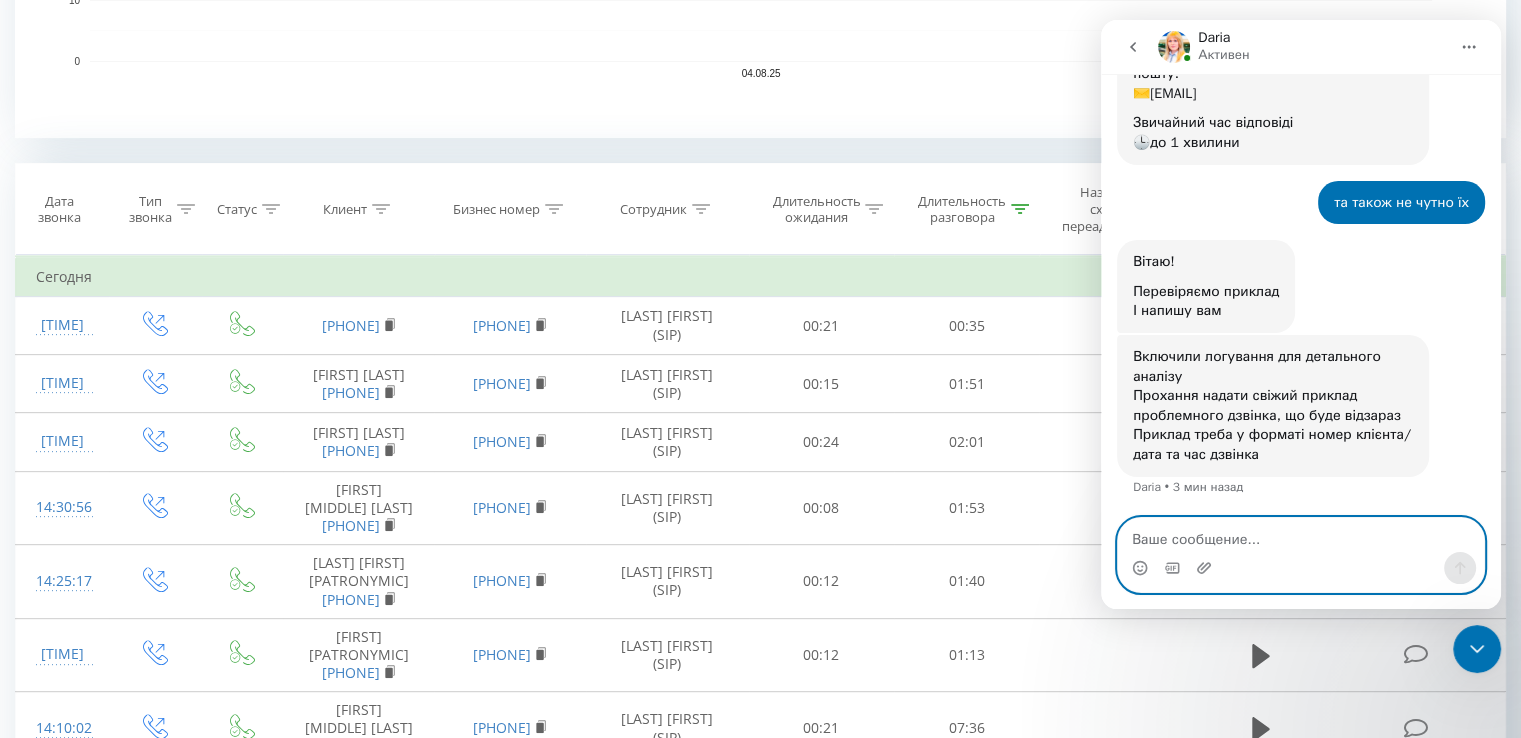click at bounding box center (1301, 535) 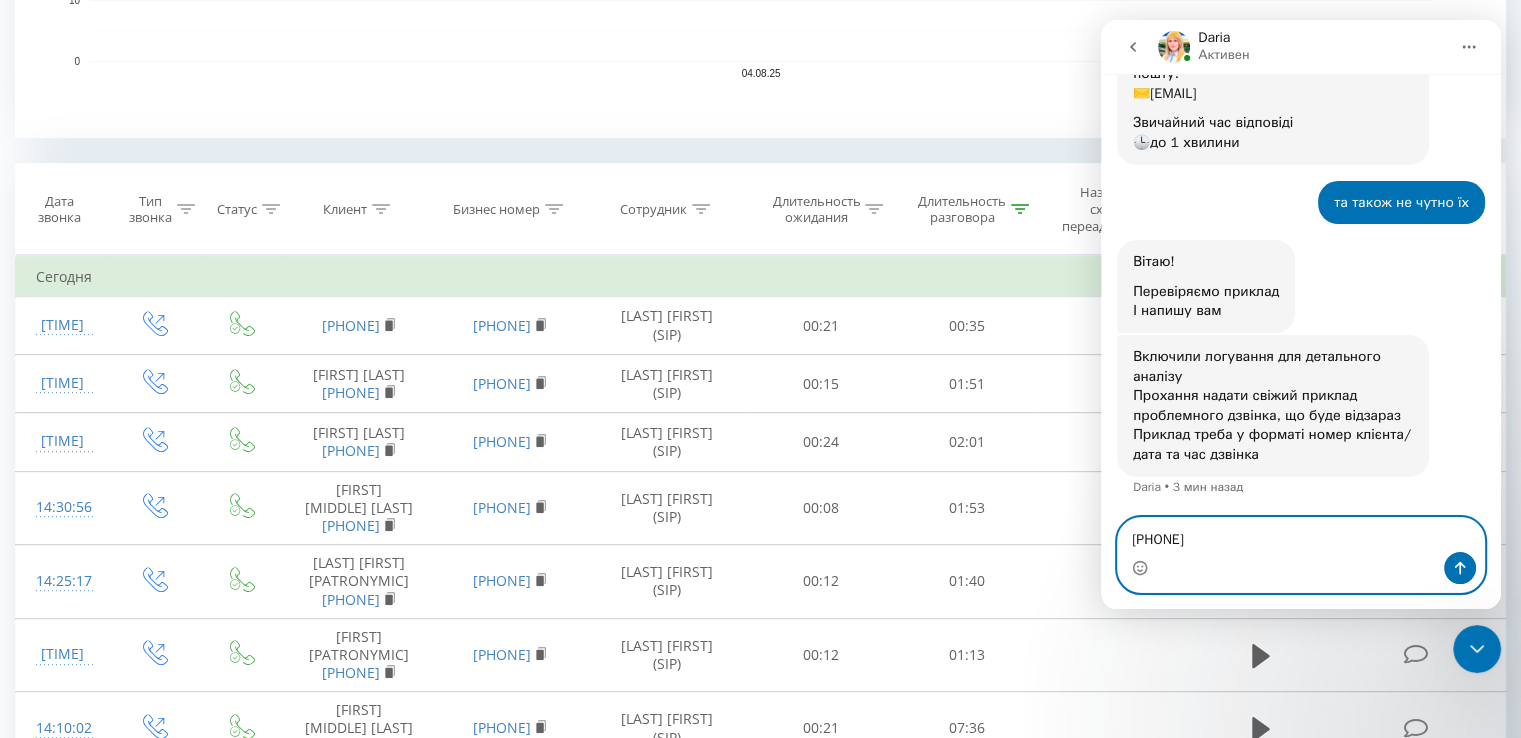 type 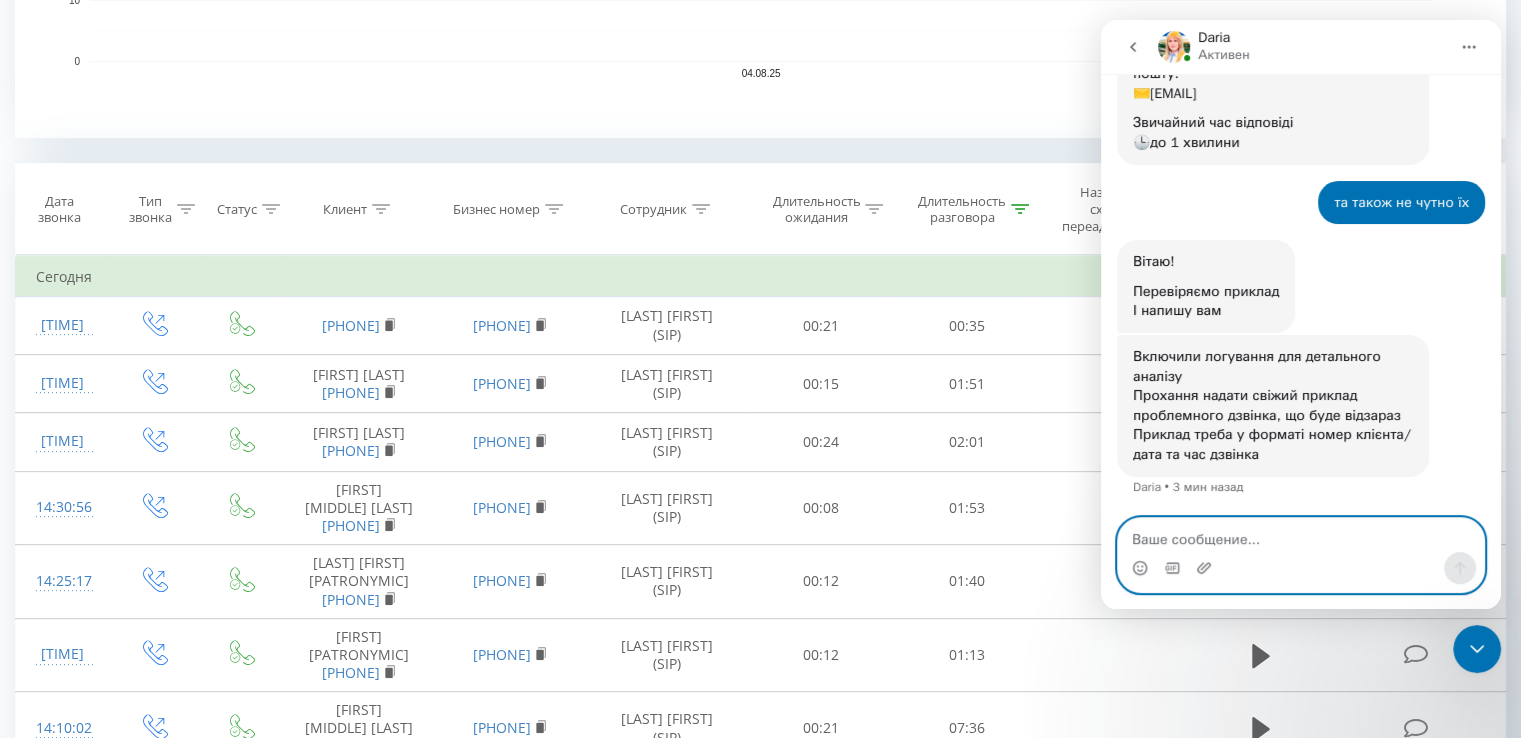 scroll, scrollTop: 264, scrollLeft: 0, axis: vertical 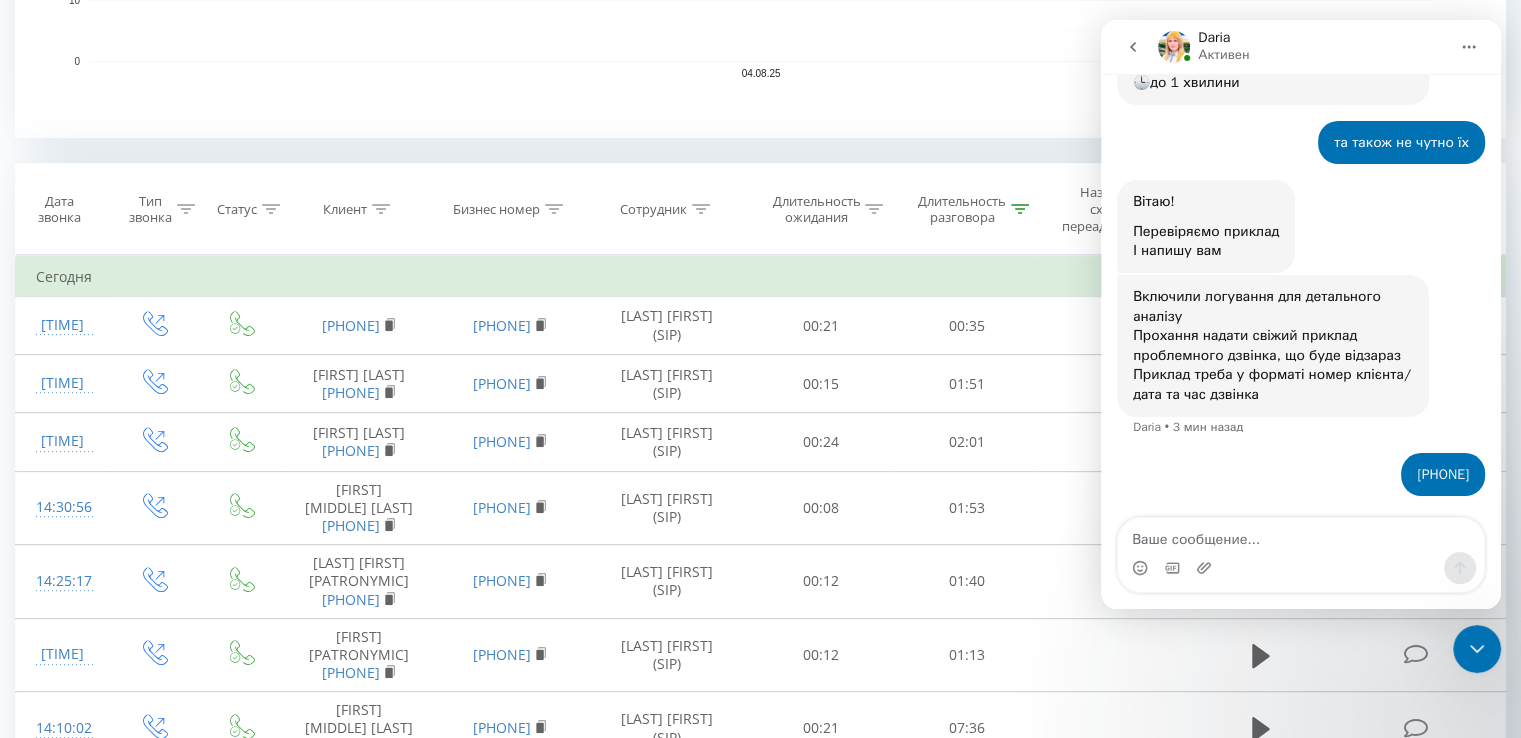 click 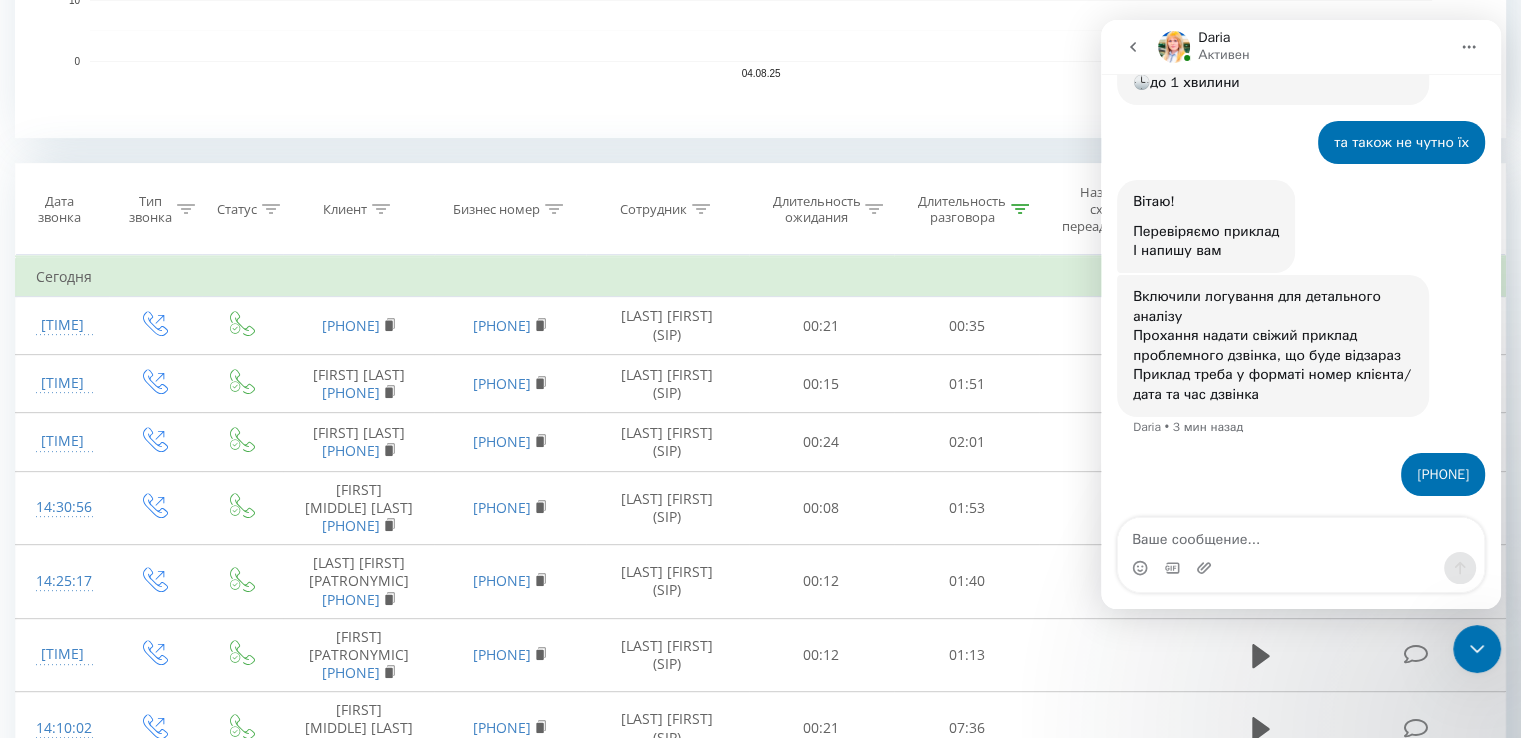 drag, startPoint x: 1479, startPoint y: 647, endPoint x: 2903, endPoint y: 1251, distance: 1546.8005 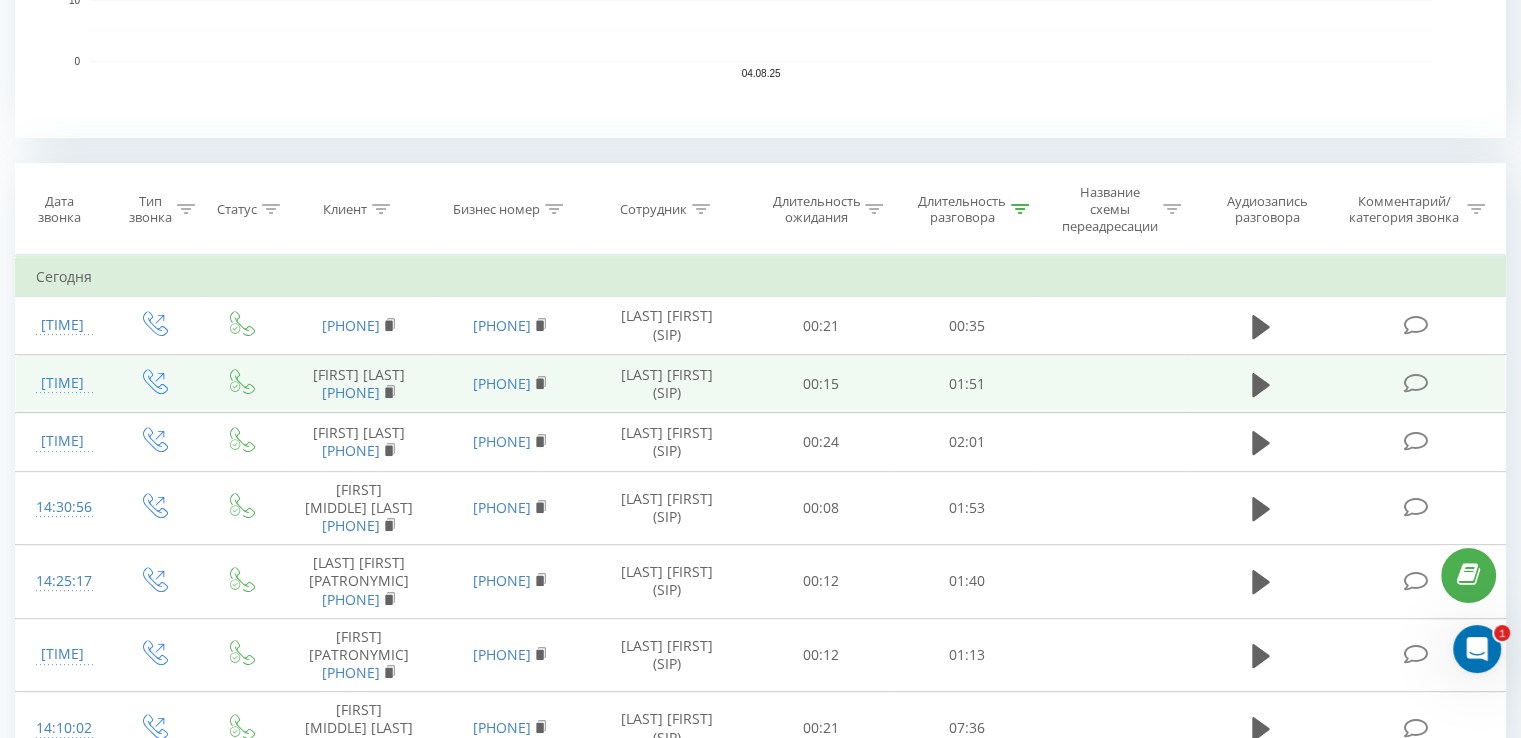 scroll, scrollTop: 0, scrollLeft: 0, axis: both 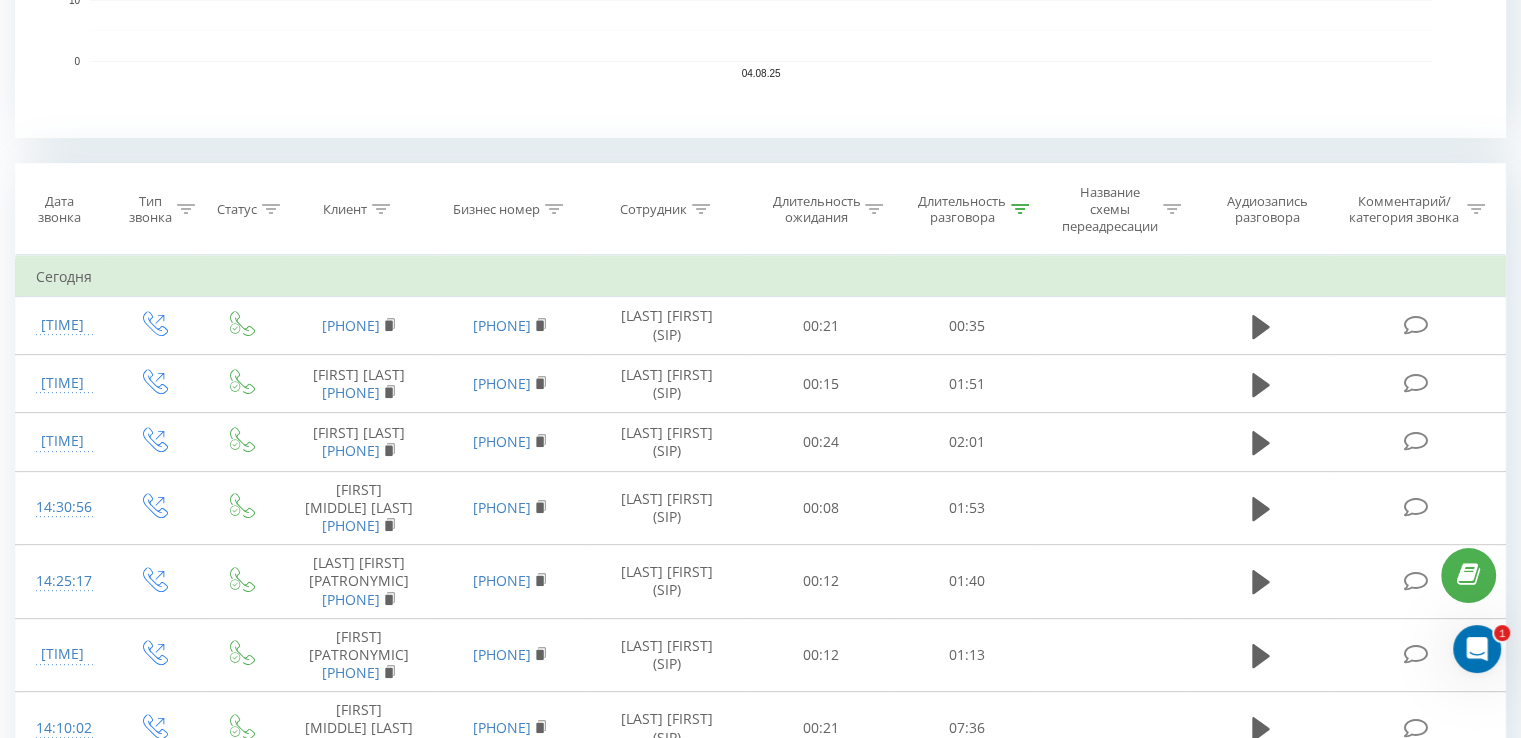 click at bounding box center [1477, 649] 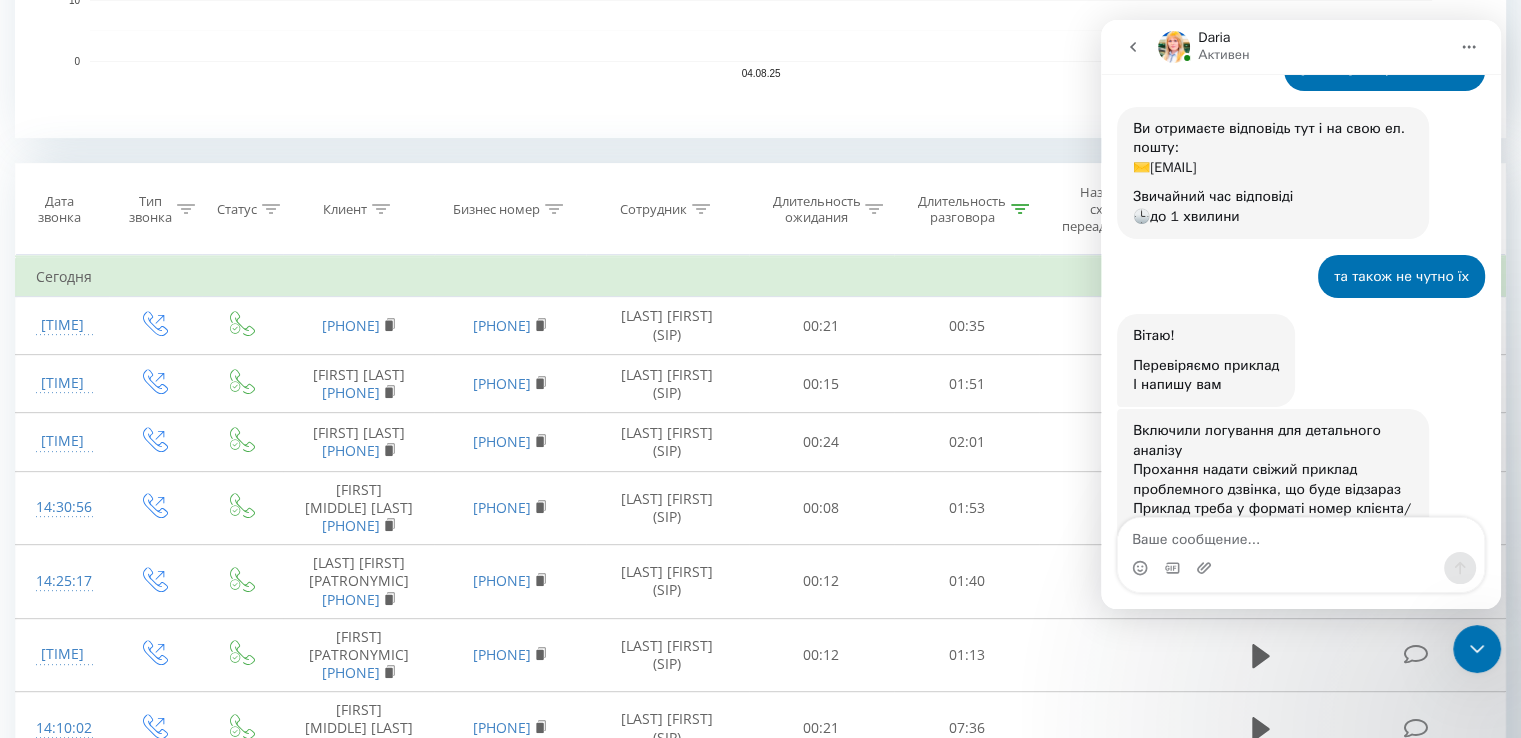 scroll, scrollTop: 264, scrollLeft: 0, axis: vertical 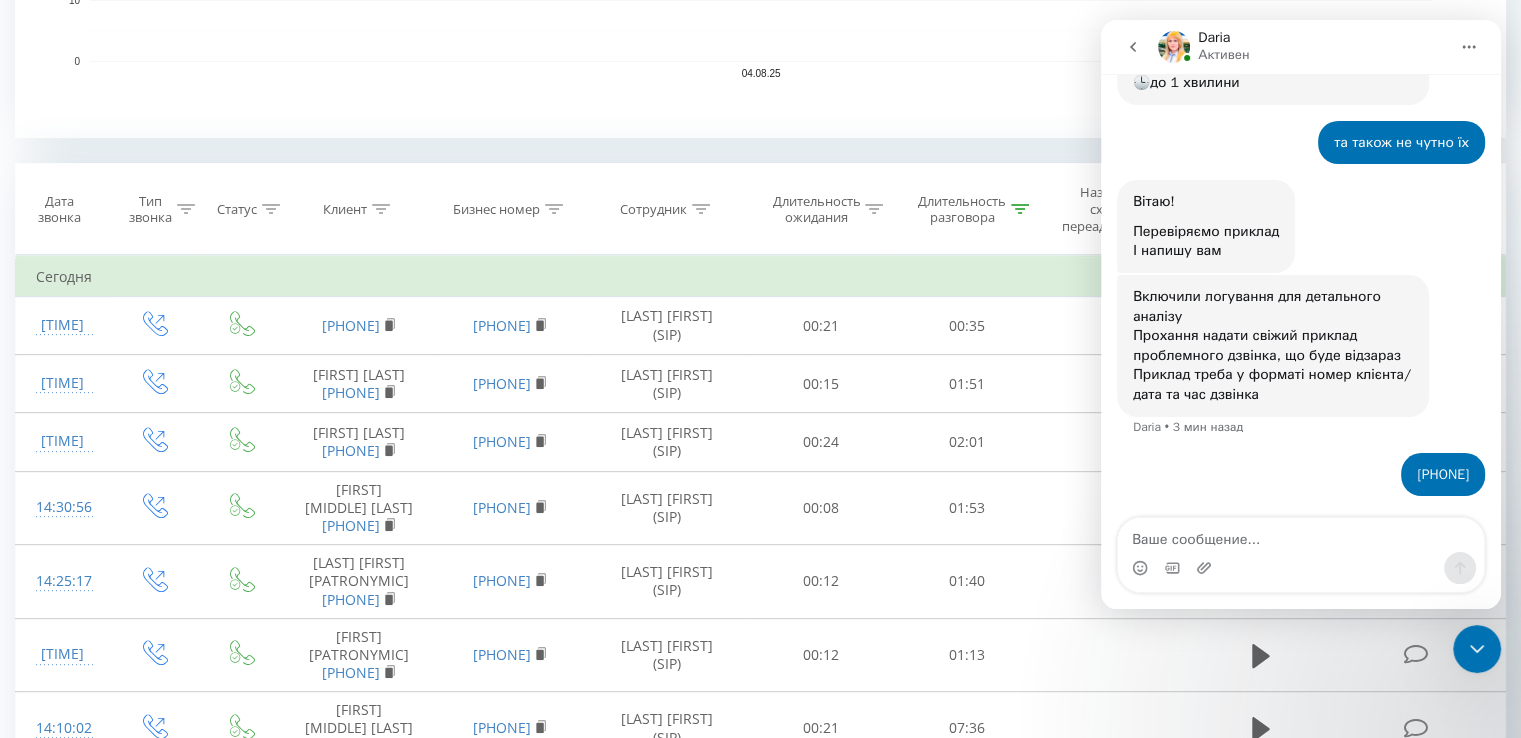 click at bounding box center (1301, 535) 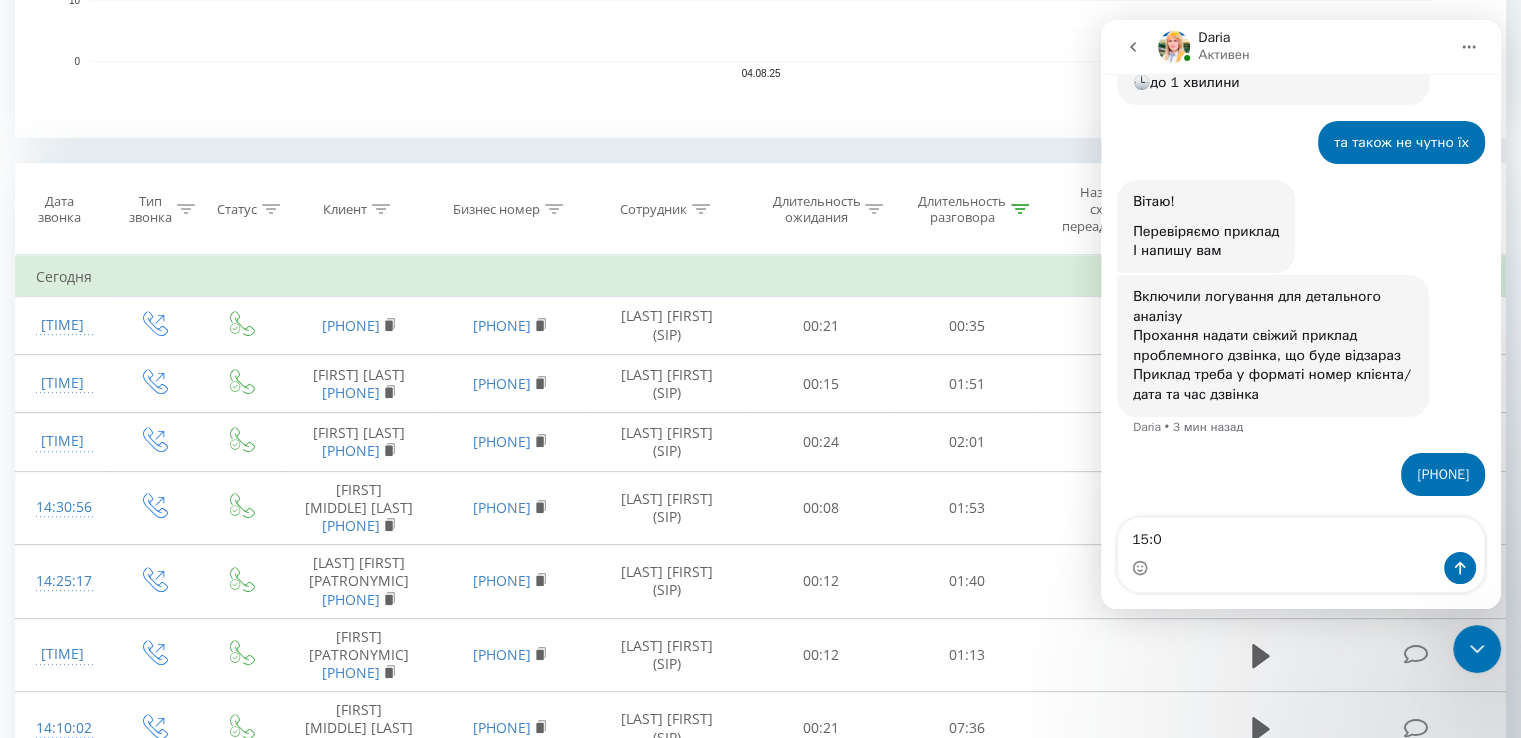 type on "15:09" 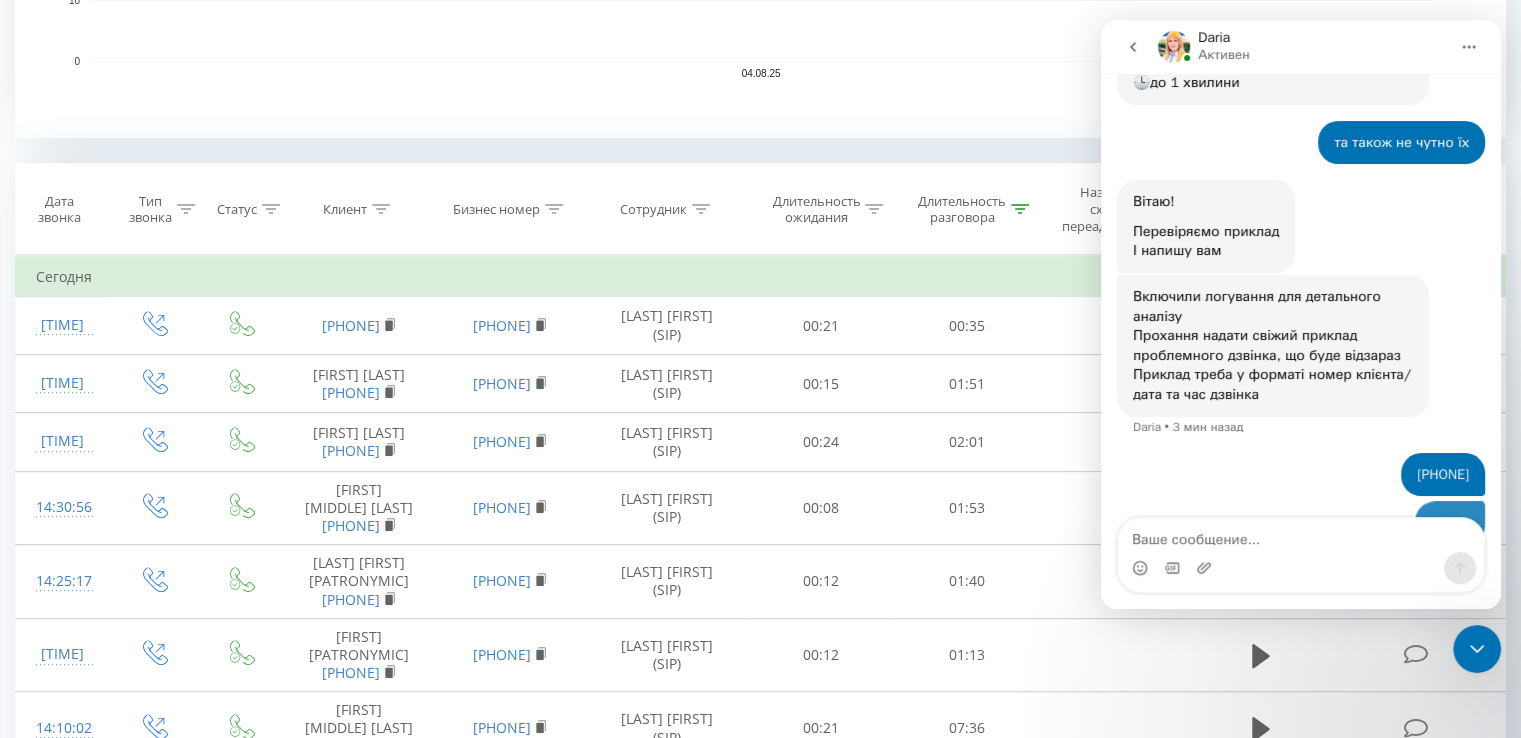 scroll, scrollTop: 309, scrollLeft: 0, axis: vertical 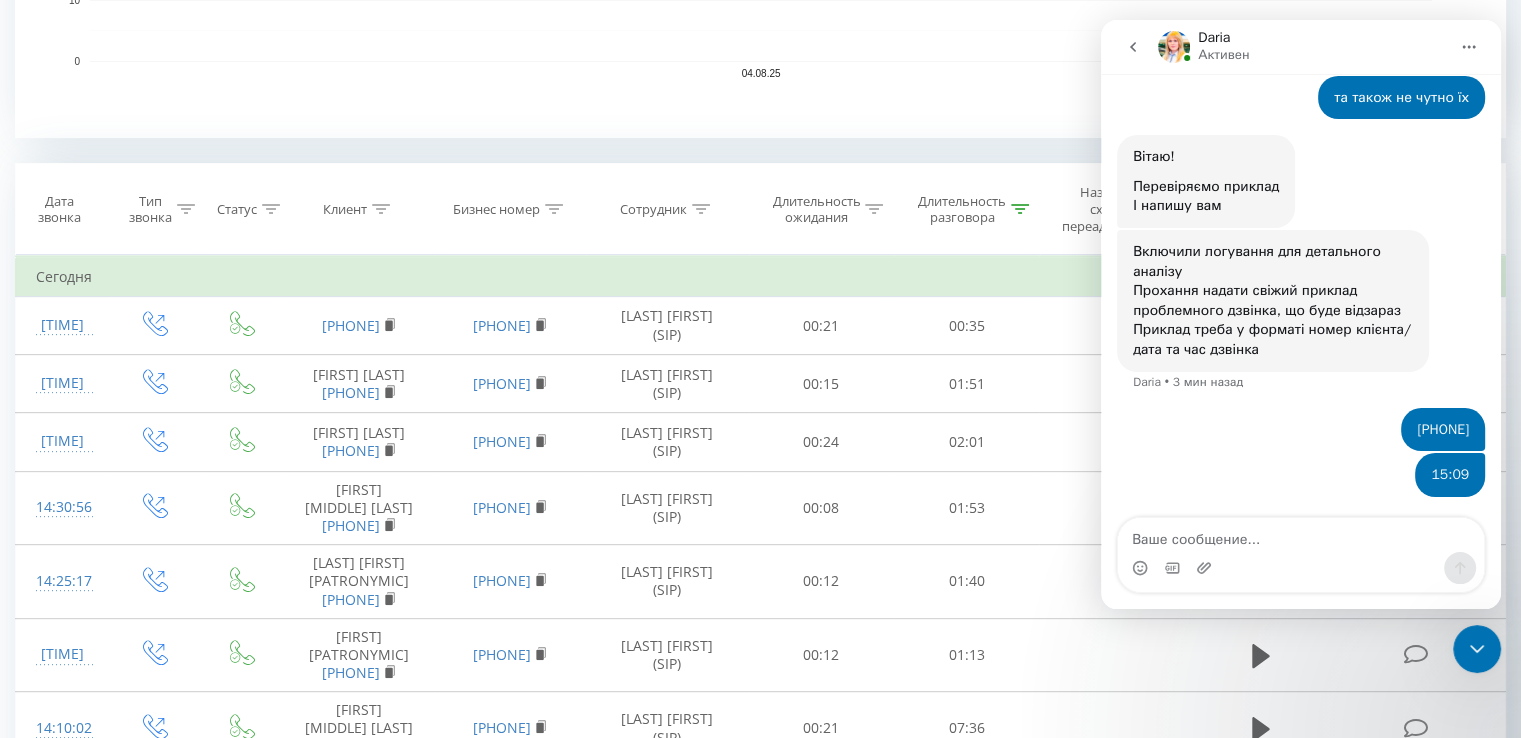 click 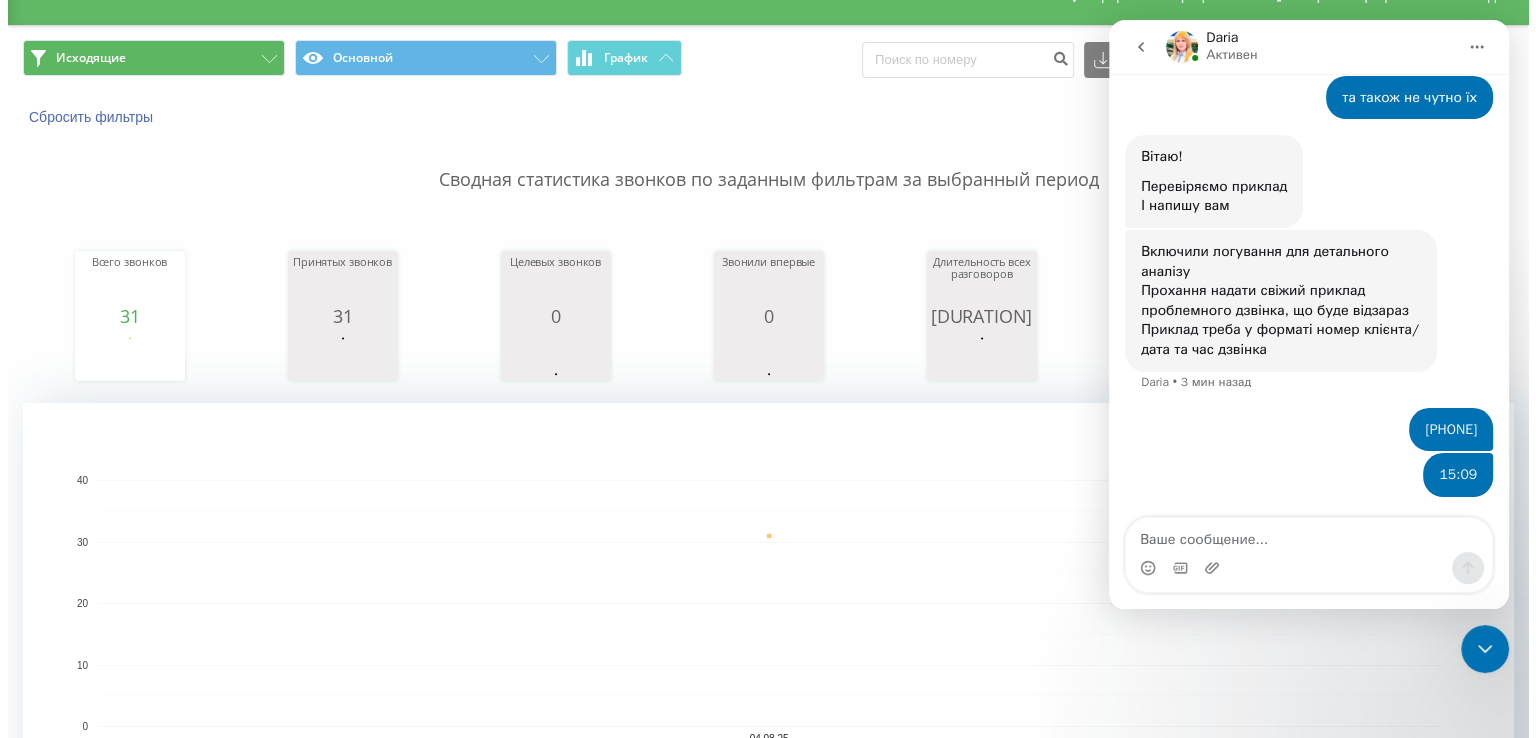 scroll, scrollTop: 0, scrollLeft: 0, axis: both 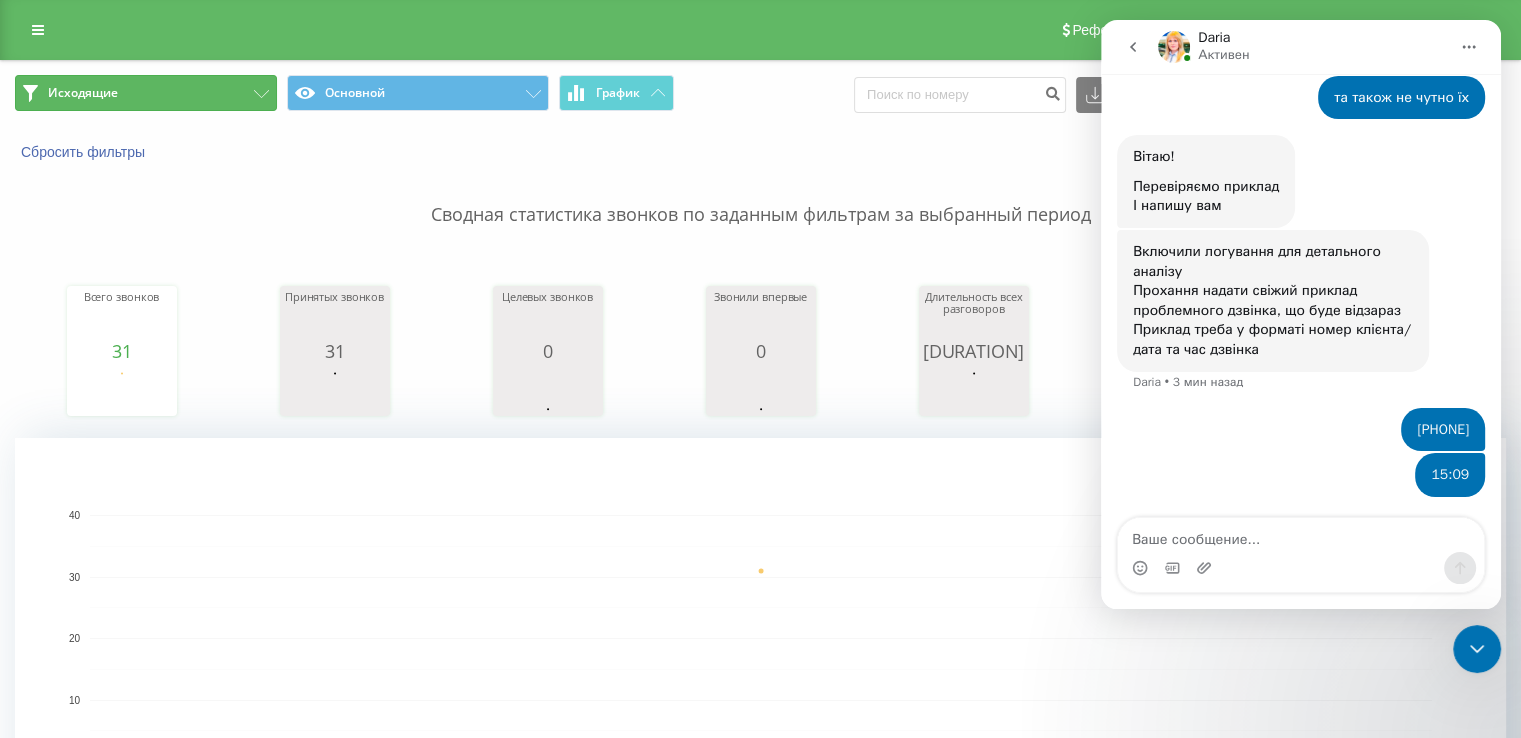 click on "Исходящие" at bounding box center [146, 93] 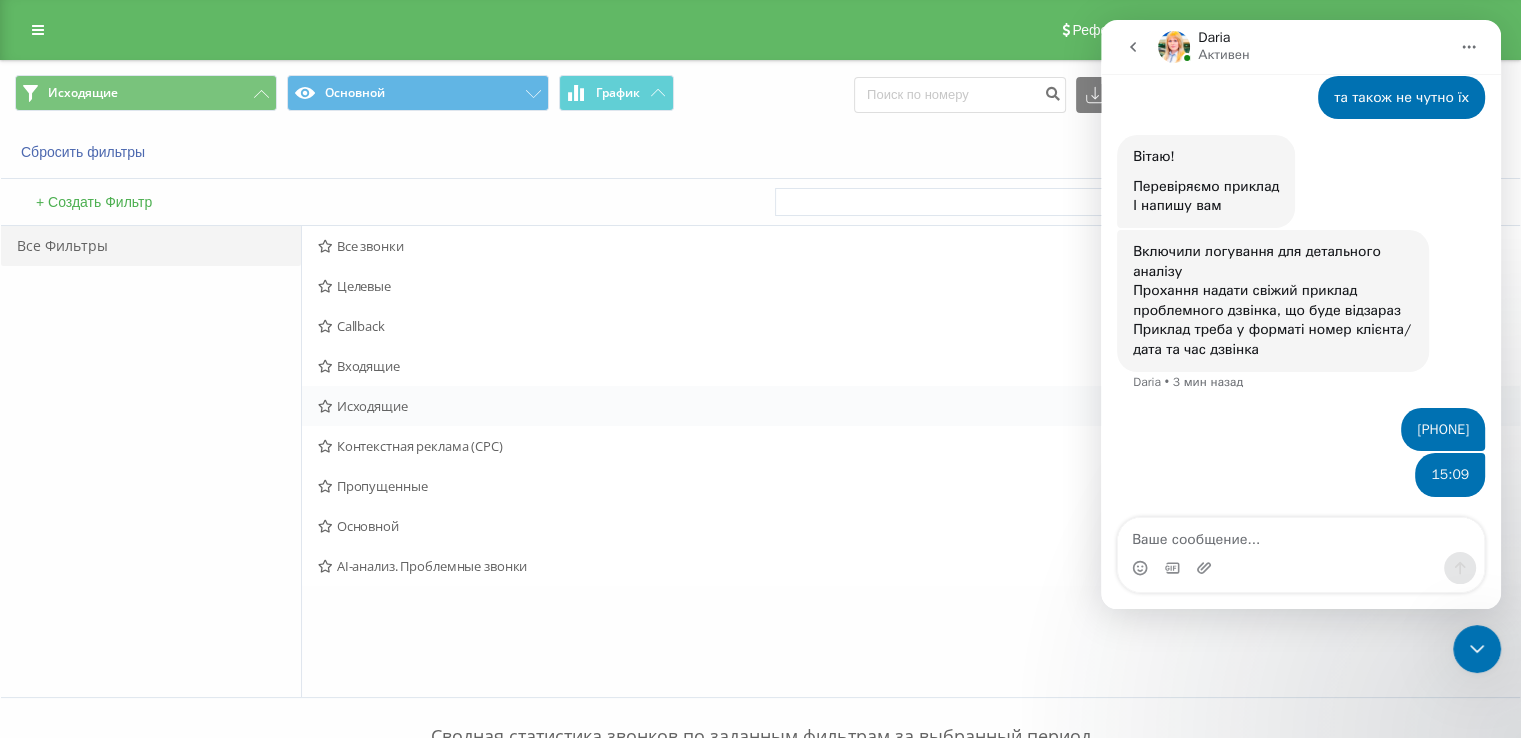 click on "Исходящие Действия Редактировать Копировать Удалить По умолчанию Поделиться" at bounding box center (911, 406) 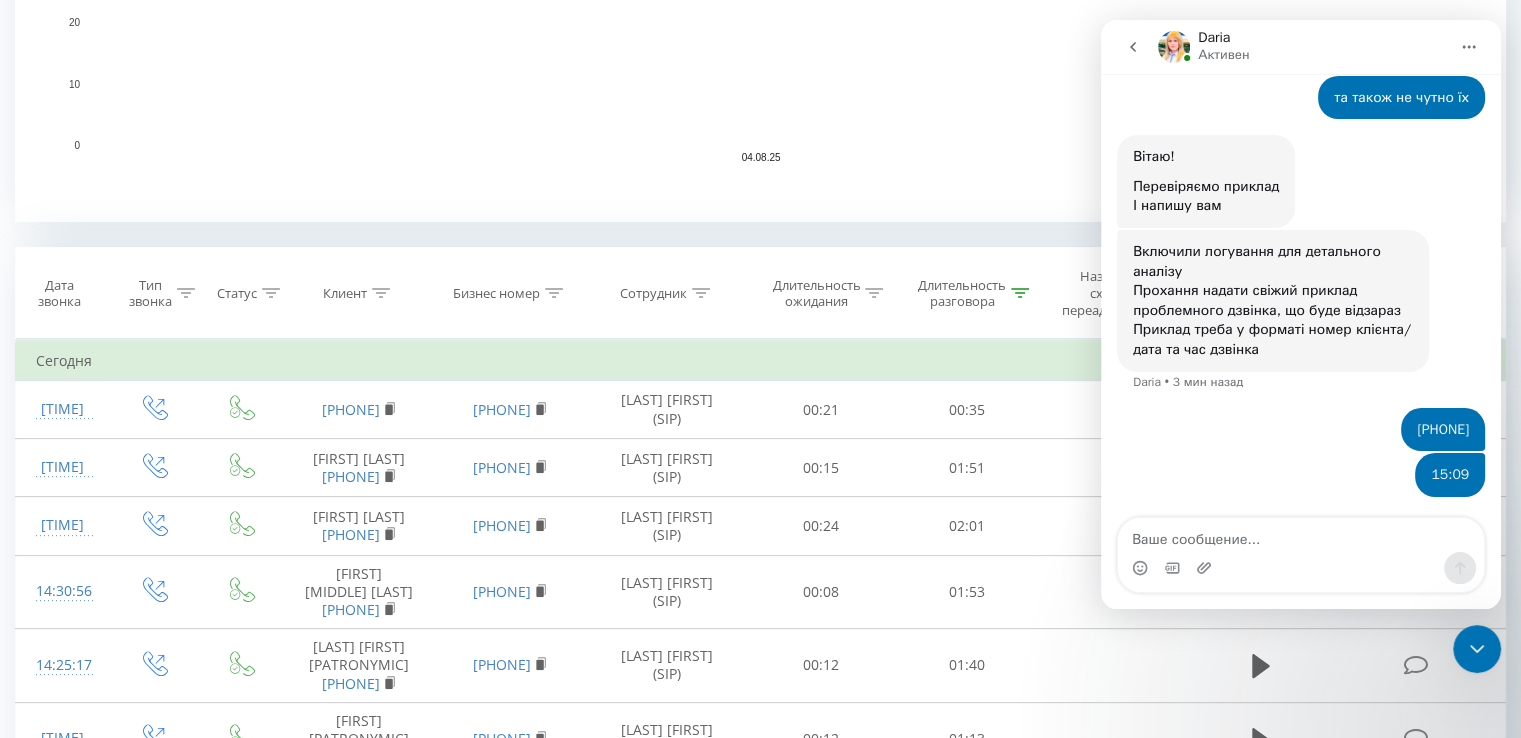 scroll, scrollTop: 740, scrollLeft: 0, axis: vertical 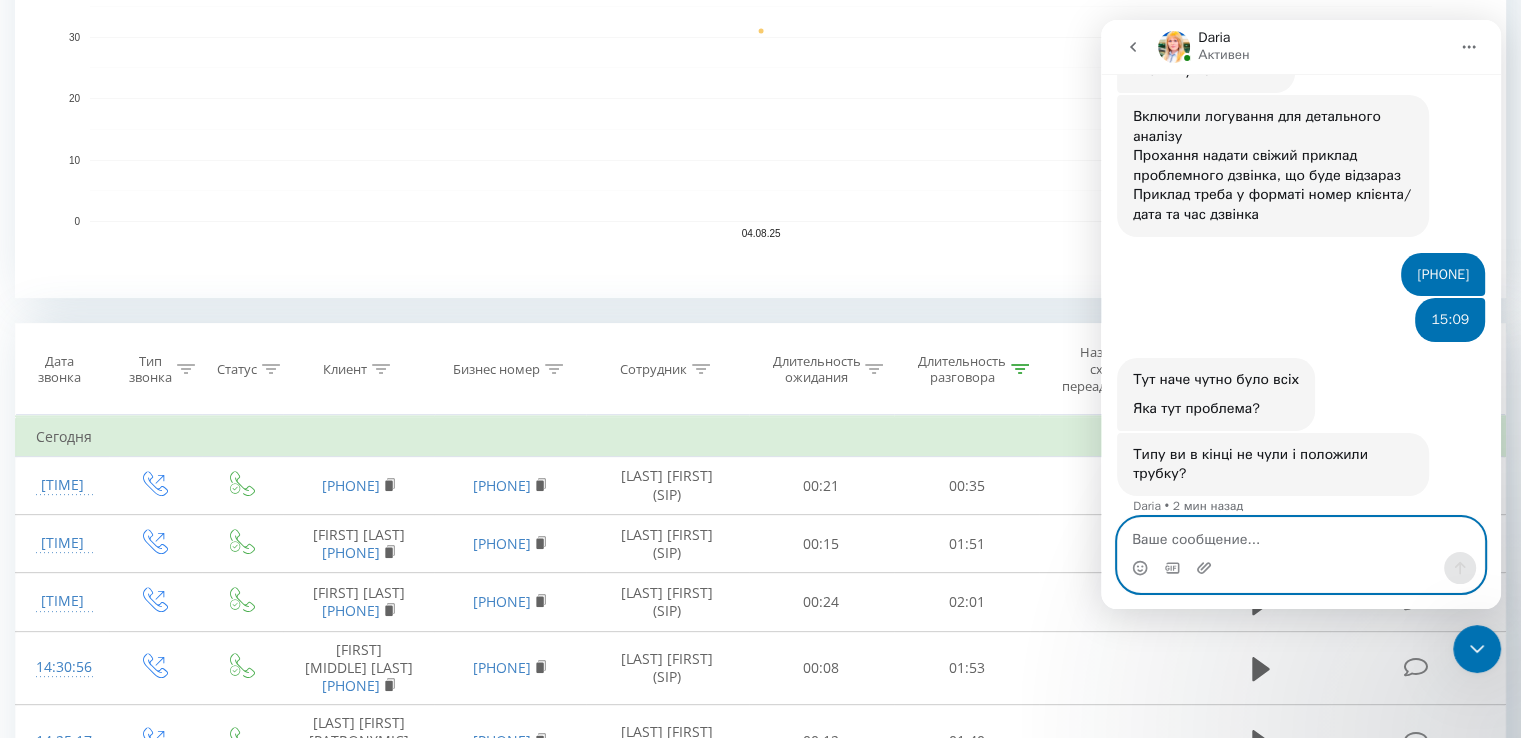 click at bounding box center (1301, 535) 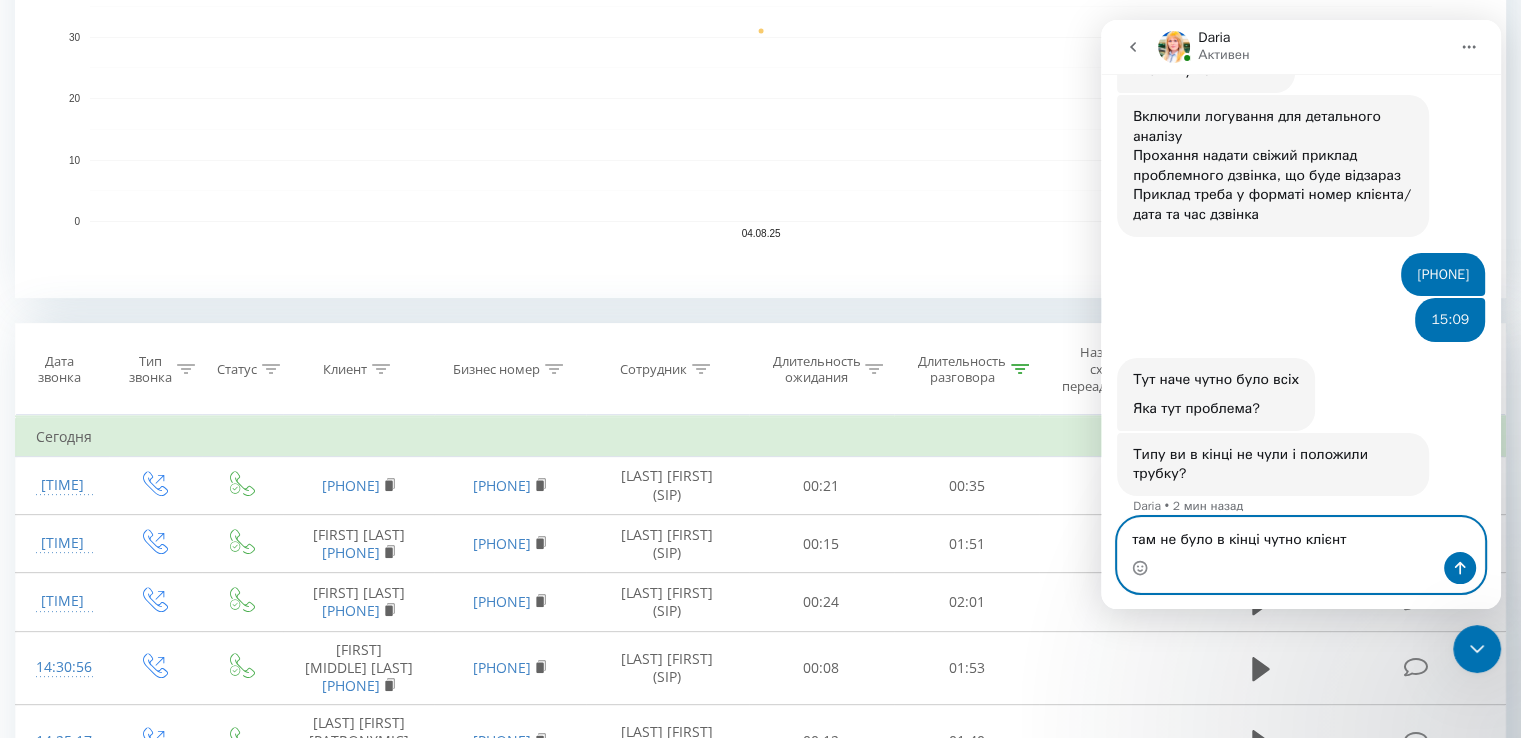 type on "там не було в кінці чутно клієнта" 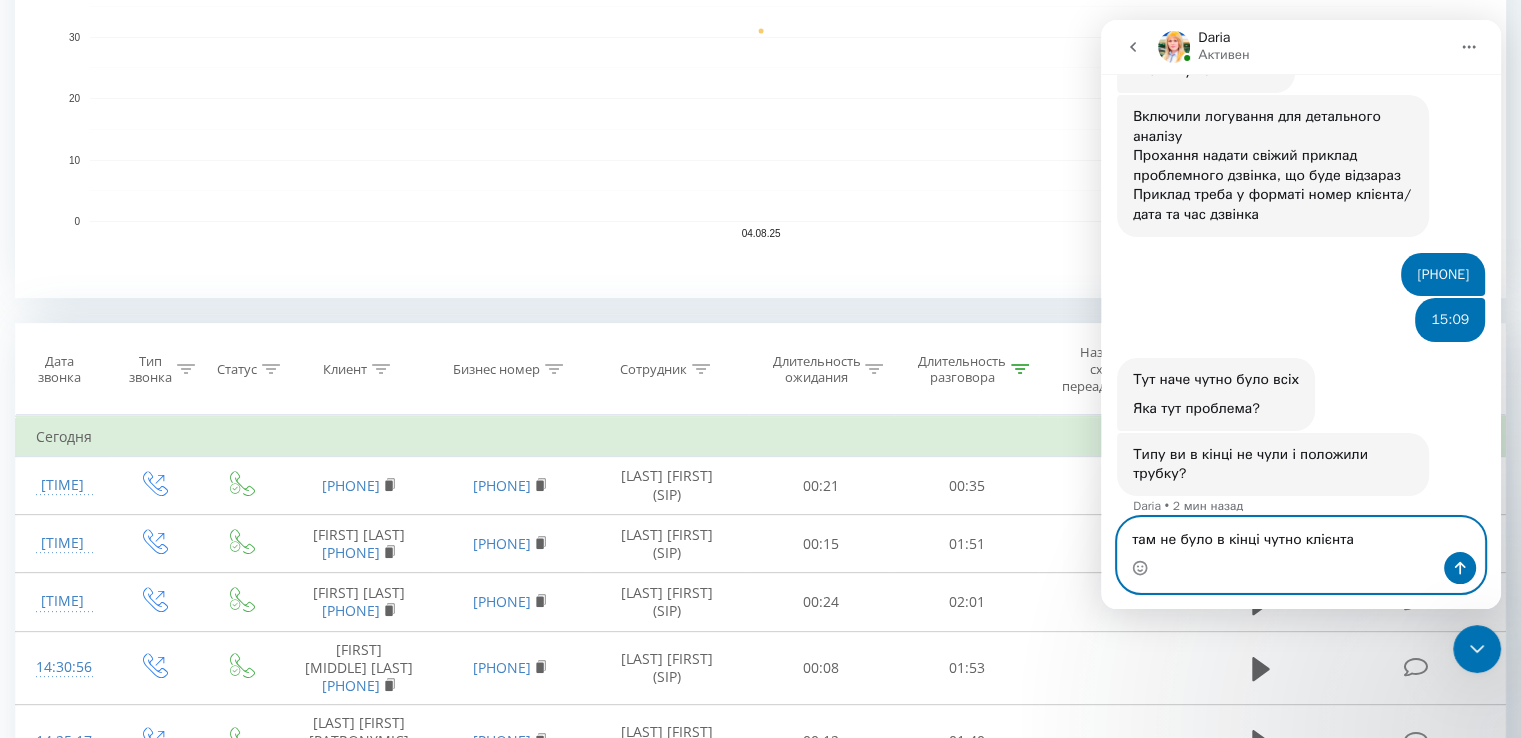 type 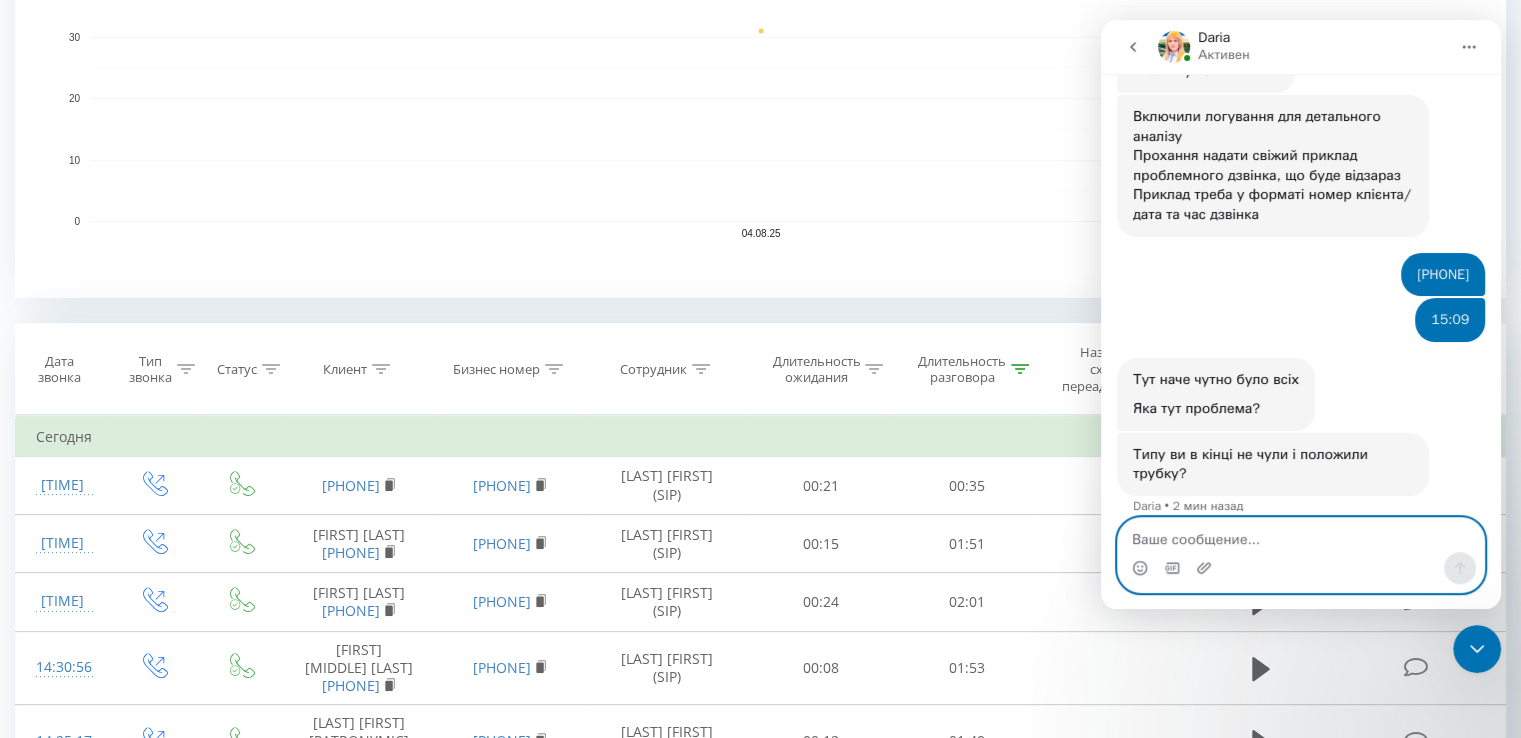 scroll, scrollTop: 504, scrollLeft: 0, axis: vertical 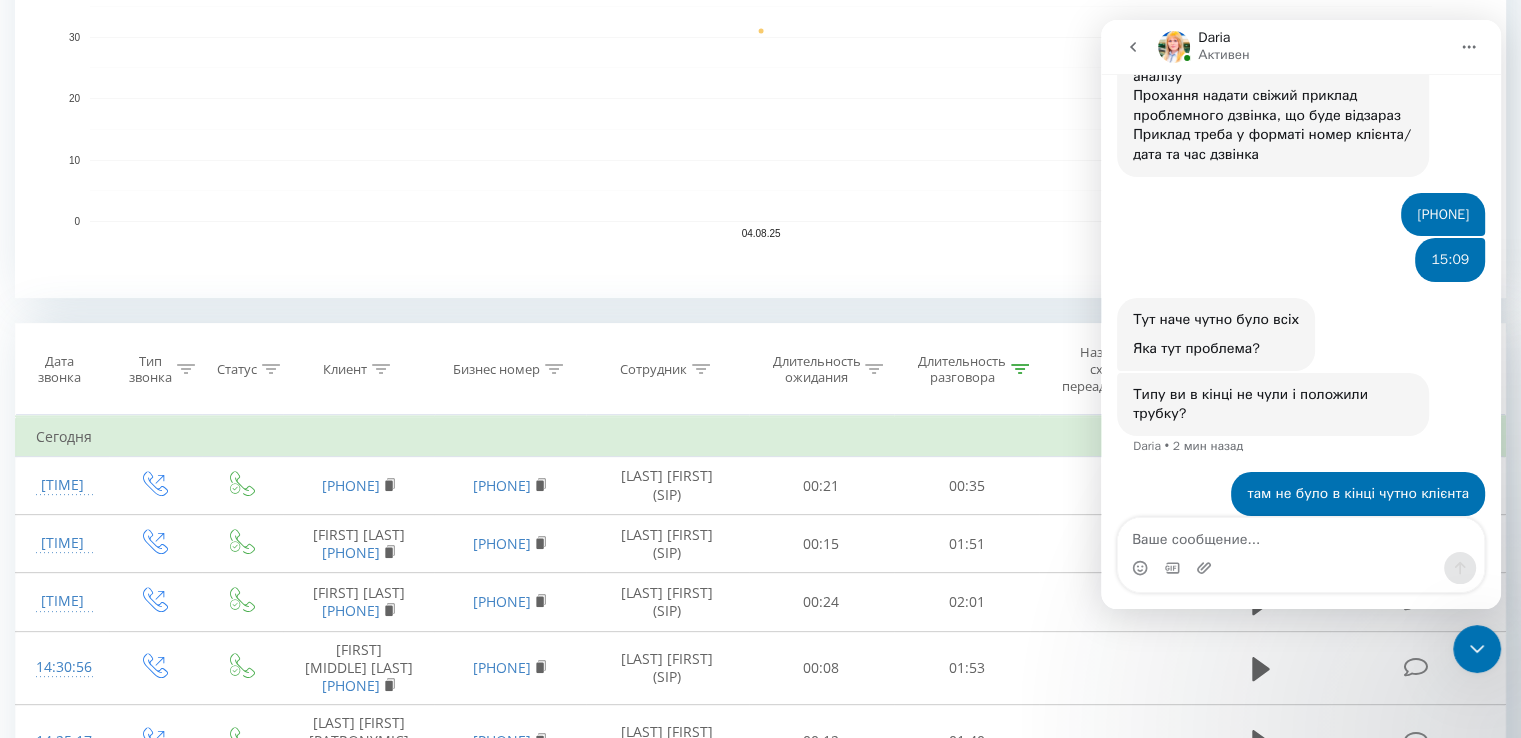 click 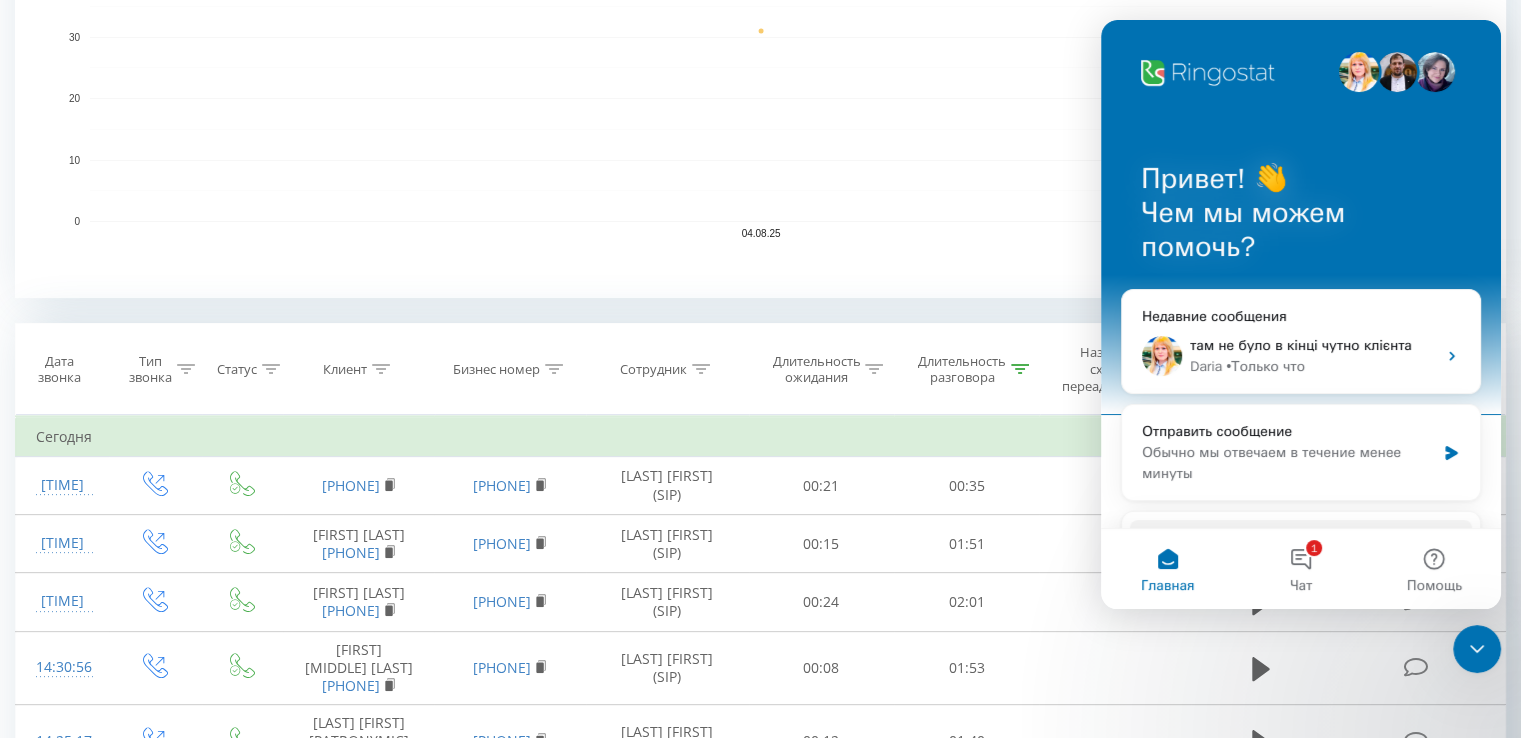 click 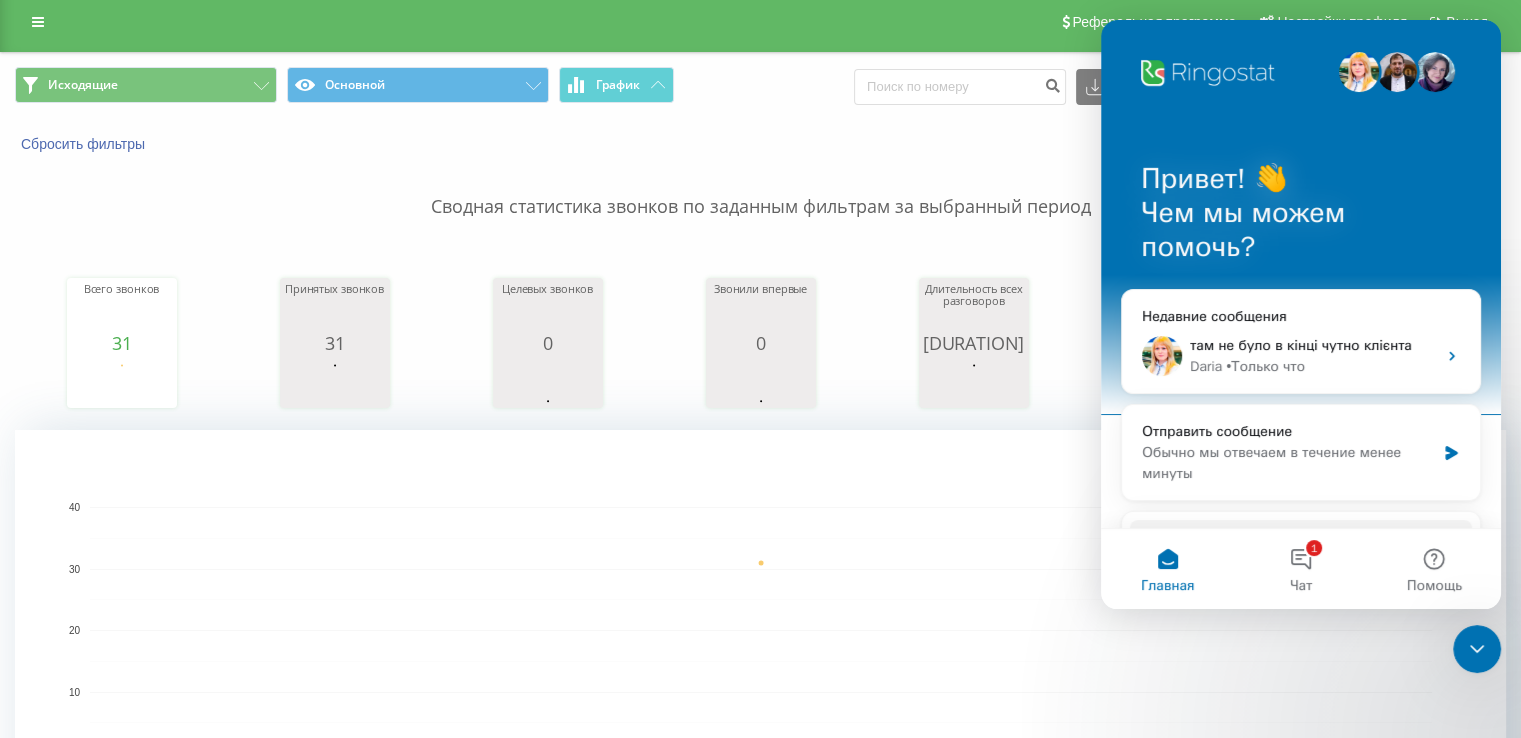 scroll, scrollTop: 0, scrollLeft: 0, axis: both 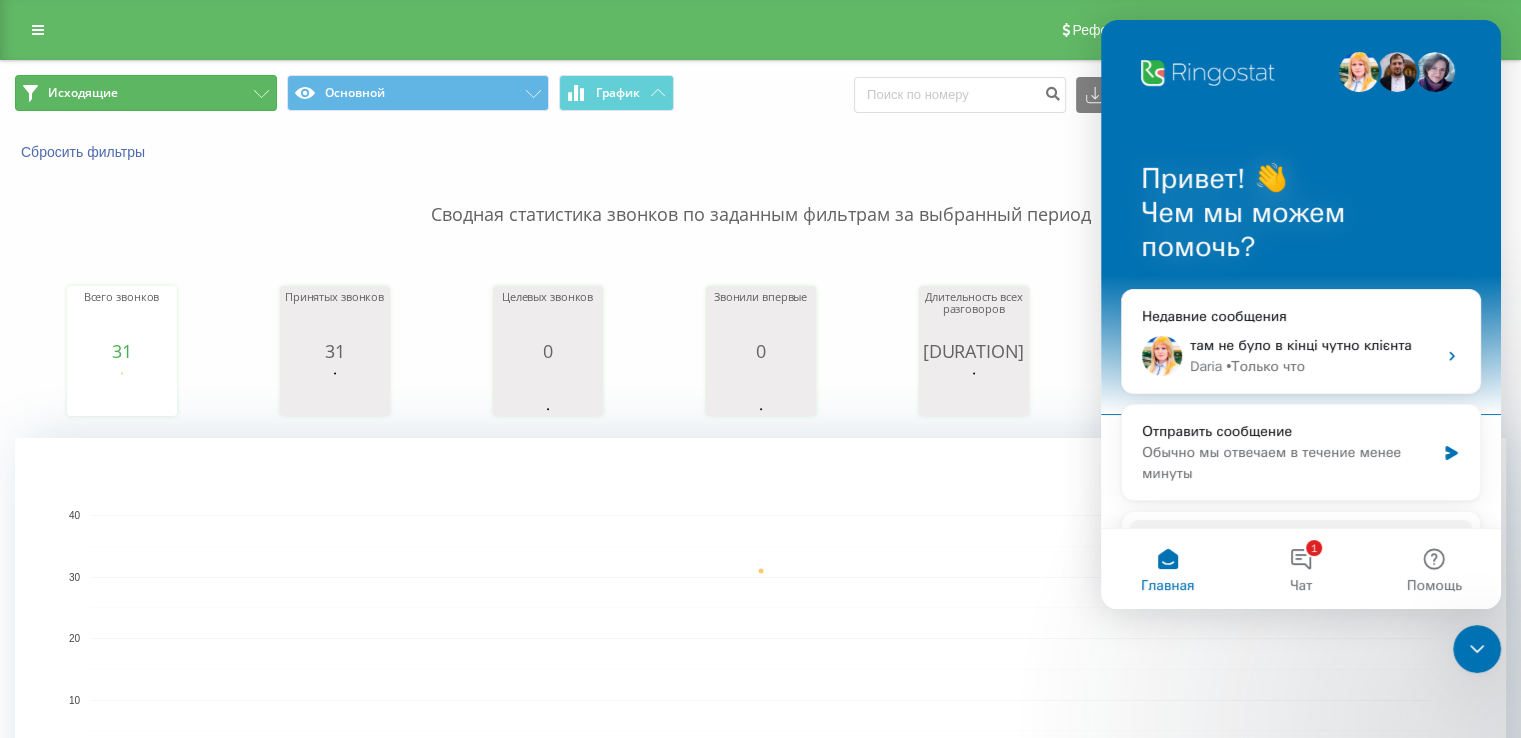 click on "Исходящие" at bounding box center (146, 93) 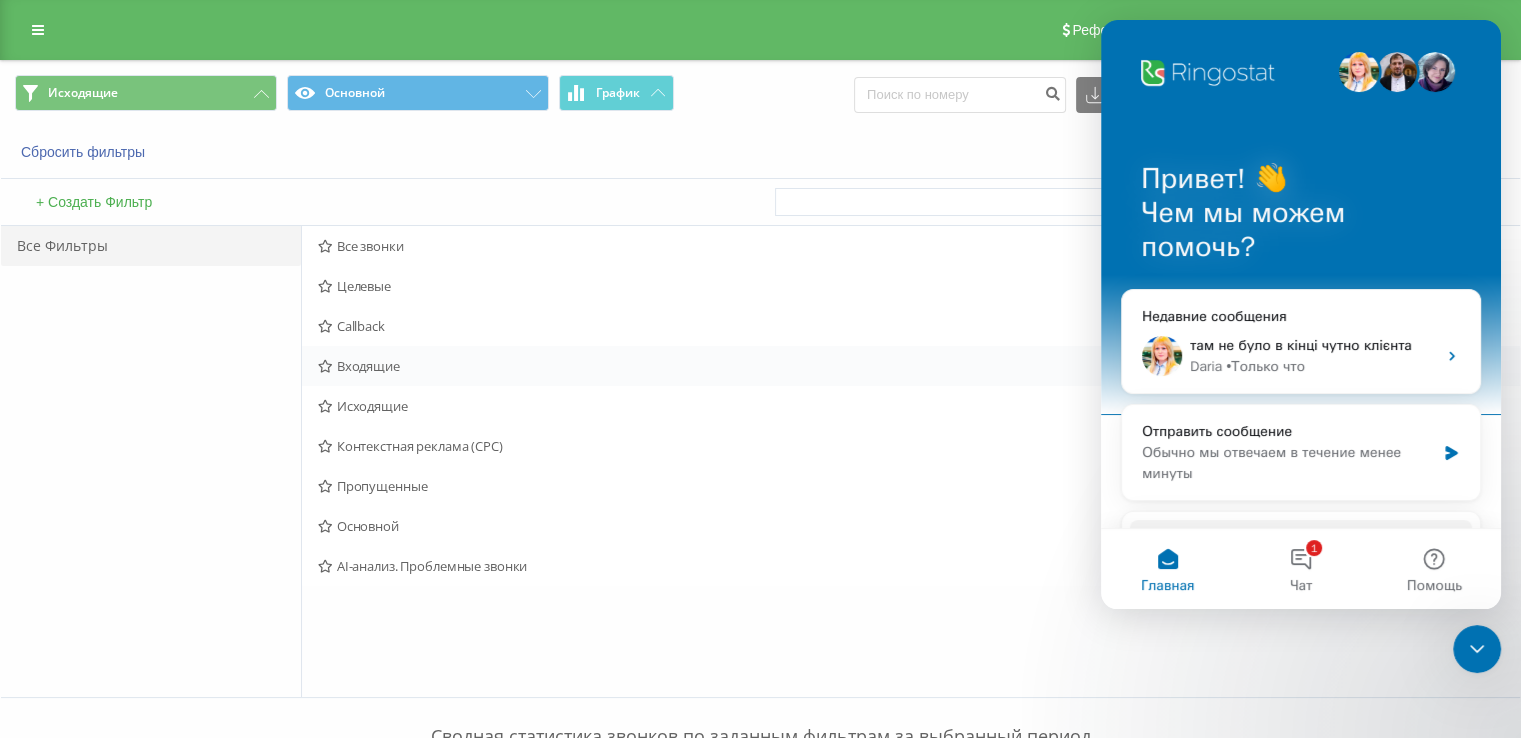 click on "Входящие" at bounding box center (792, 366) 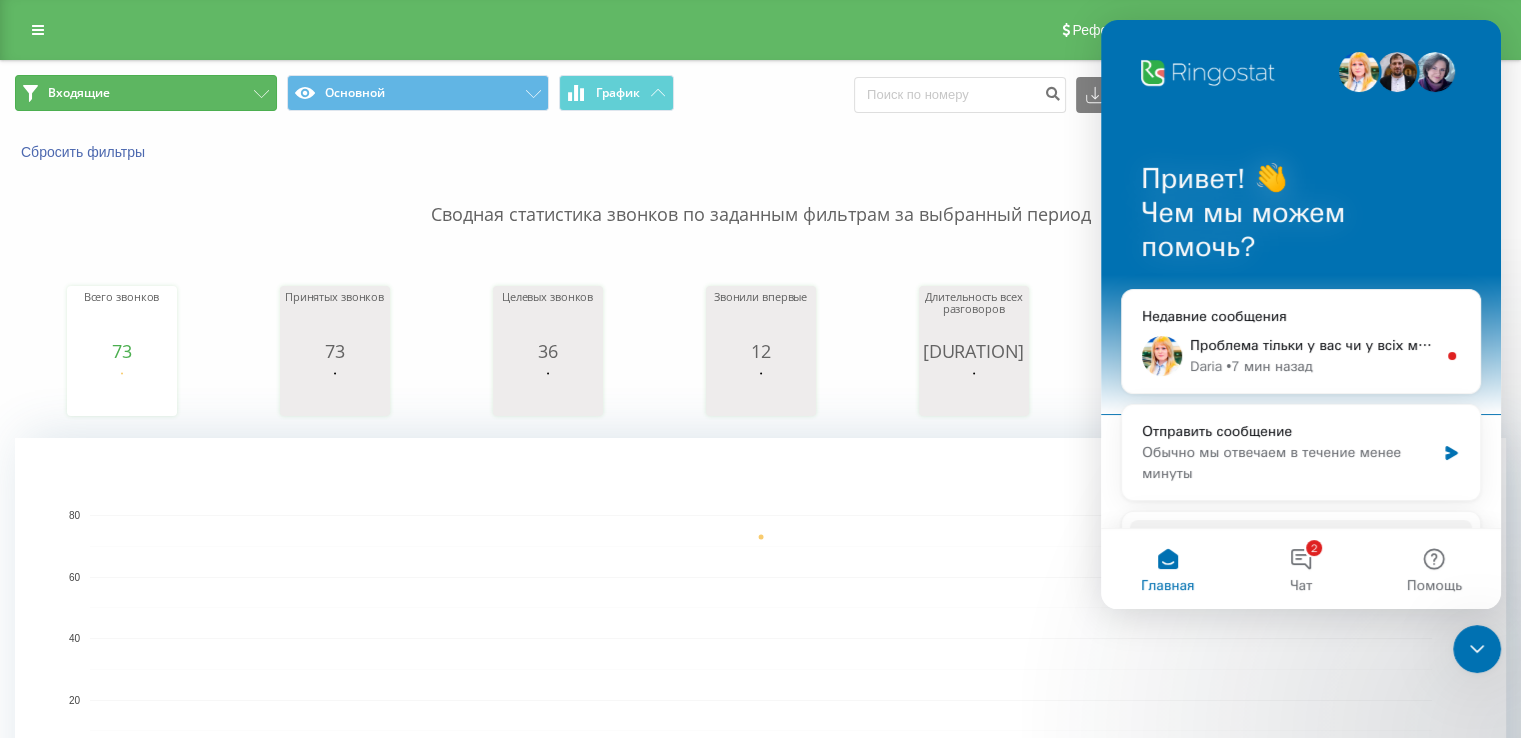 click on "Входящие" at bounding box center [146, 93] 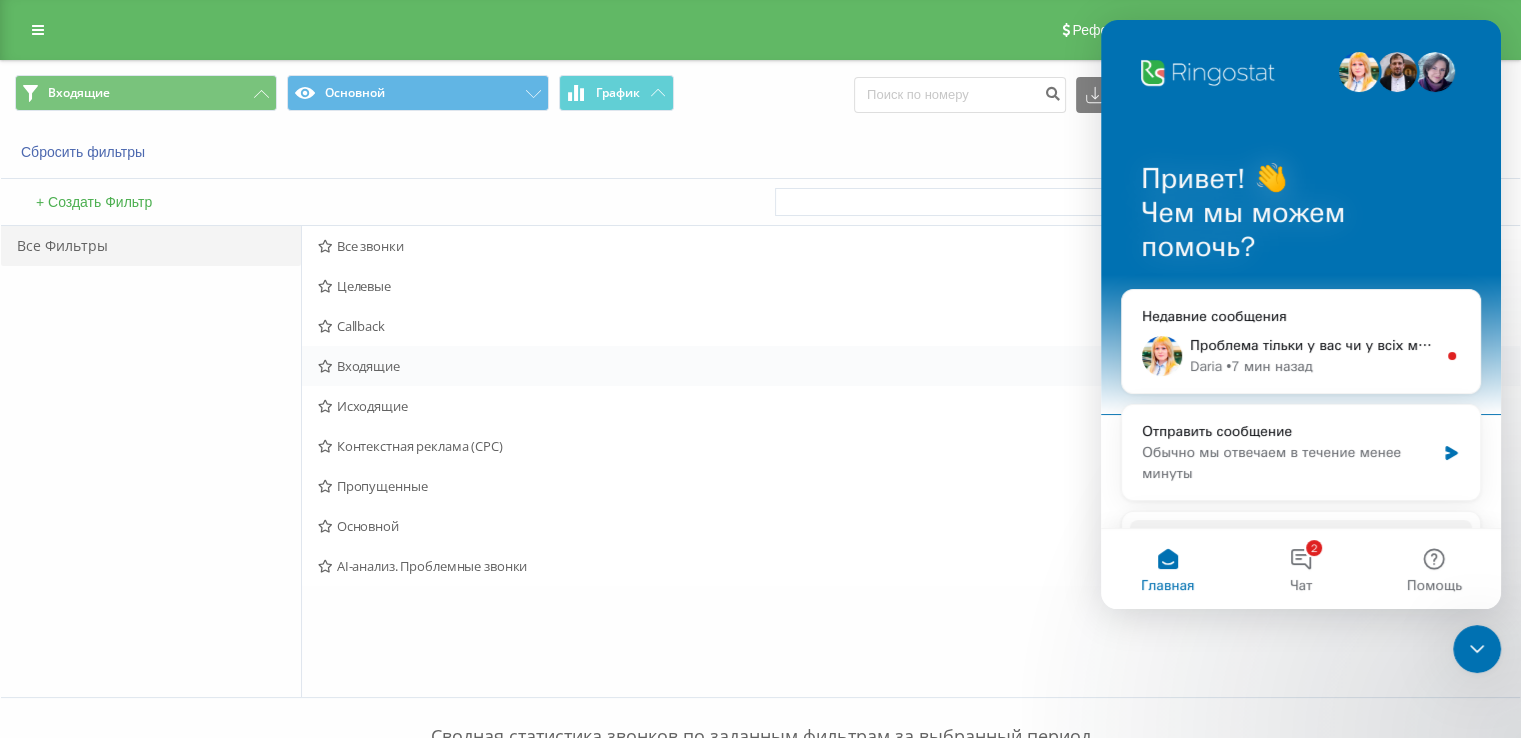 click on "Входящие Действия Редактировать Копировать Удалить По умолчанию Поделиться" at bounding box center [911, 366] 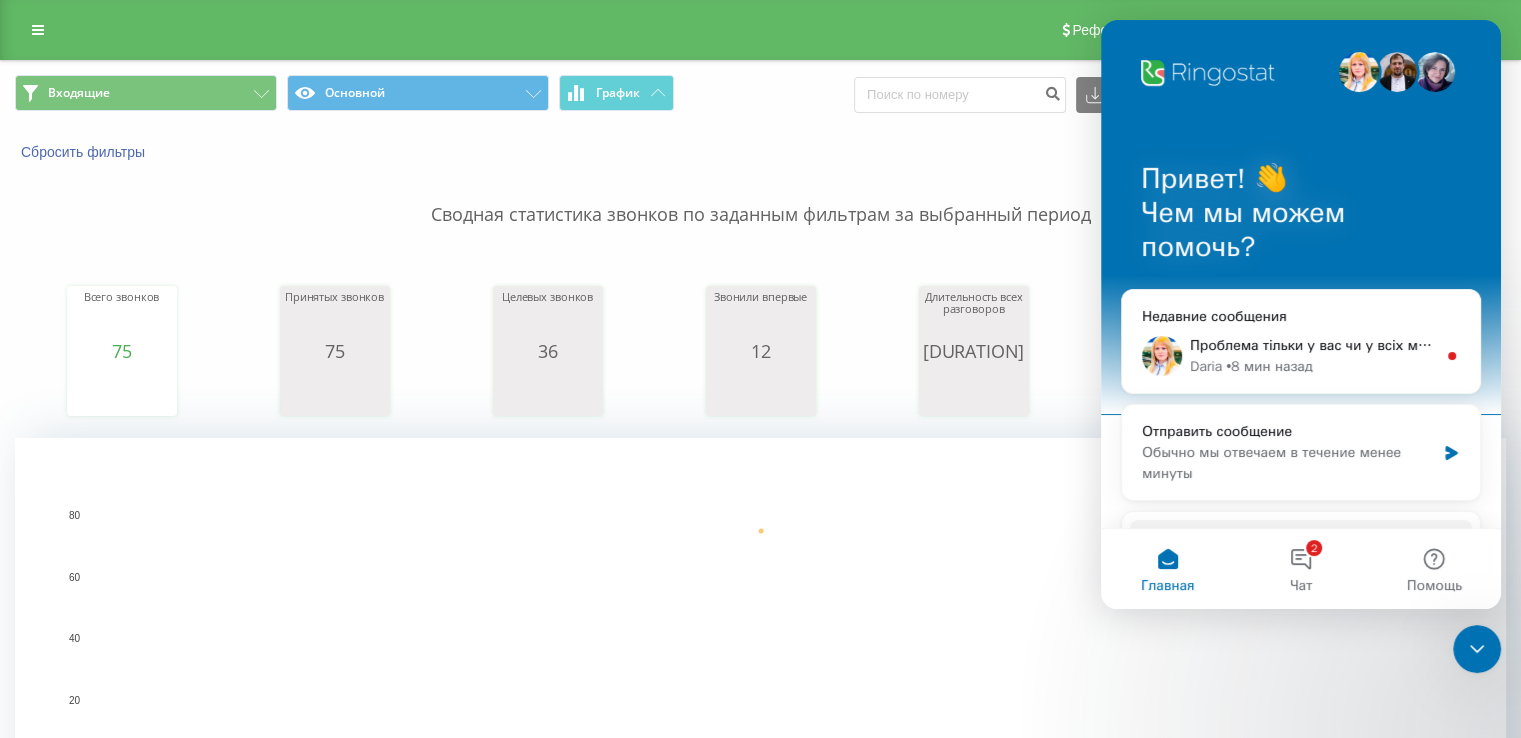 click on "Входящие Основной График Экспорт .csv .xls .xlsx 04.08.2025  -  04.08.2025" at bounding box center [760, 94] 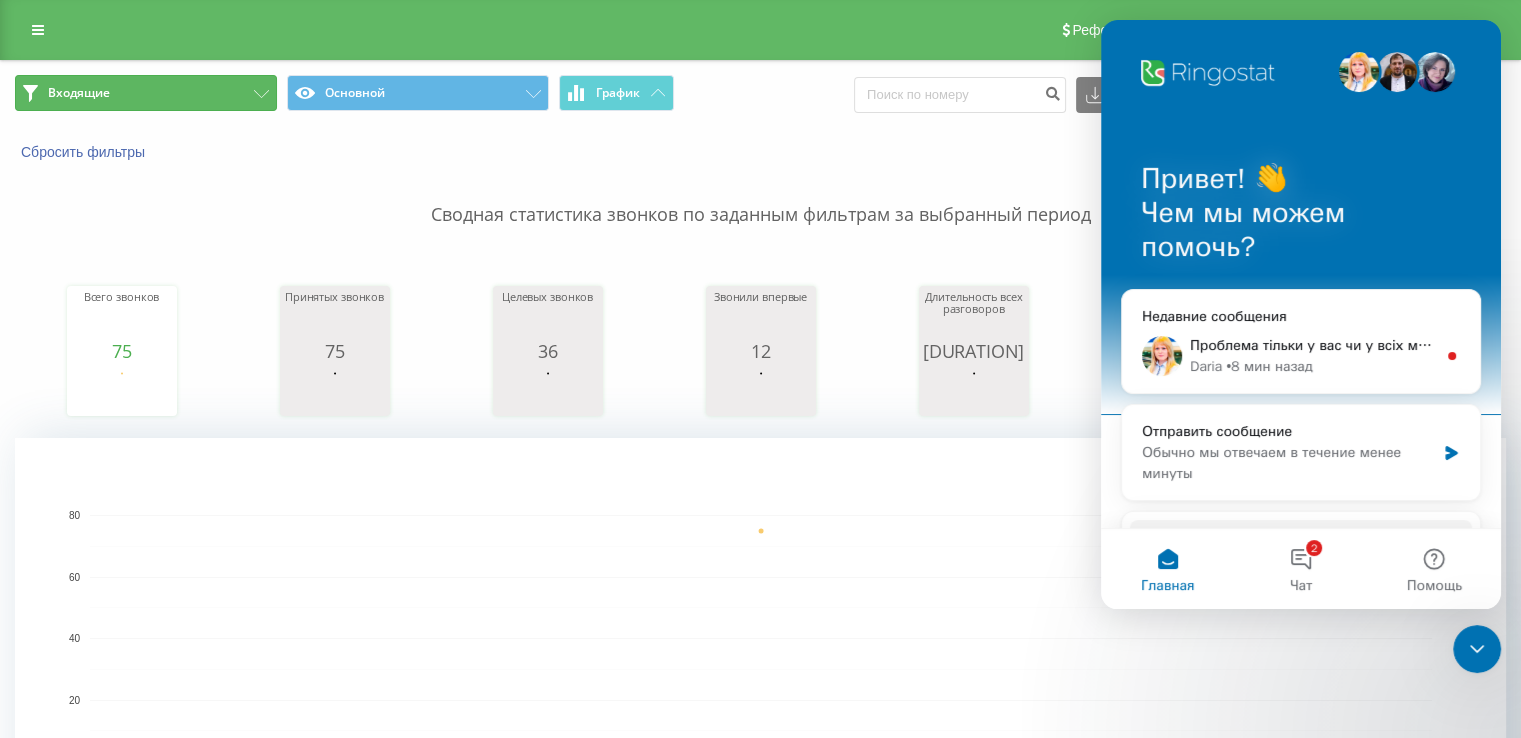 drag, startPoint x: 88, startPoint y: 86, endPoint x: 153, endPoint y: 132, distance: 79.630394 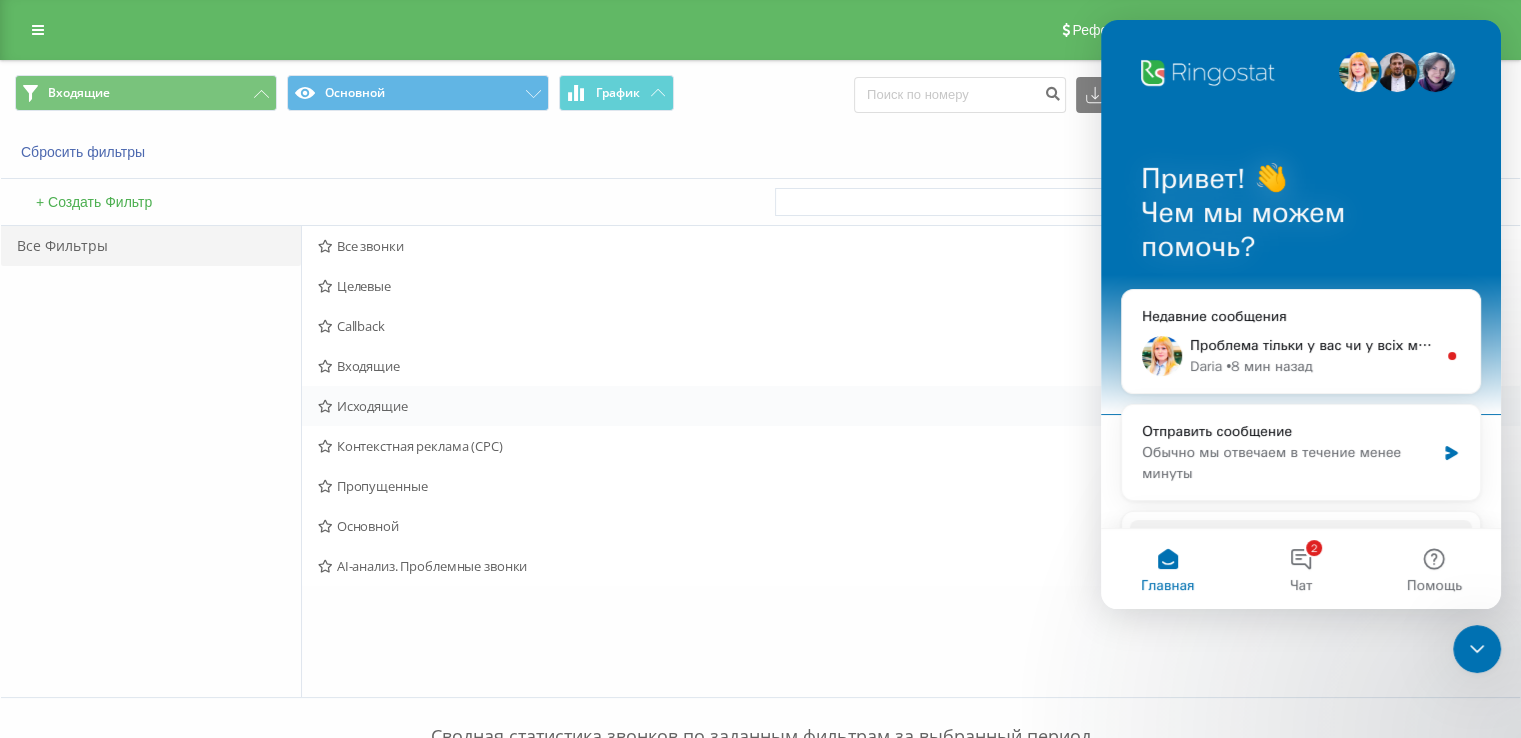 click on "Исходящие Действия Редактировать Копировать Удалить По умолчанию Поделиться" at bounding box center (911, 406) 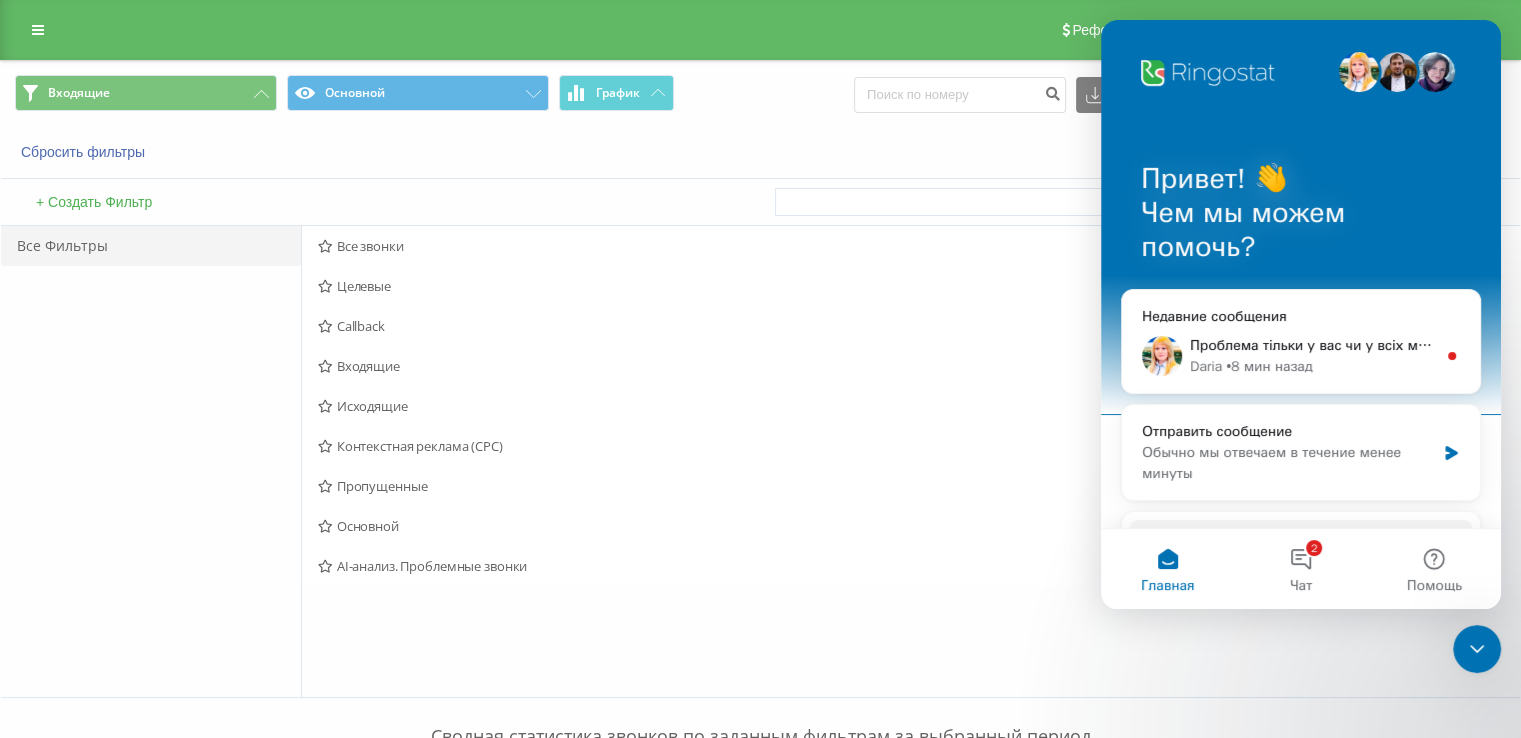drag, startPoint x: 352, startPoint y: 401, endPoint x: 345, endPoint y: 334, distance: 67.36468 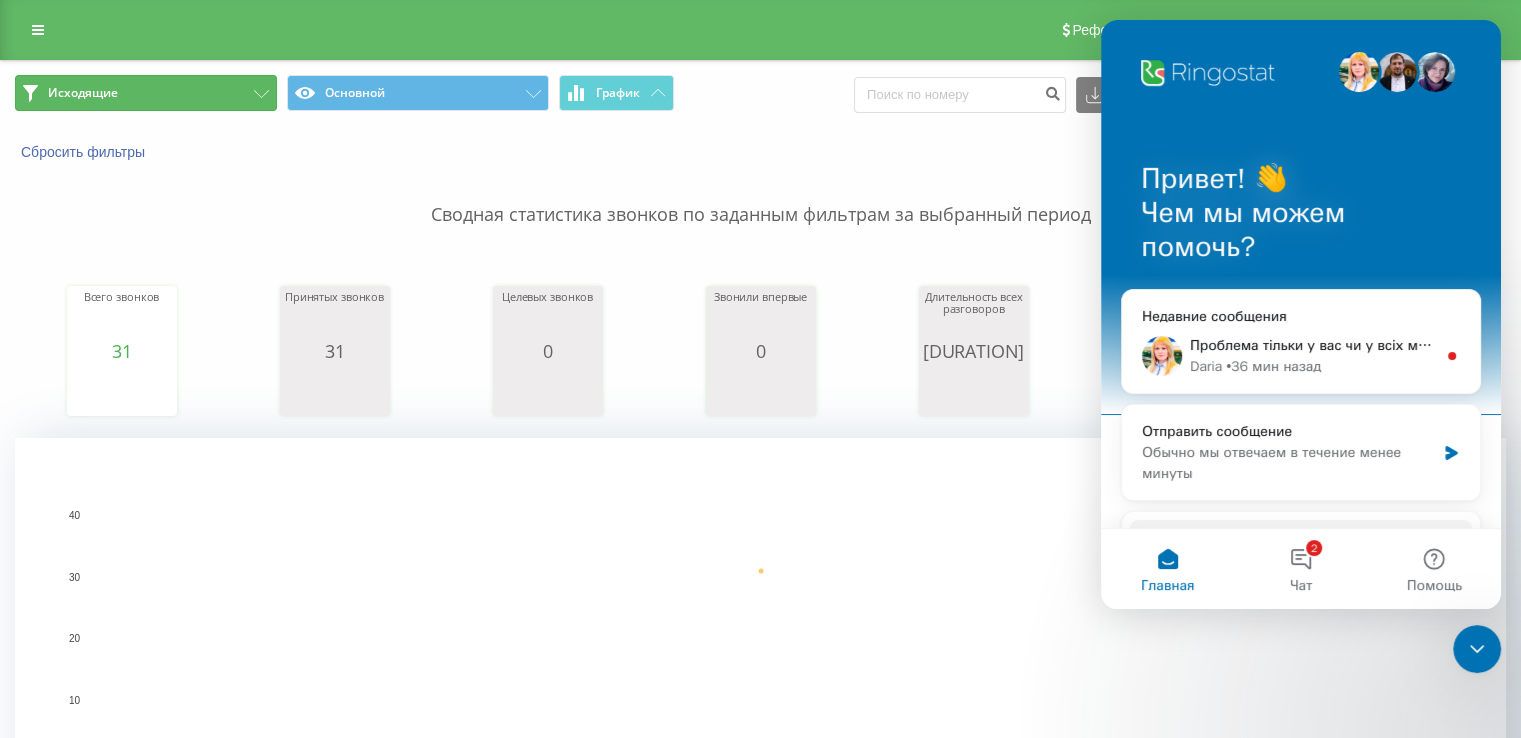 click on "Исходящие" at bounding box center [146, 93] 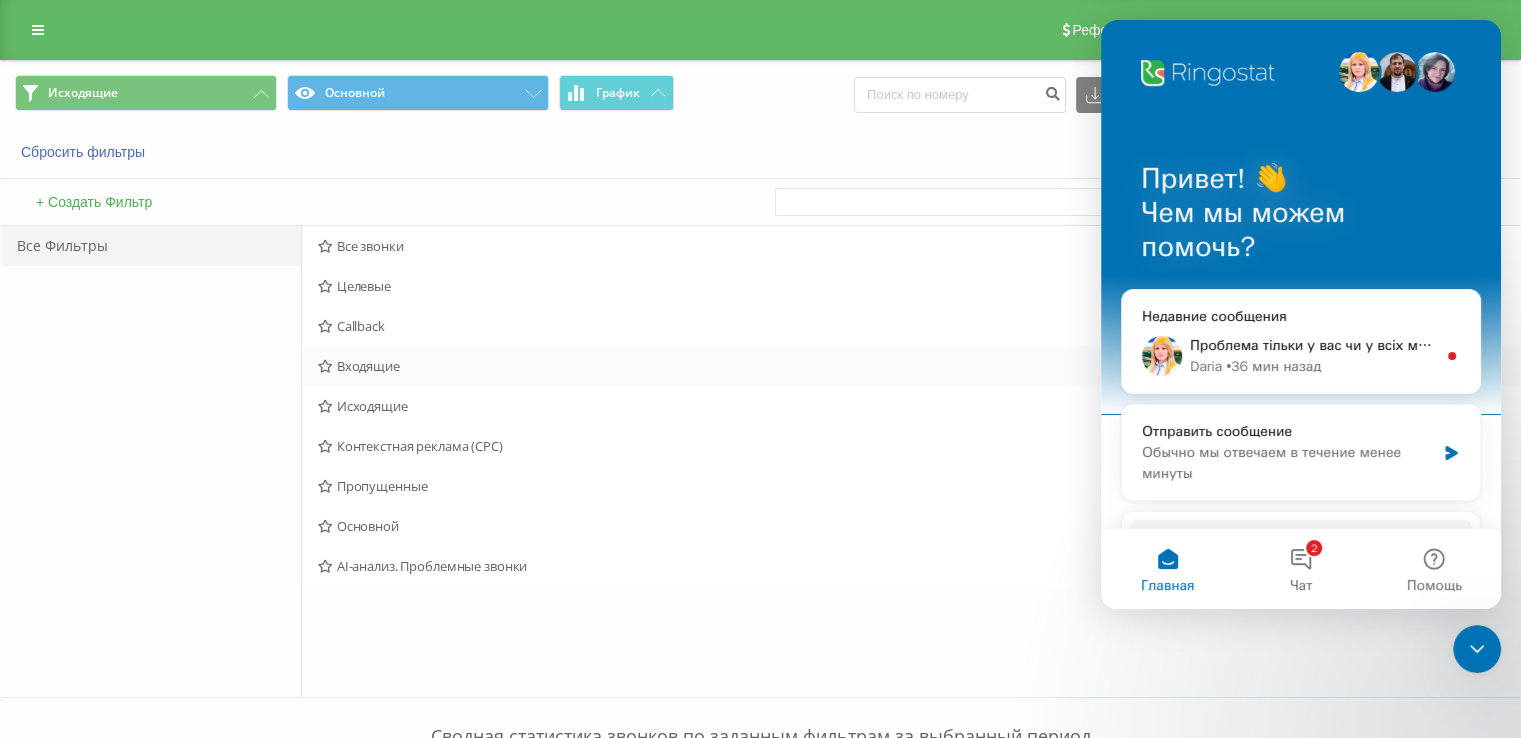 click on "Входящие" at bounding box center [792, 366] 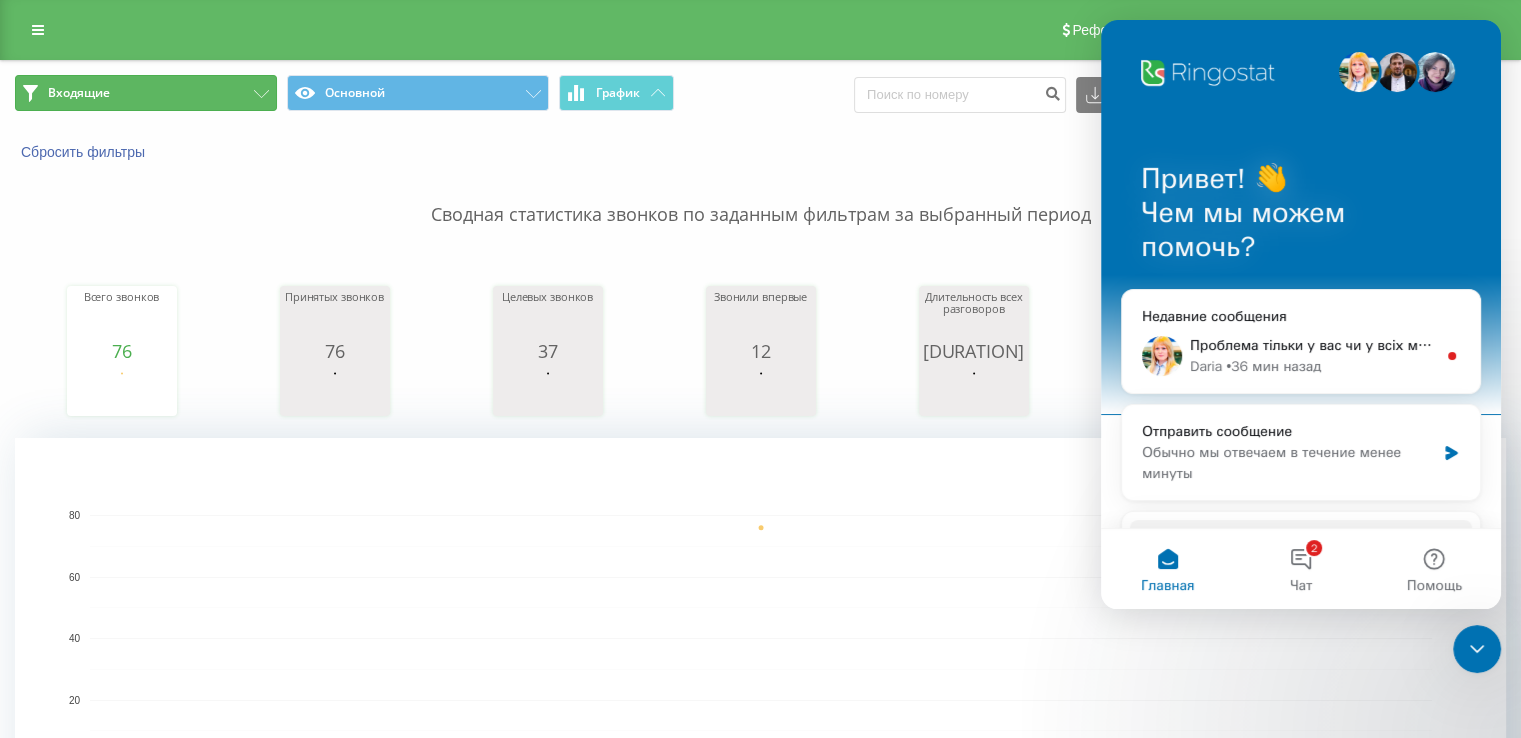 click on "Входящие" at bounding box center [146, 93] 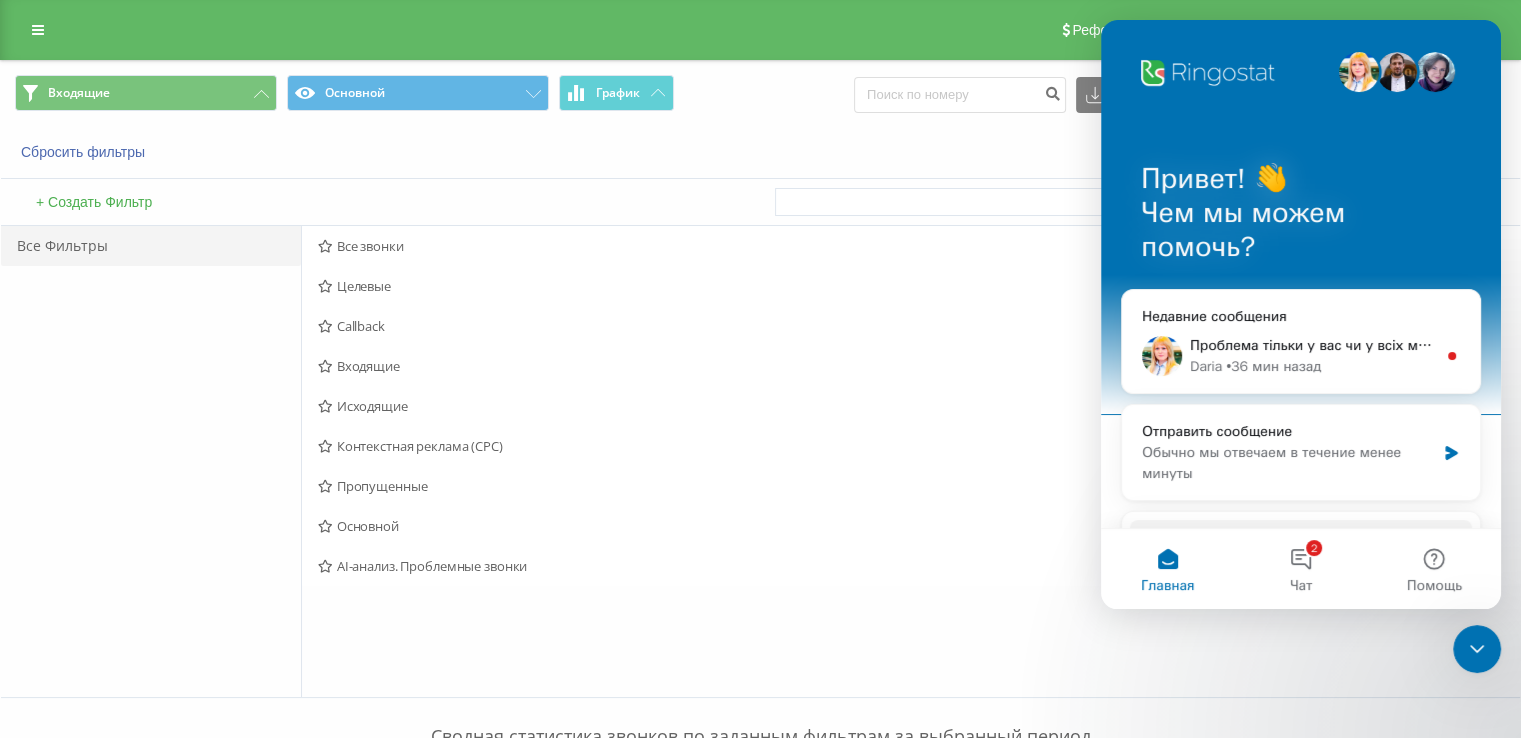 click on "Исходящие" at bounding box center [792, 406] 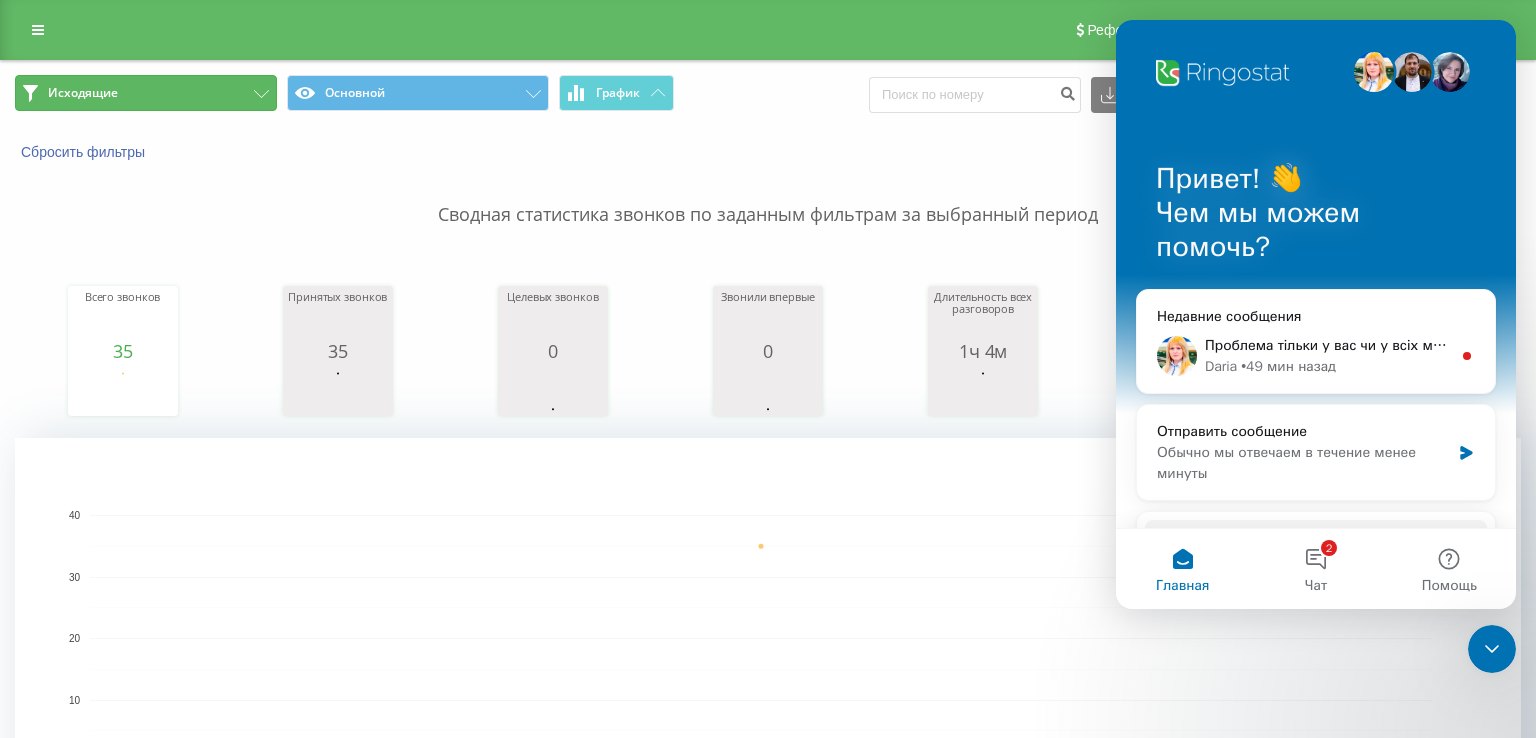 click on "Исходящие" at bounding box center [146, 93] 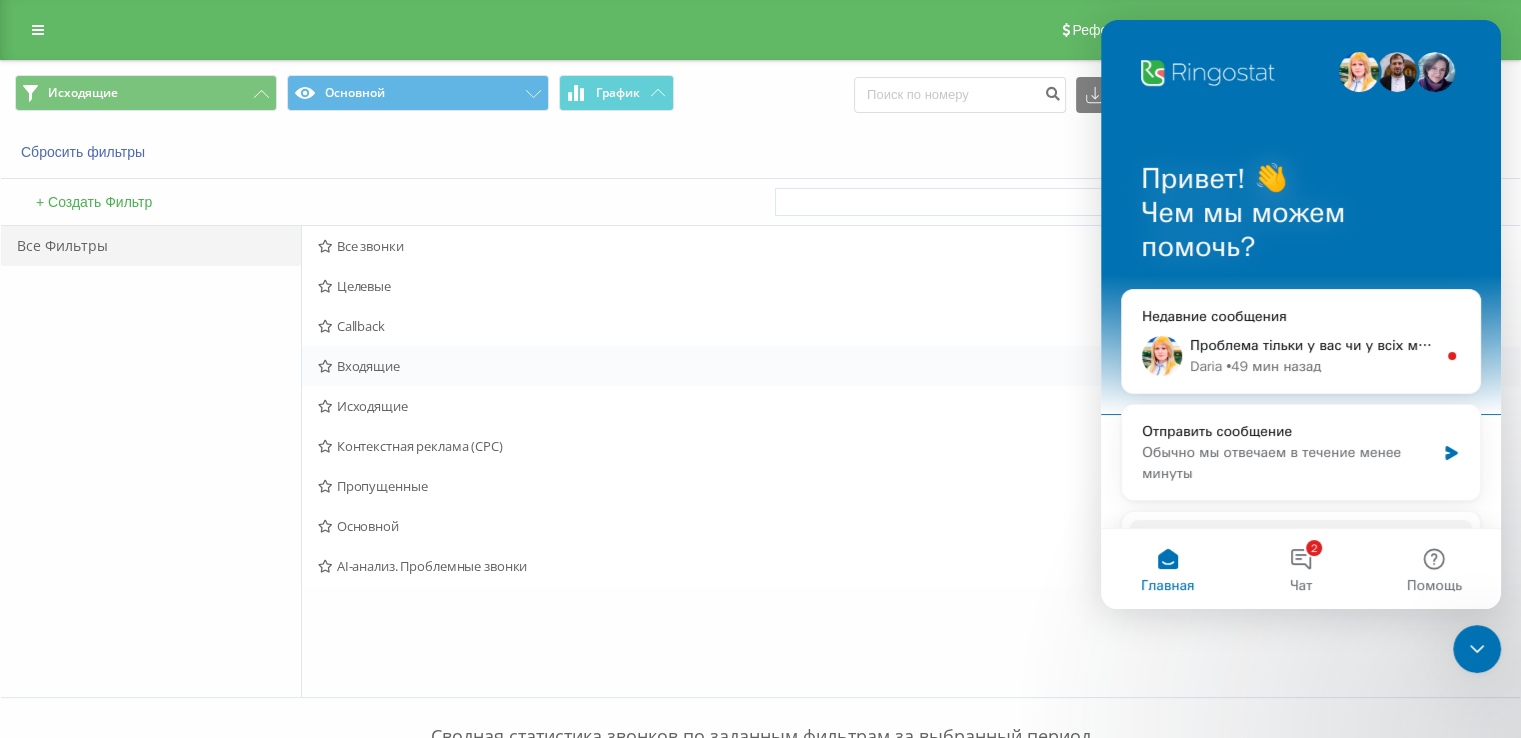 click on "Входящие Действия Редактировать Копировать Удалить По умолчанию Поделиться" at bounding box center (911, 366) 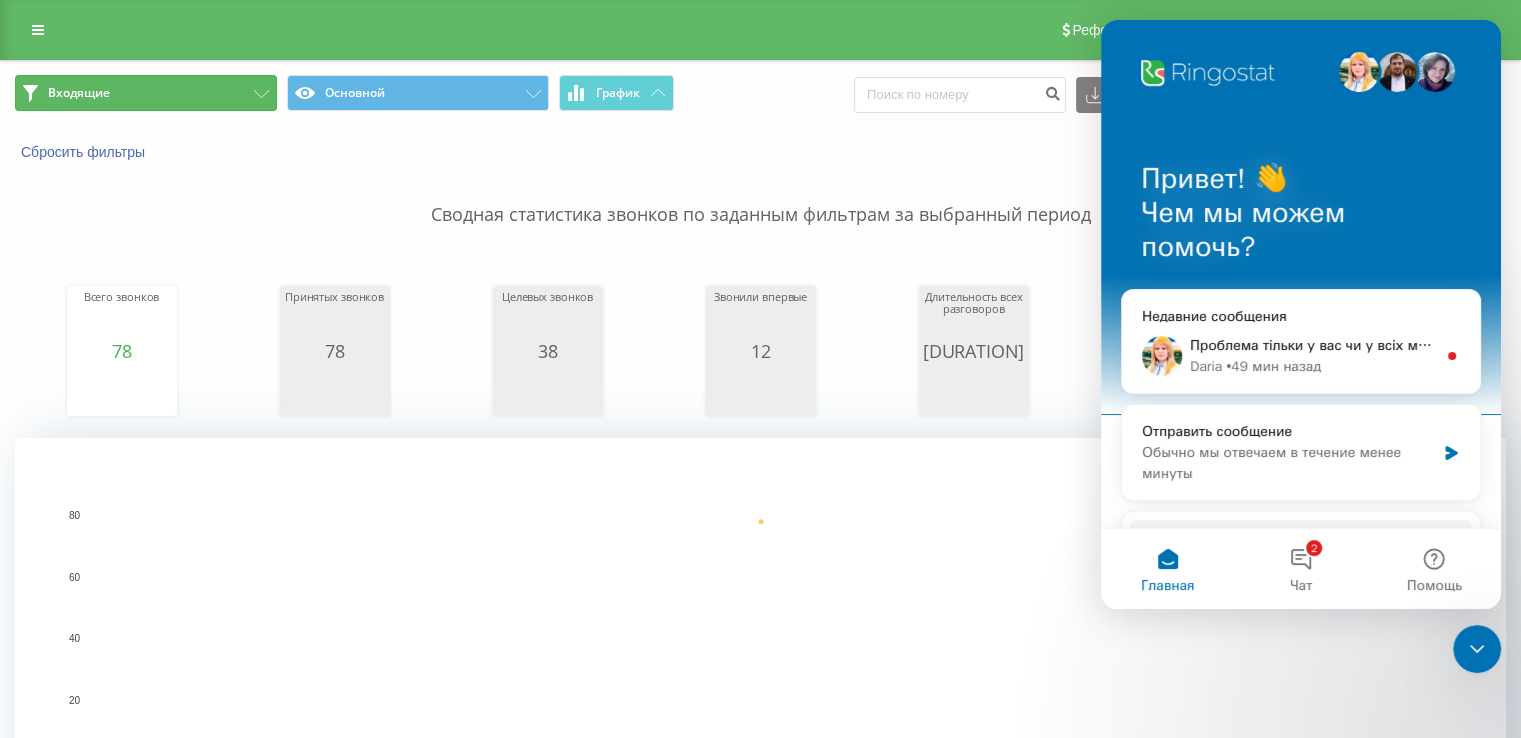 click on "Входящие" at bounding box center [146, 93] 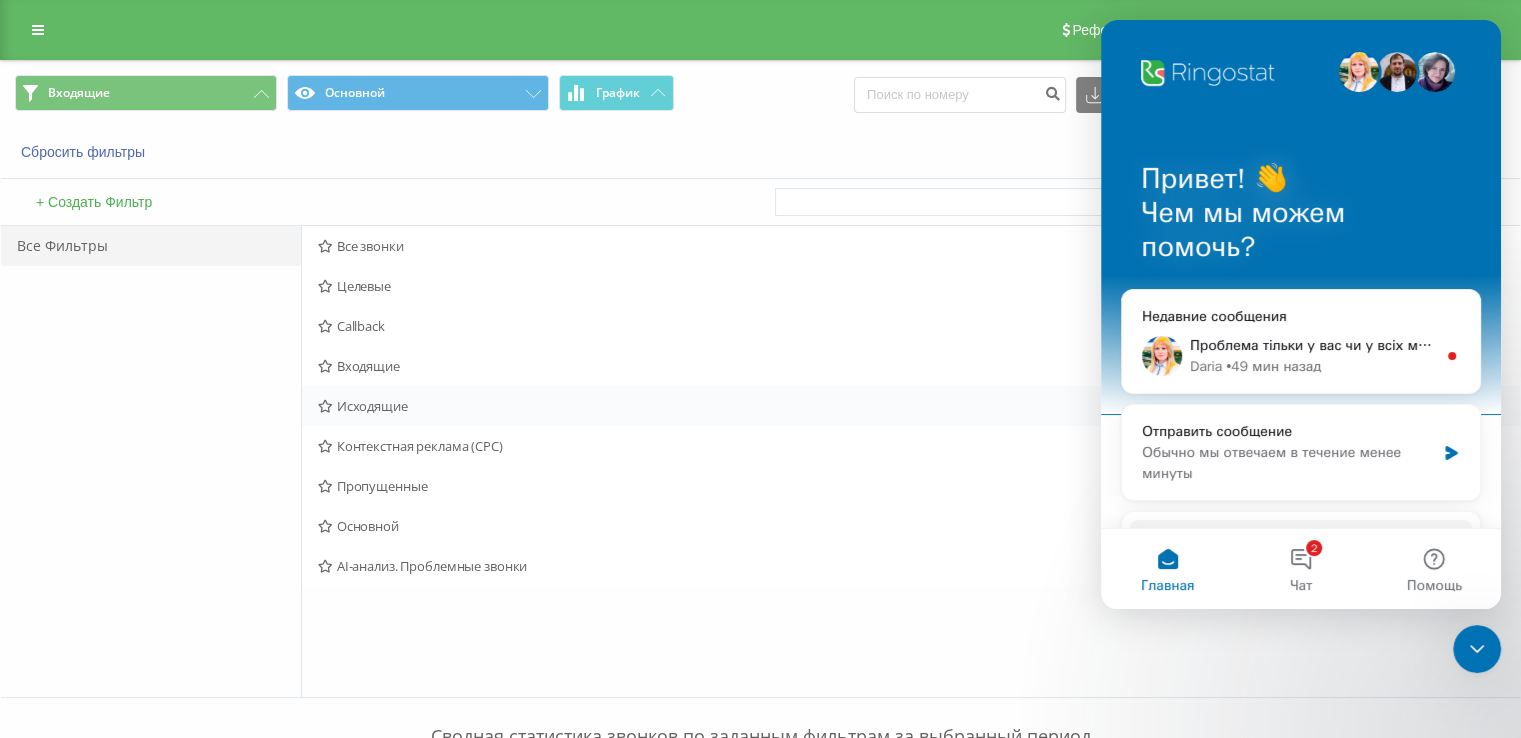 click on "Исходящие" at bounding box center [792, 406] 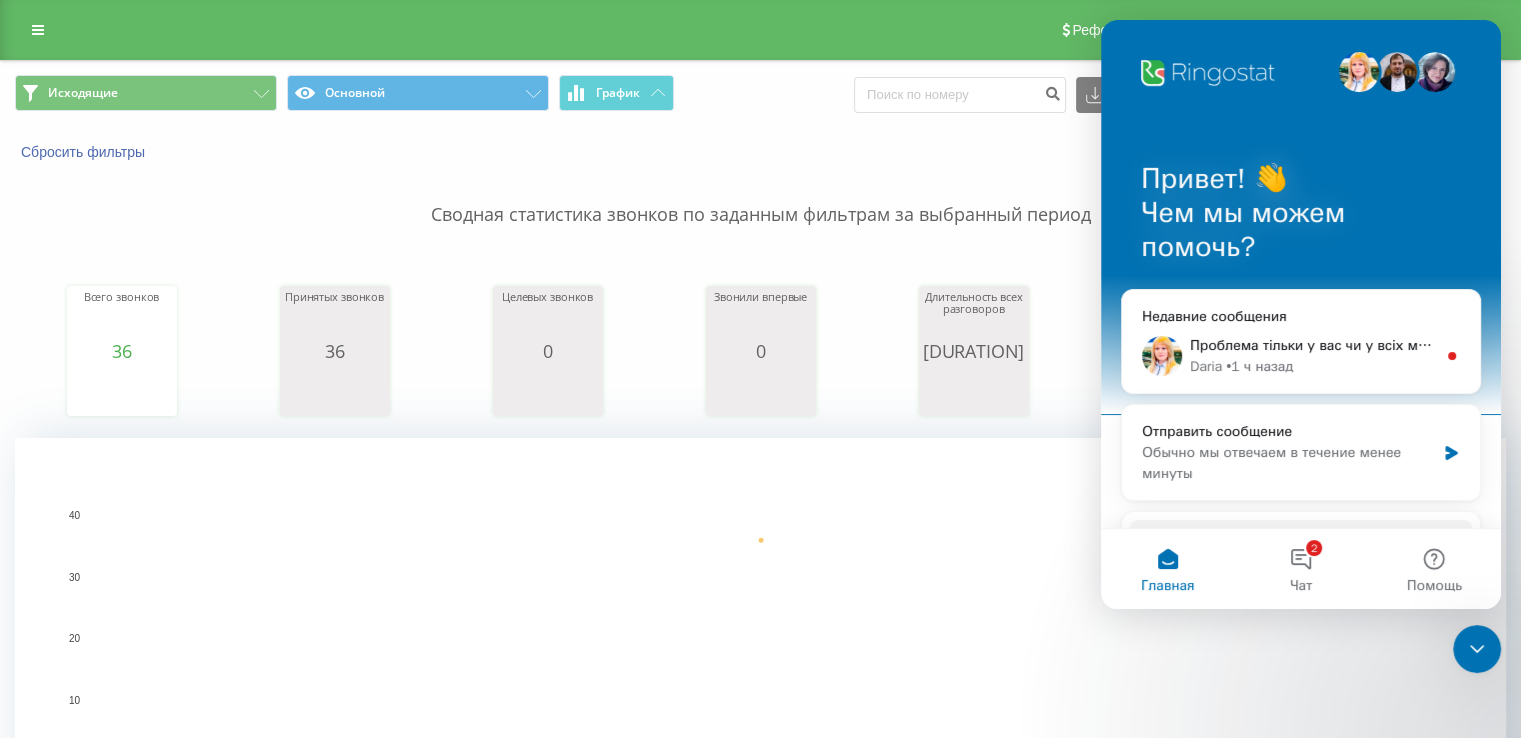 click on "Исходящие Основной График Экспорт .csv .xls .xlsx 04.08.2025  -  04.08.2025" at bounding box center [760, 94] 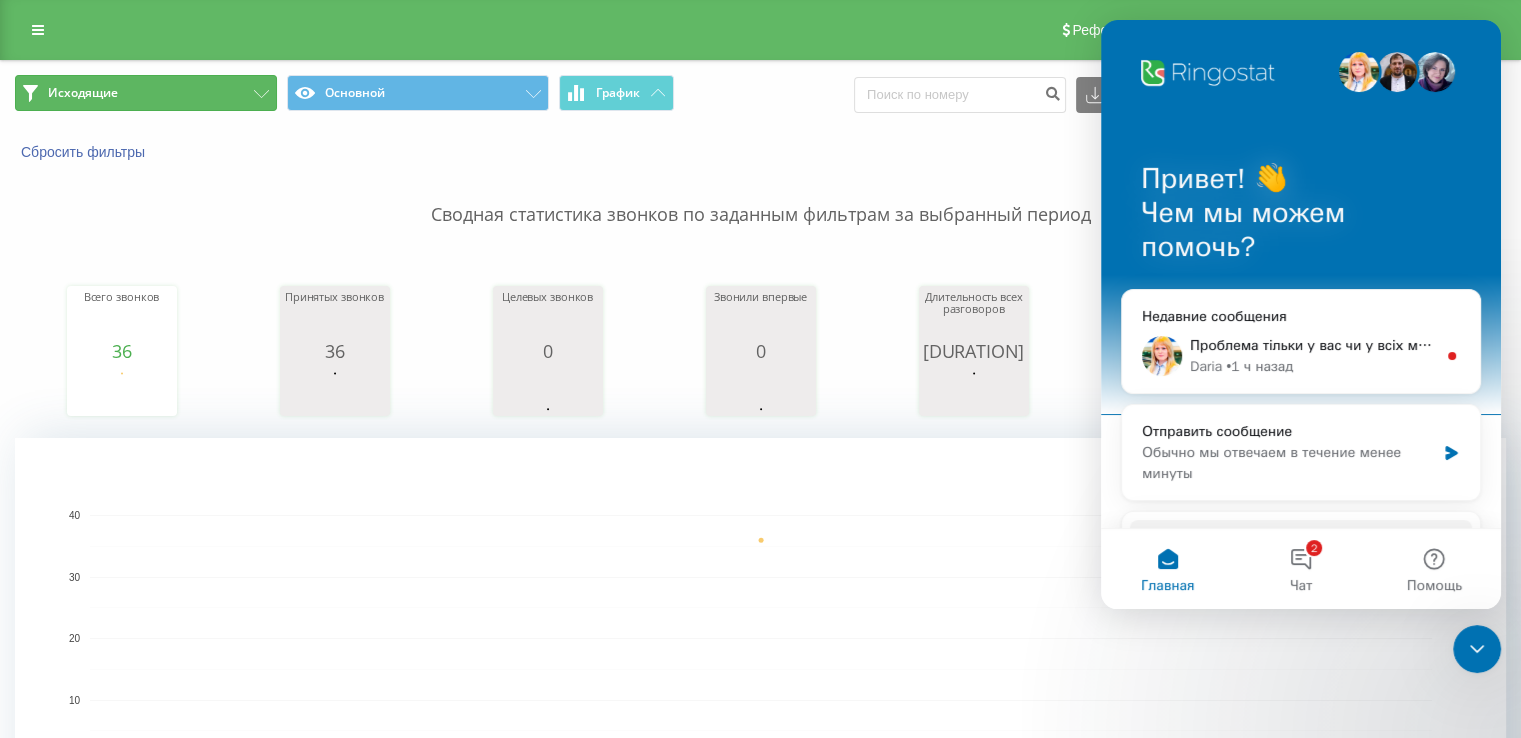 click on "Исходящие" at bounding box center [146, 93] 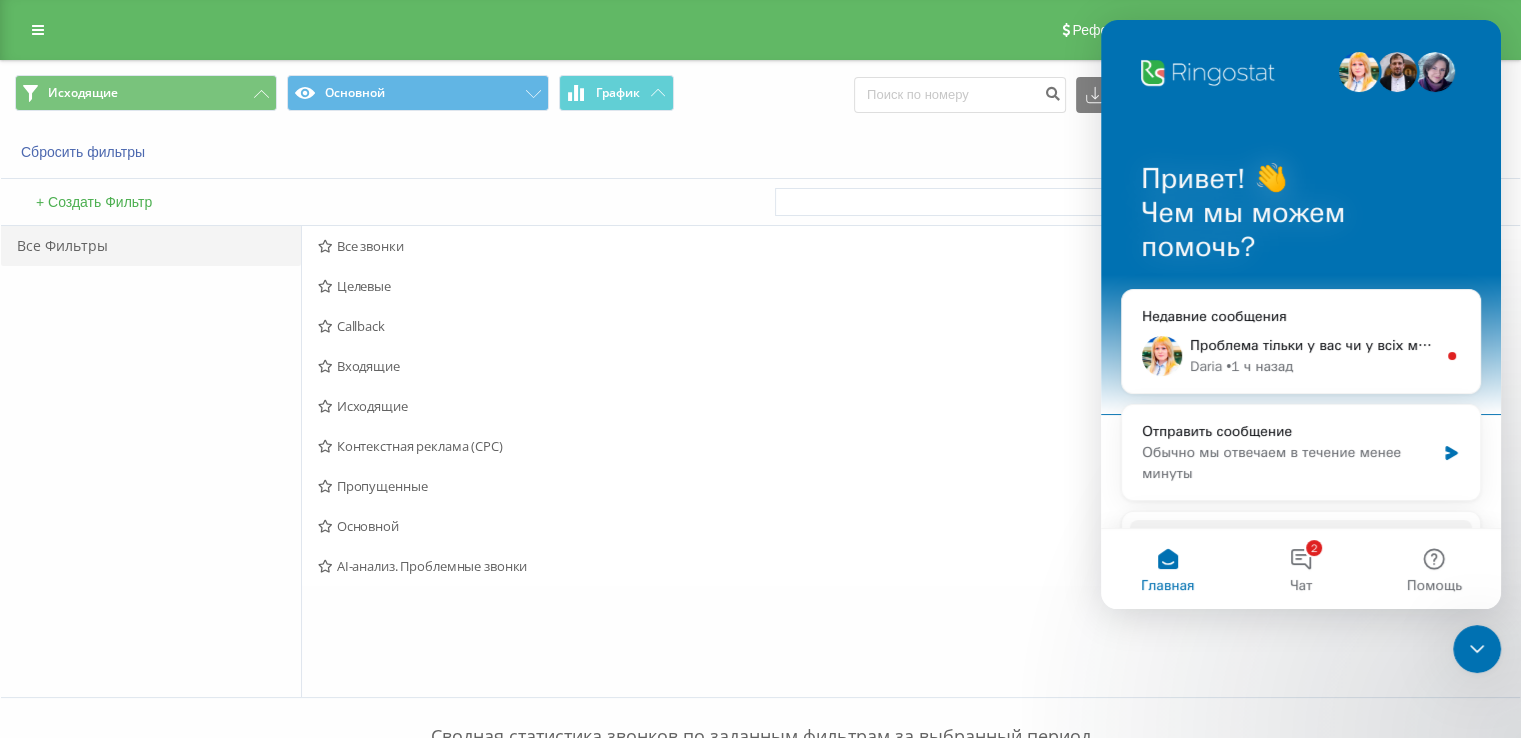 drag, startPoint x: 371, startPoint y: 357, endPoint x: 385, endPoint y: 309, distance: 50 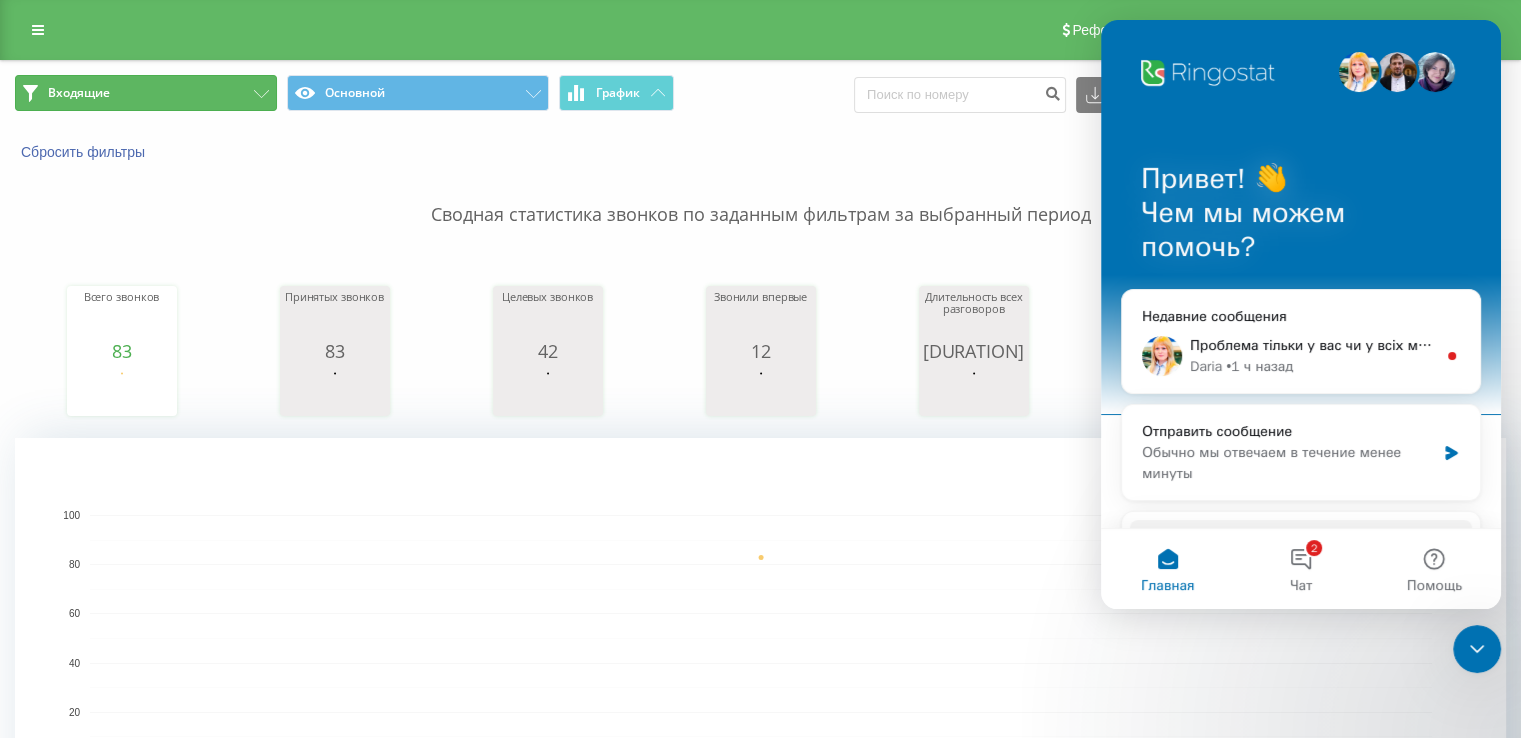 click on "Входящие" at bounding box center [146, 93] 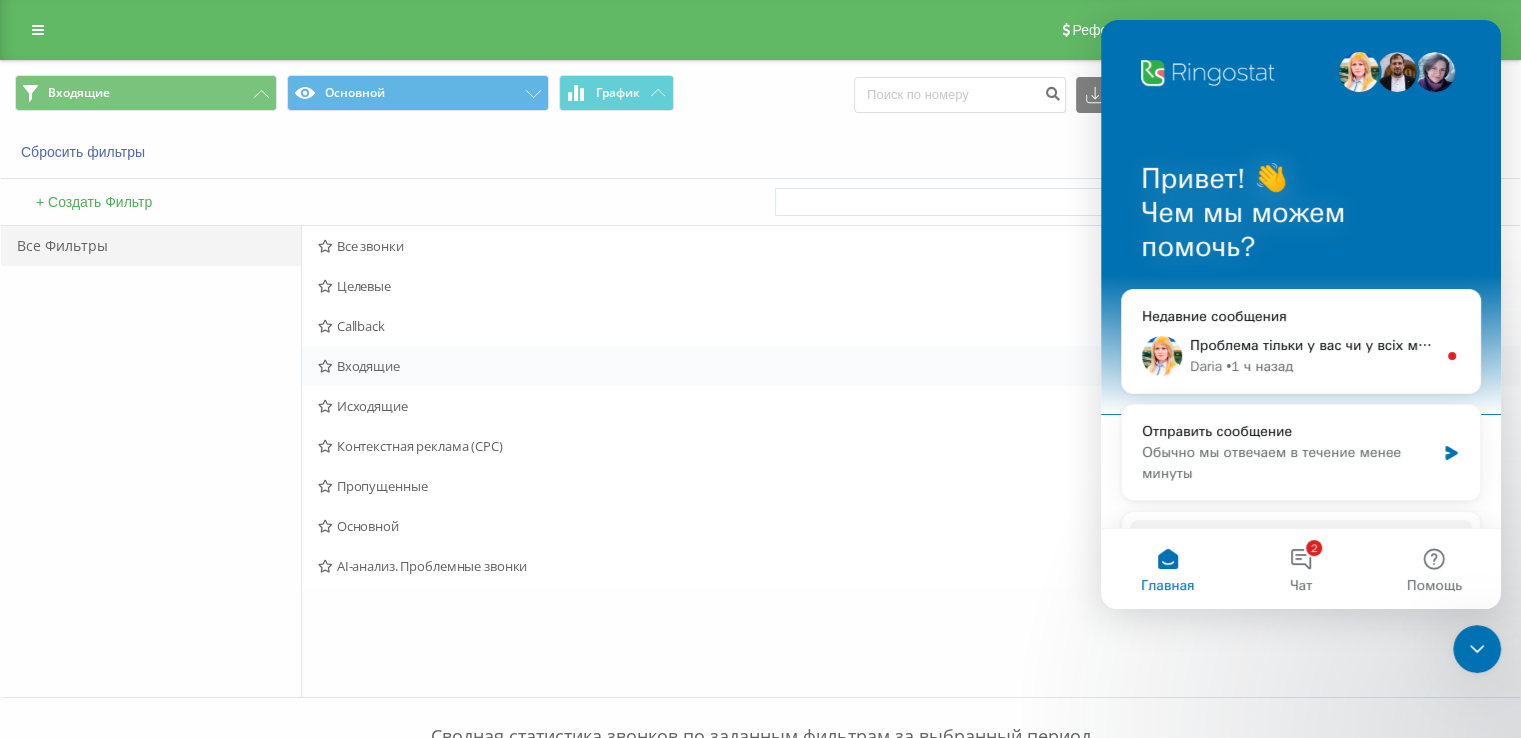click on "Входящие Действия Редактировать Копировать Удалить По умолчанию Поделиться" at bounding box center [911, 366] 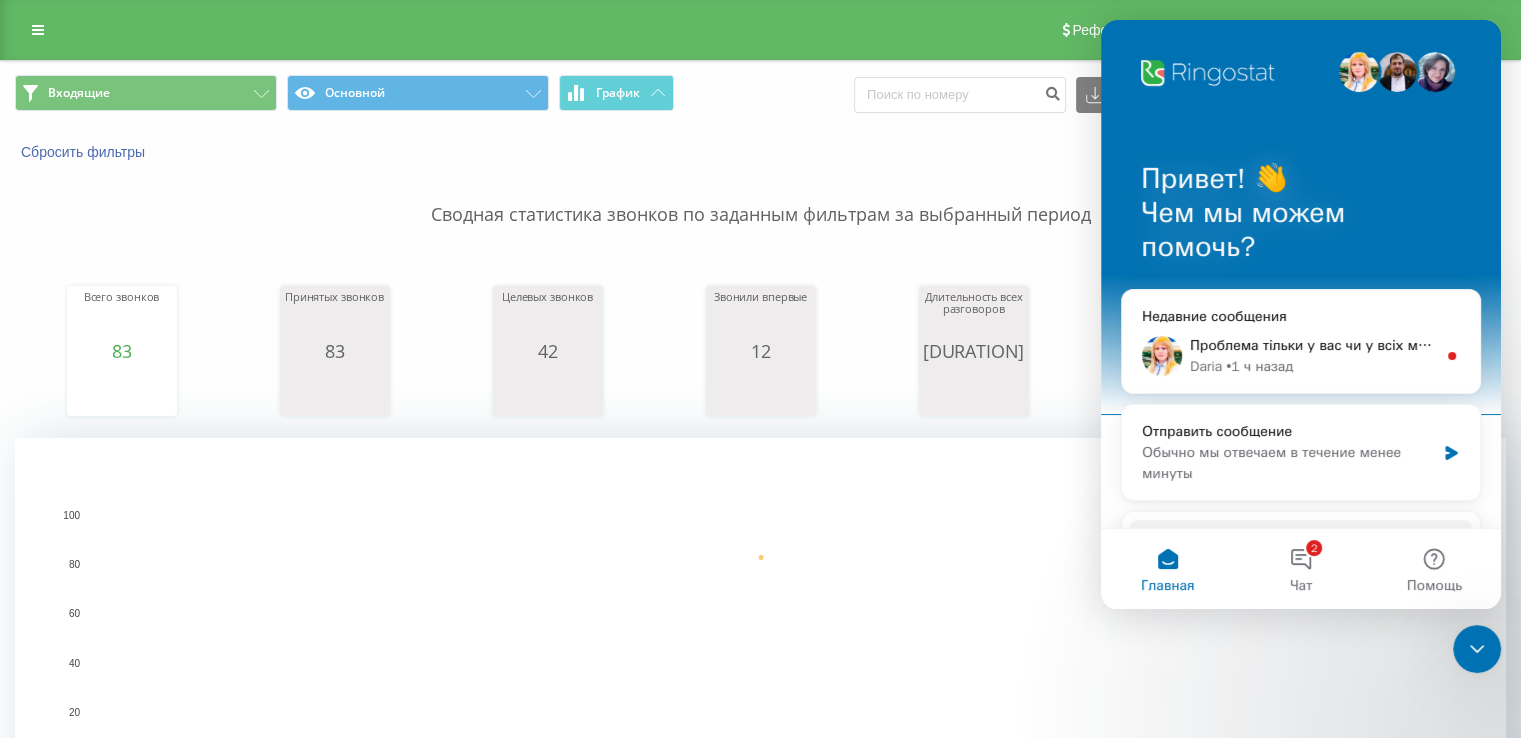 click on "Реферальная программа Настройки профиля Выход" at bounding box center [760, 30] 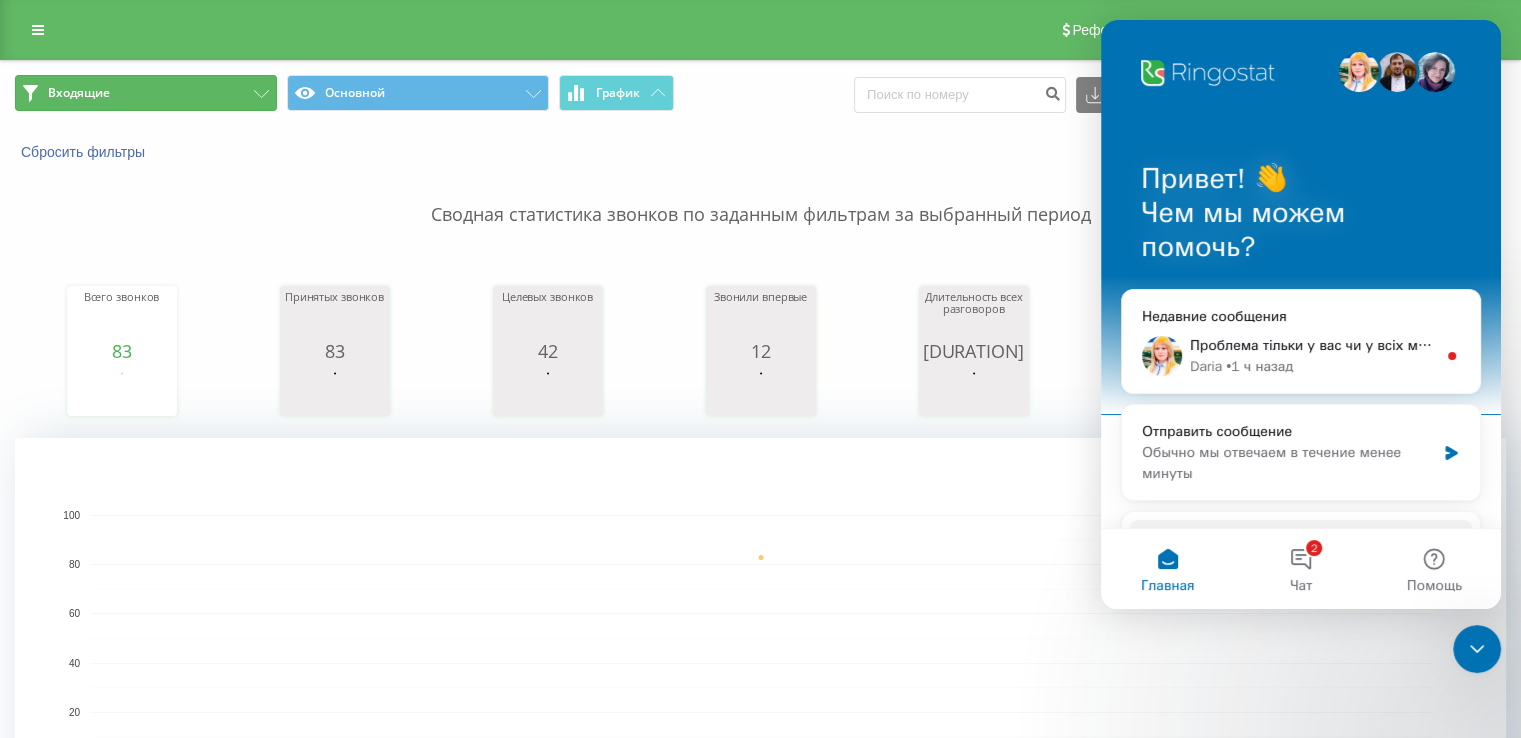click on "Входящие" at bounding box center [146, 93] 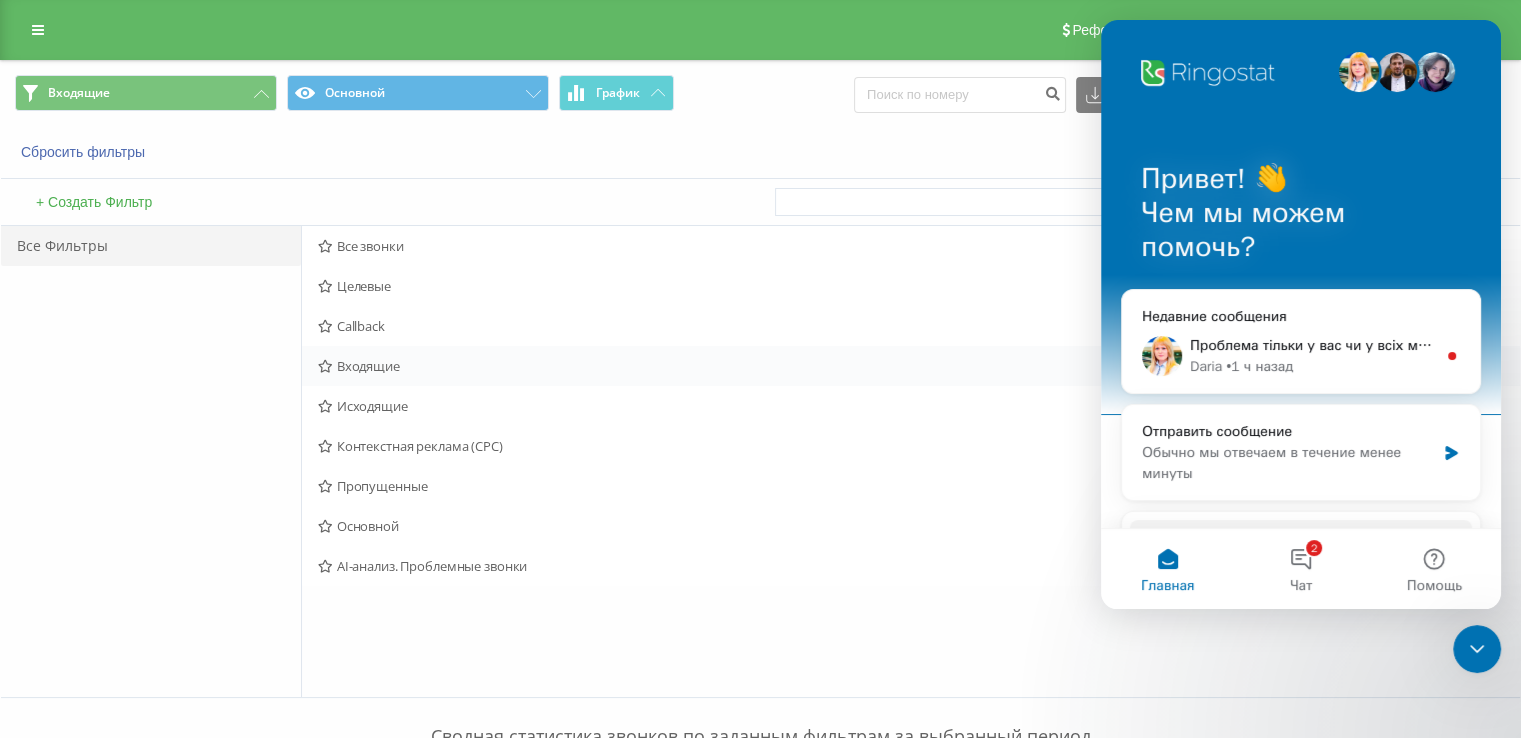 click on "Входящие" at bounding box center [792, 366] 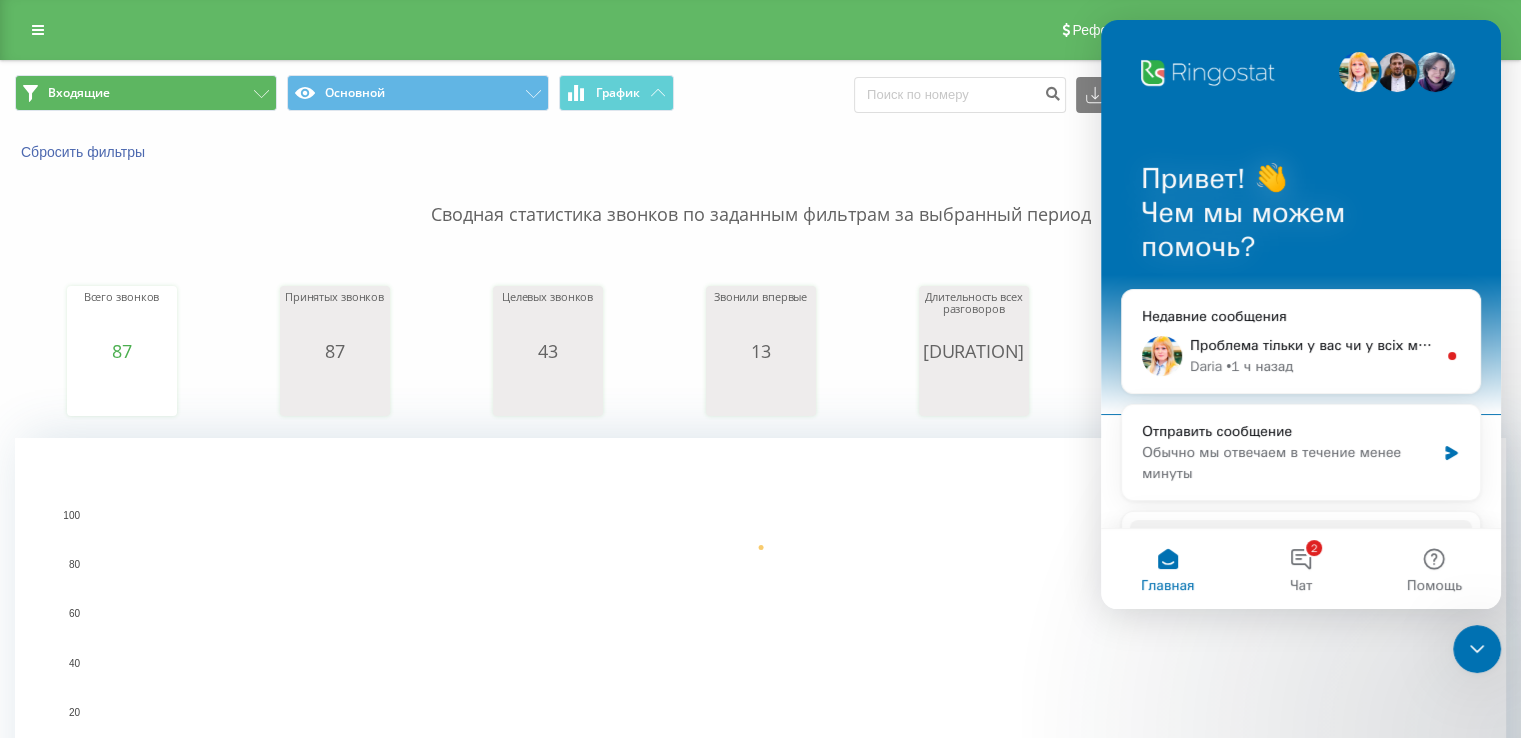 drag, startPoint x: 155, startPoint y: 129, endPoint x: 129, endPoint y: 97, distance: 41.231056 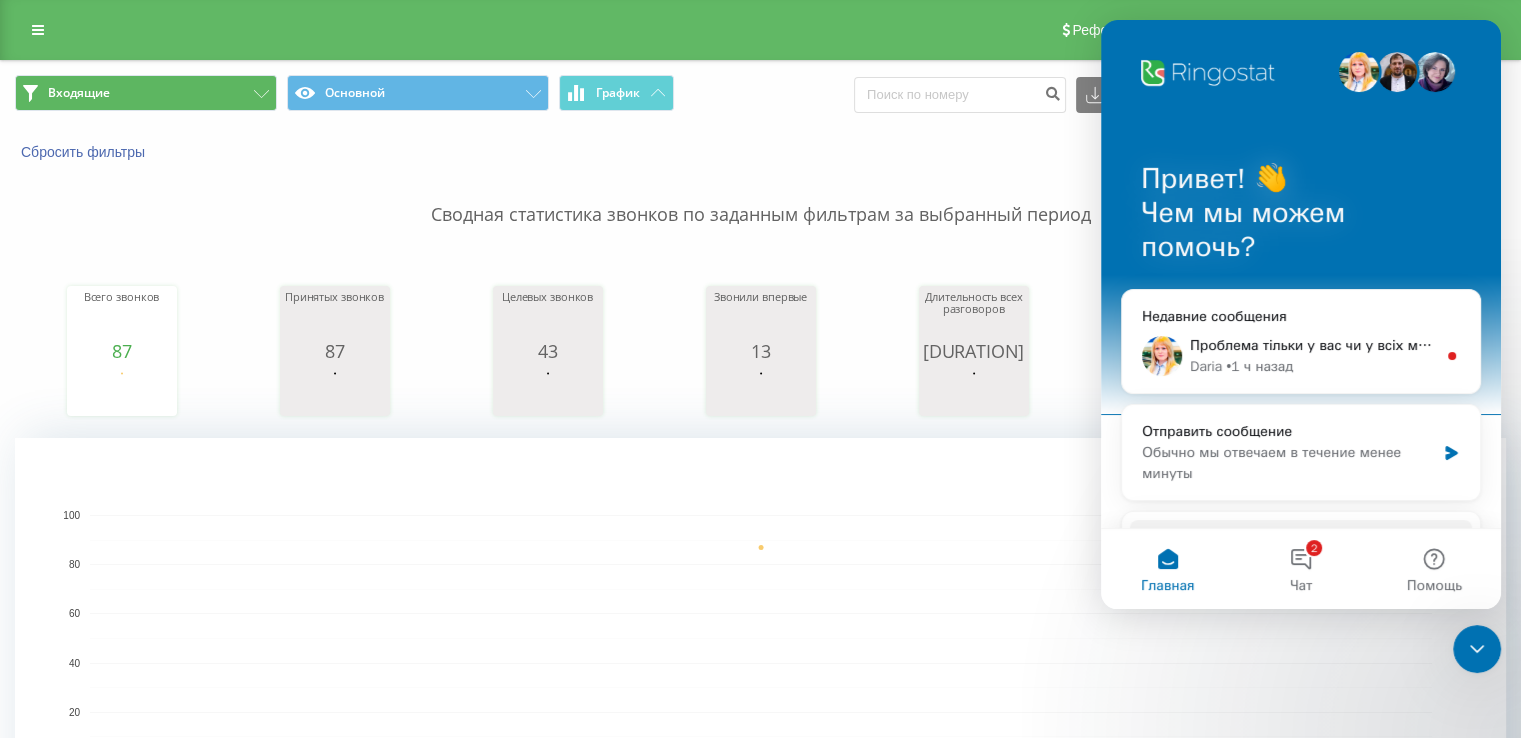 click on "Сбросить фильтры Когда данные могут отличаться от других систем" at bounding box center (760, 152) 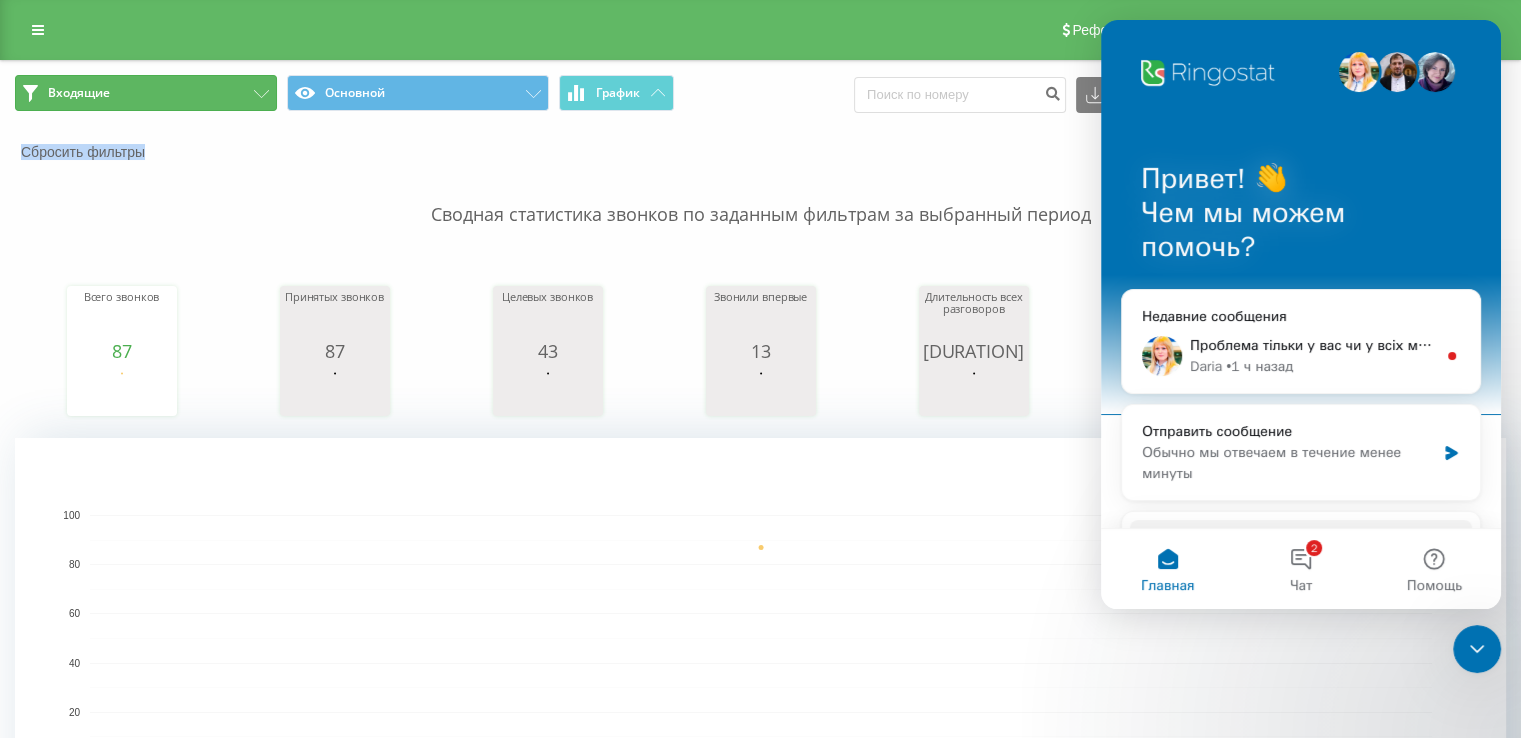 click on "Входящие" at bounding box center [146, 93] 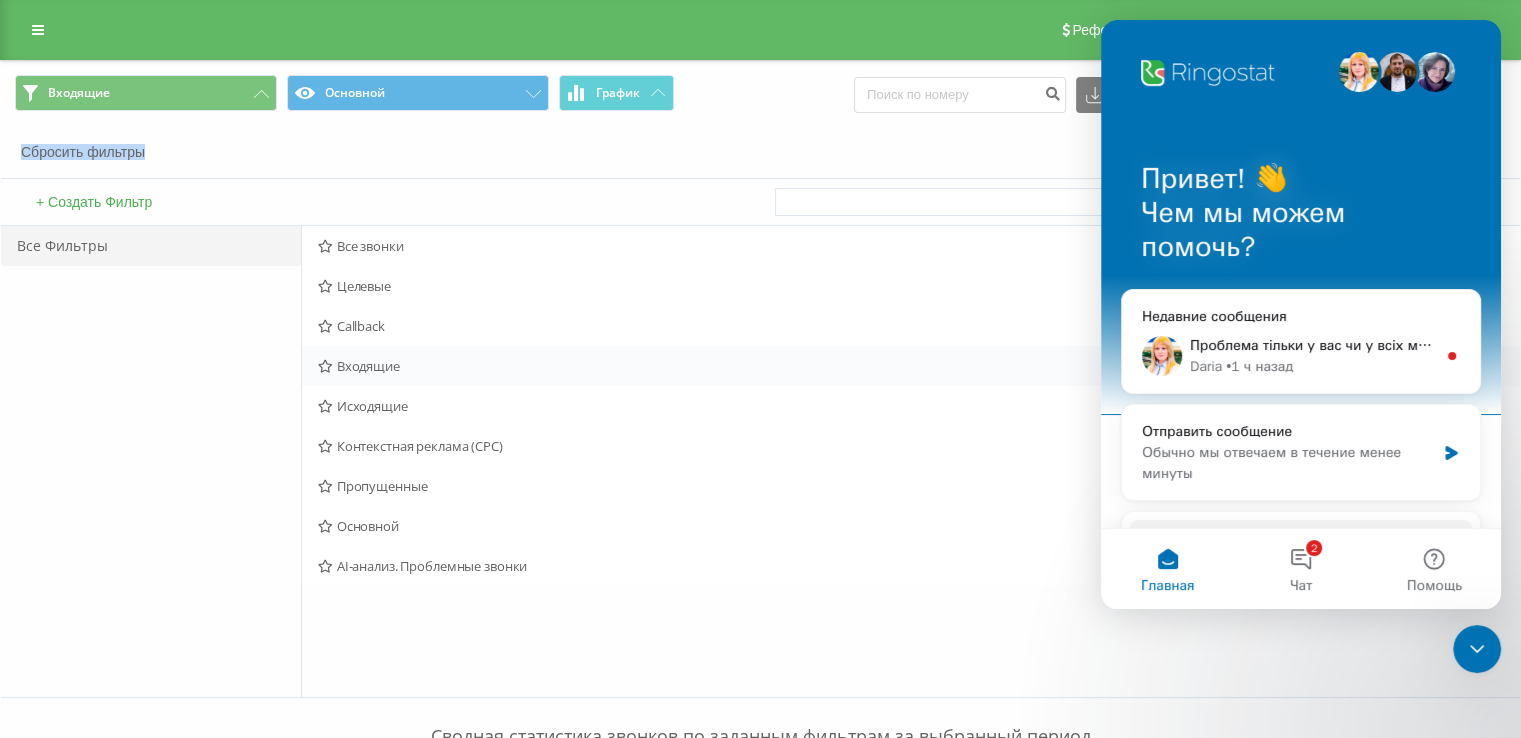 click on "Входящие Действия Редактировать Копировать Удалить По умолчанию Поделиться" at bounding box center [911, 366] 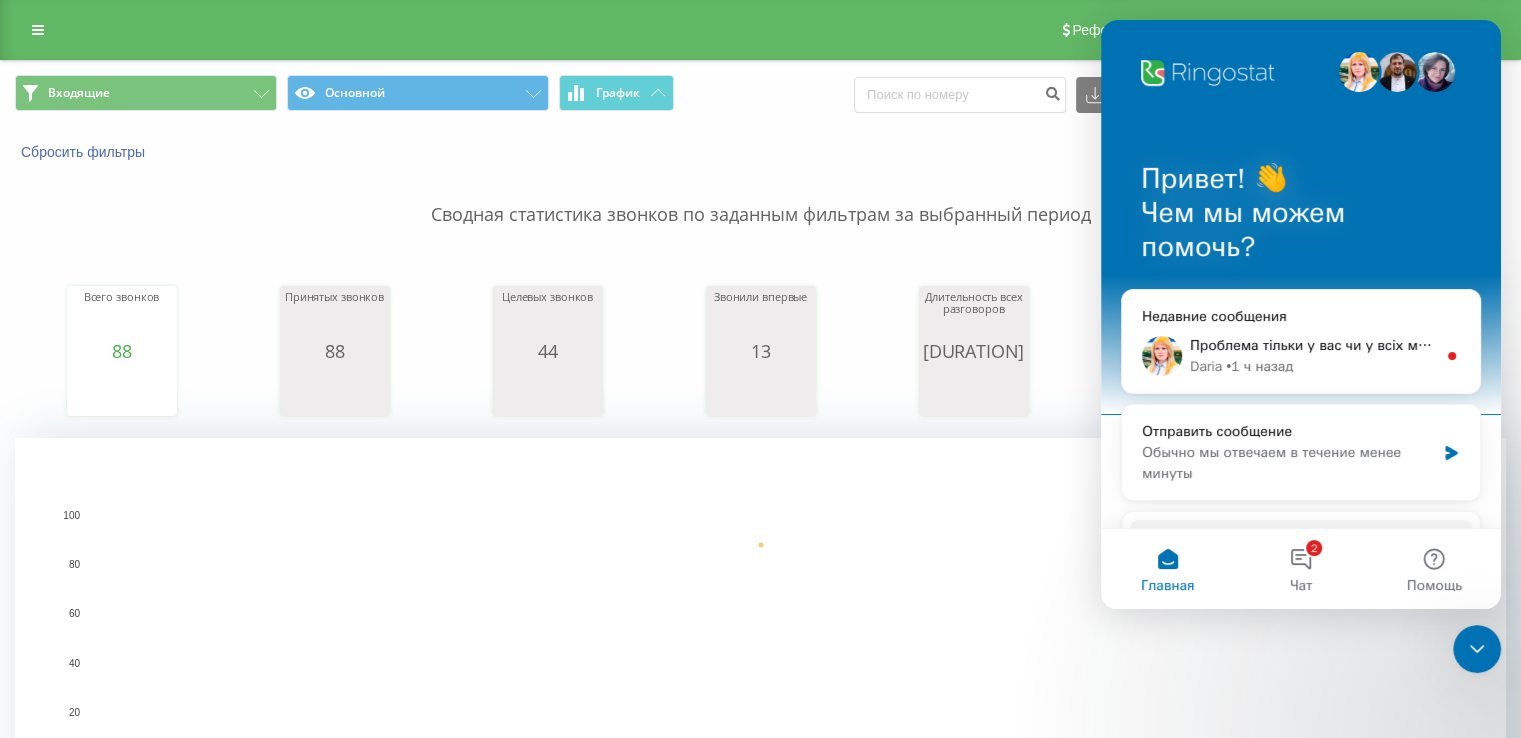 click on "Сводная статистика звонков по заданным фильтрам за выбранный период" at bounding box center (760, 195) 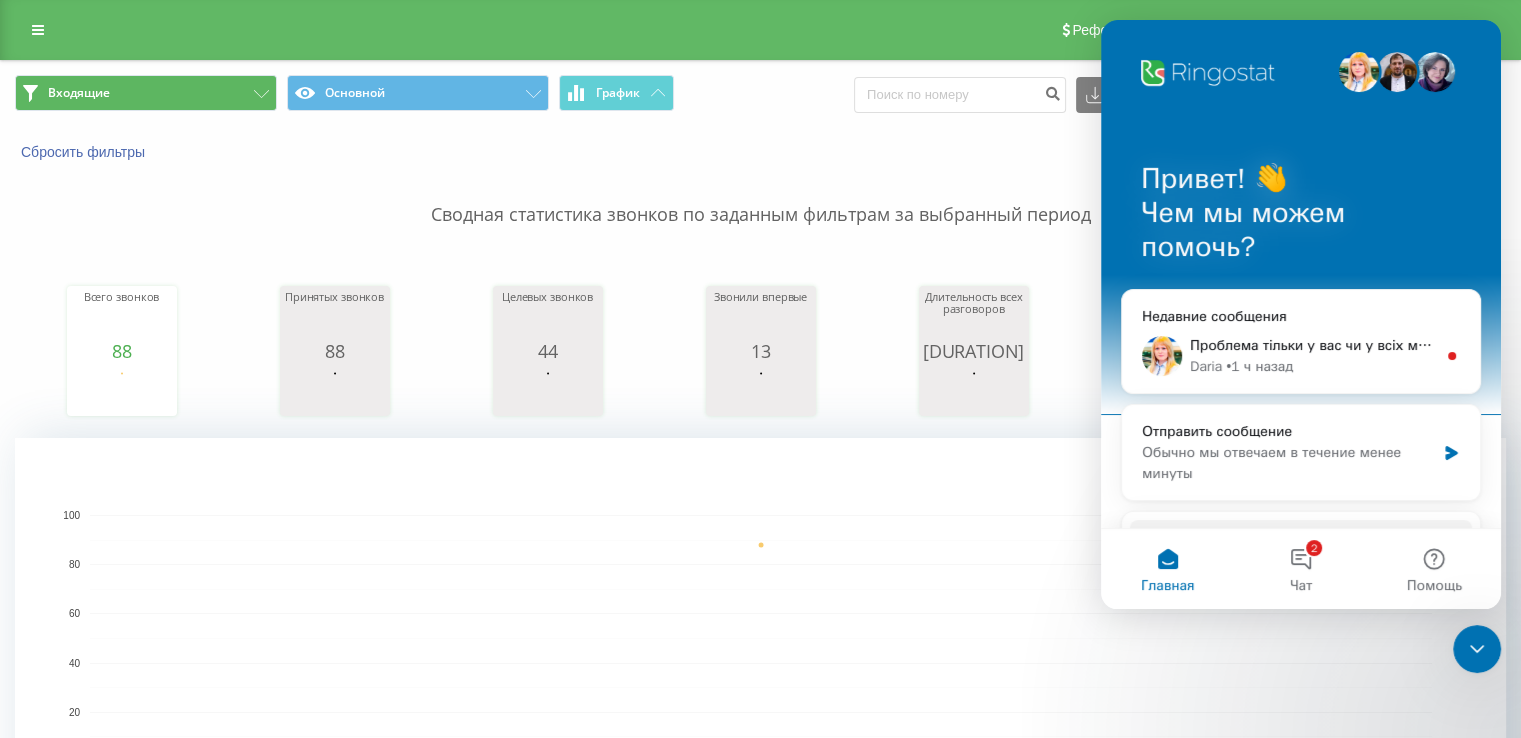 click on "Входящие Основной График Экспорт .csv .xls .xlsx 04.08.2025  -  04.08.2025" at bounding box center [760, 94] 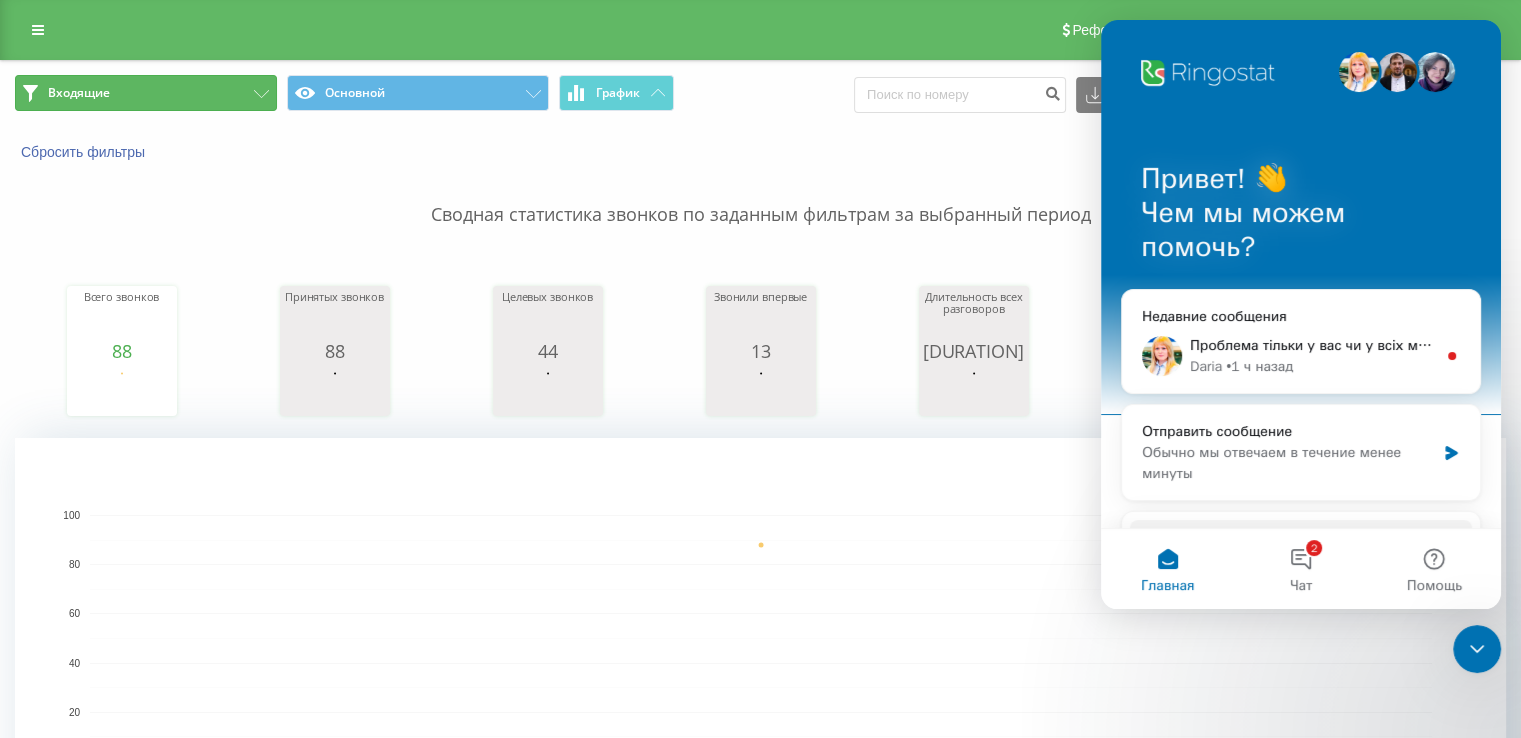 click on "Входящие" at bounding box center (146, 93) 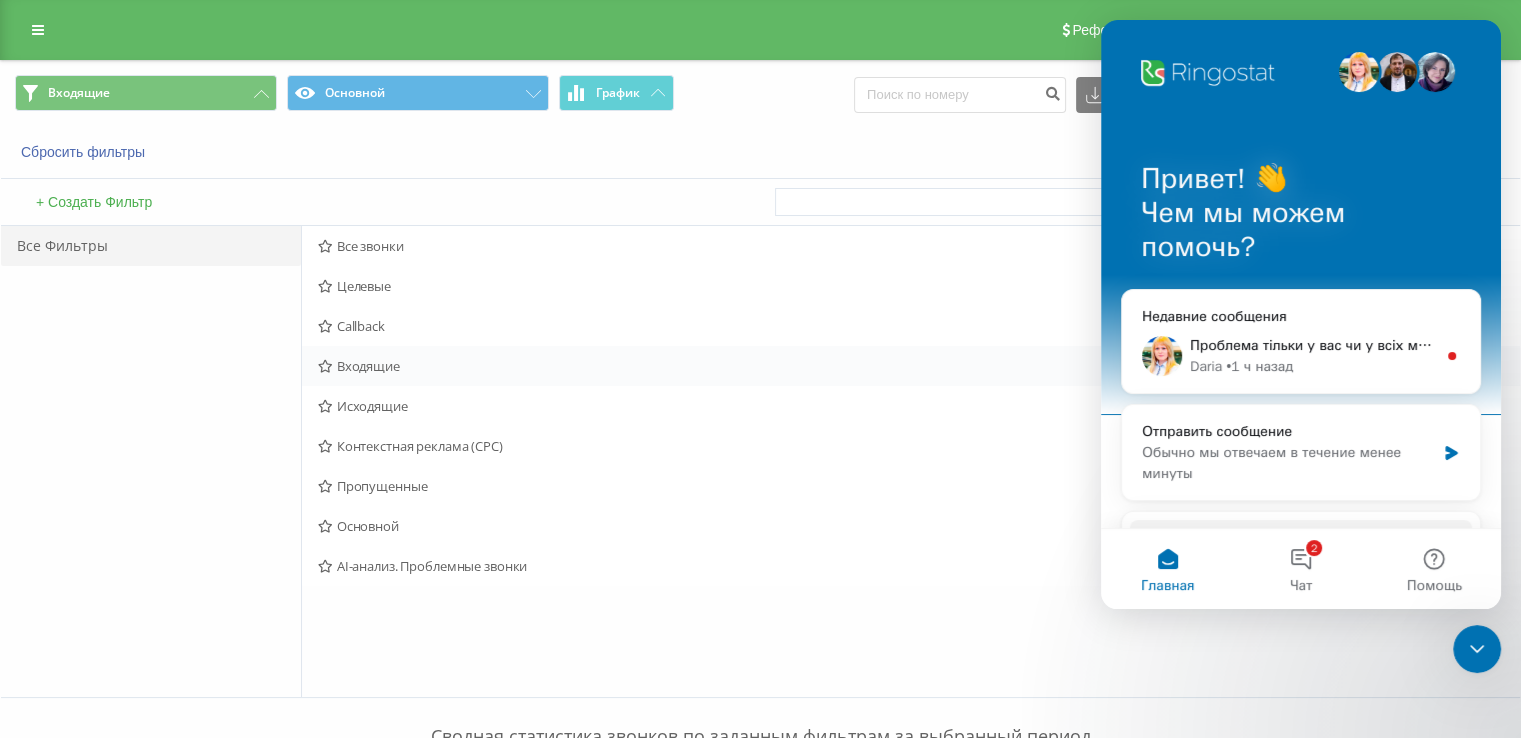 click on "Входящие" at bounding box center (792, 366) 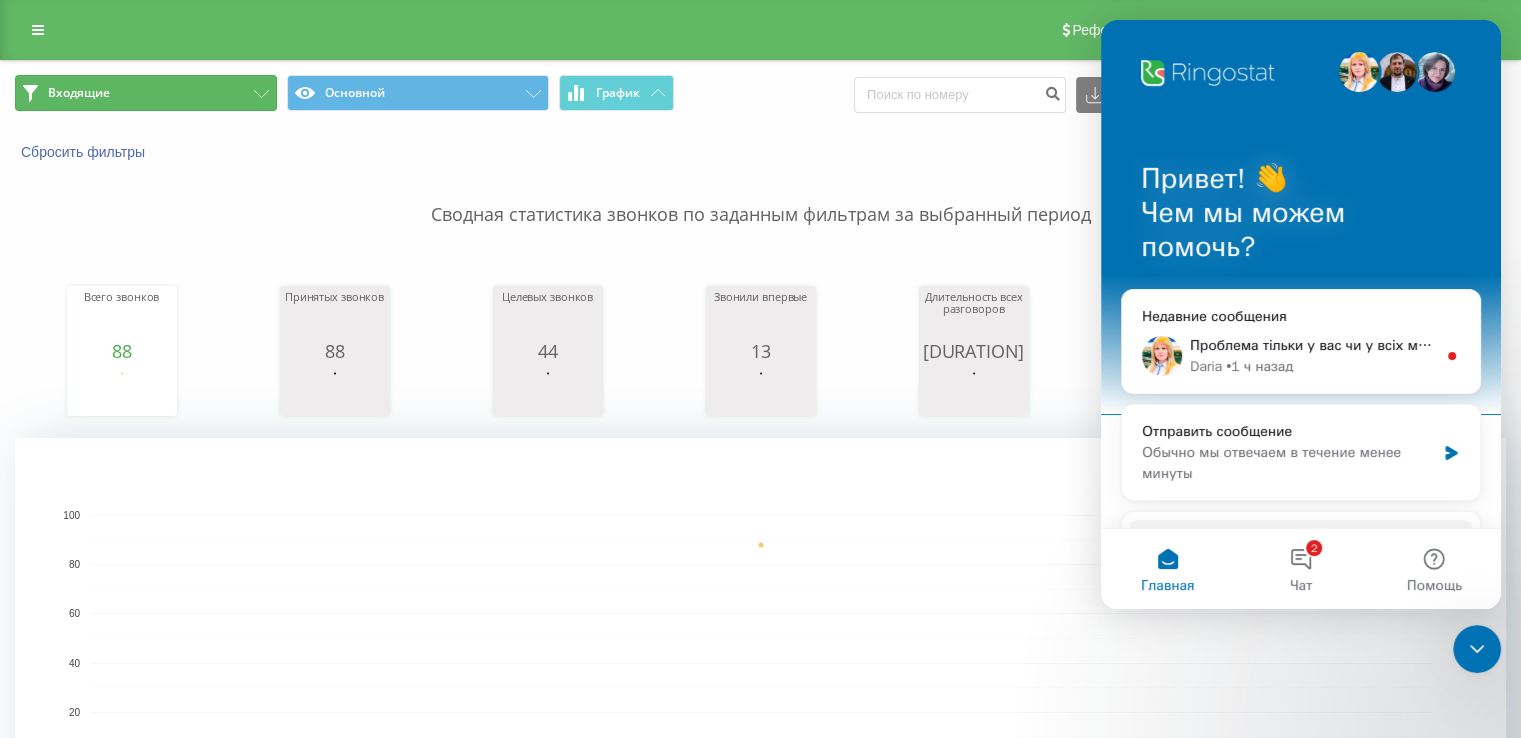 click on "Входящие" at bounding box center [146, 93] 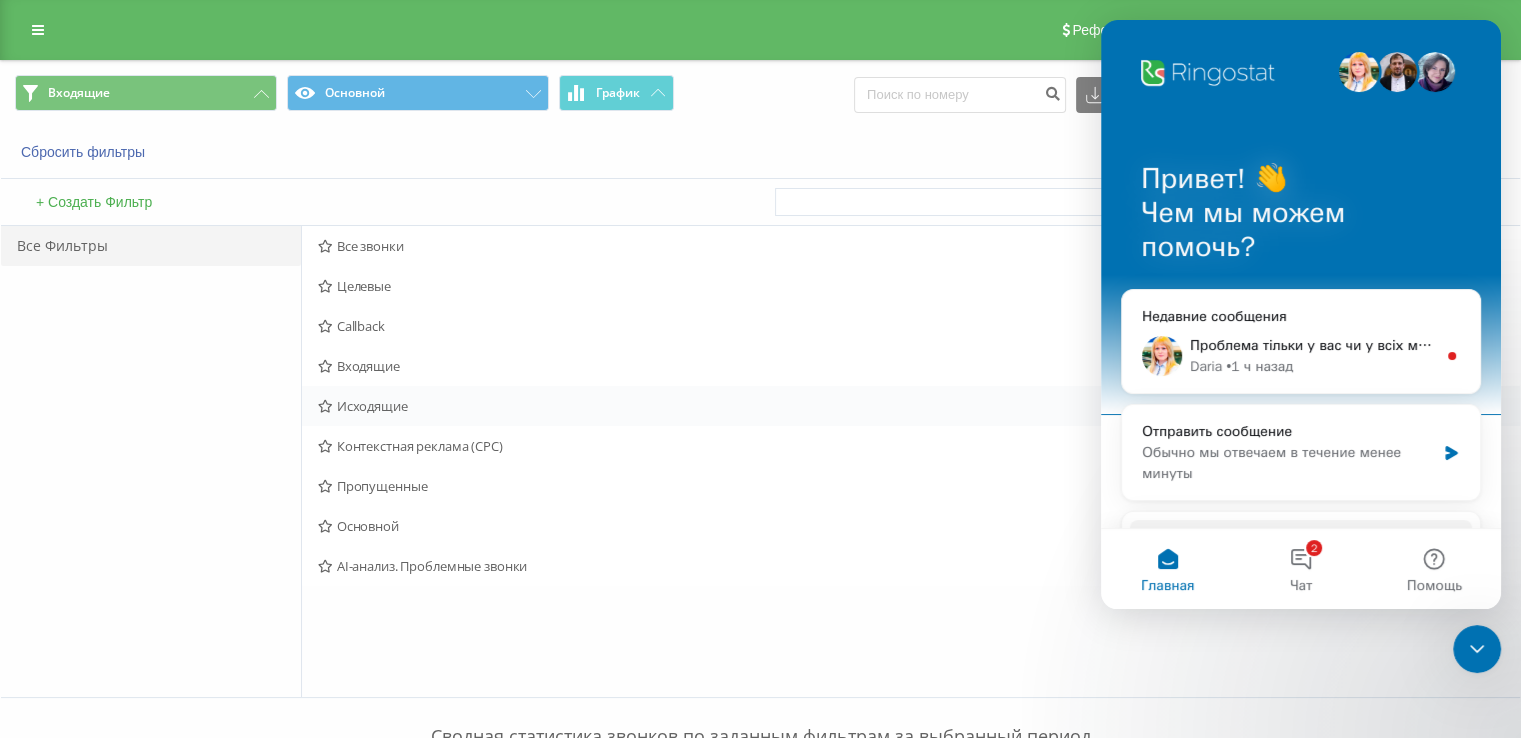 drag, startPoint x: 370, startPoint y: 424, endPoint x: 355, endPoint y: 401, distance: 27.45906 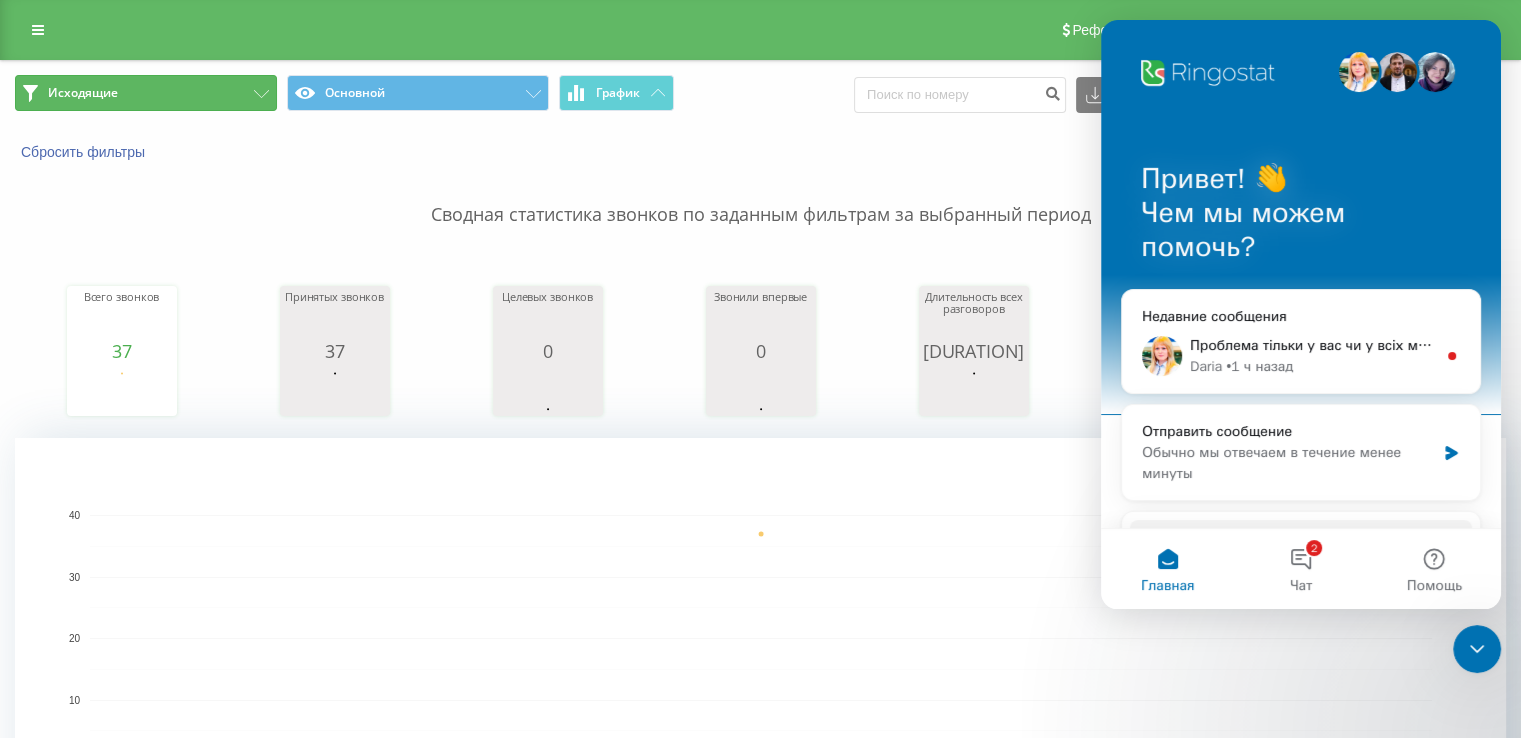 click on "Исходящие" at bounding box center (146, 93) 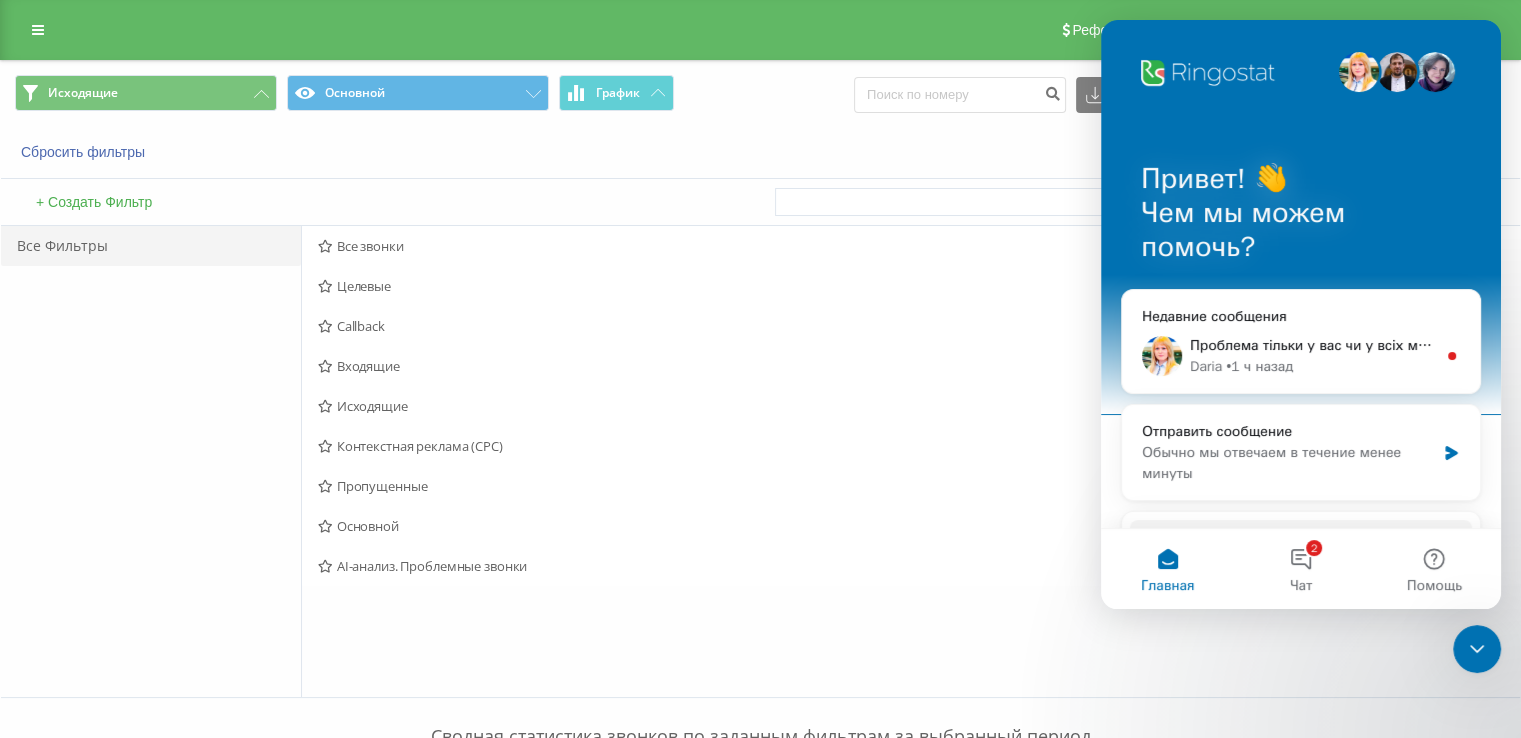 click on "Все звонки" at bounding box center (792, 246) 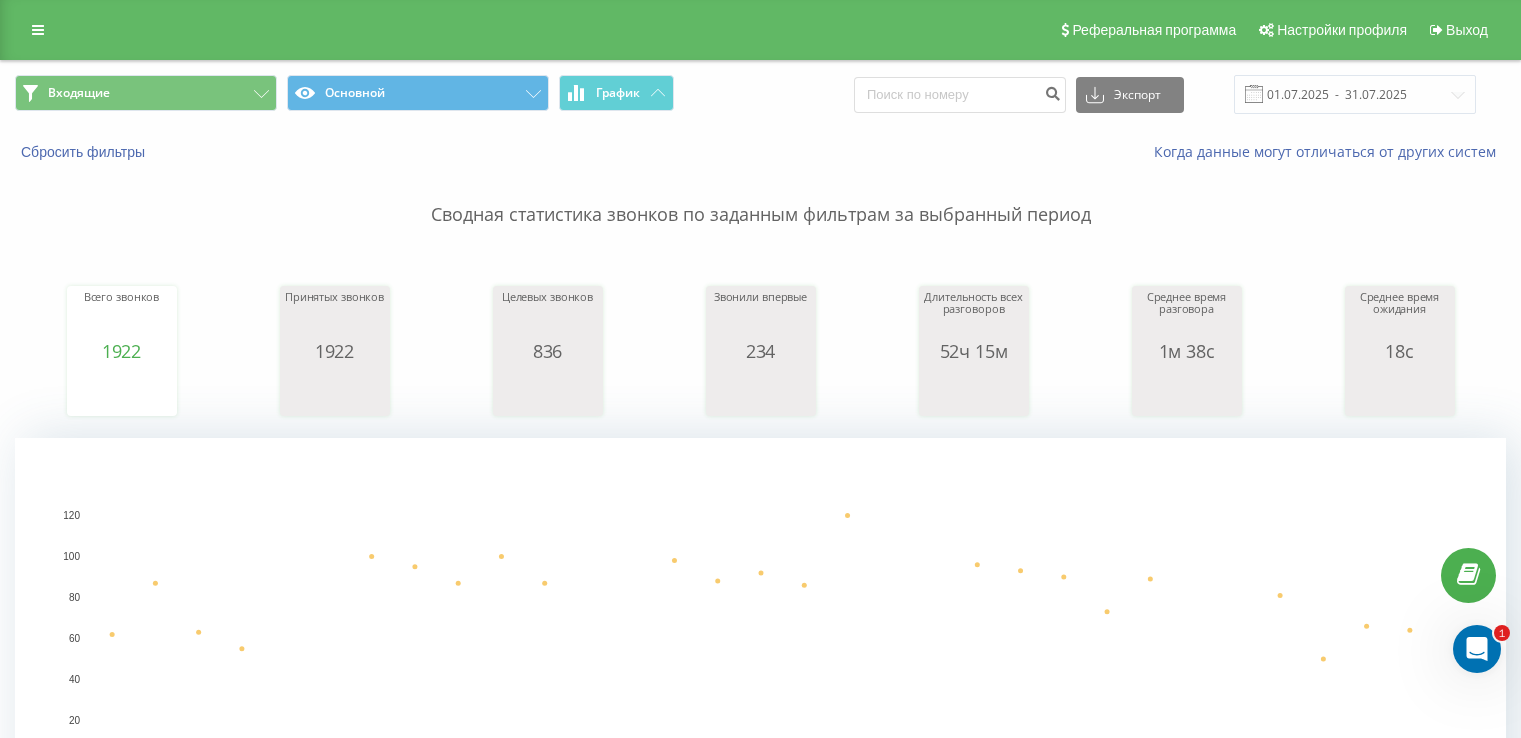 scroll, scrollTop: 0, scrollLeft: 0, axis: both 